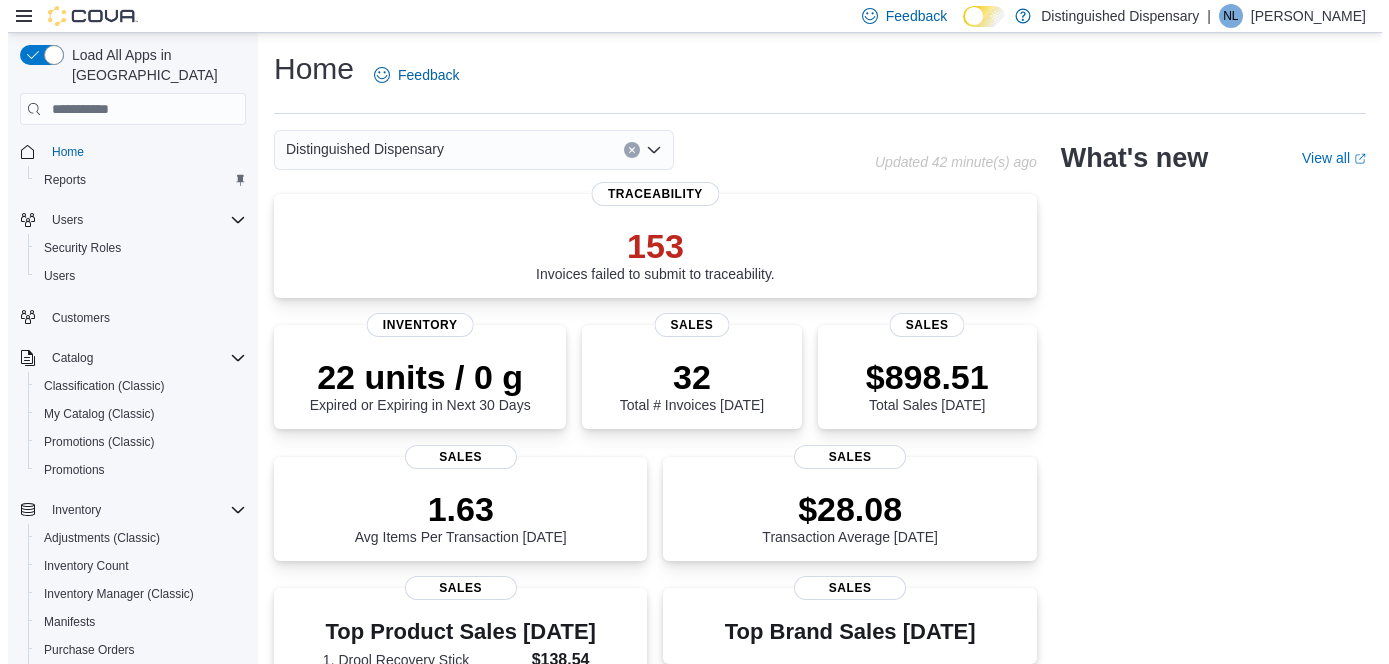 scroll, scrollTop: 0, scrollLeft: 0, axis: both 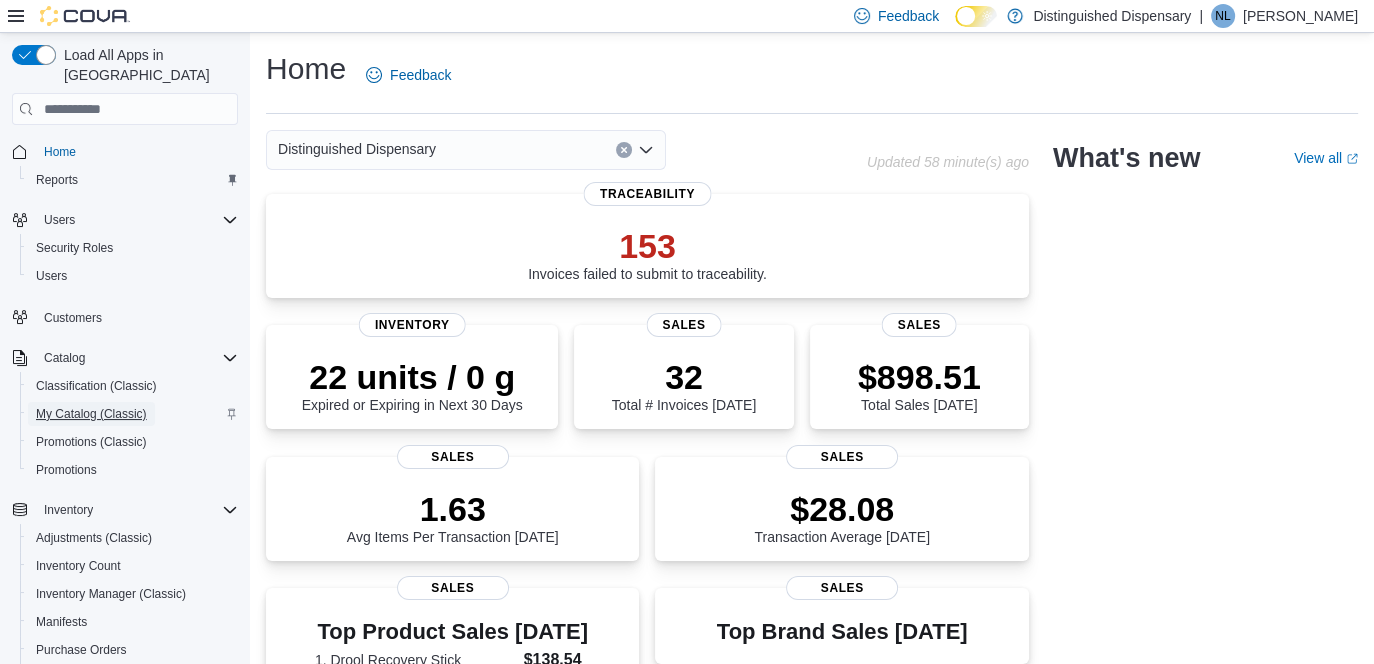 click on "My Catalog (Classic)" at bounding box center [91, 414] 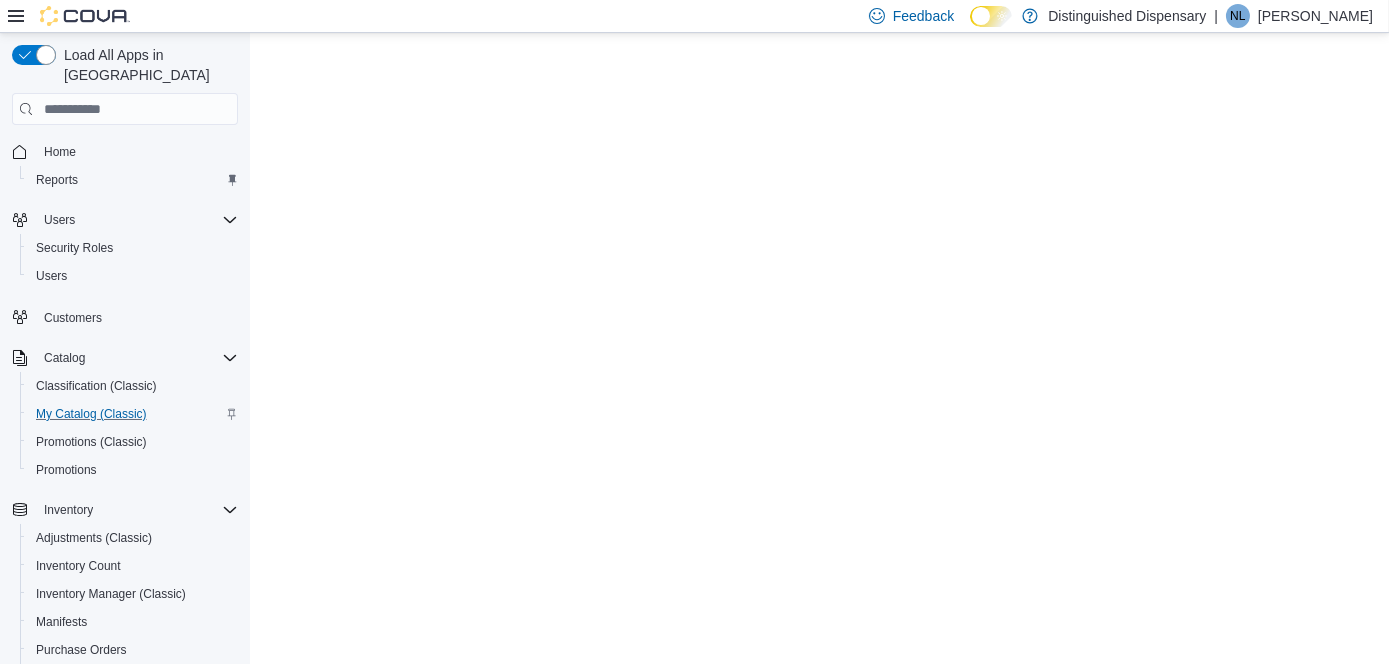 scroll, scrollTop: 0, scrollLeft: 0, axis: both 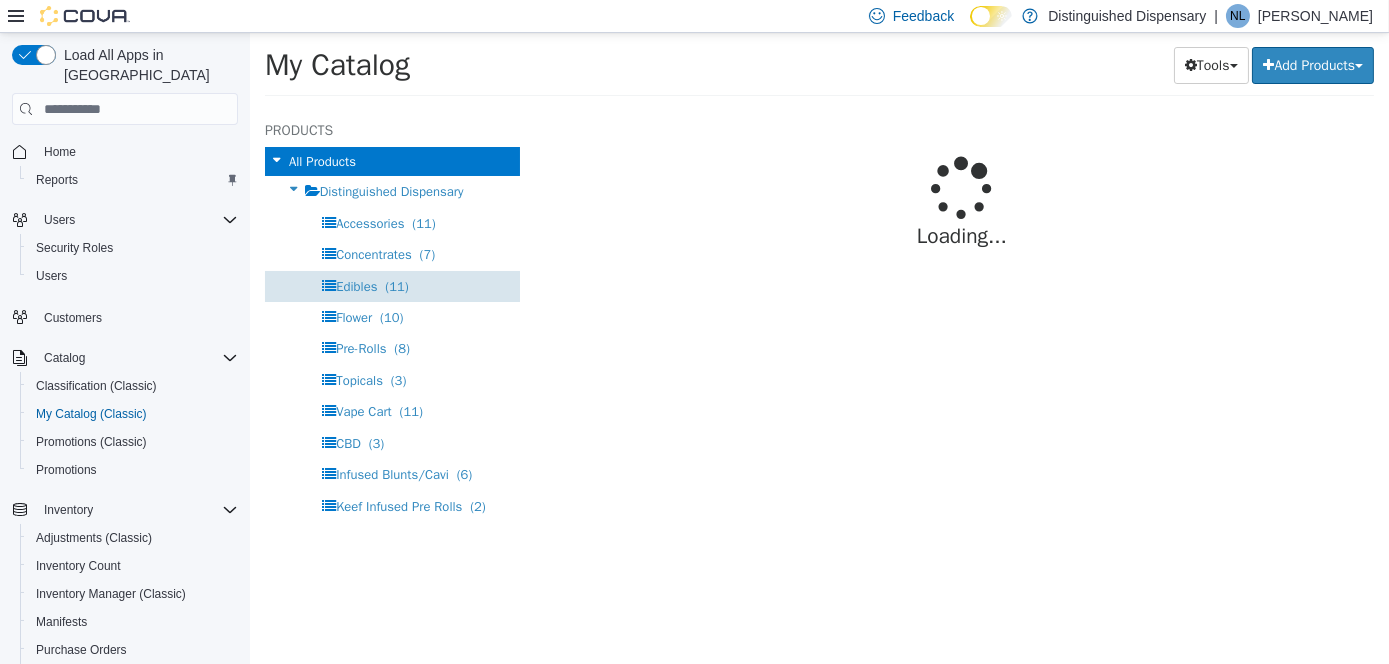 select on "**********" 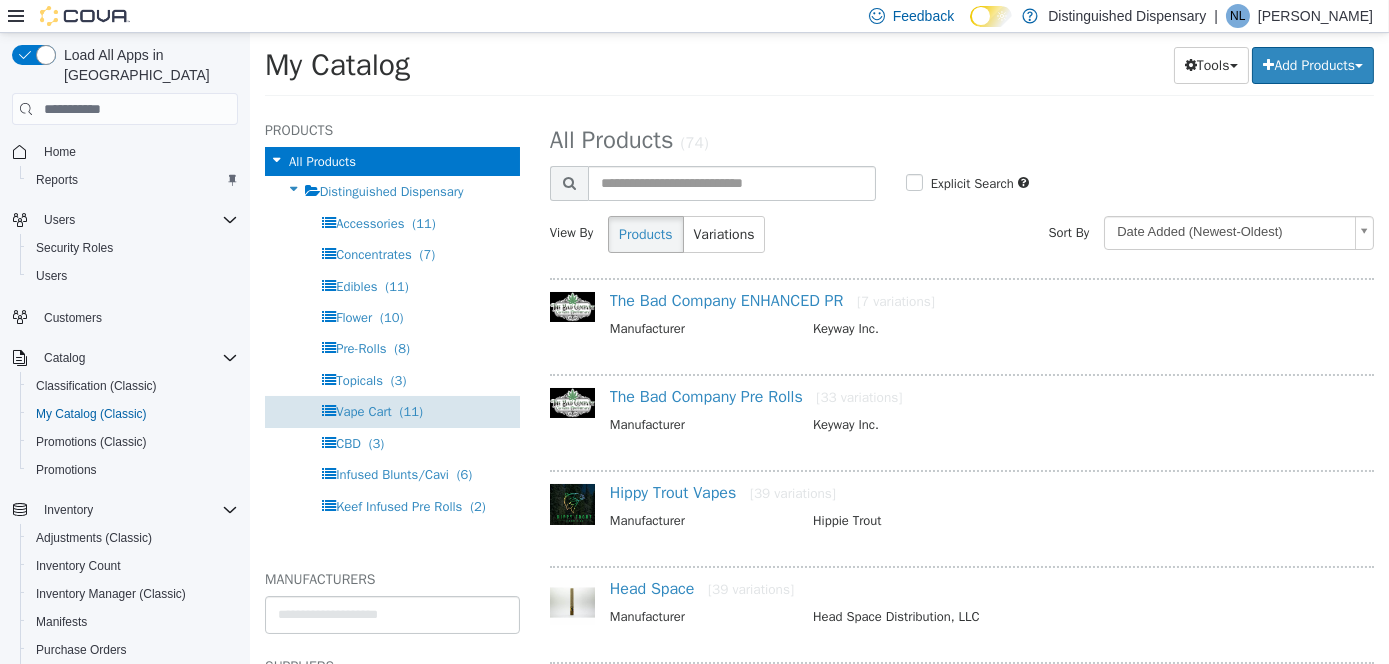 click on "Vape Cart" at bounding box center (363, 411) 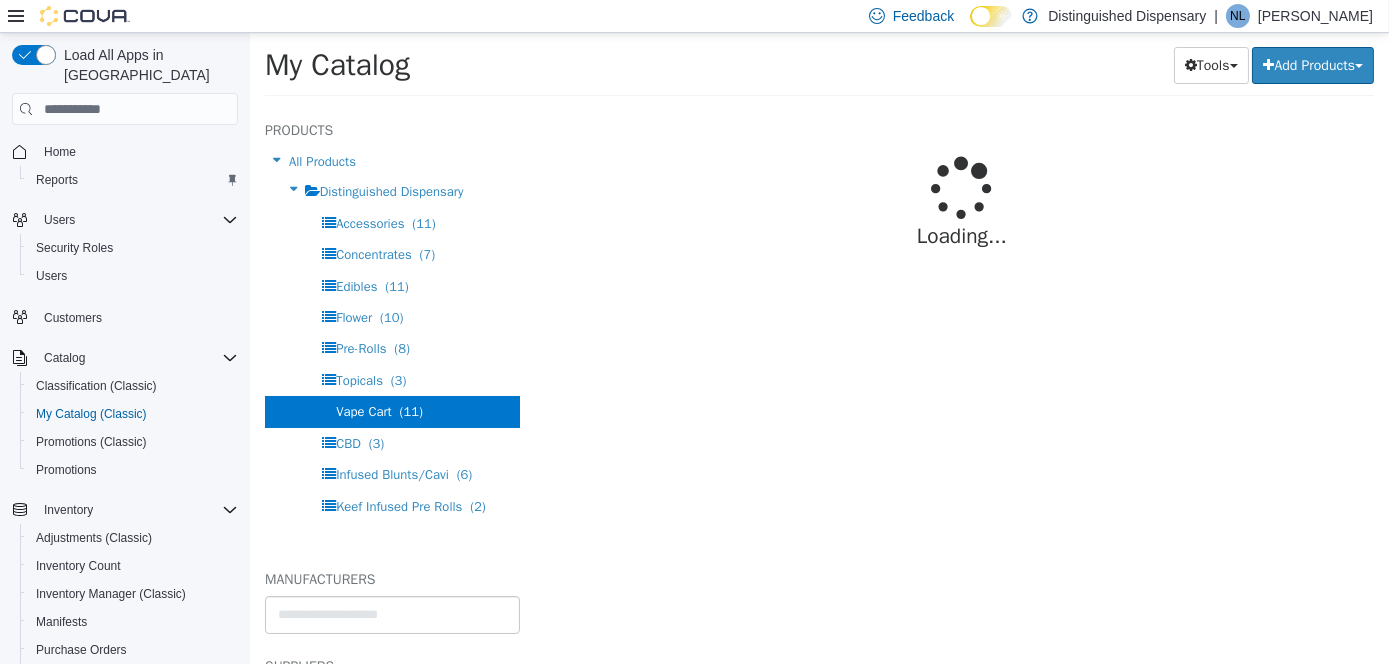 select on "**********" 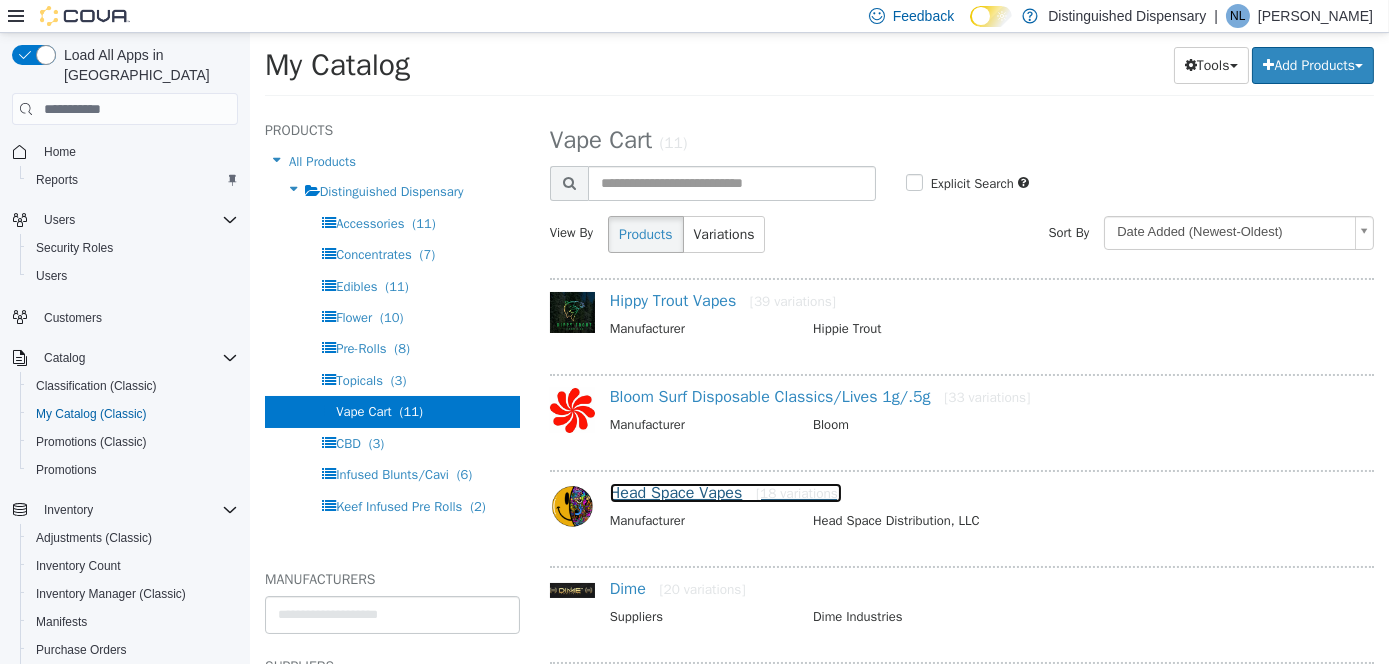 click on "Head Space Vapes
[18 variations]" at bounding box center [725, 493] 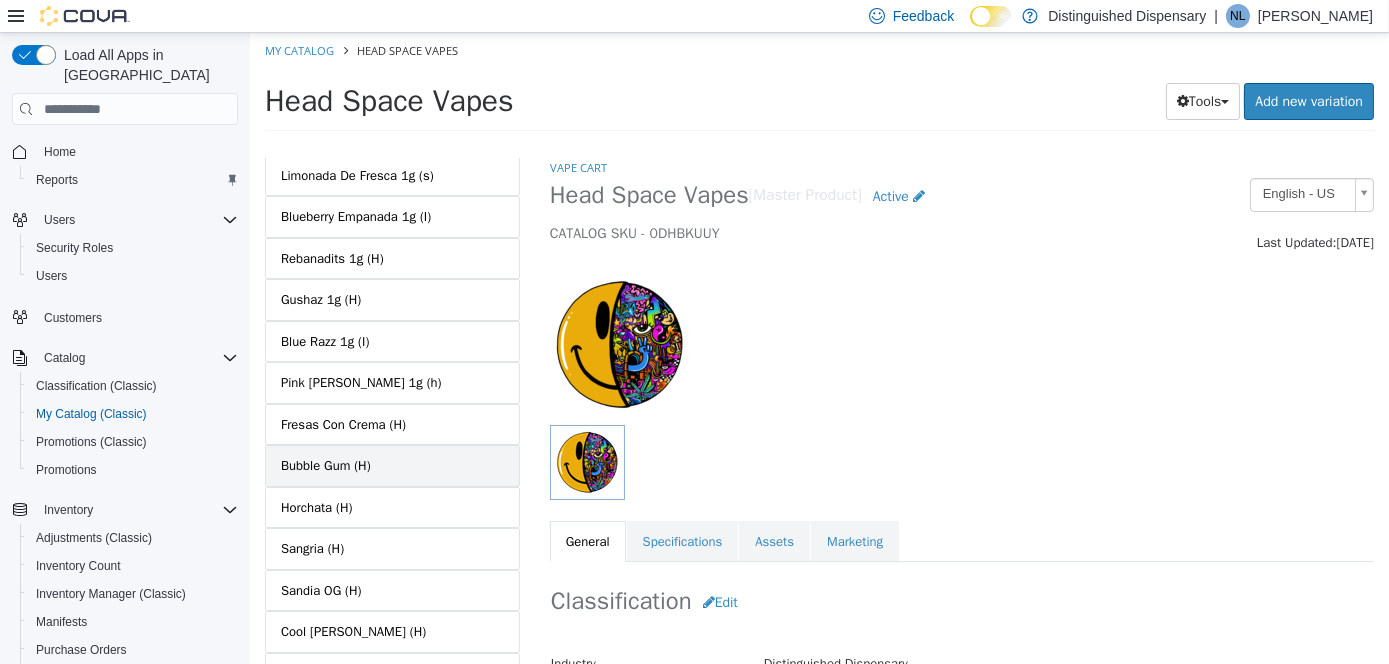 scroll, scrollTop: 161, scrollLeft: 0, axis: vertical 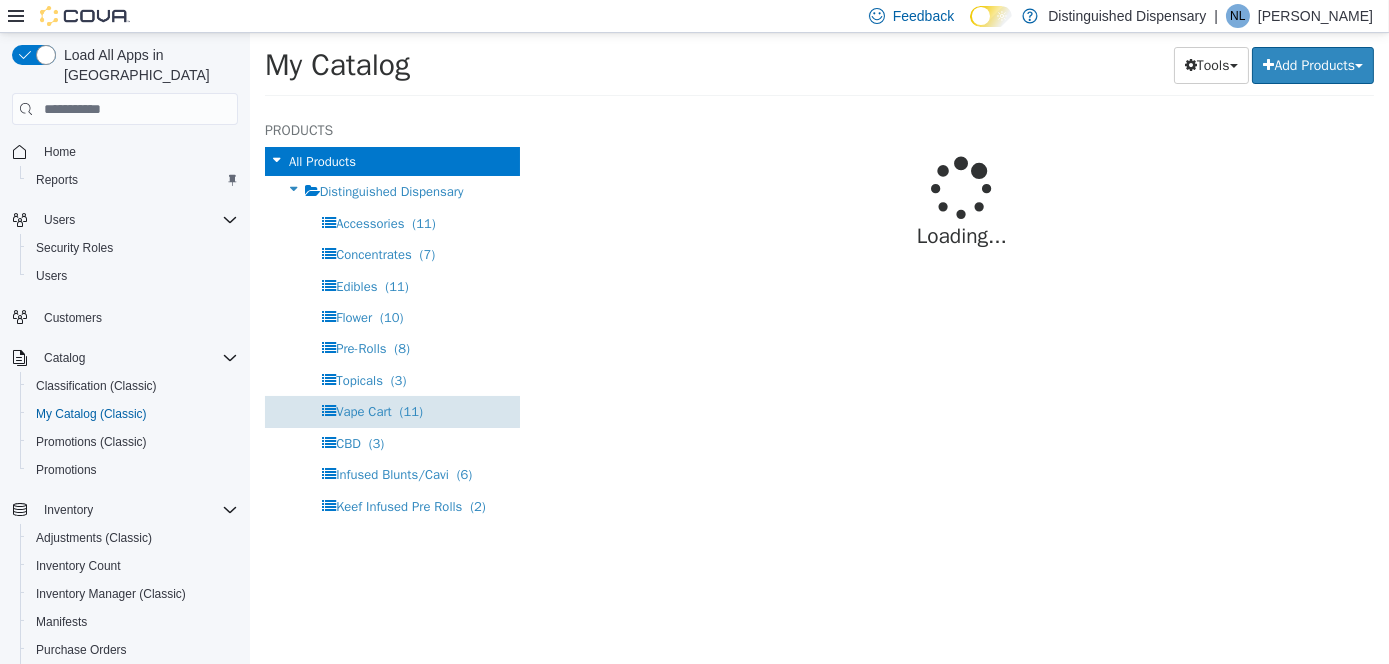 select on "**********" 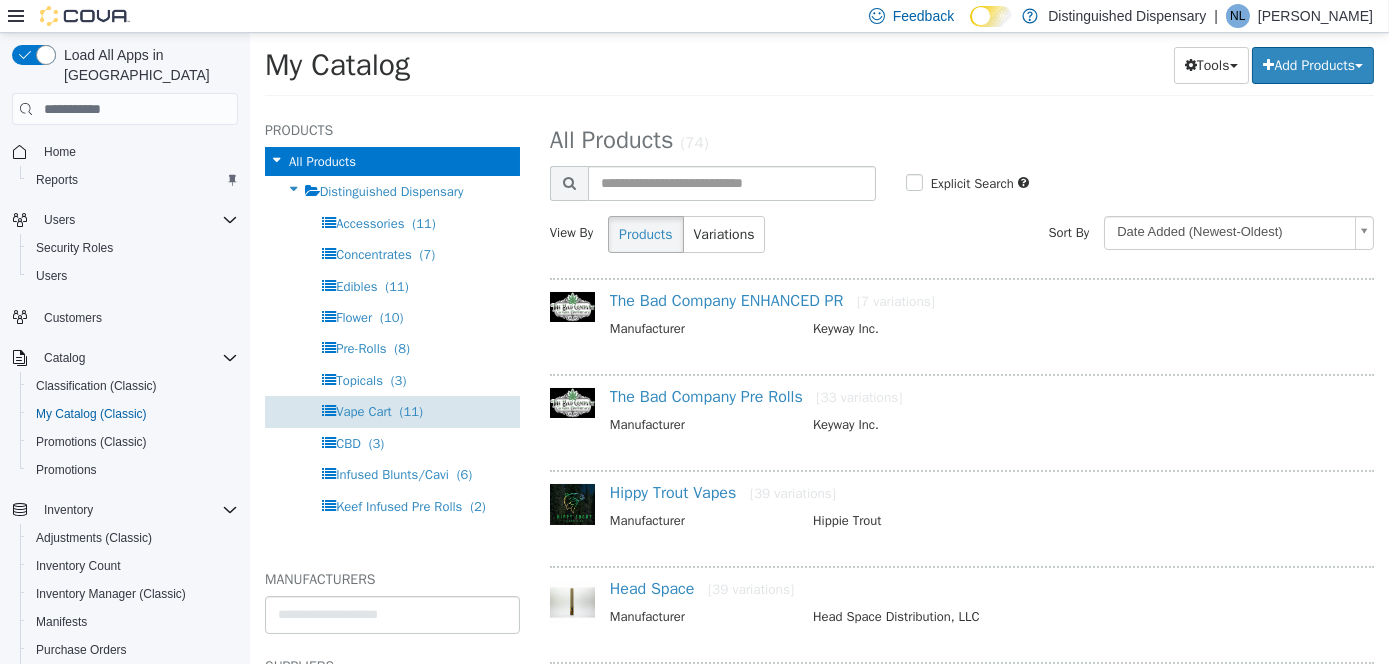 click on "Vape Cart" at bounding box center [363, 411] 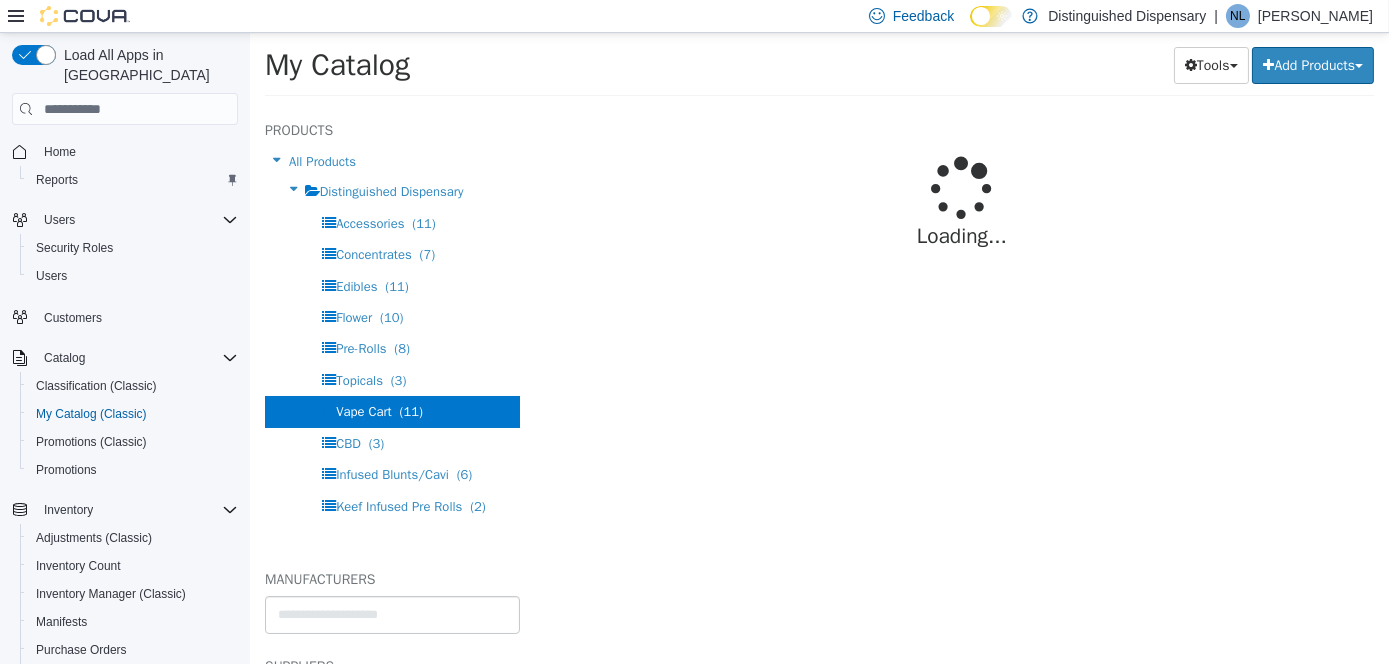 select on "**********" 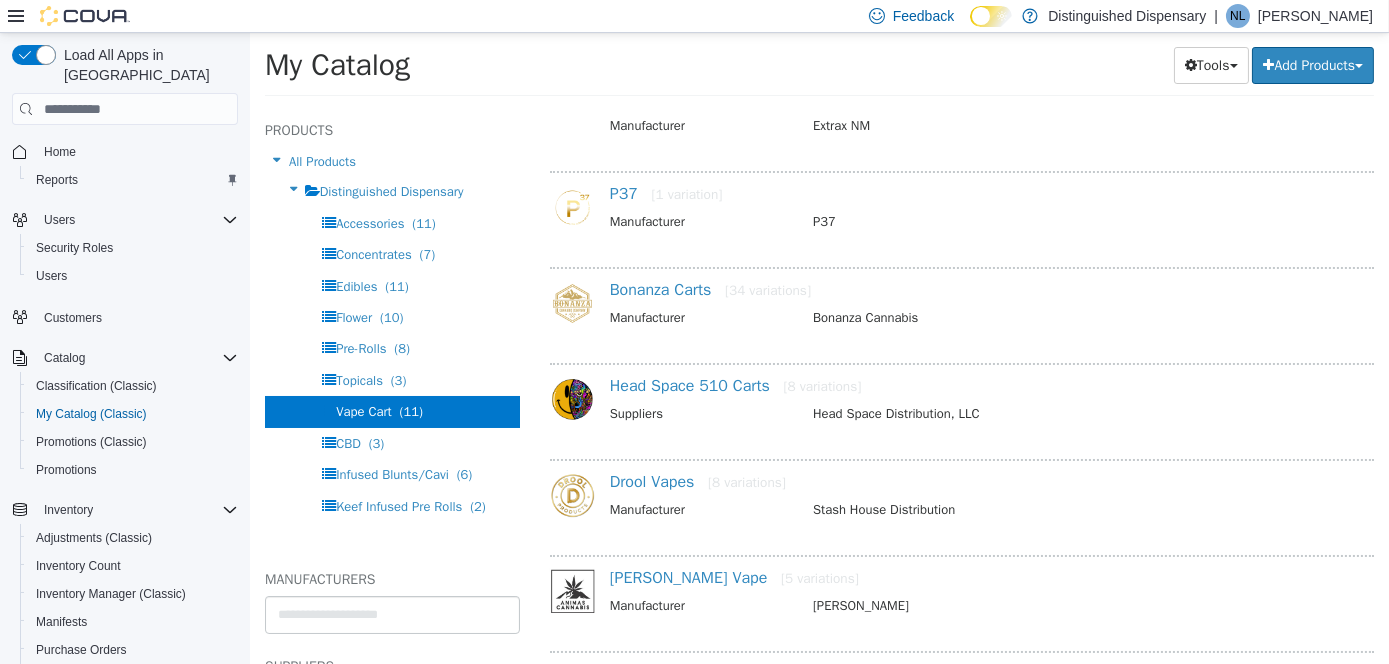 scroll, scrollTop: 600, scrollLeft: 0, axis: vertical 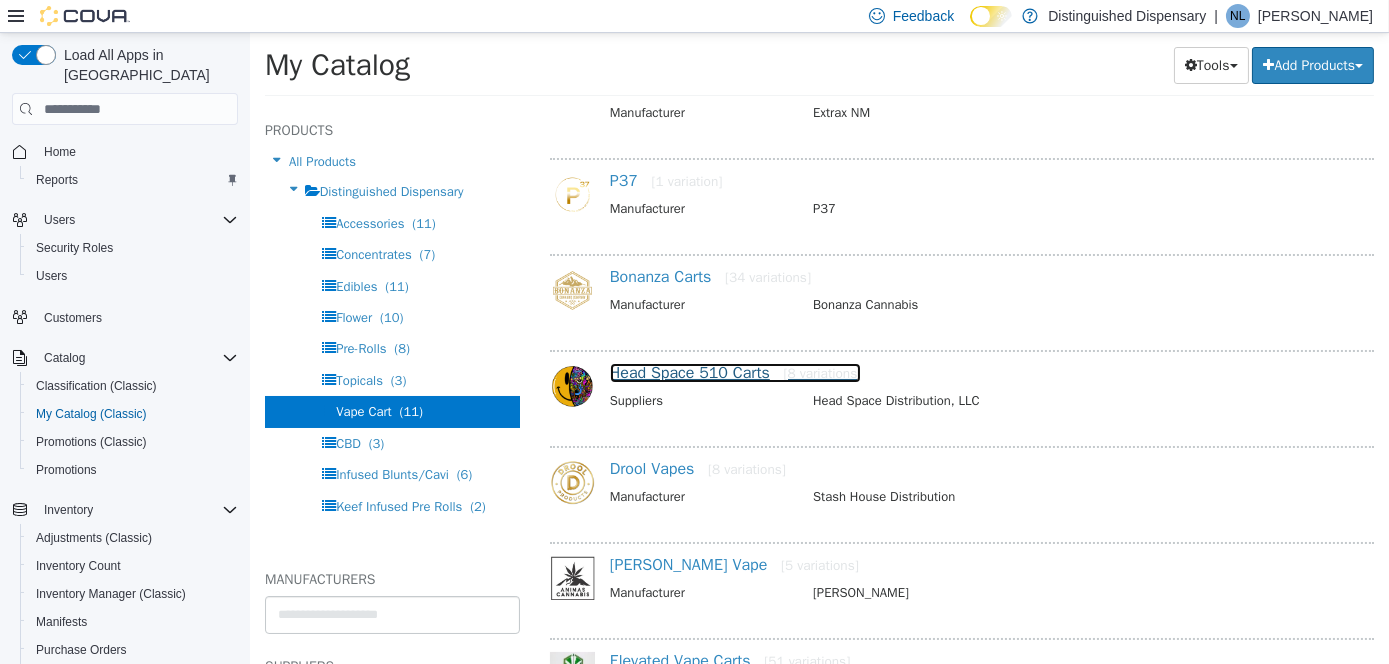 click on "Head Space 510 Carts
[8 variations]" at bounding box center [735, 373] 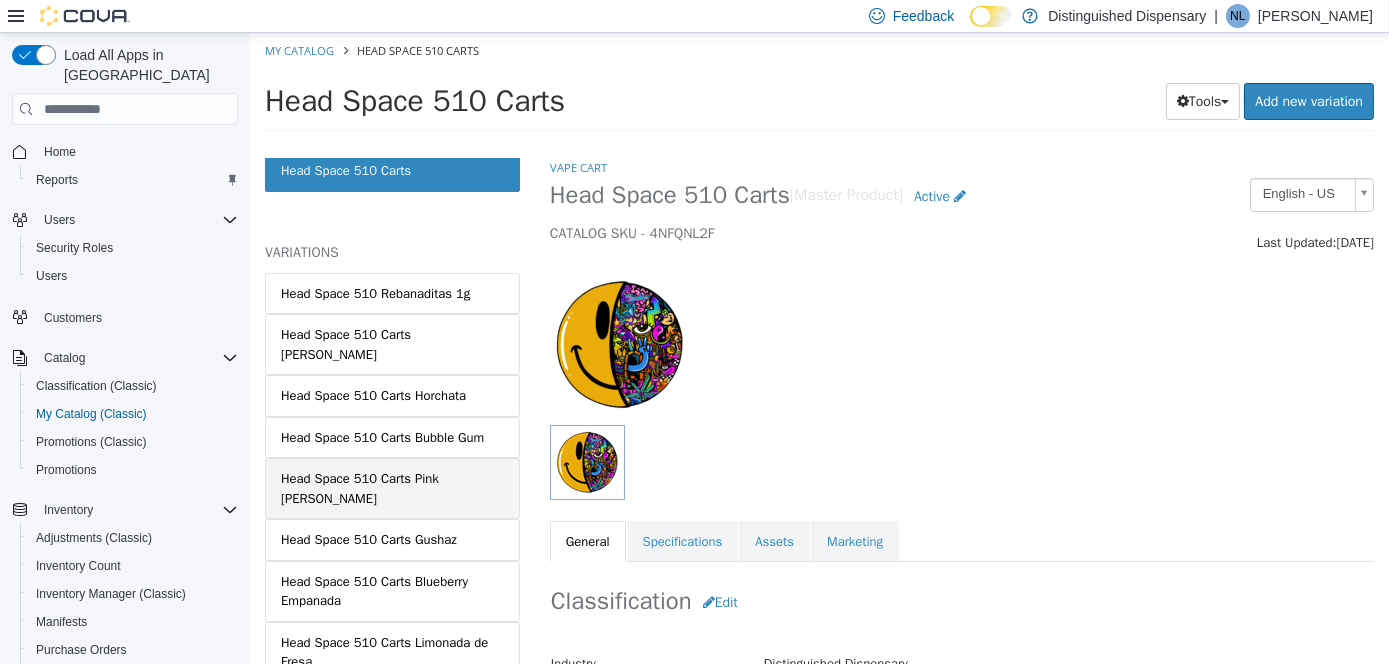 scroll, scrollTop: 90, scrollLeft: 0, axis: vertical 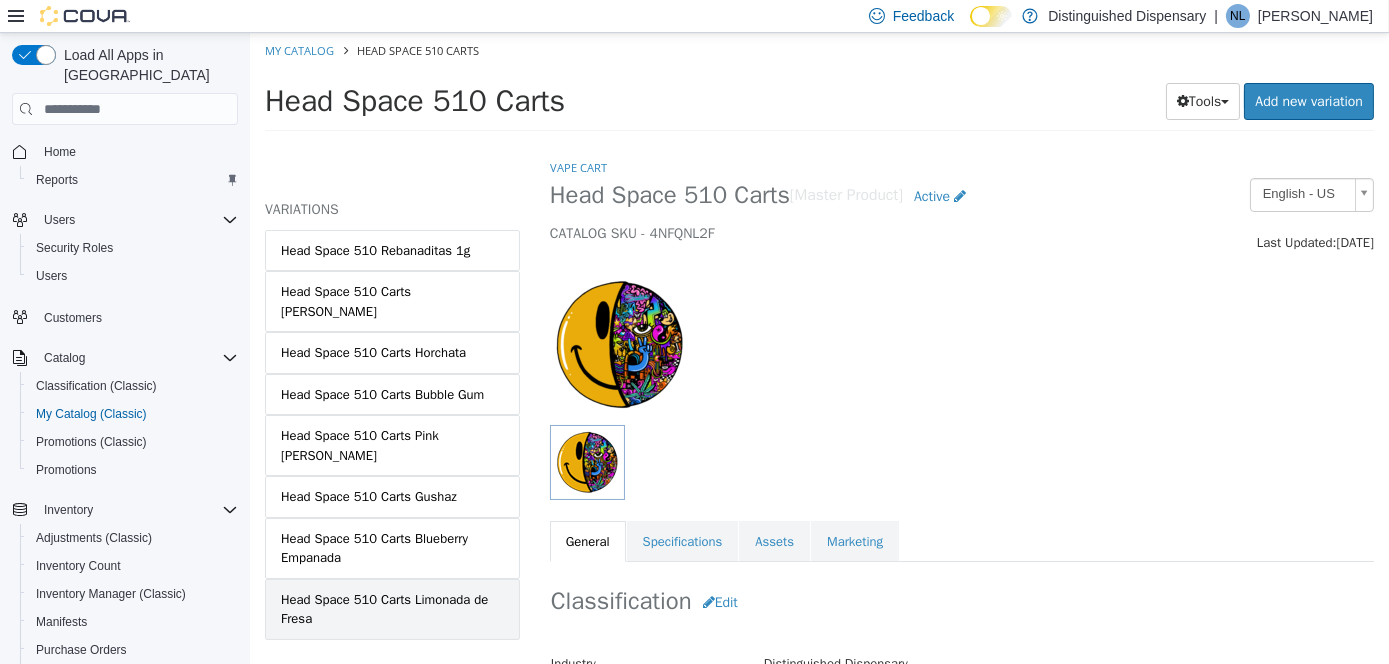 click on "Head Space 510 Carts Limonada de Fresa" at bounding box center (391, 609) 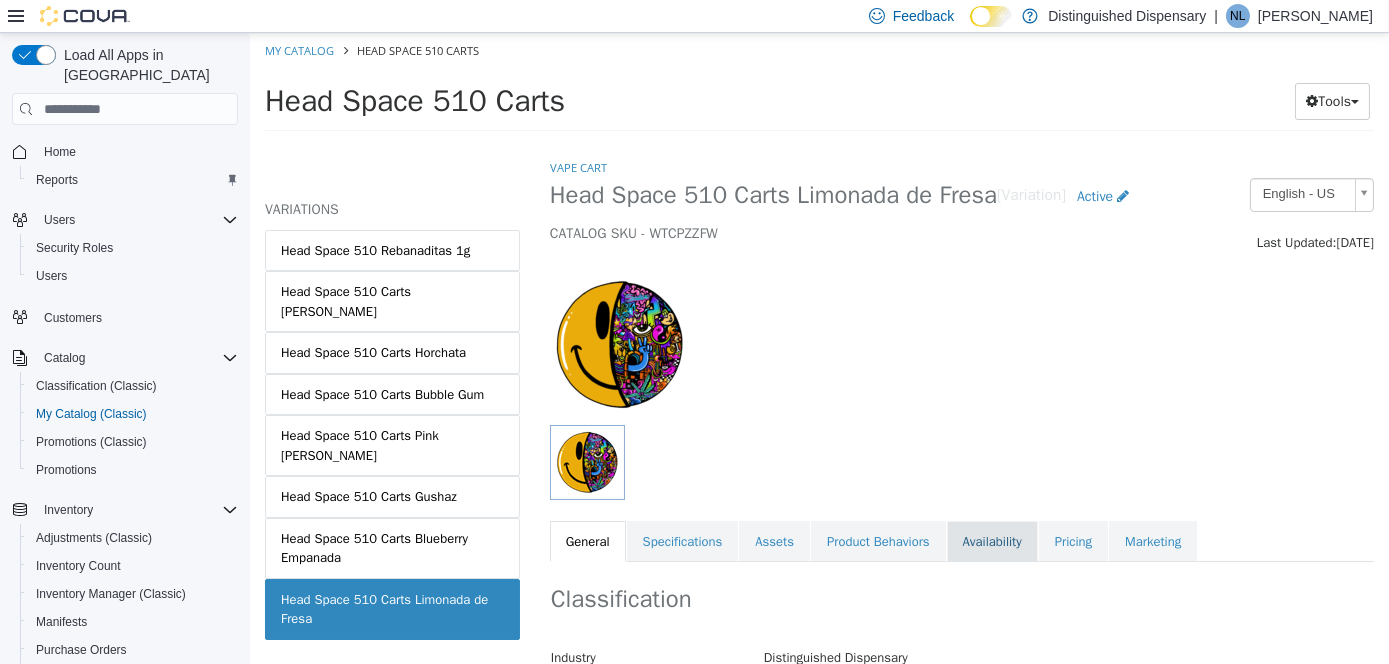 click on "Availability" at bounding box center (991, 542) 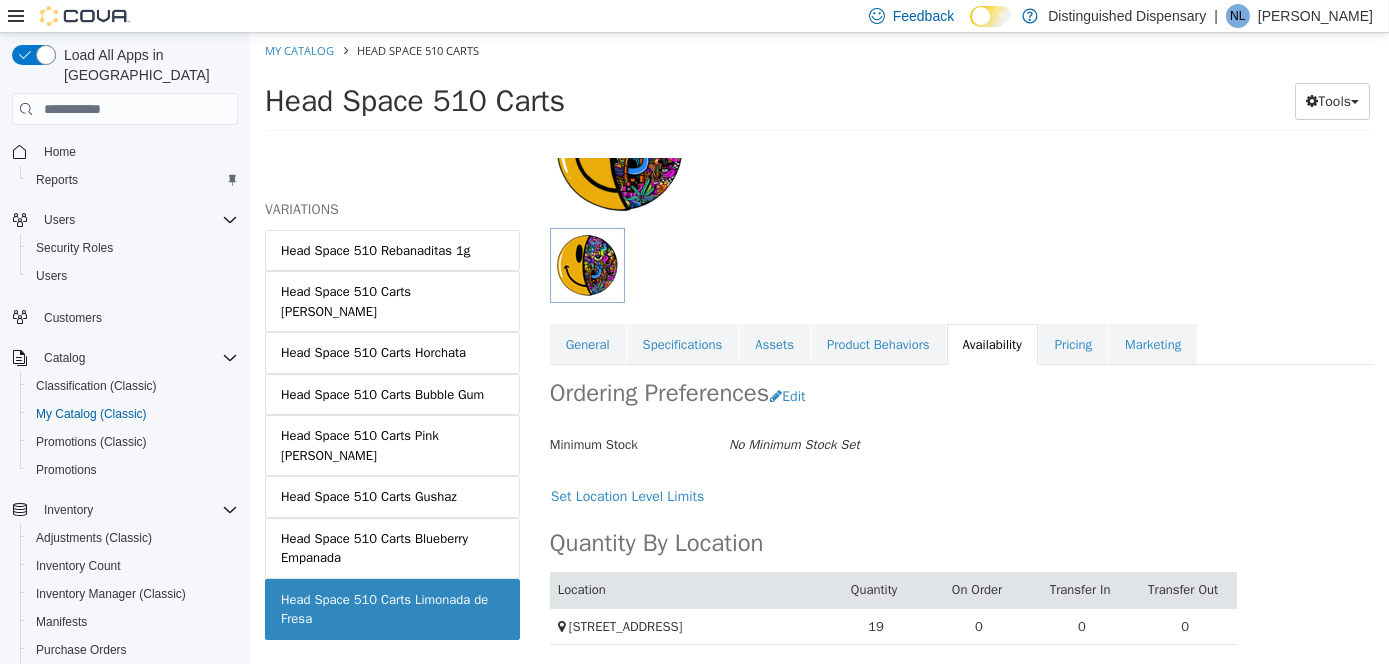 scroll, scrollTop: 197, scrollLeft: 0, axis: vertical 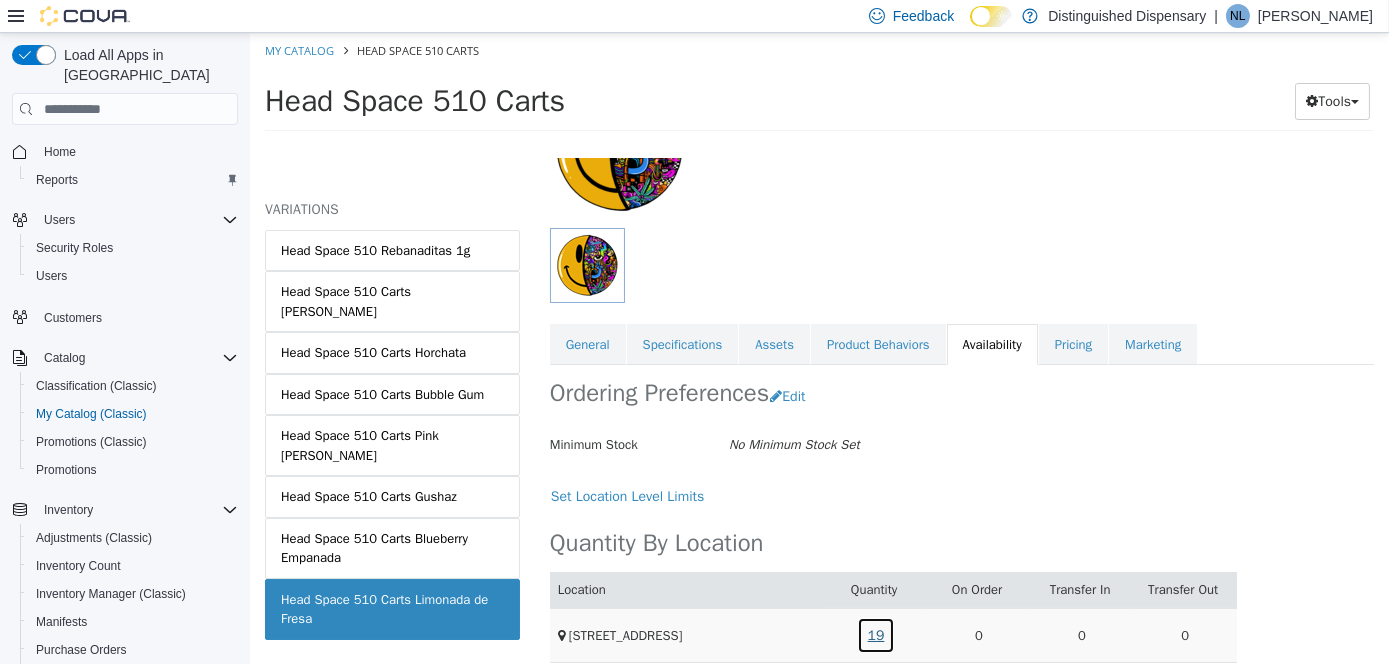 click on "19" at bounding box center (875, 635) 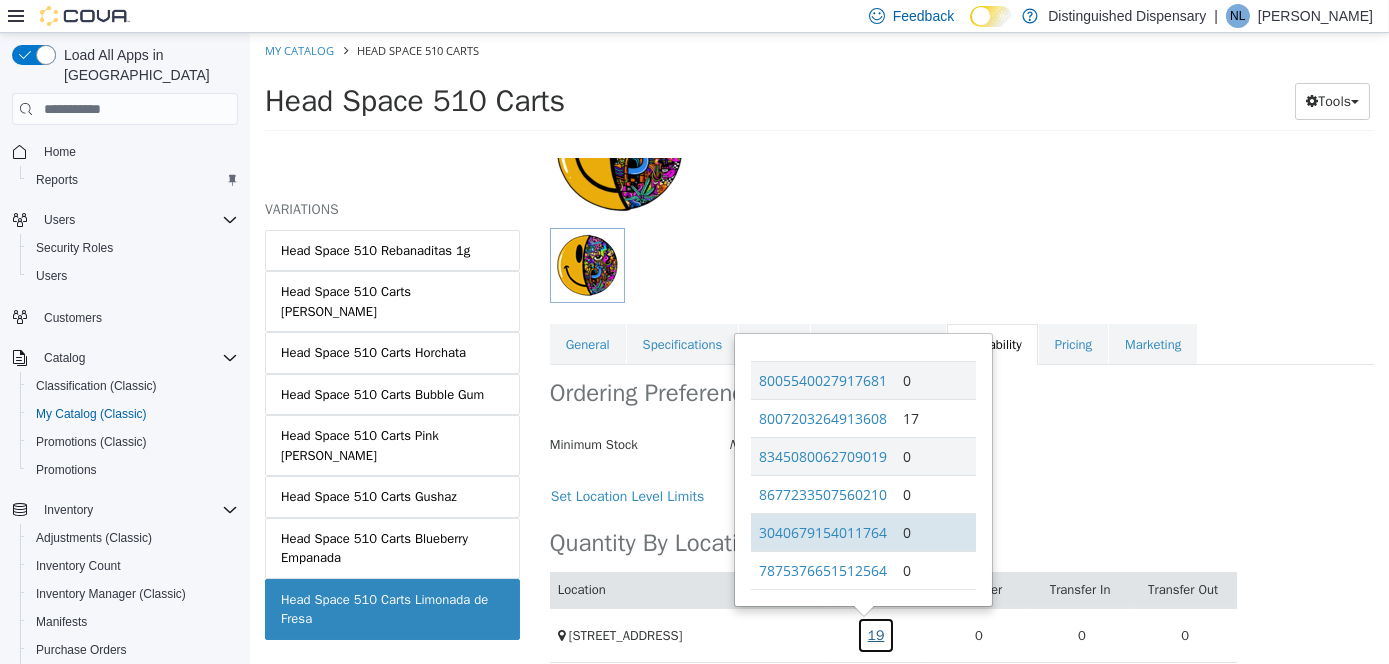 scroll, scrollTop: 157, scrollLeft: 0, axis: vertical 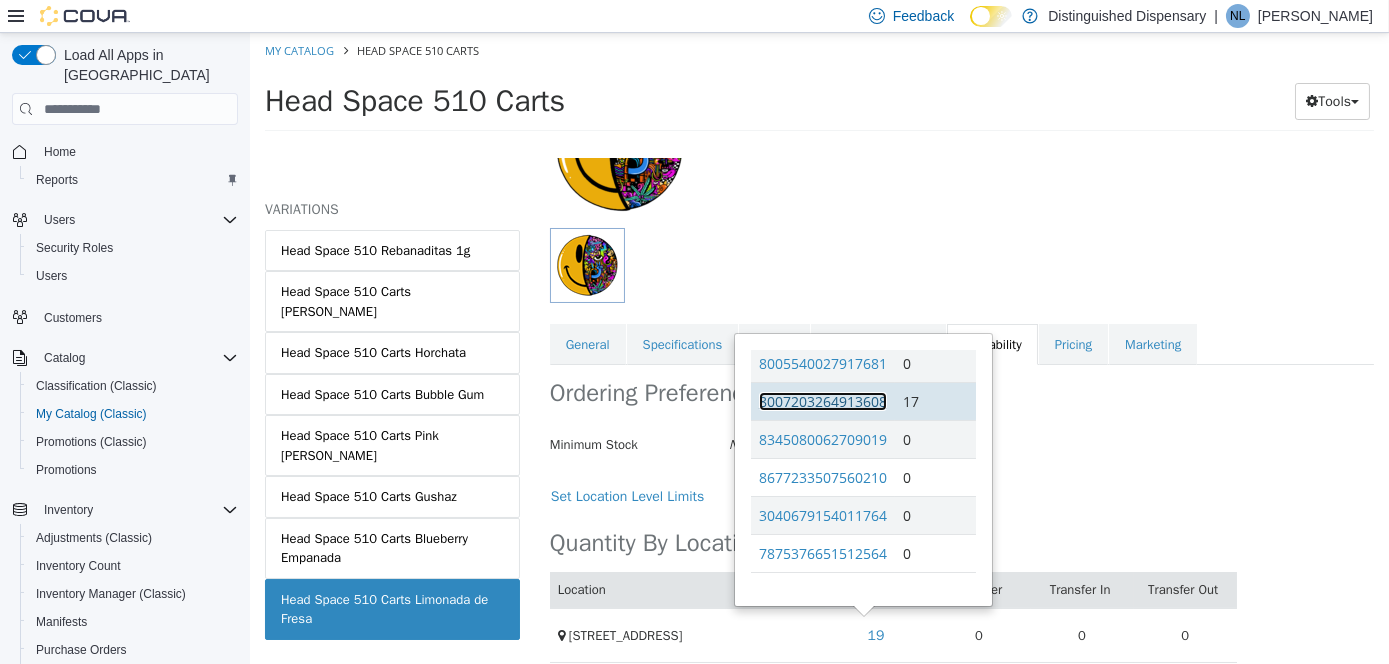 click on "8007203264913608" at bounding box center (822, 401) 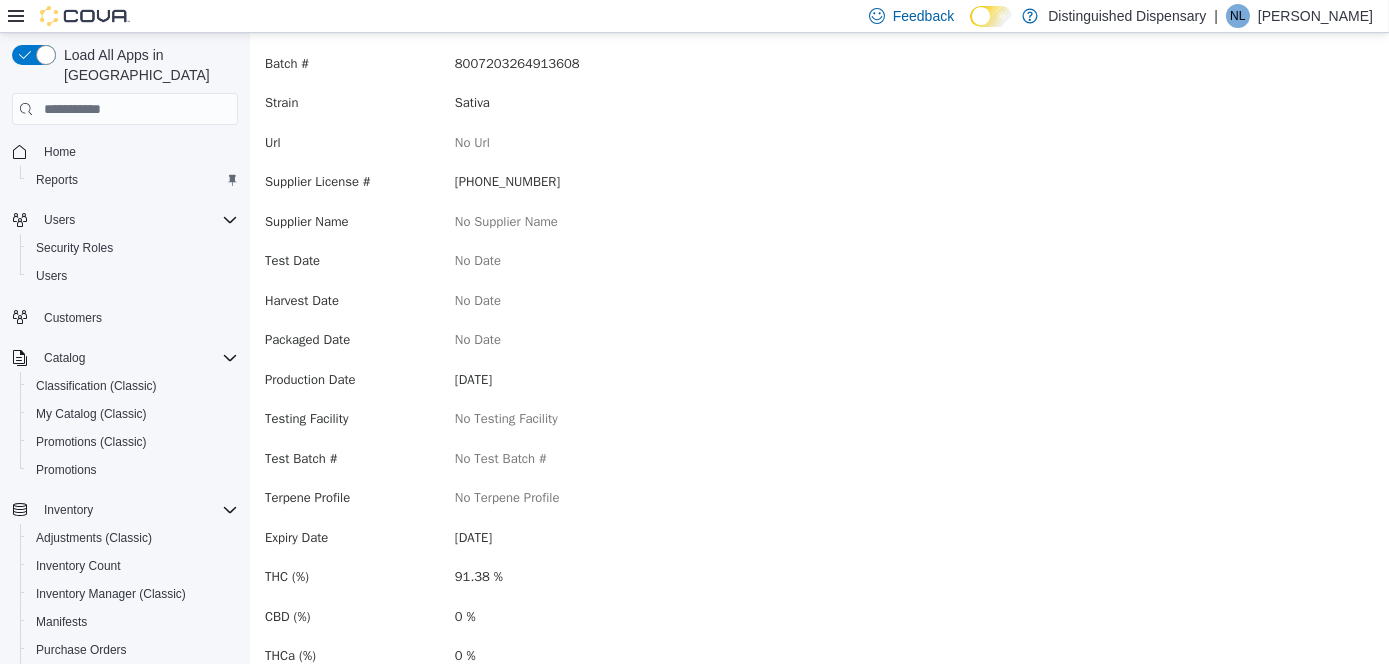 scroll, scrollTop: 0, scrollLeft: 0, axis: both 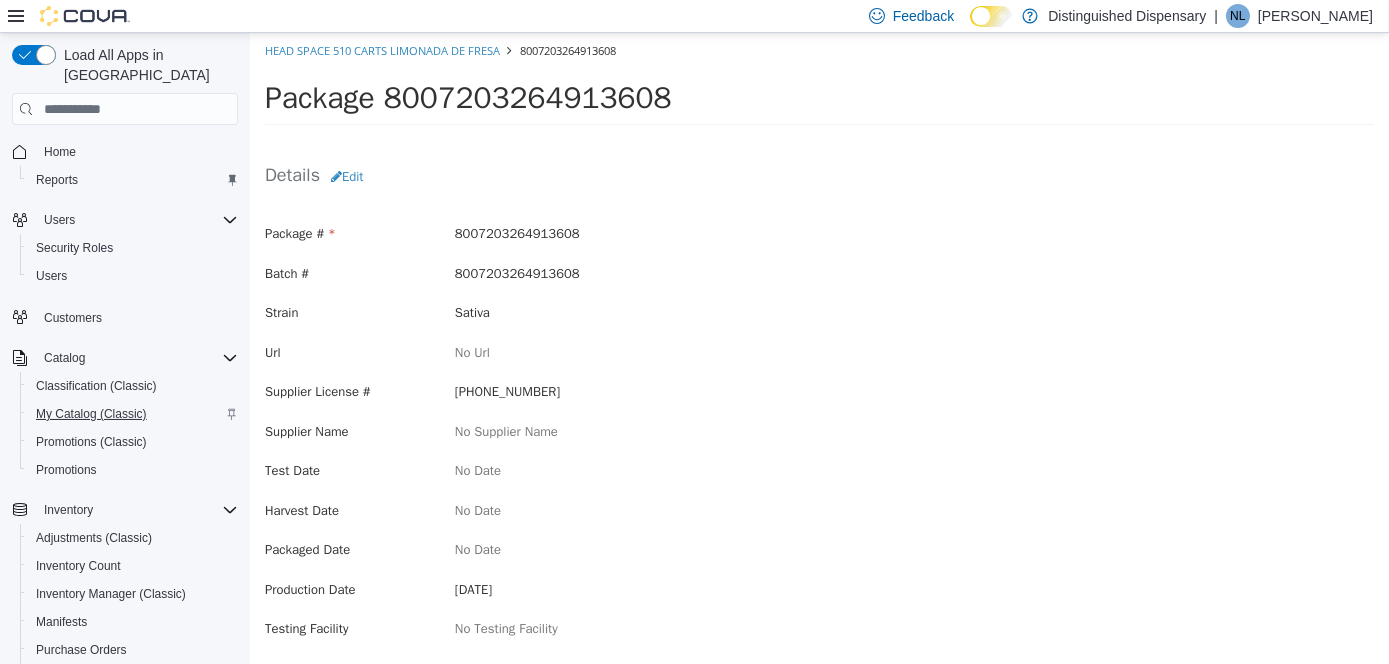 click on "My Catalog (Classic)" at bounding box center [91, 414] 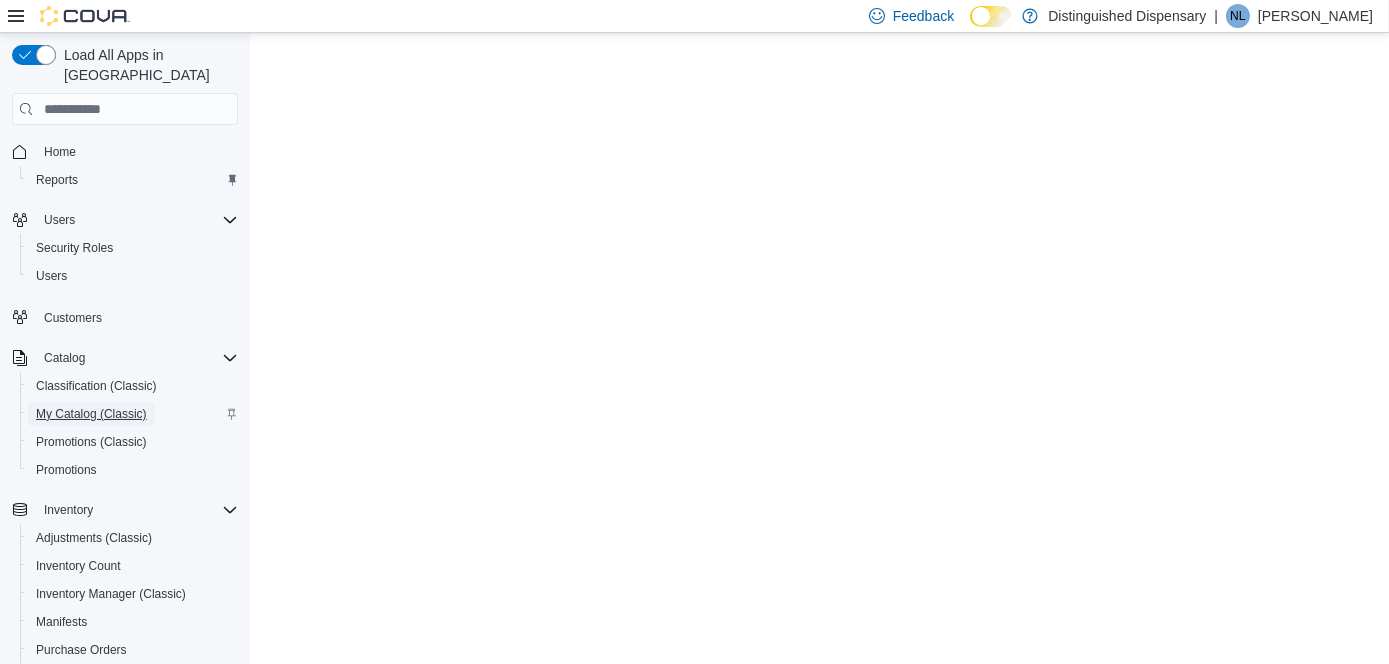 scroll, scrollTop: 0, scrollLeft: 0, axis: both 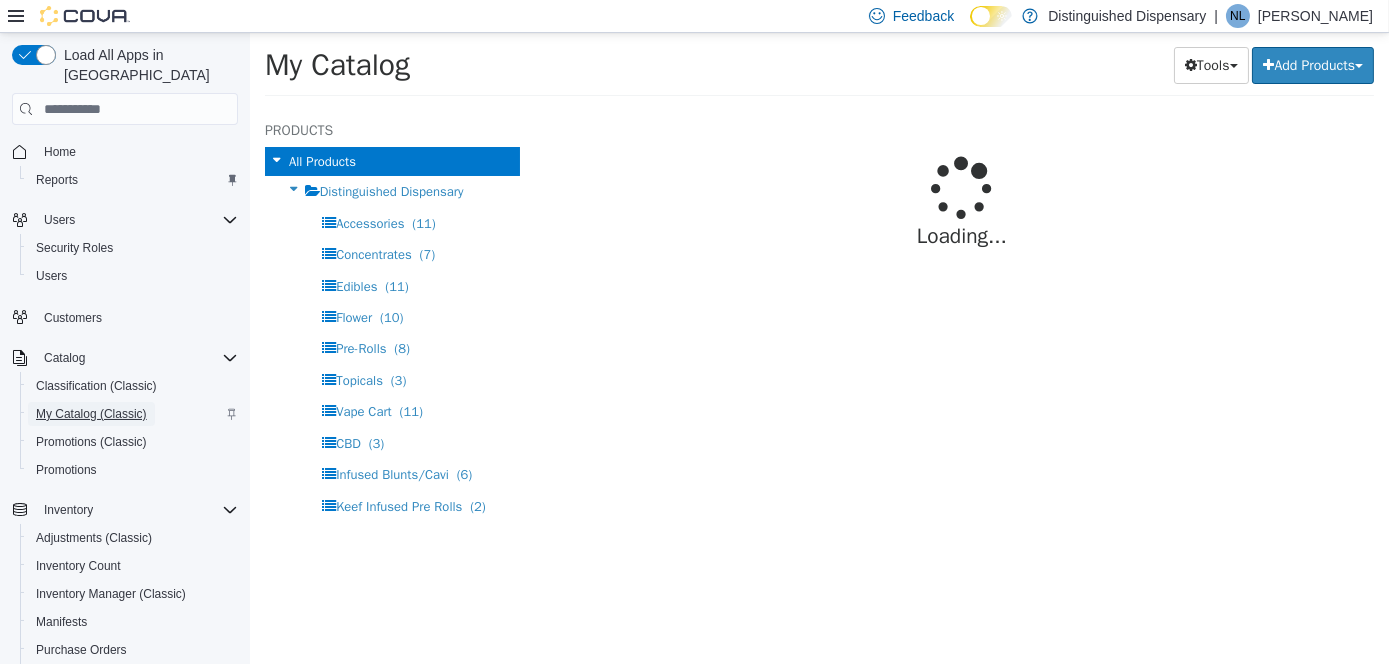 select on "**********" 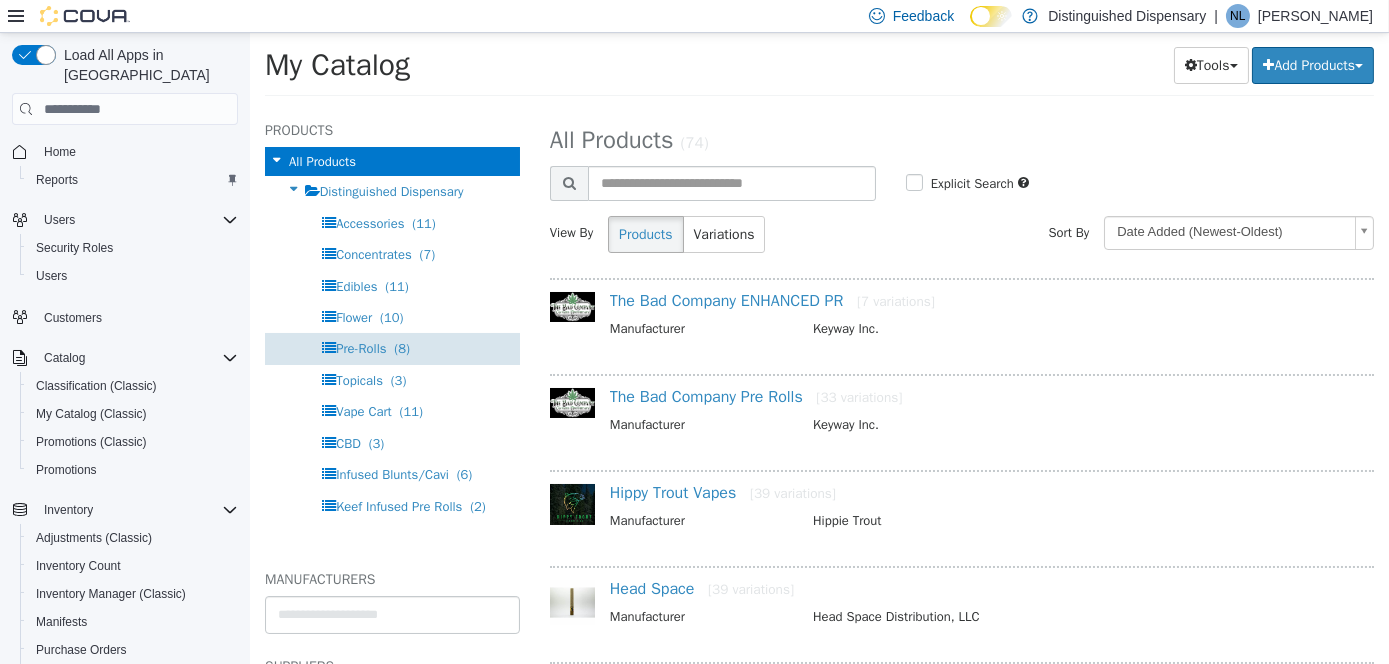 click on "Pre-Rolls" at bounding box center [360, 348] 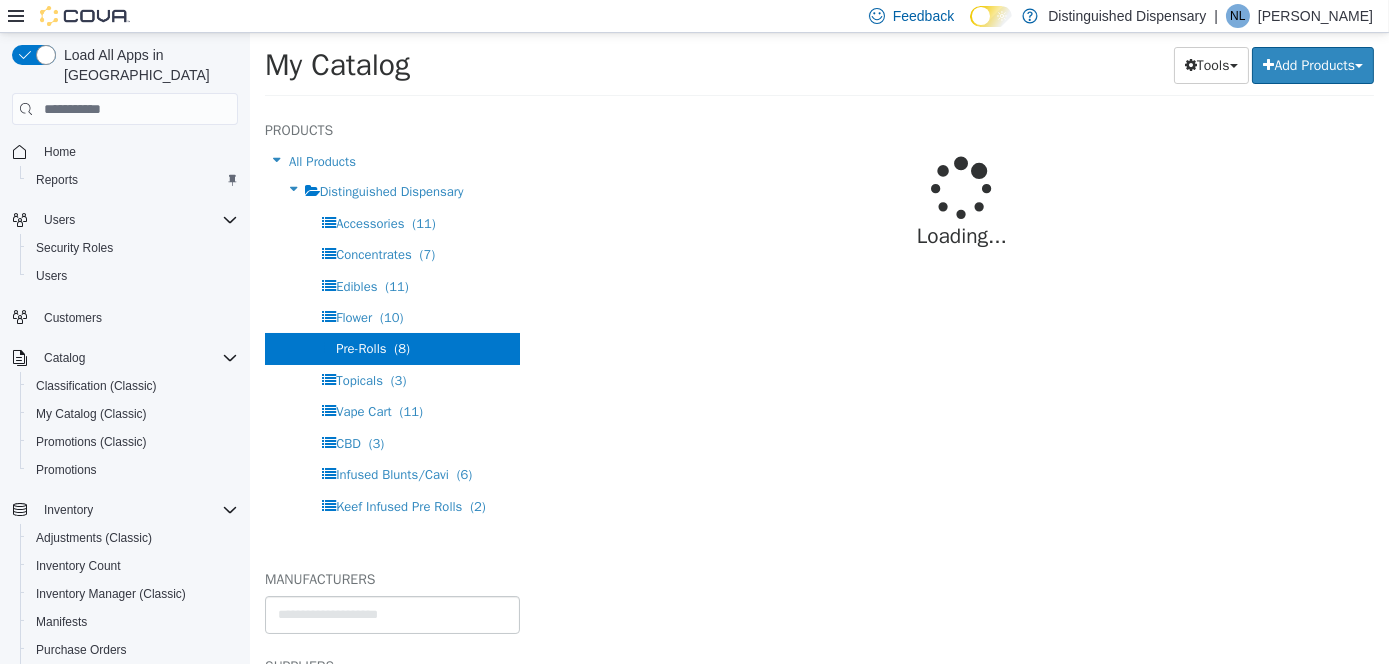 select on "**********" 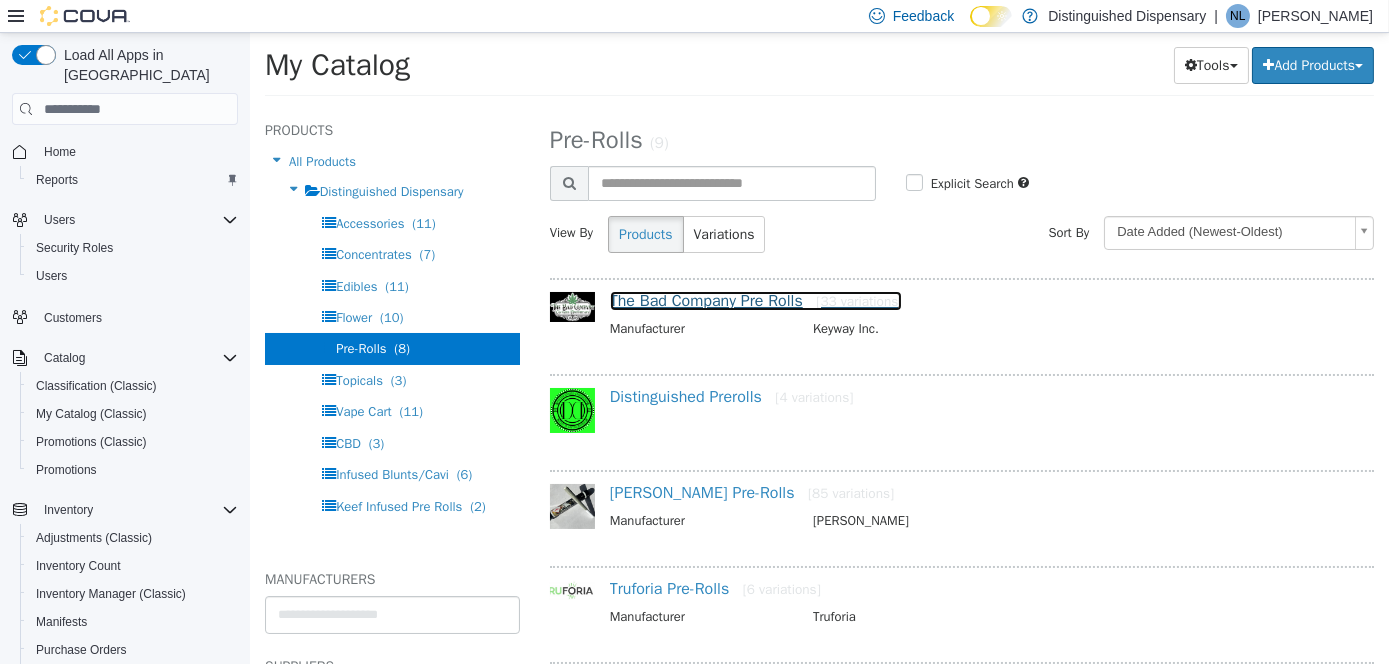 click on "The Bad Company Pre Rolls
[33 variations]" at bounding box center (755, 301) 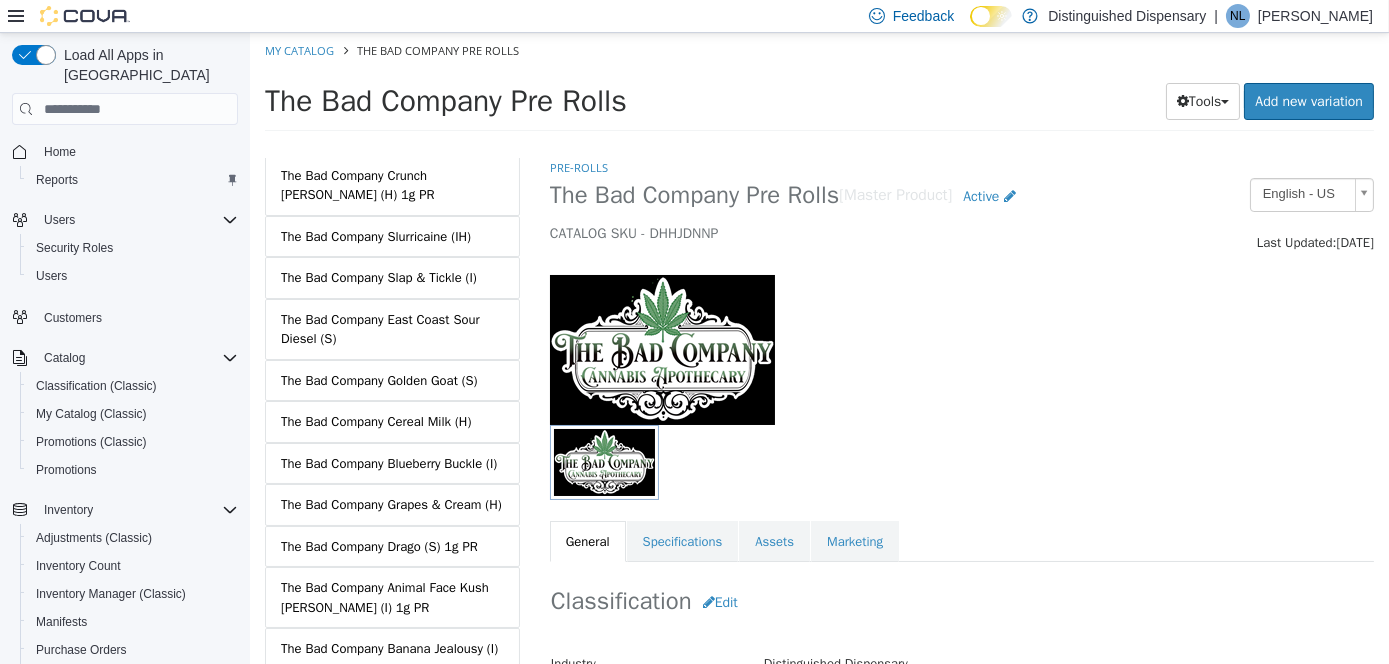 scroll, scrollTop: 1106, scrollLeft: 0, axis: vertical 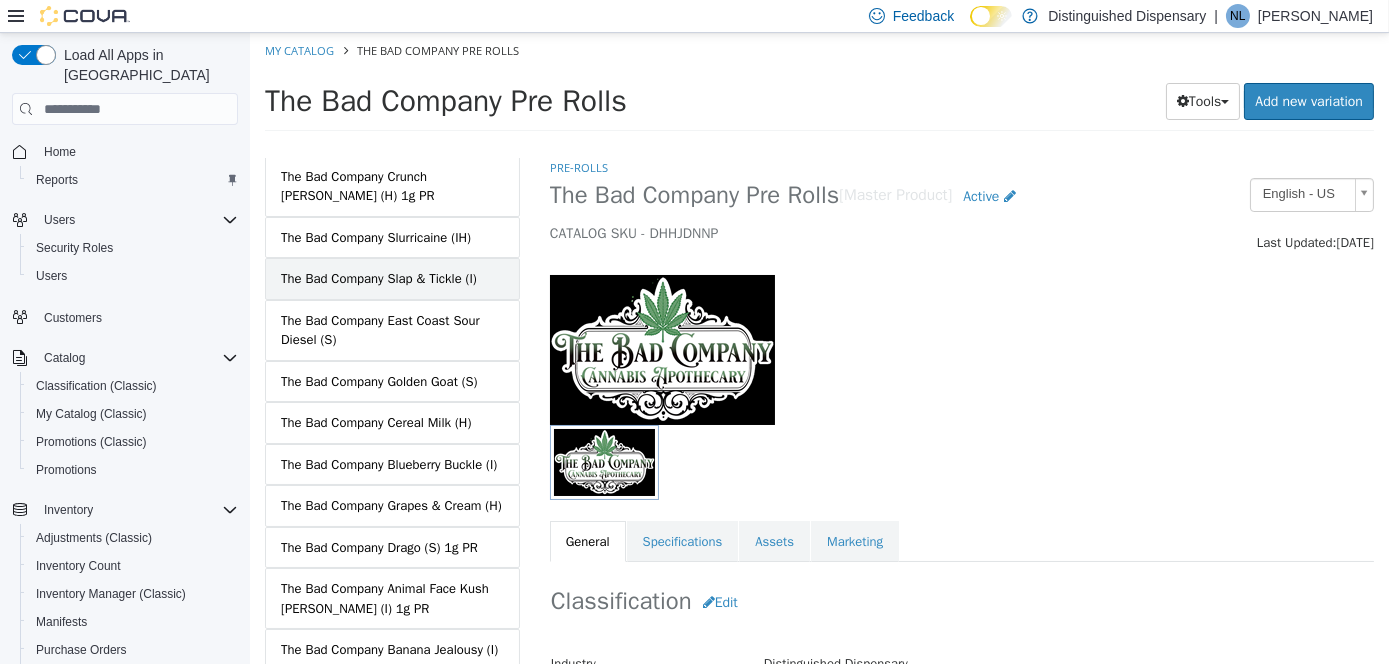 click on "The Bad Company Slap & Tickle (I)" at bounding box center [378, 279] 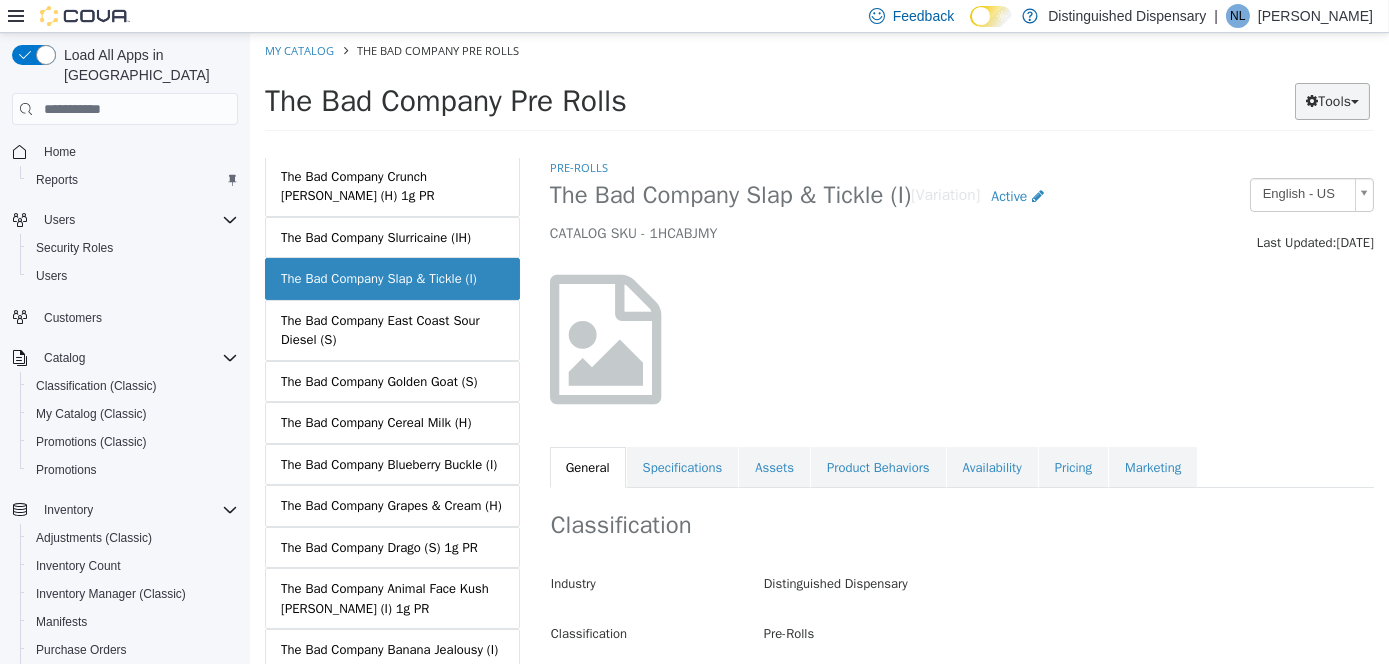 click on "Tools" at bounding box center [1331, 101] 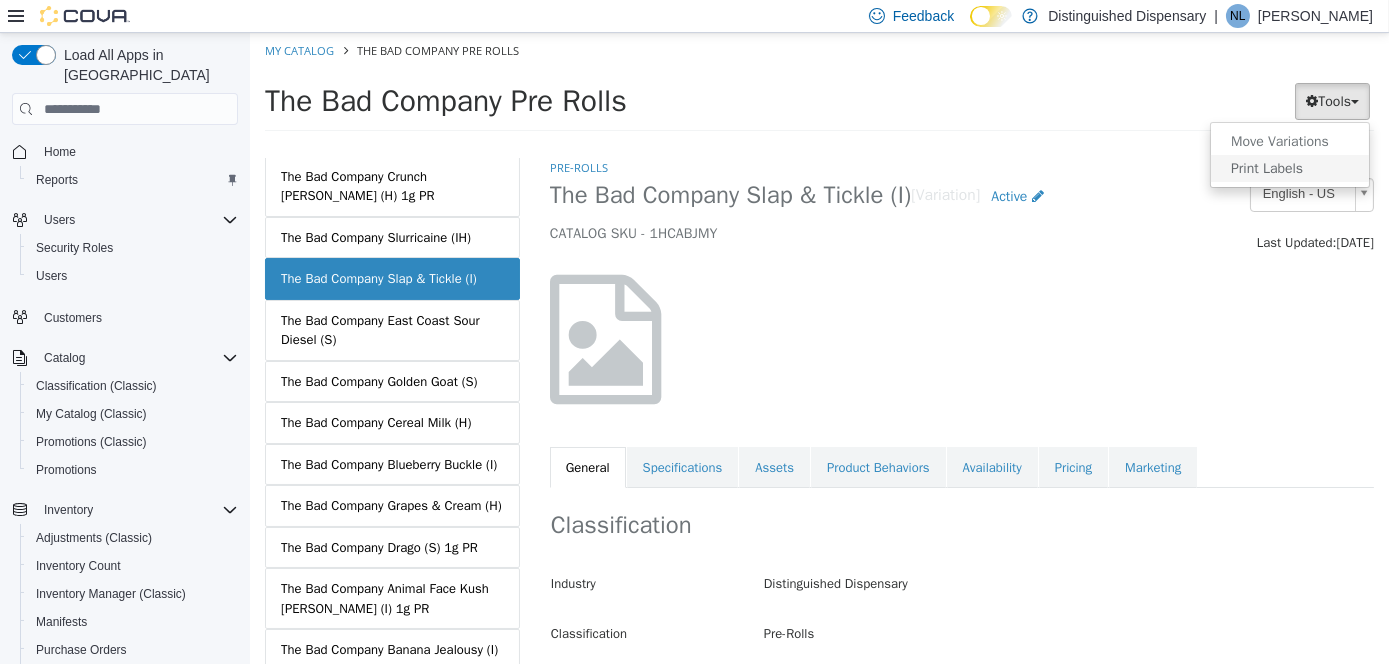 click on "Print Labels" at bounding box center (1289, 168) 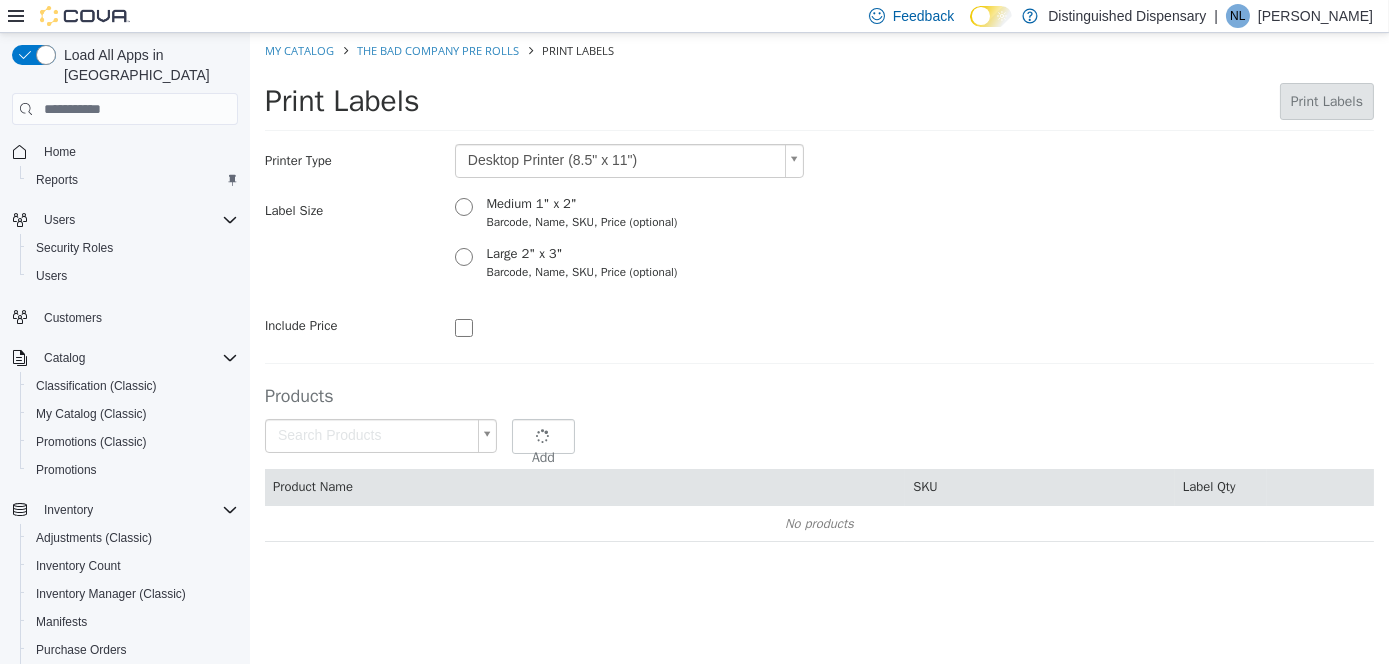 type 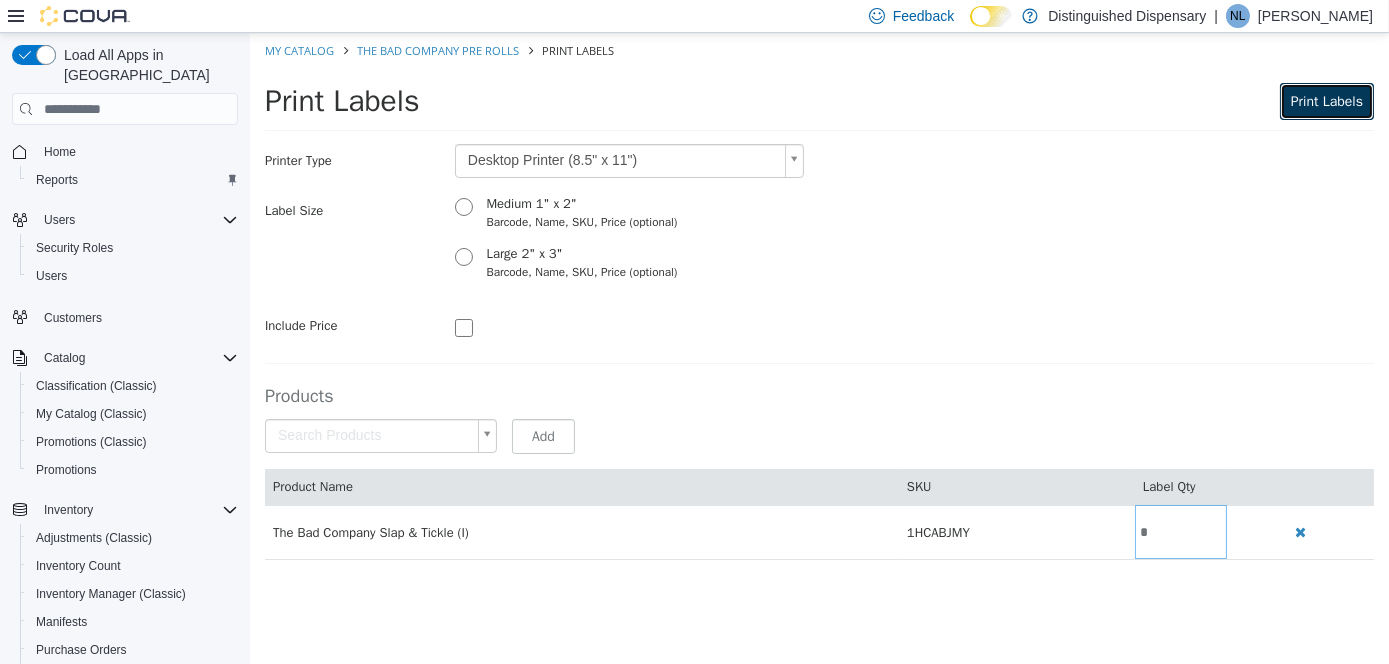 click on "Print Labels" at bounding box center [1326, 101] 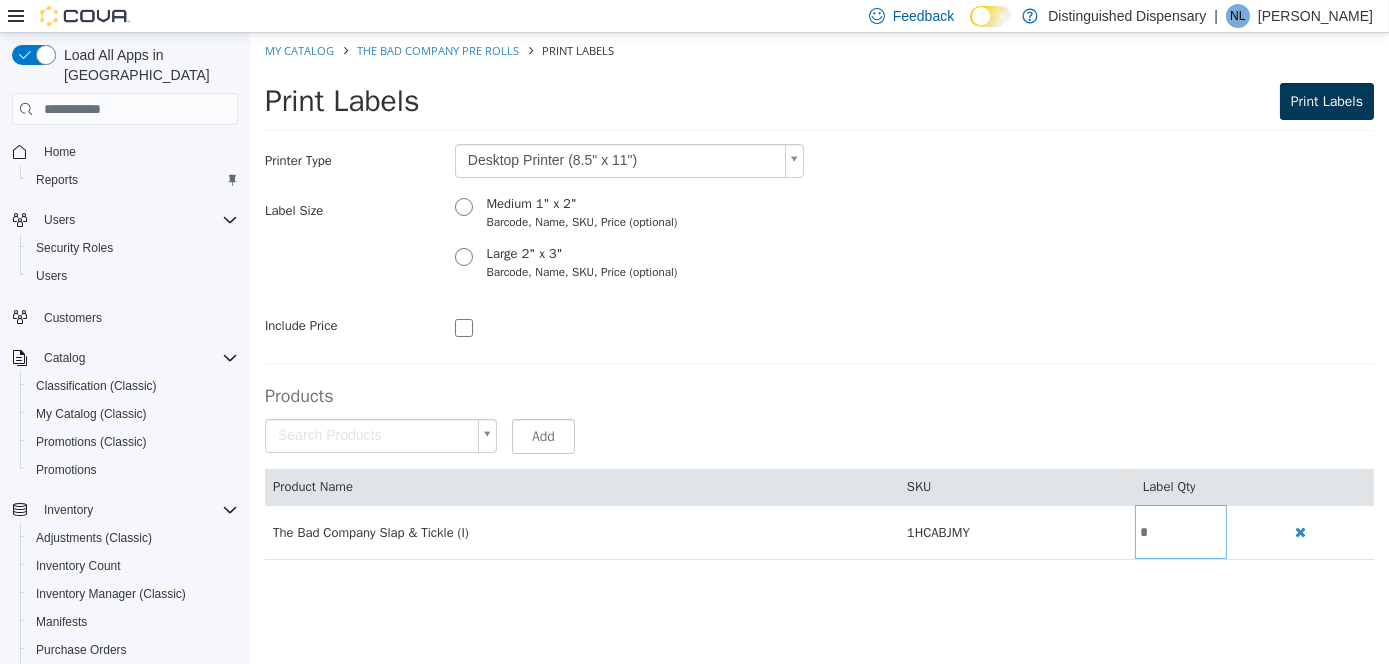 scroll, scrollTop: 0, scrollLeft: 0, axis: both 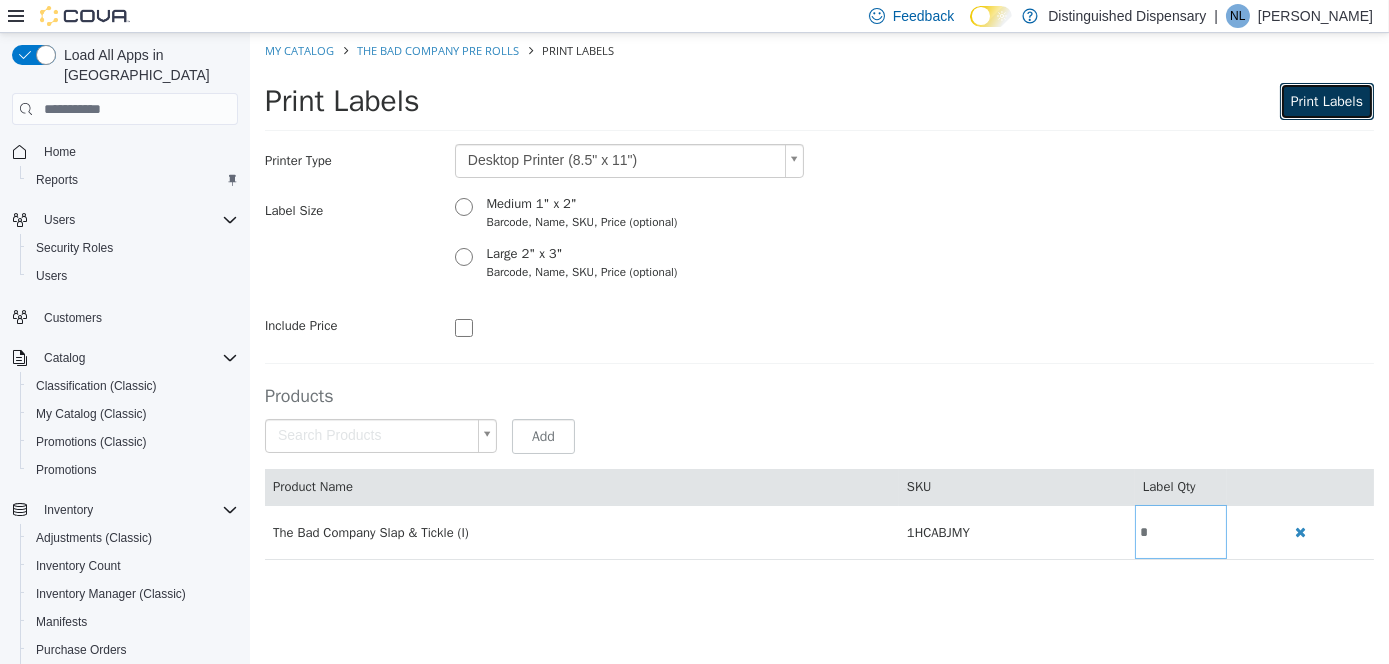 click on "Print Labels" at bounding box center [1326, 101] 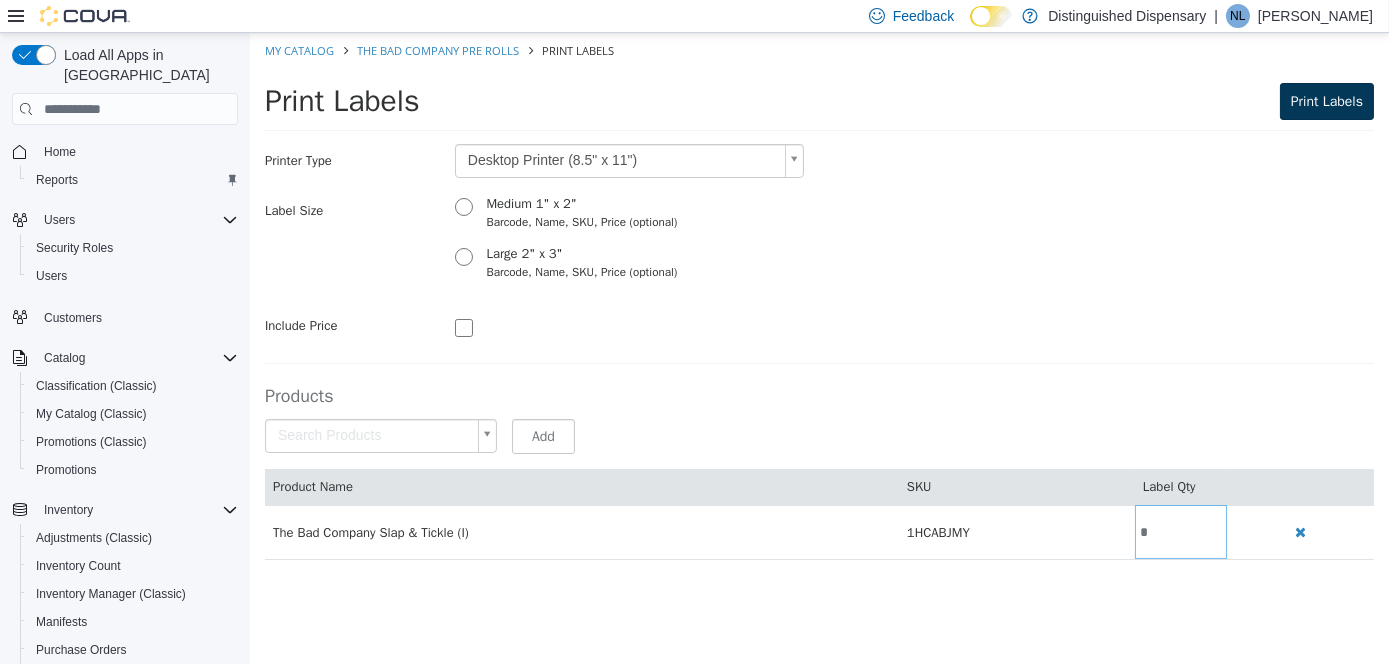 scroll, scrollTop: 0, scrollLeft: 0, axis: both 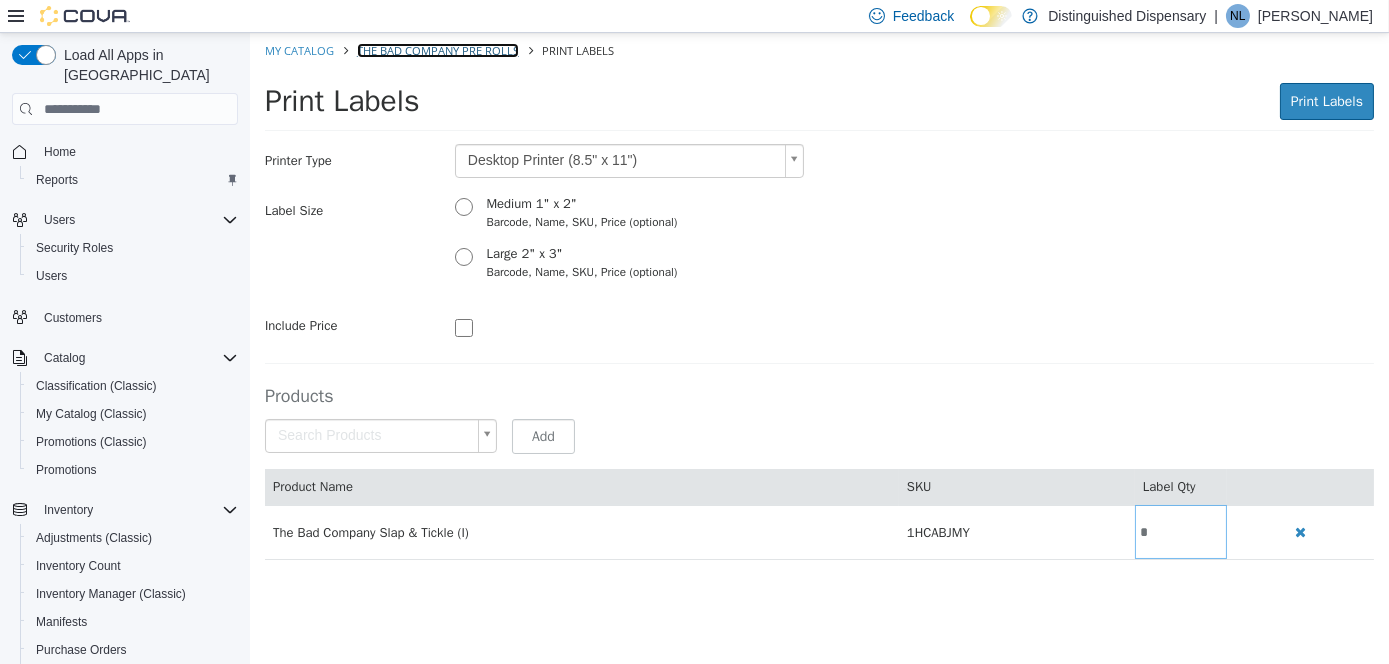 click on "The Bad Company Pre Rolls" at bounding box center (437, 50) 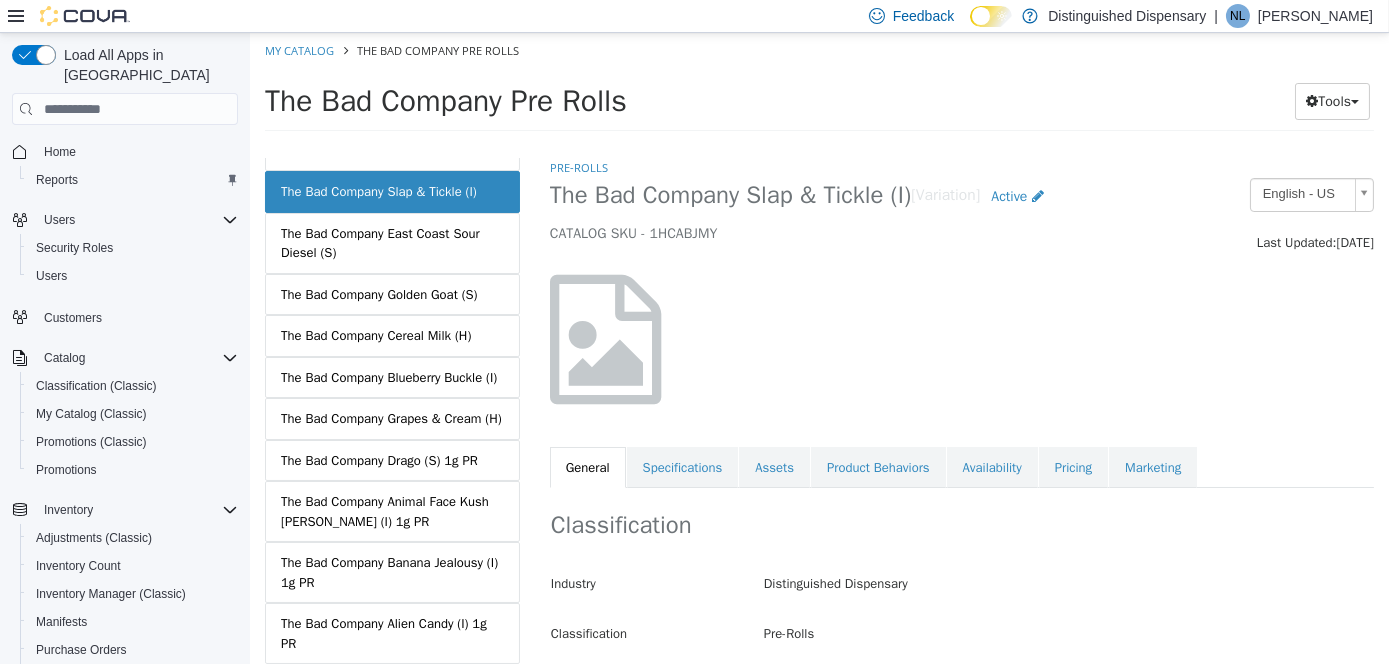 scroll, scrollTop: 1200, scrollLeft: 0, axis: vertical 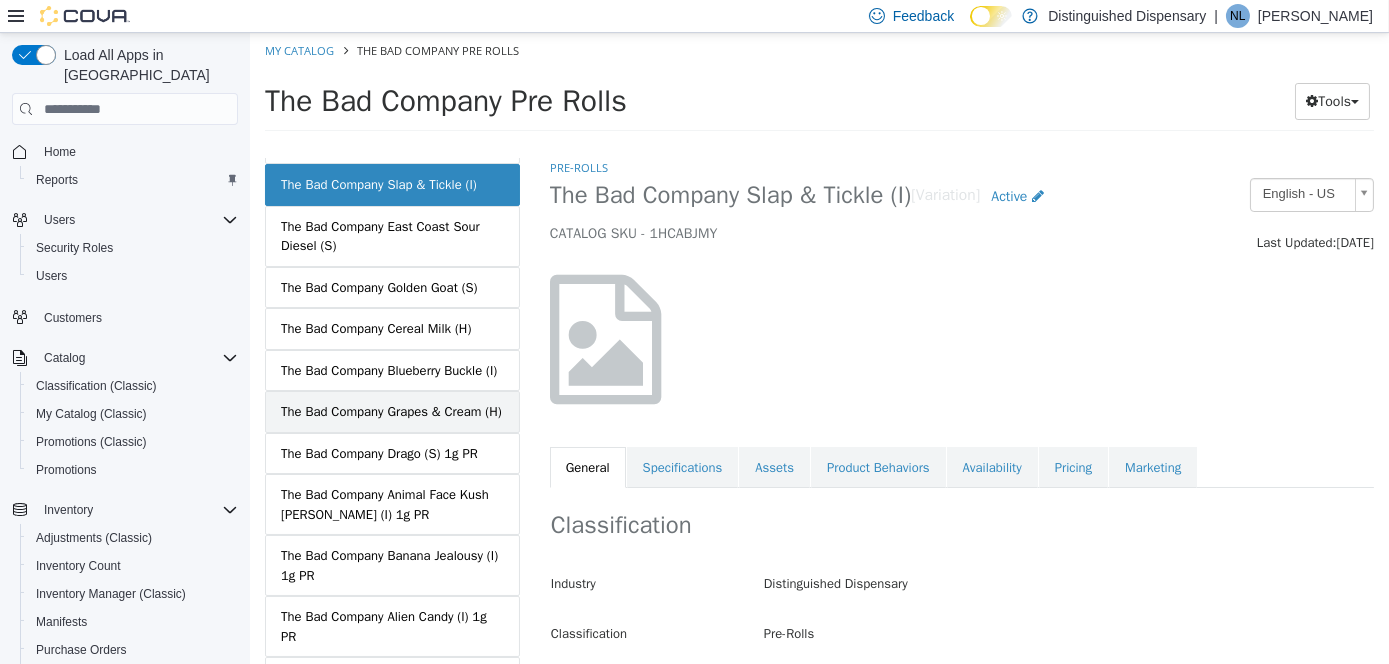 click on "The Bad Company Grapes & Cream (H)" at bounding box center (390, 412) 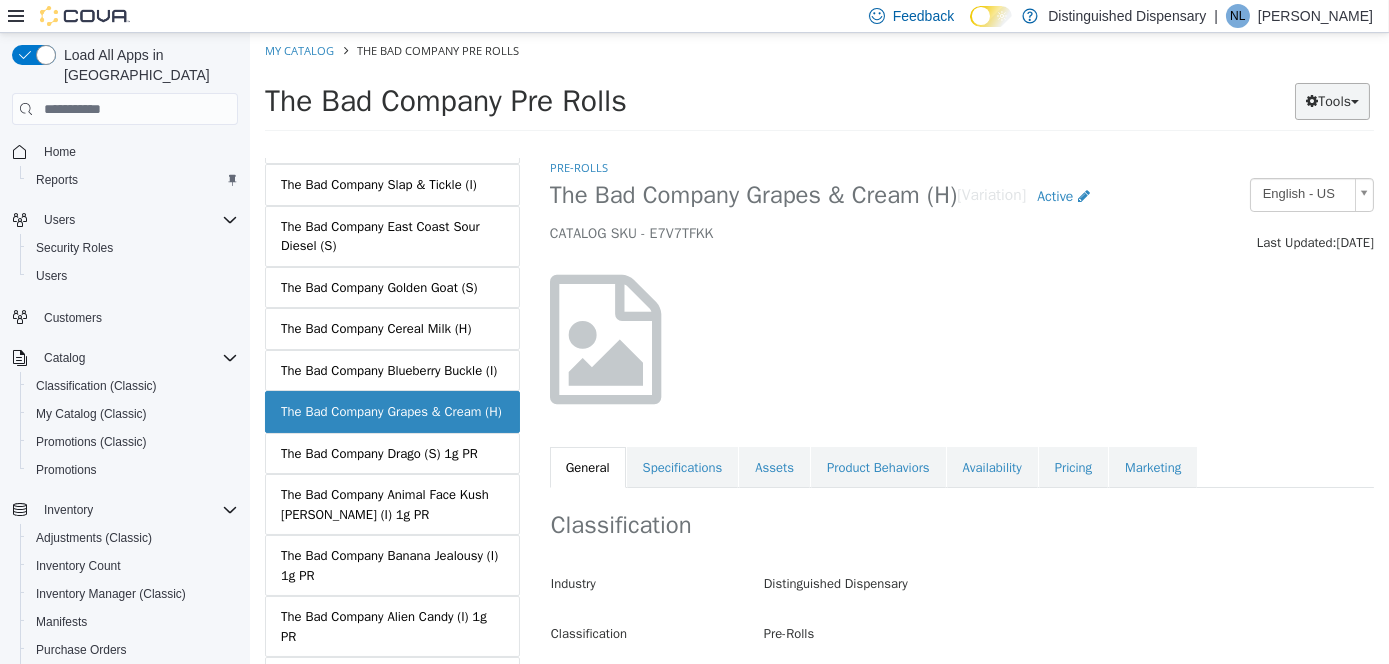 click on "Tools" at bounding box center [1331, 101] 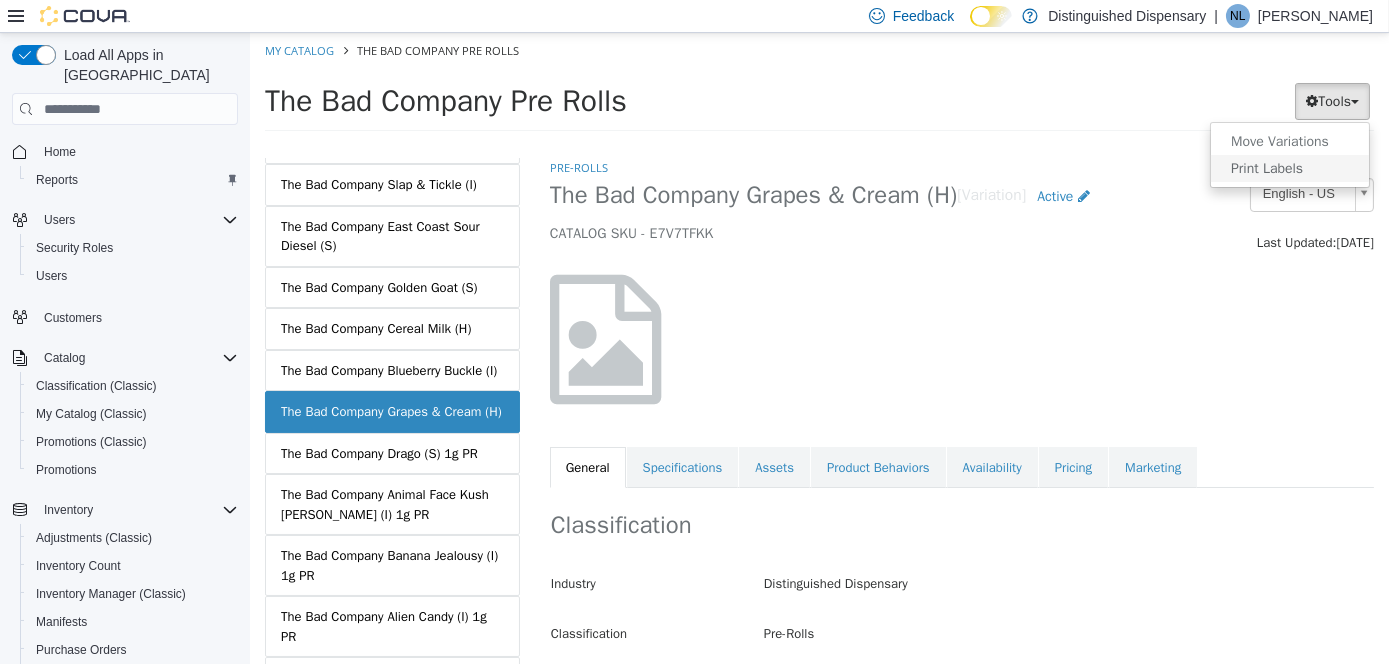 click on "Print Labels" at bounding box center (1289, 168) 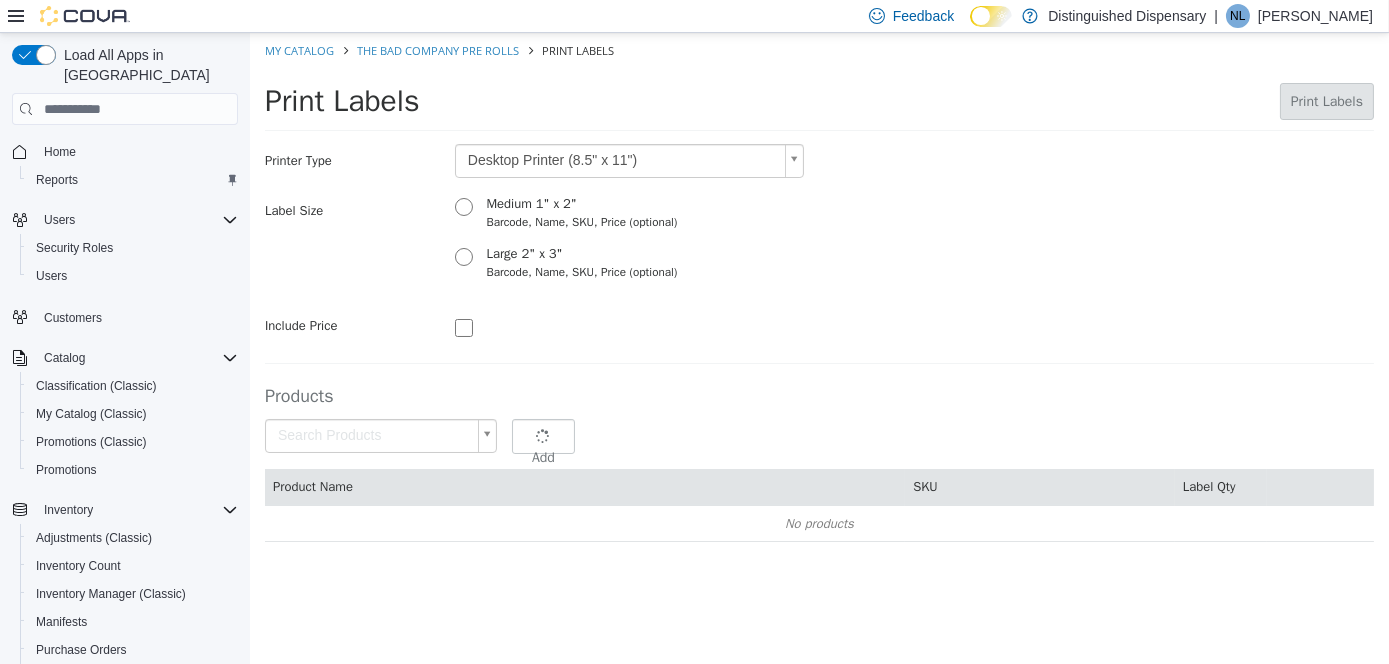 type 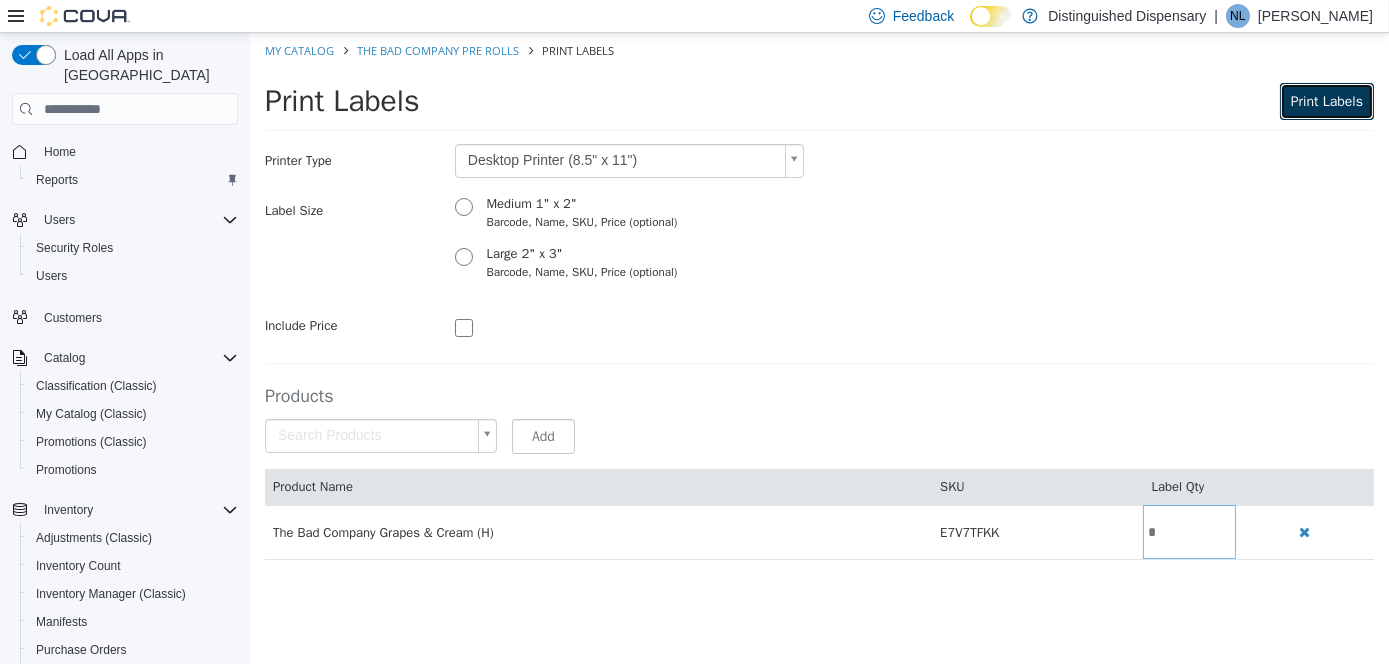 click on "Print Labels" at bounding box center (1326, 101) 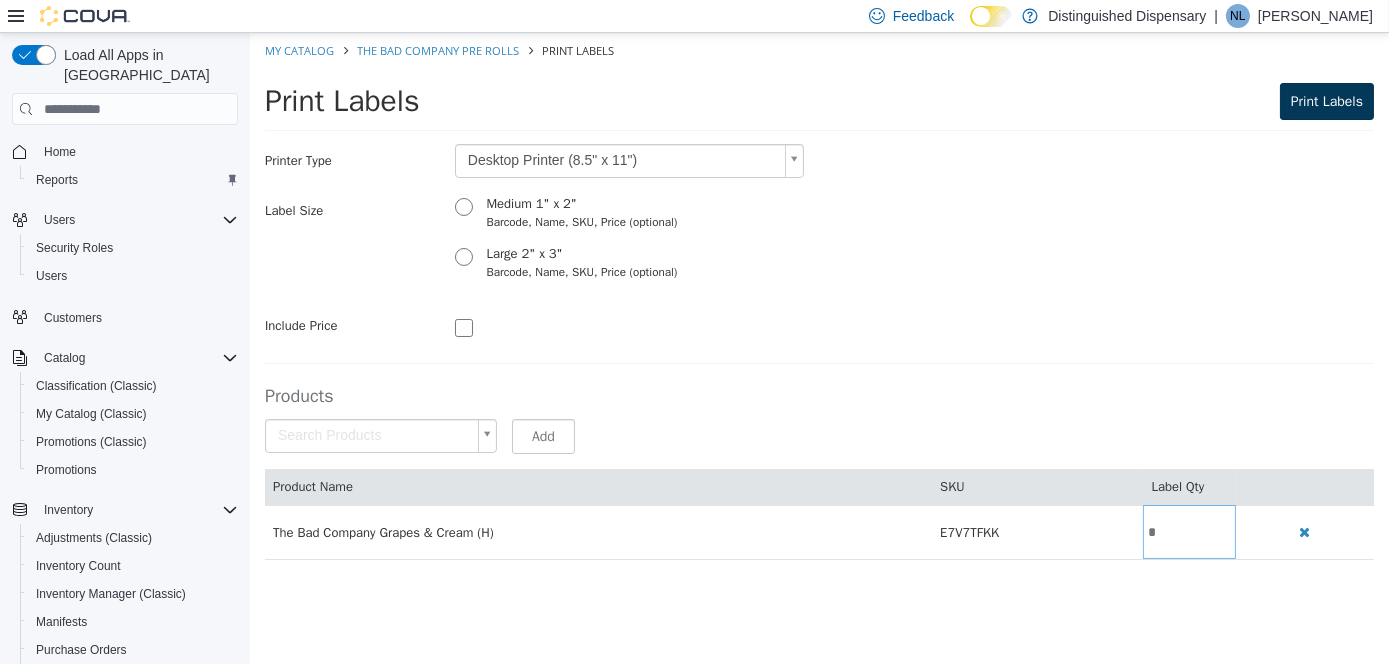 scroll, scrollTop: 0, scrollLeft: 0, axis: both 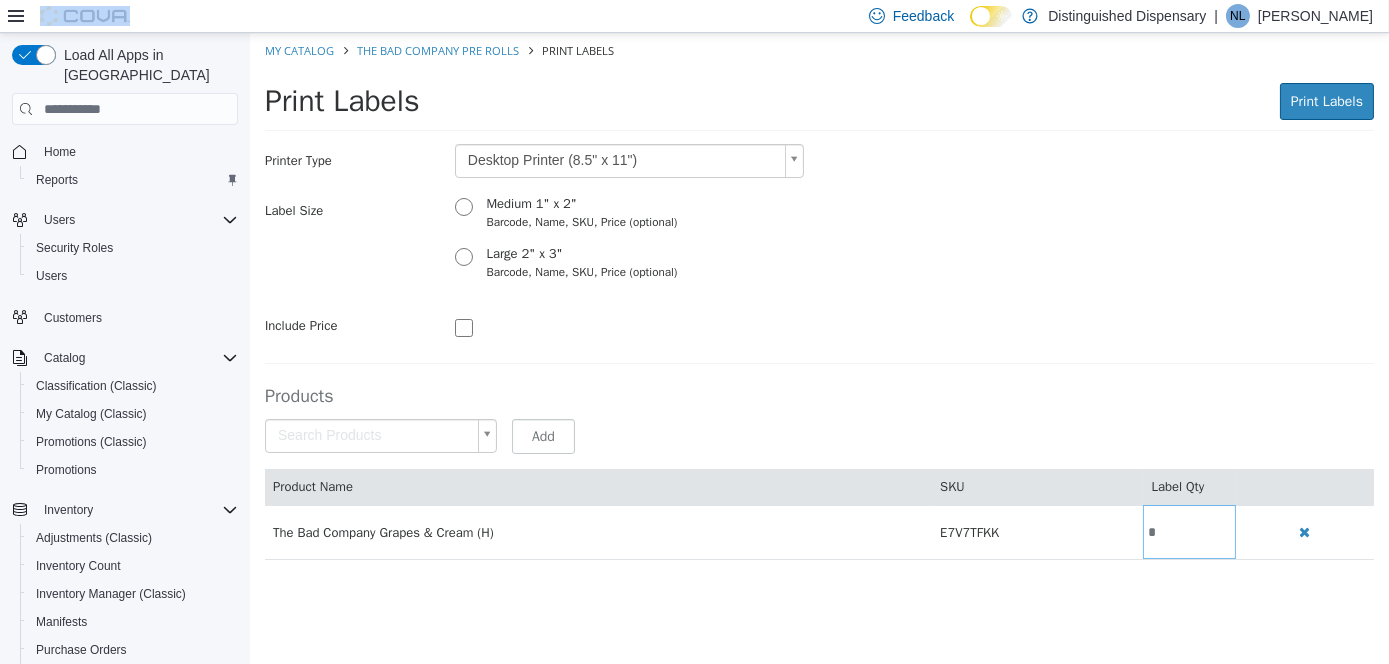 drag, startPoint x: 704, startPoint y: 52, endPoint x: 453, endPoint y: 35, distance: 251.57504 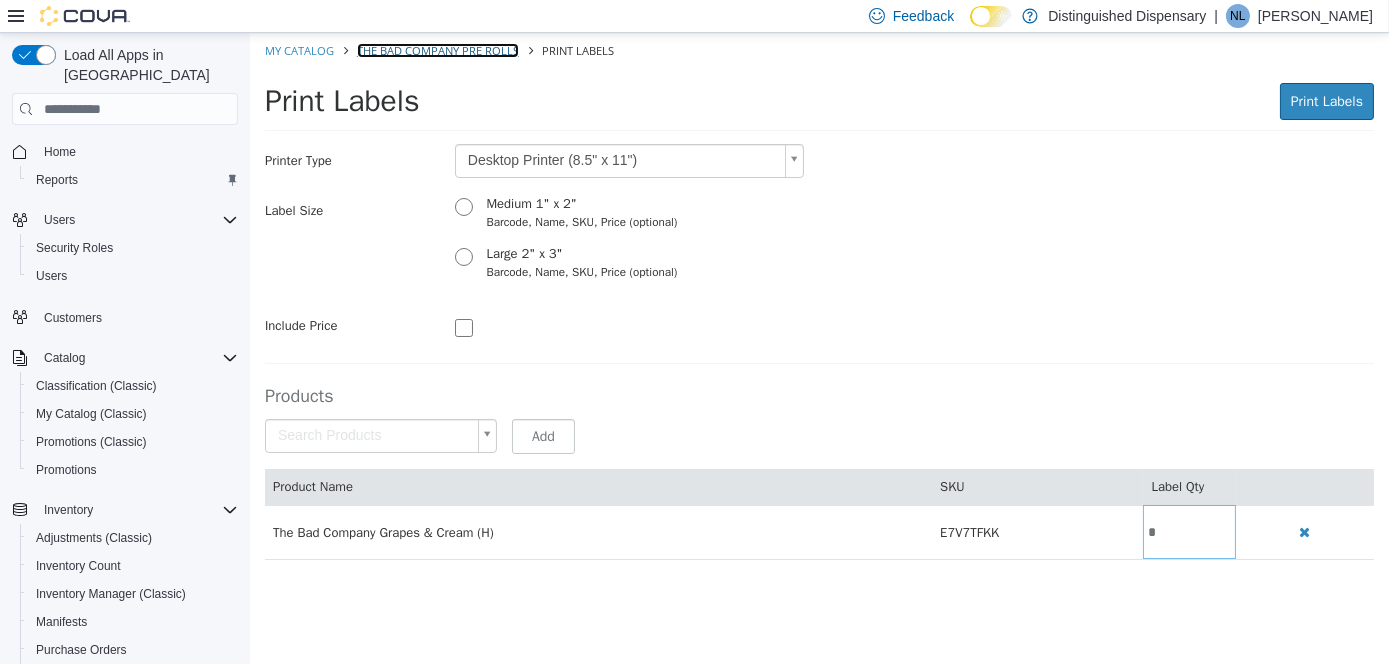 click on "The Bad Company Pre Rolls" at bounding box center [437, 50] 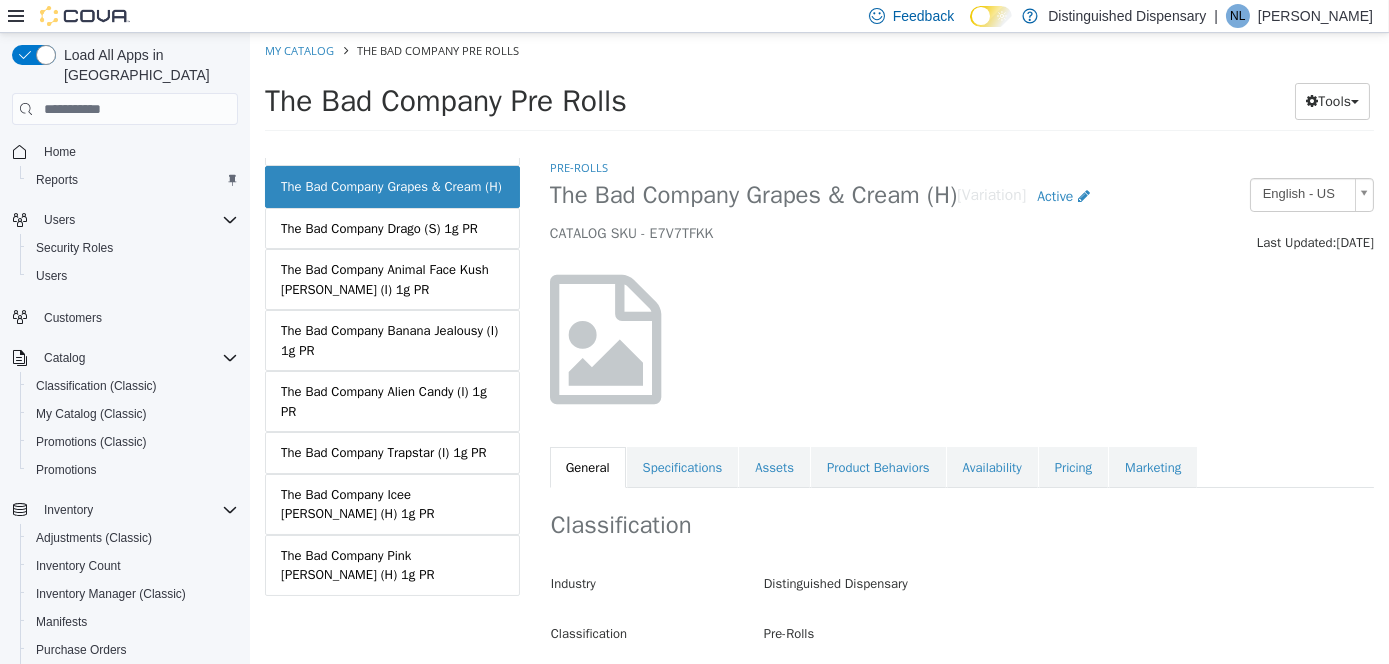 scroll, scrollTop: 1504, scrollLeft: 0, axis: vertical 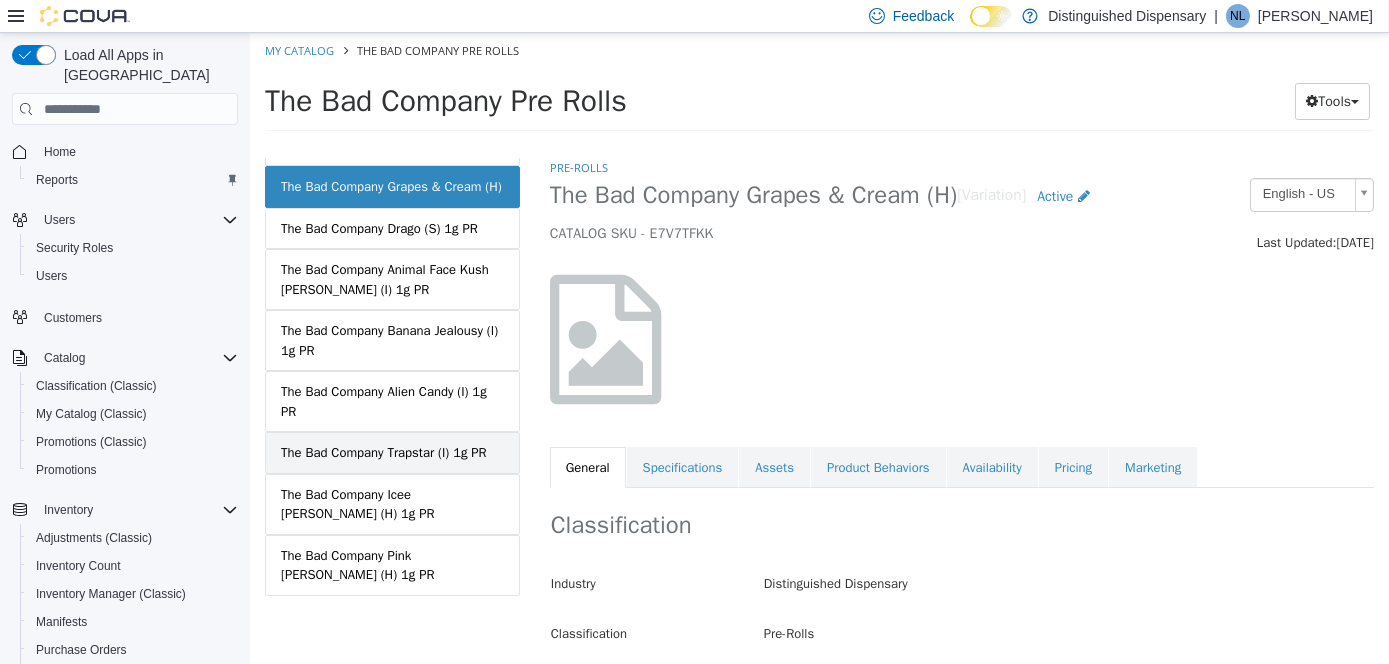 click on "The Bad Company Trapstar (I) 1g PR" at bounding box center [383, 453] 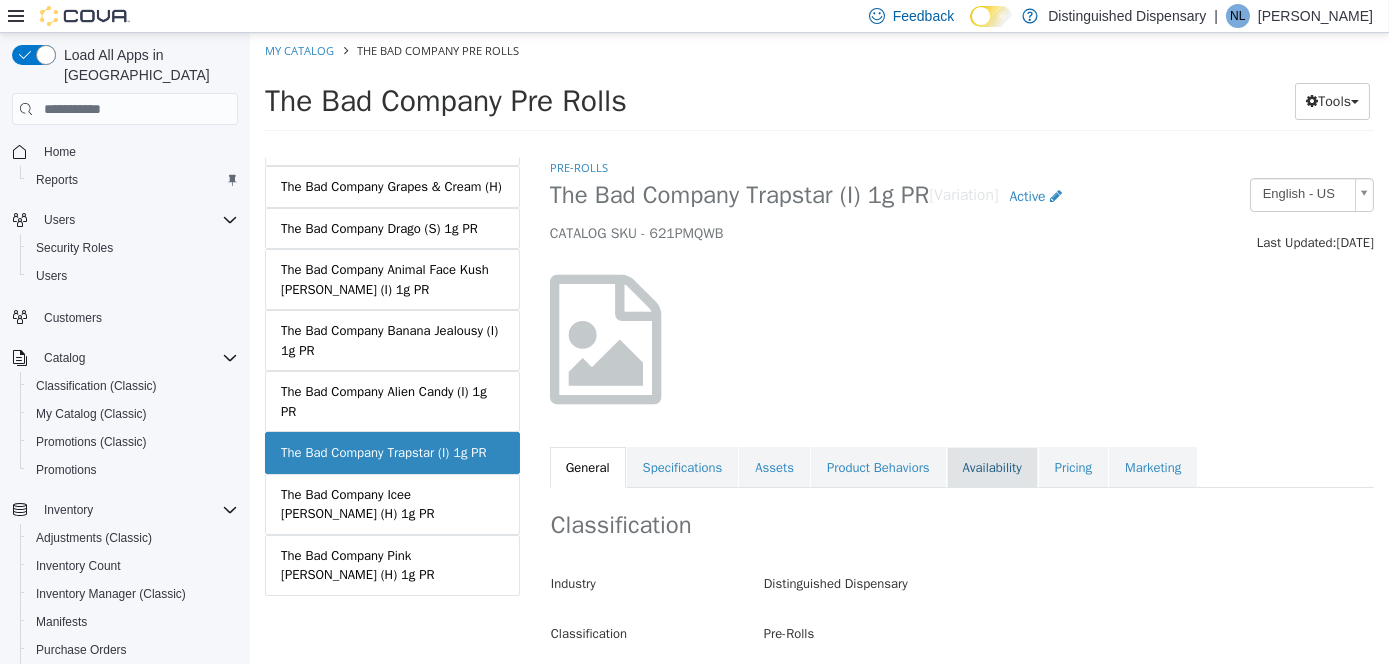 click on "Availability" at bounding box center (991, 468) 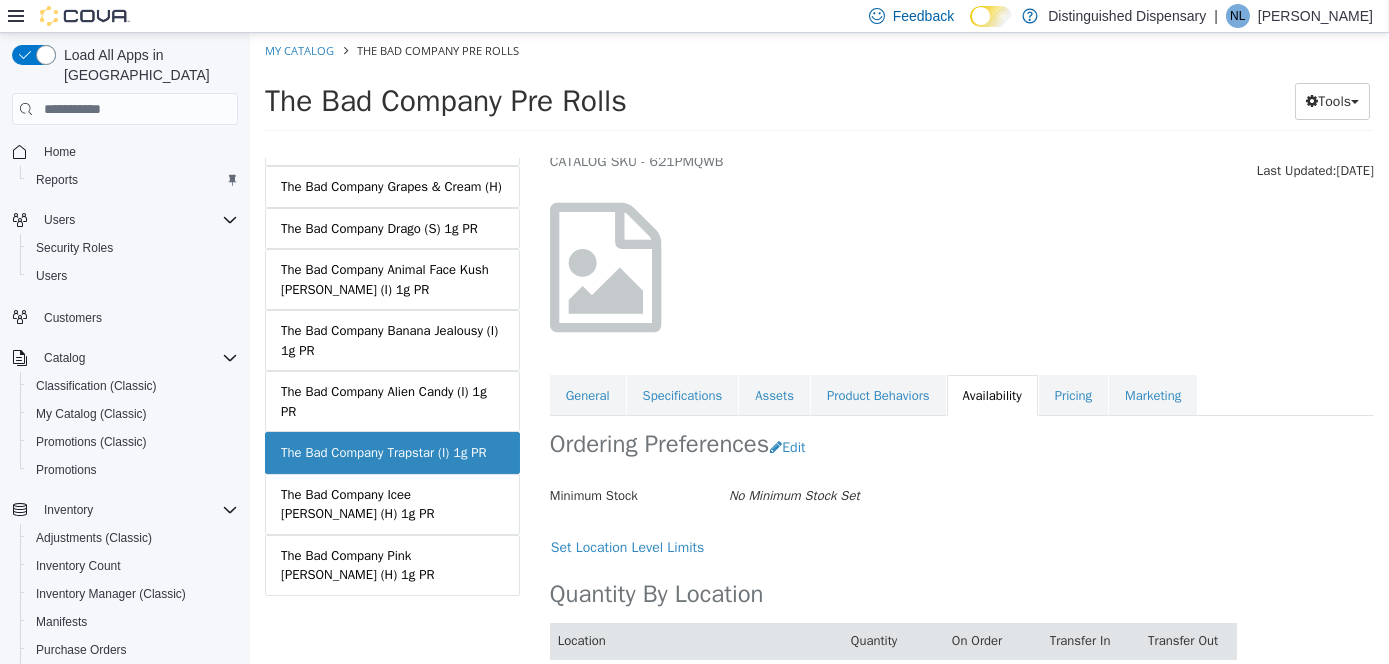 scroll, scrollTop: 0, scrollLeft: 0, axis: both 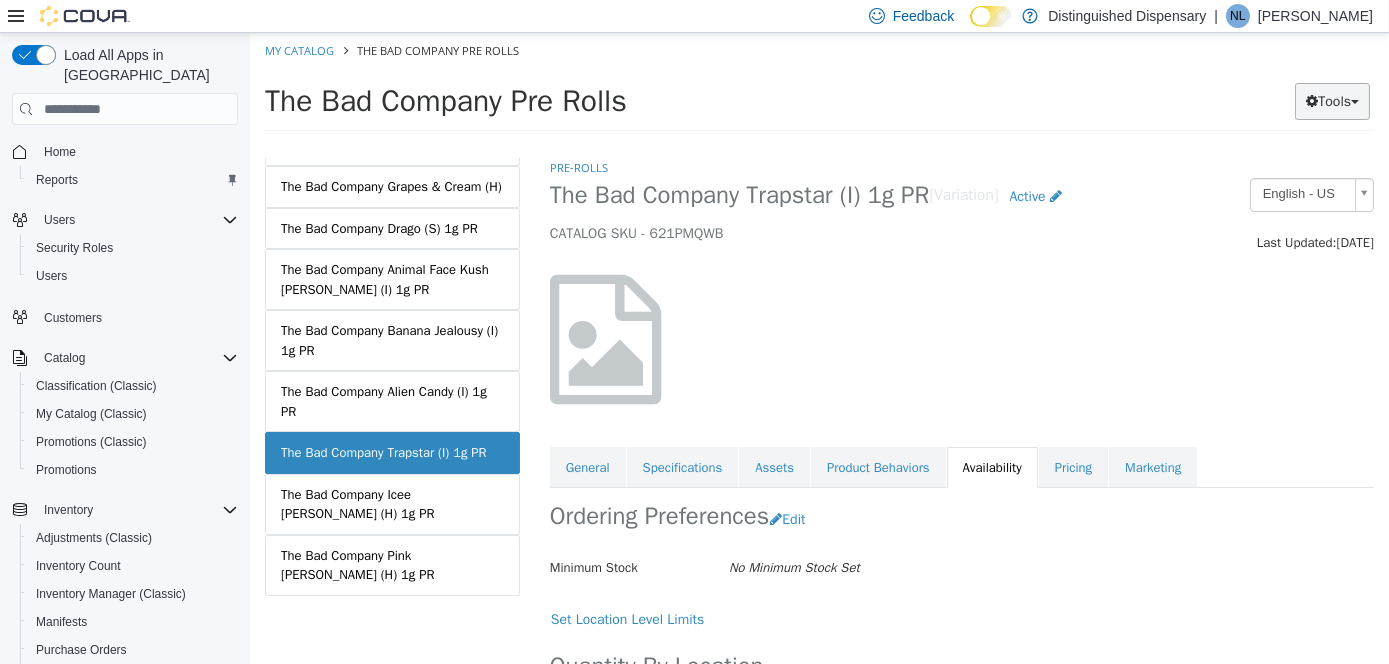 click at bounding box center (1354, 102) 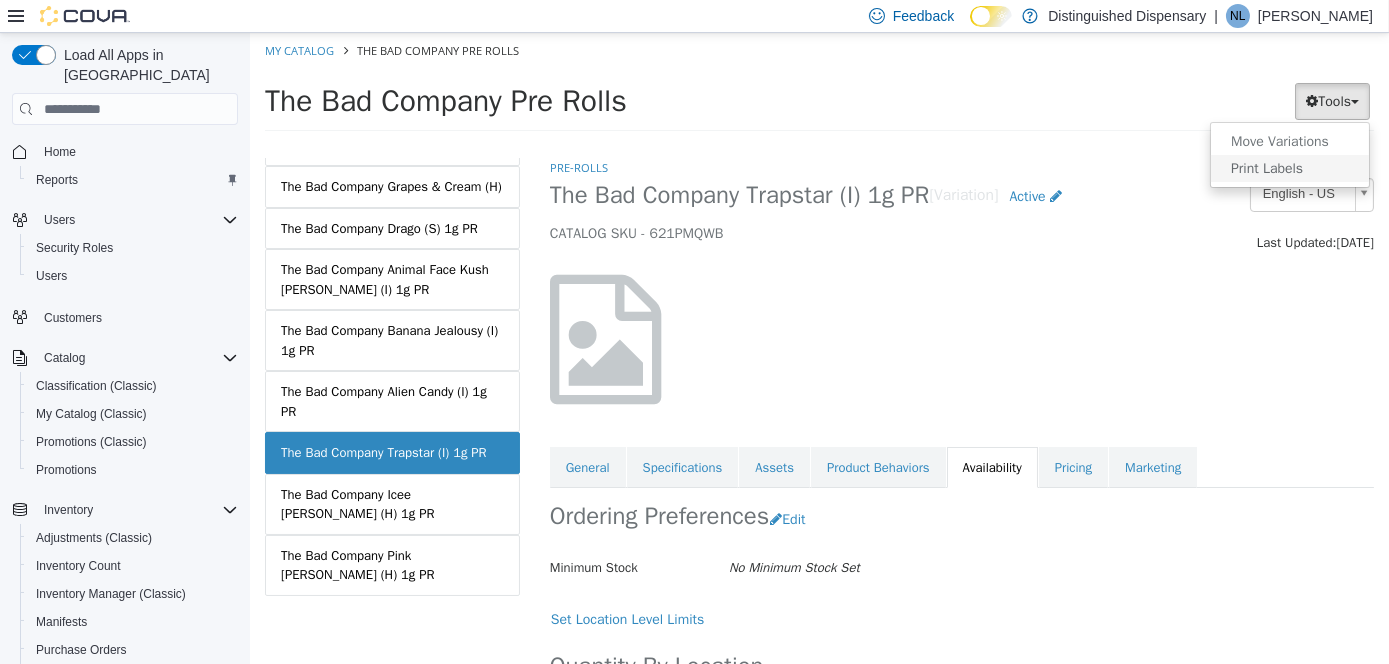 click on "Print Labels" at bounding box center [1289, 168] 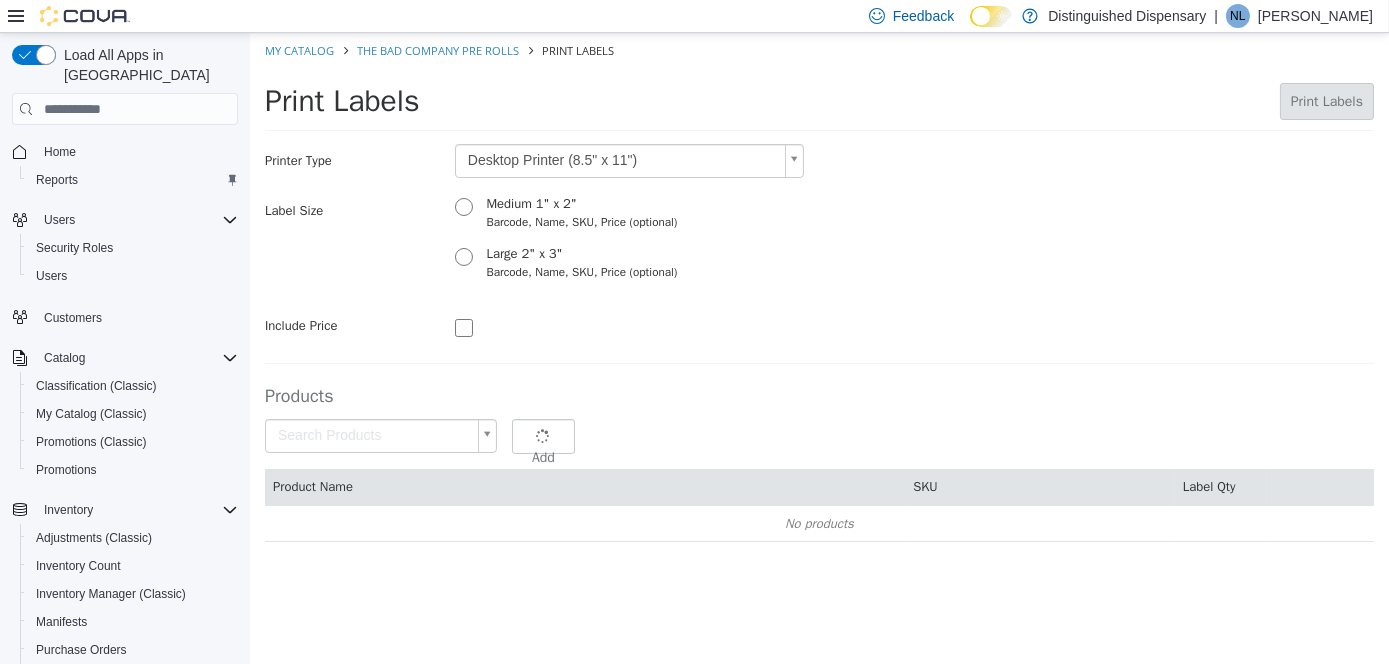 type 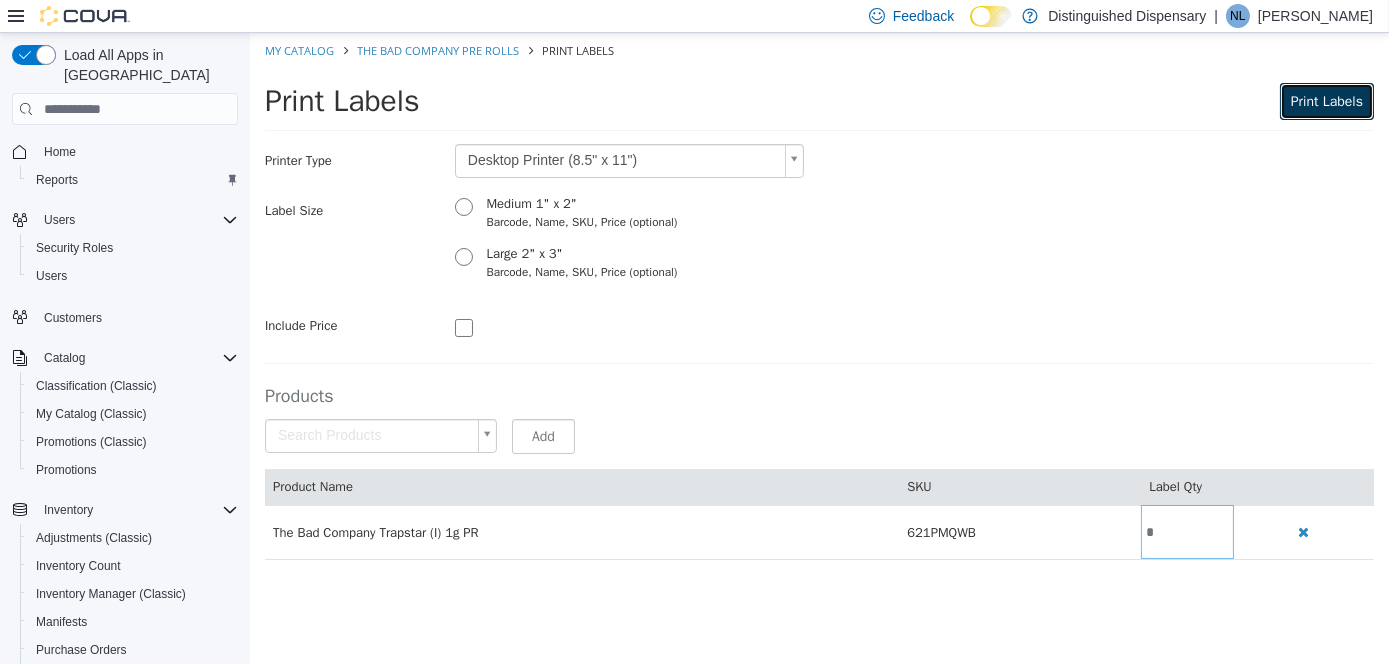 click on "Print Labels" at bounding box center [1326, 101] 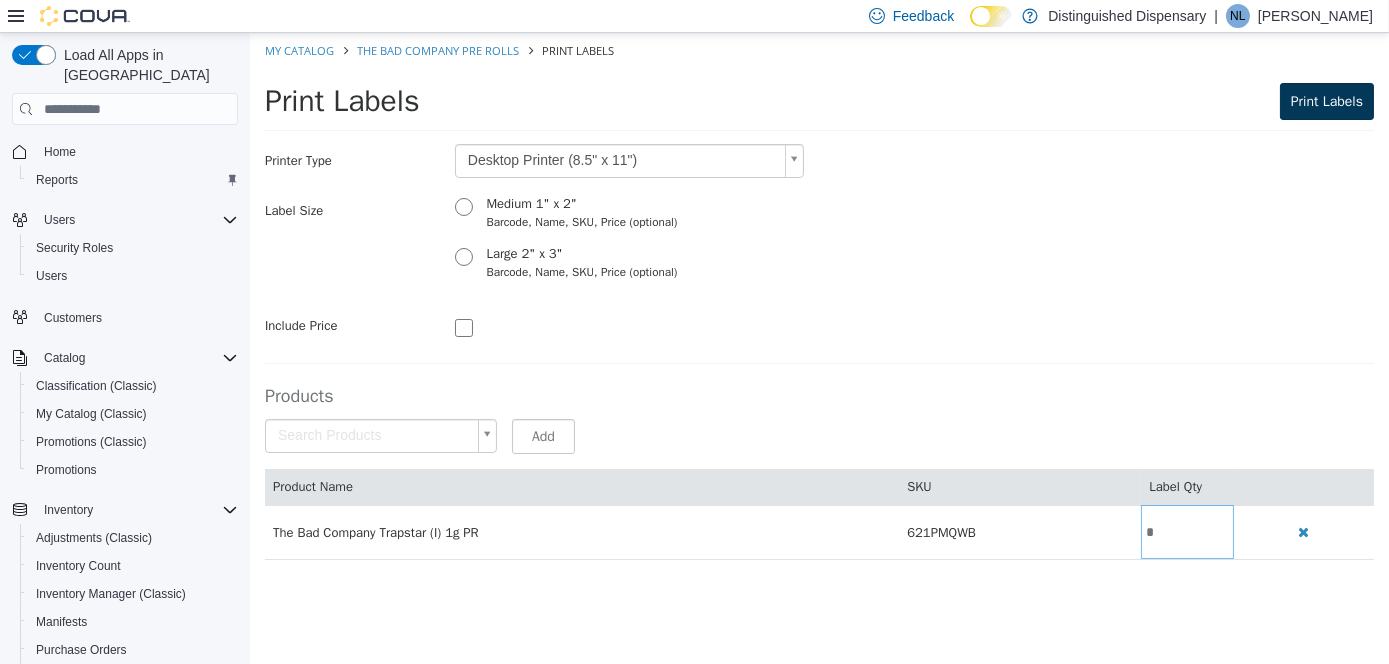 scroll, scrollTop: 0, scrollLeft: 0, axis: both 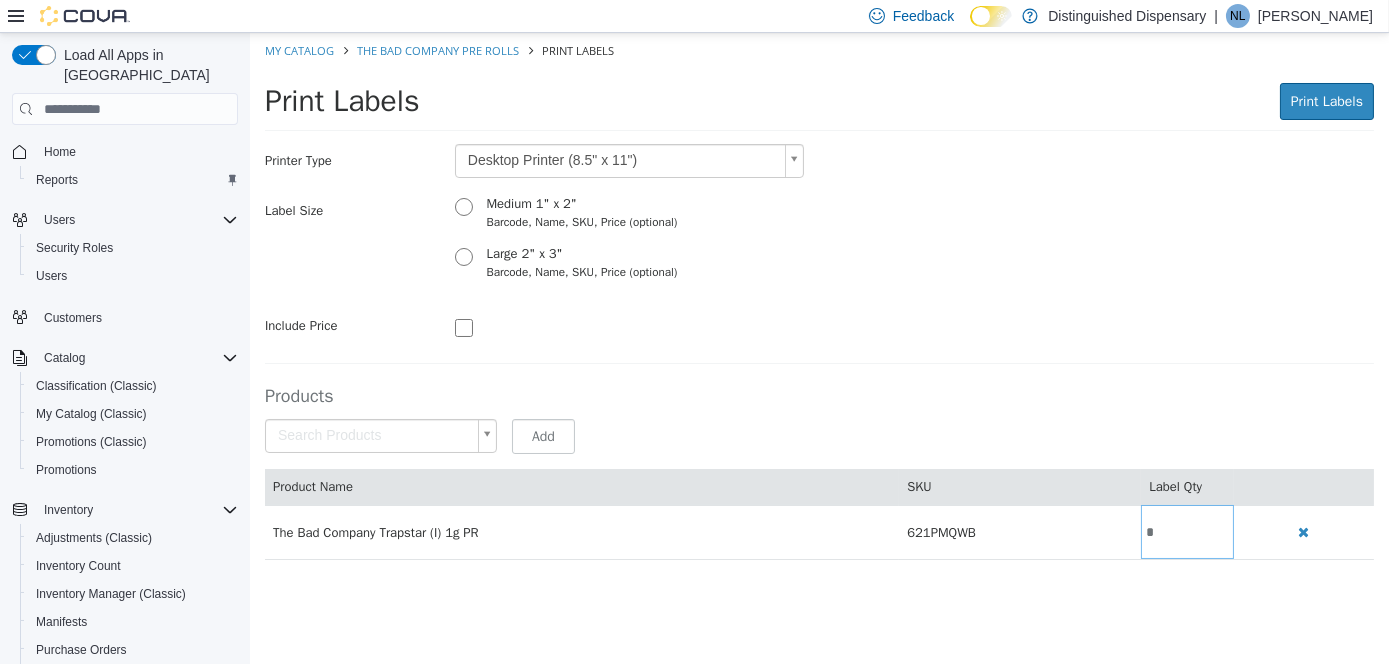 click on "My Catalog
The Bad Company Pre Rolls
Print Labels" at bounding box center (818, 51) 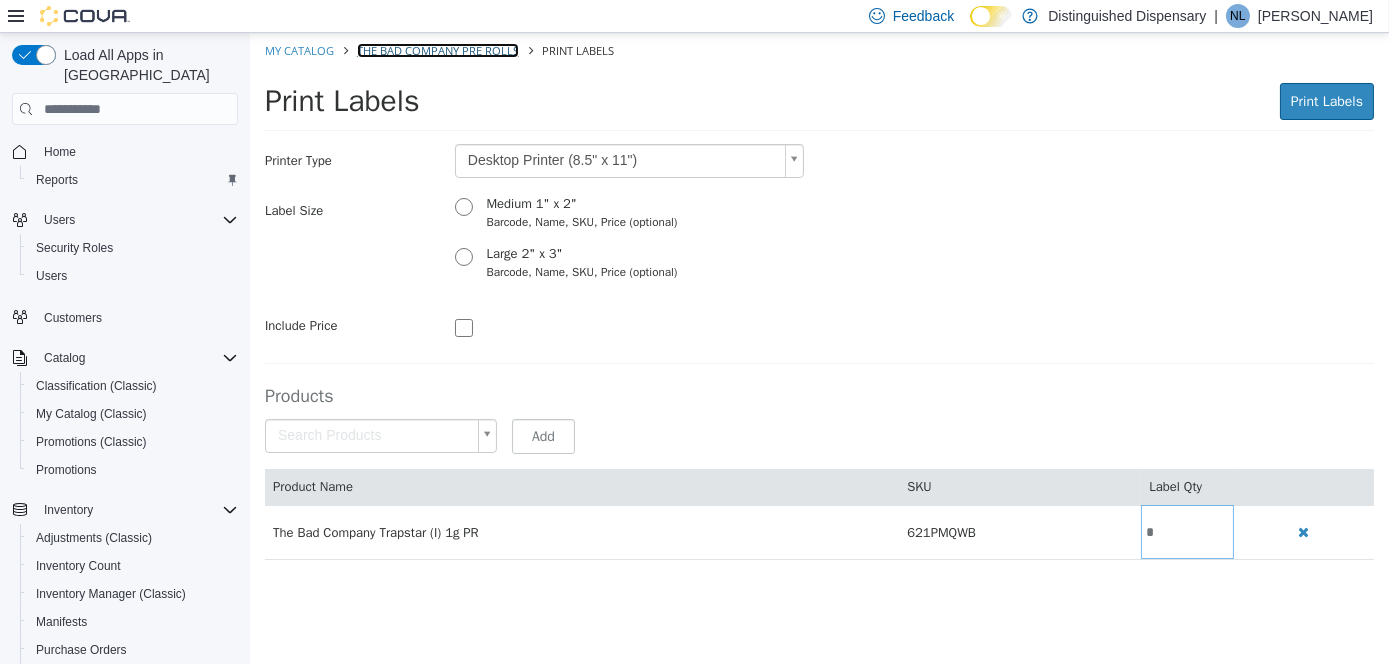 click on "The Bad Company Pre Rolls" at bounding box center (437, 50) 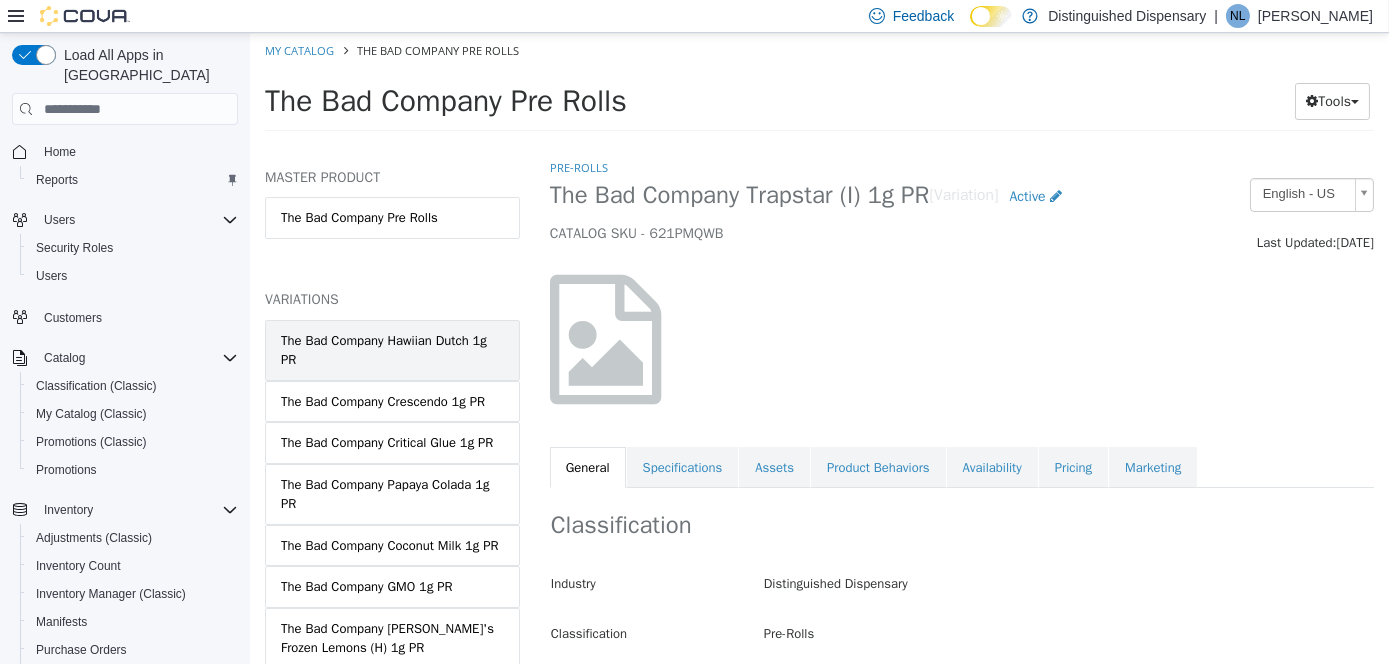 click on "The Bad Company Hawiian Dutch 1g PR" at bounding box center (391, 350) 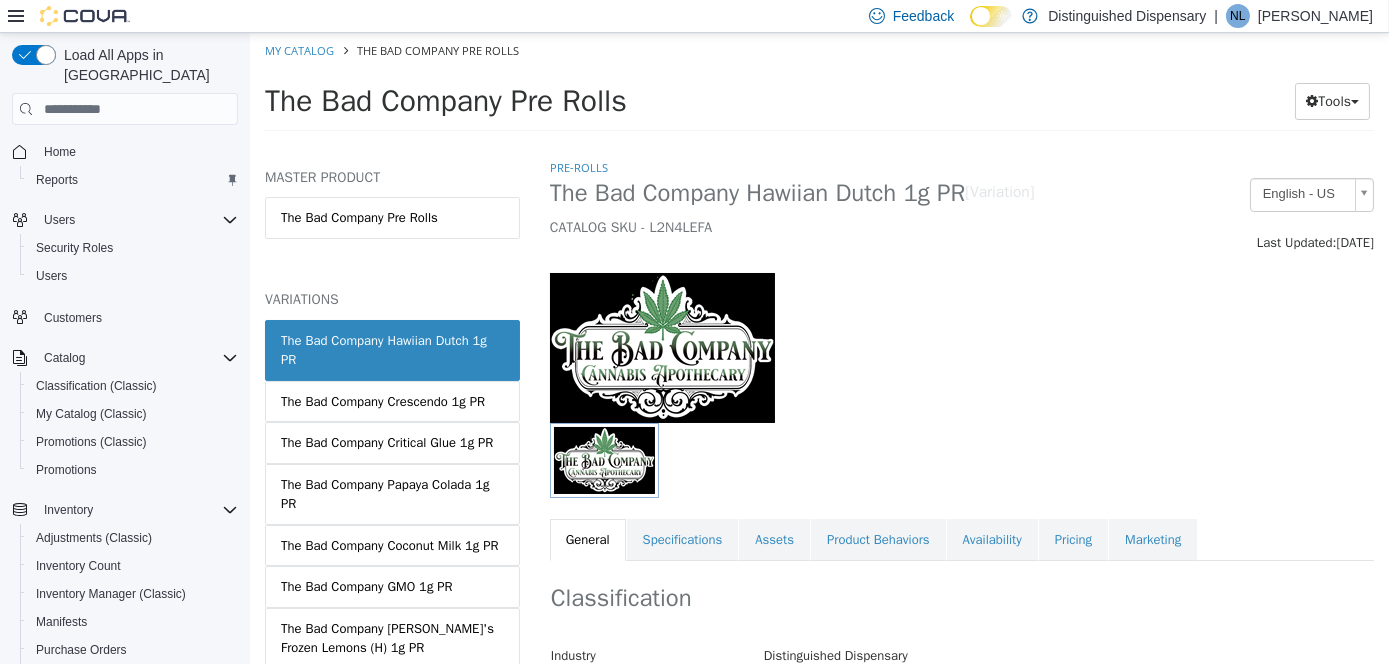 click at bounding box center [890, 460] 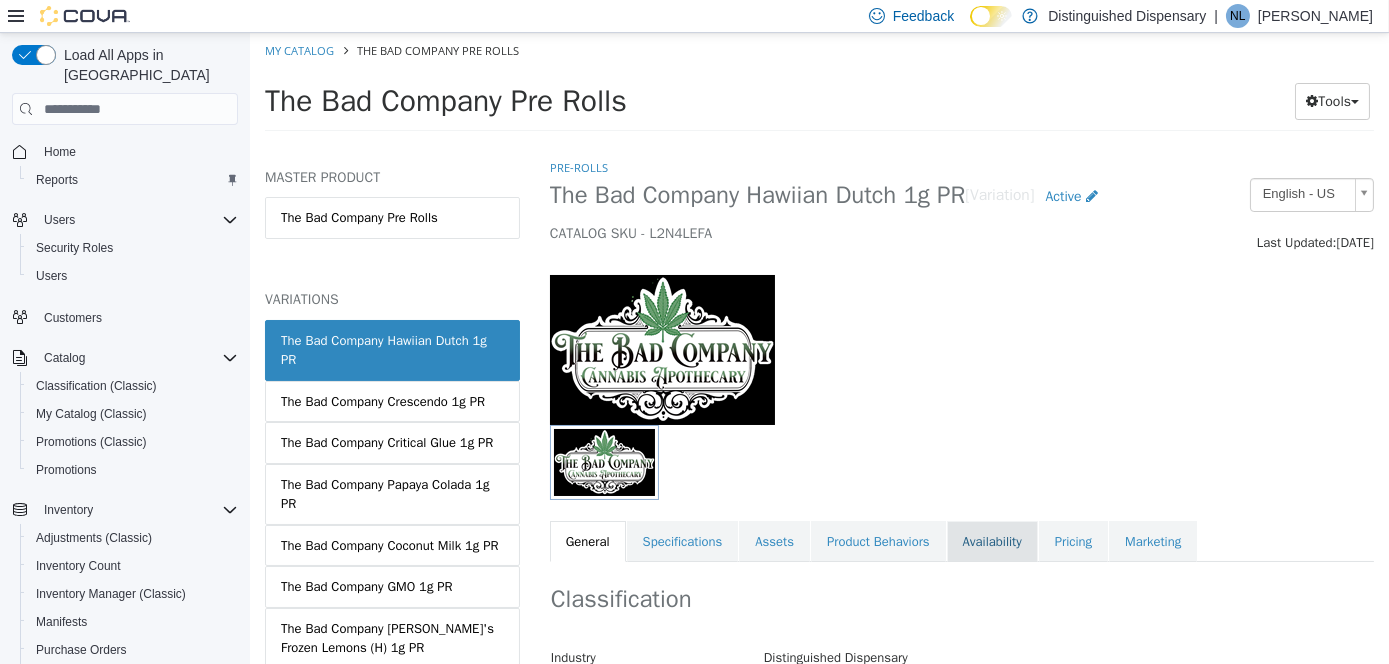 click on "Availability" at bounding box center (991, 542) 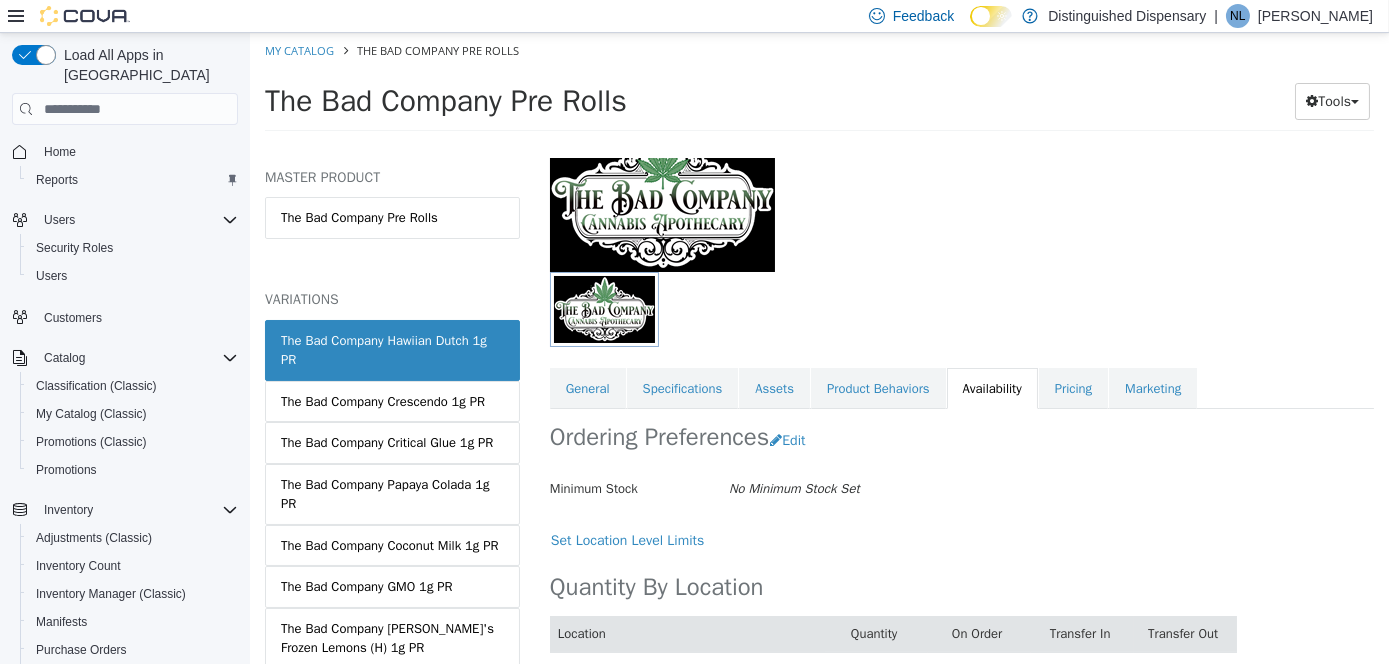 scroll, scrollTop: 109, scrollLeft: 0, axis: vertical 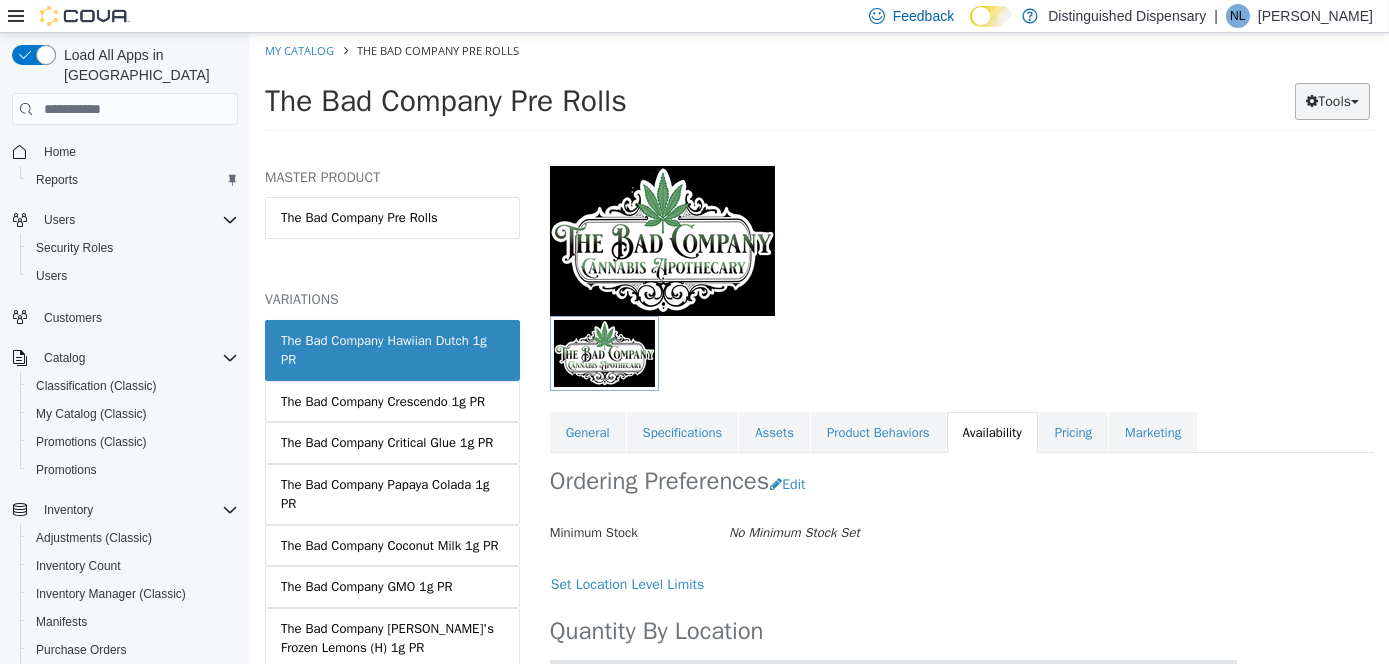 click on "Tools" at bounding box center (1331, 101) 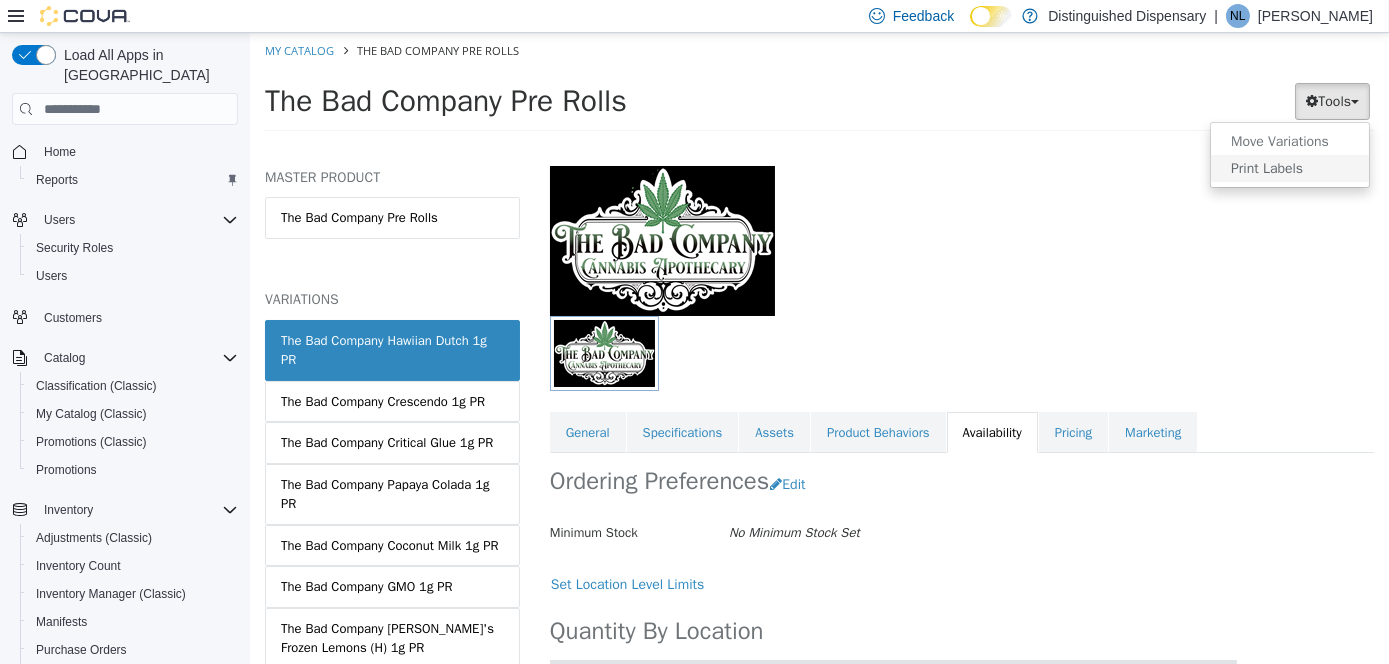 click on "Print Labels" at bounding box center [1289, 168] 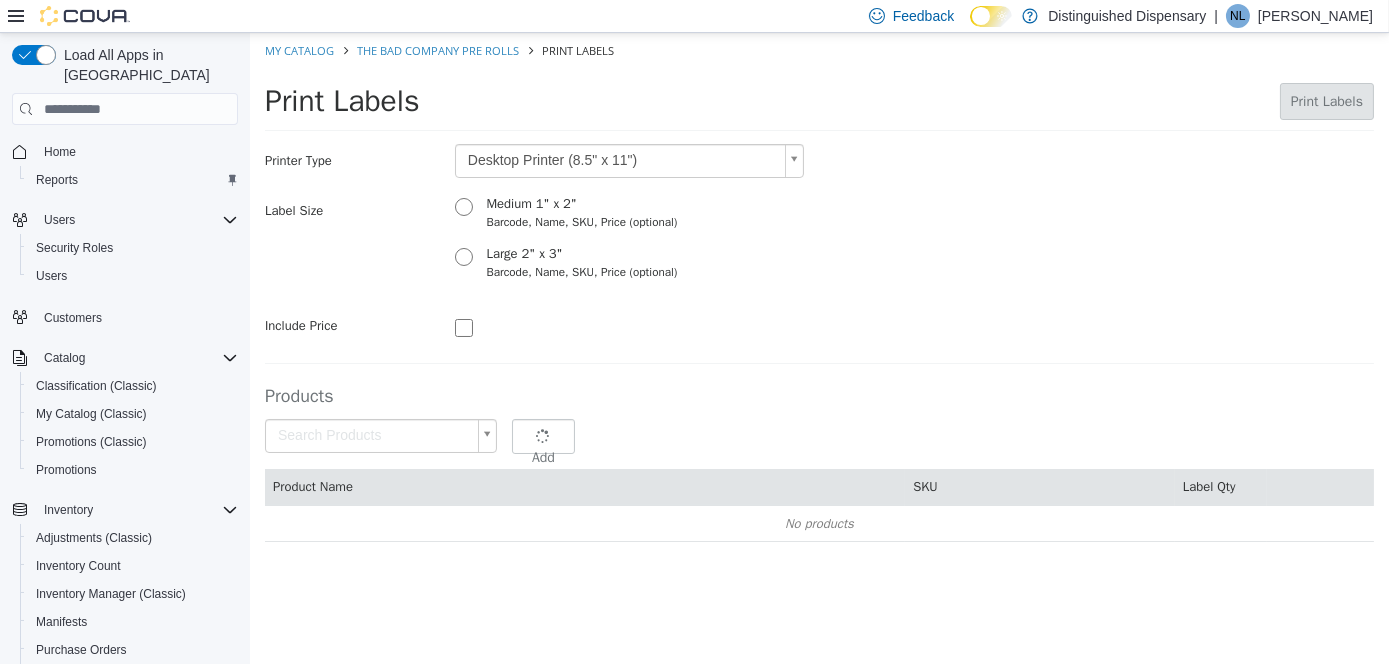 type 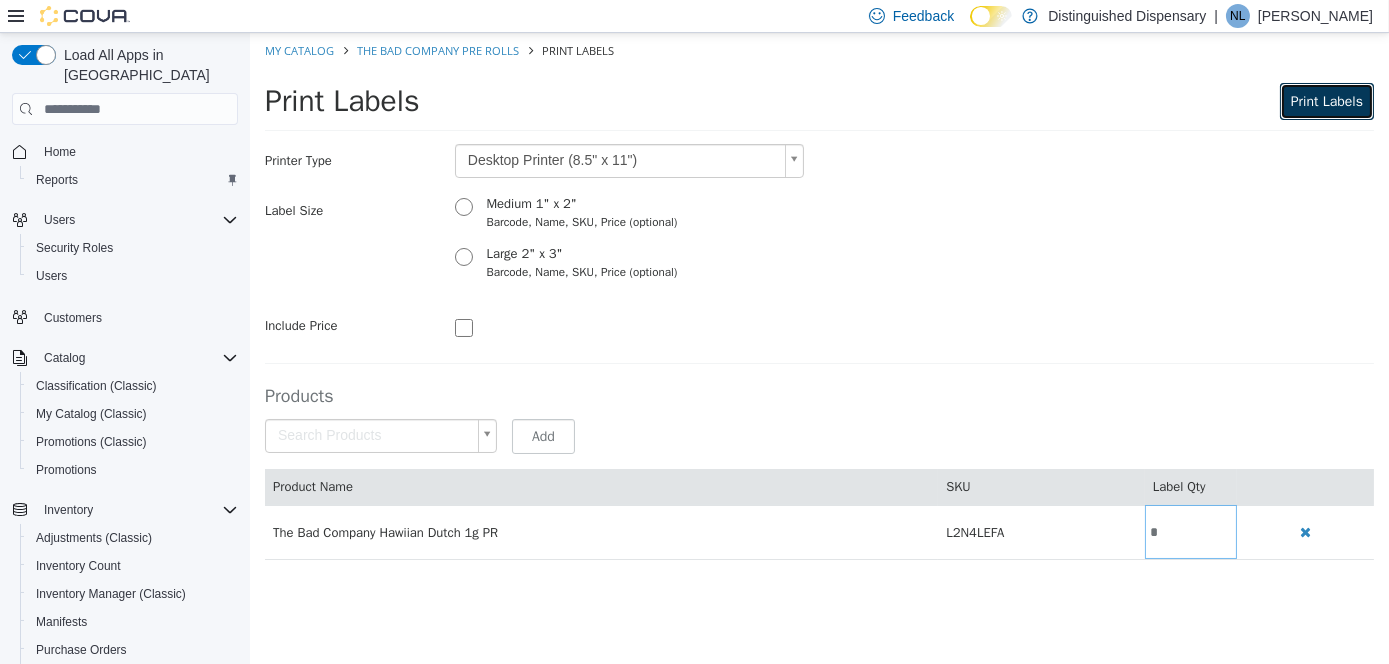 click on "Print Labels" at bounding box center (1326, 101) 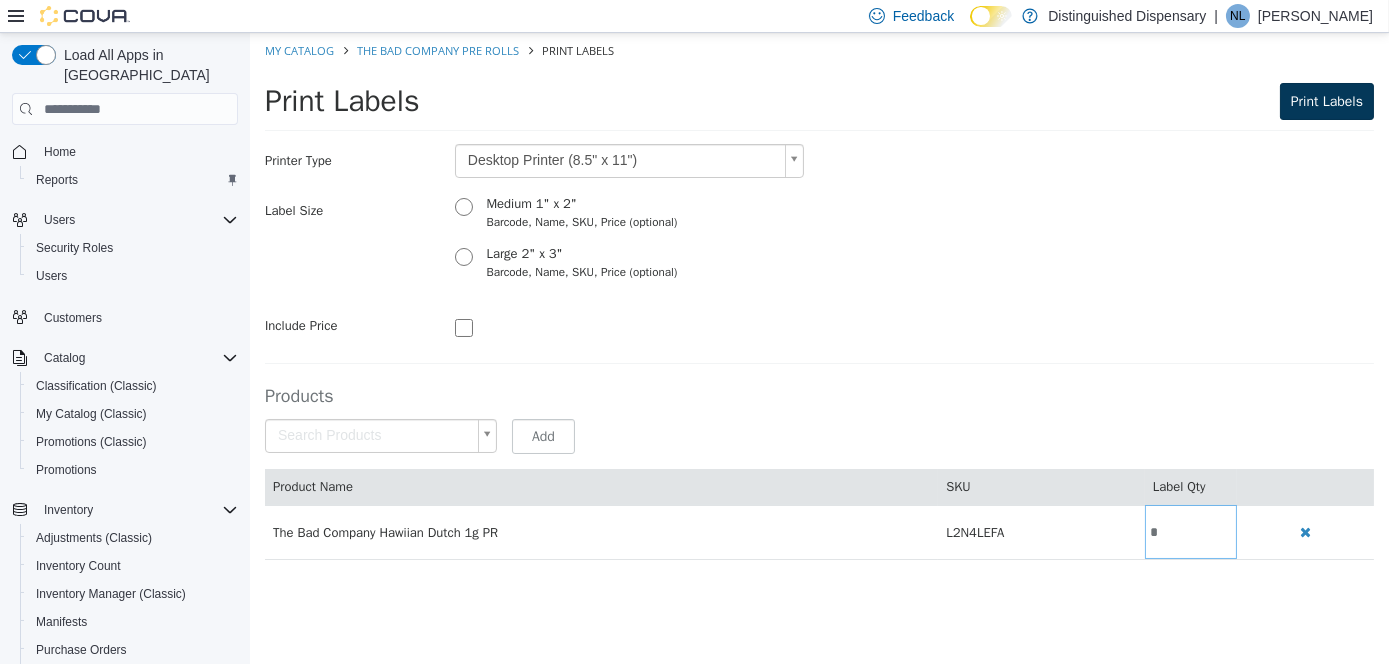 scroll, scrollTop: 0, scrollLeft: 0, axis: both 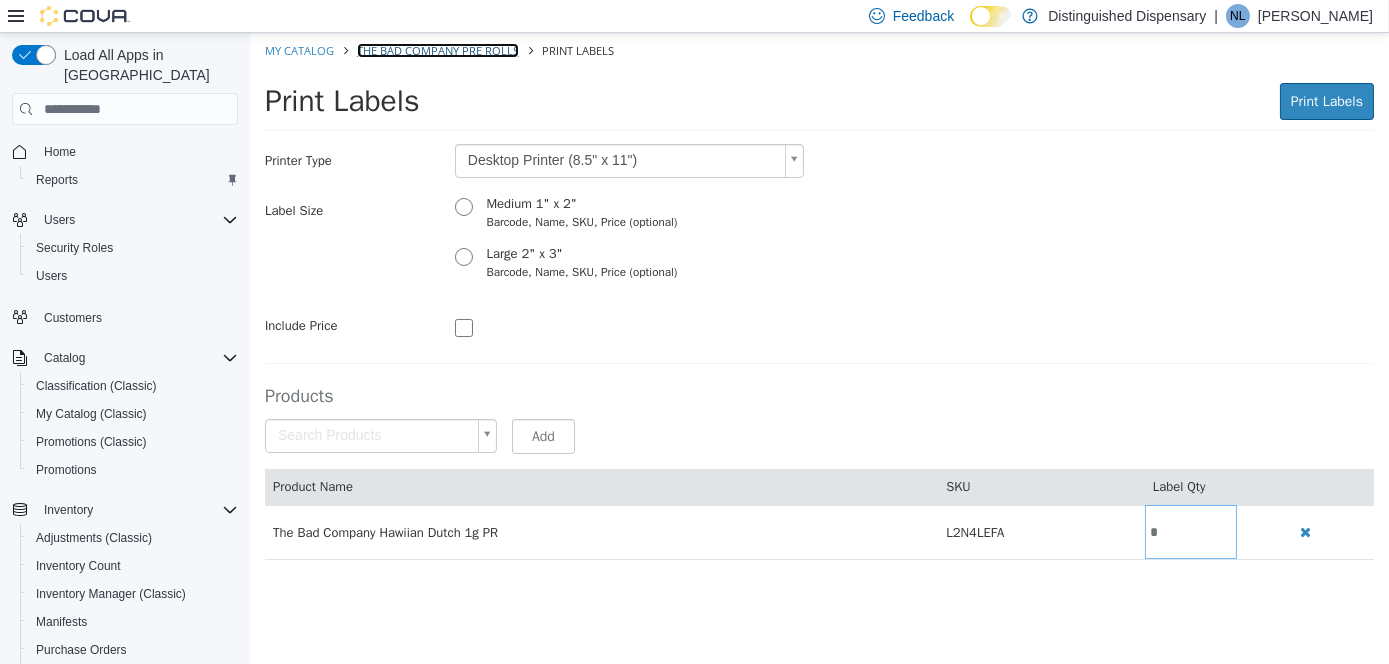 click on "The Bad Company Pre Rolls" at bounding box center (437, 50) 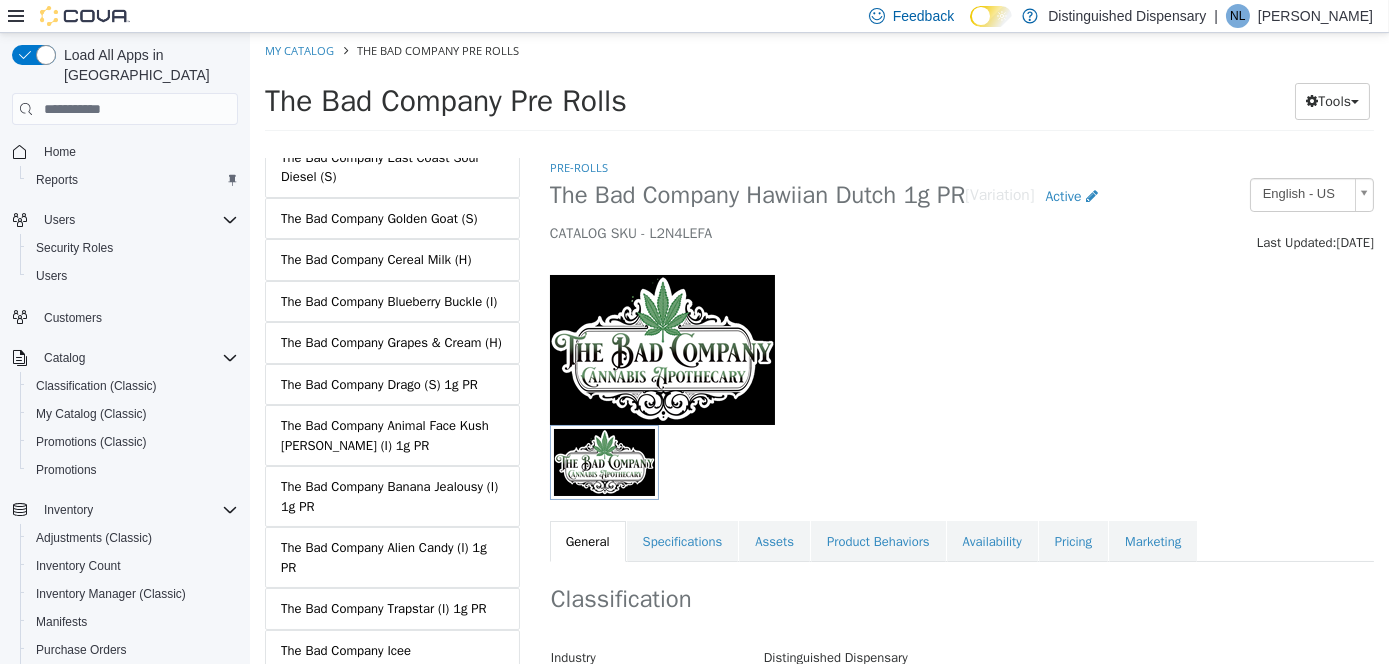 scroll, scrollTop: 1504, scrollLeft: 0, axis: vertical 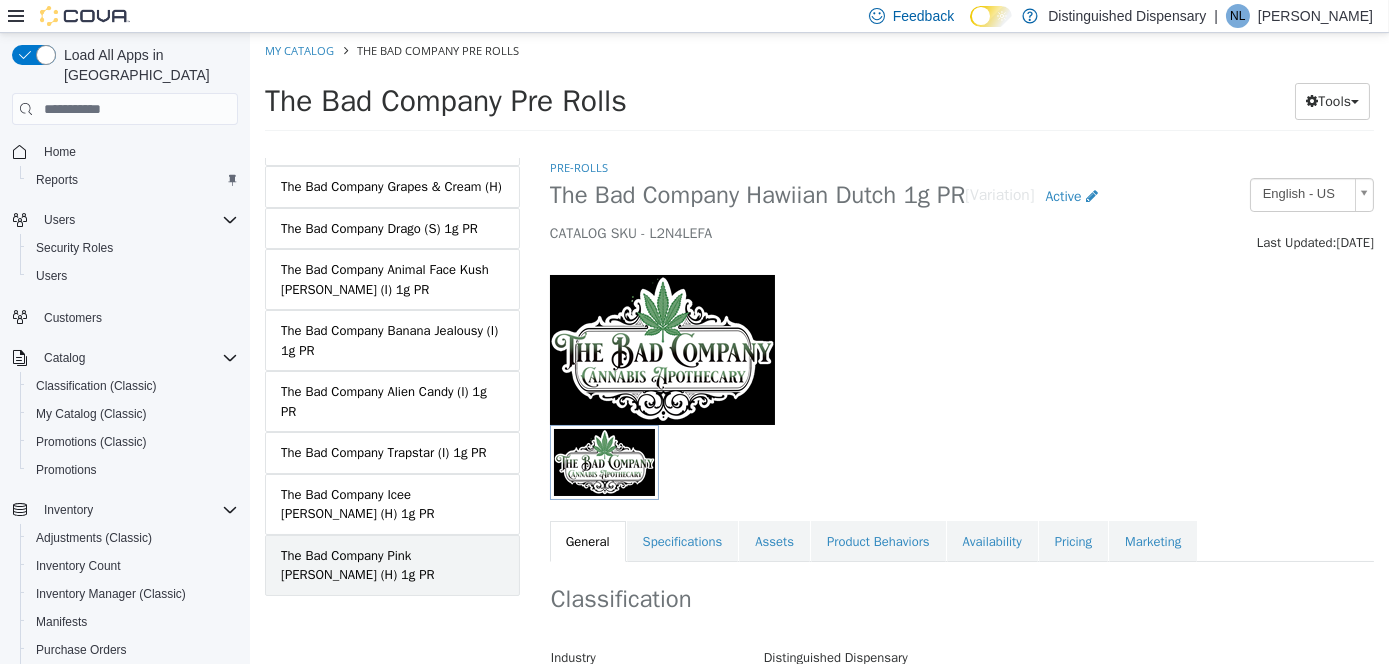 click on "The Bad Company Pink [PERSON_NAME] (H) 1g PR" at bounding box center [391, 565] 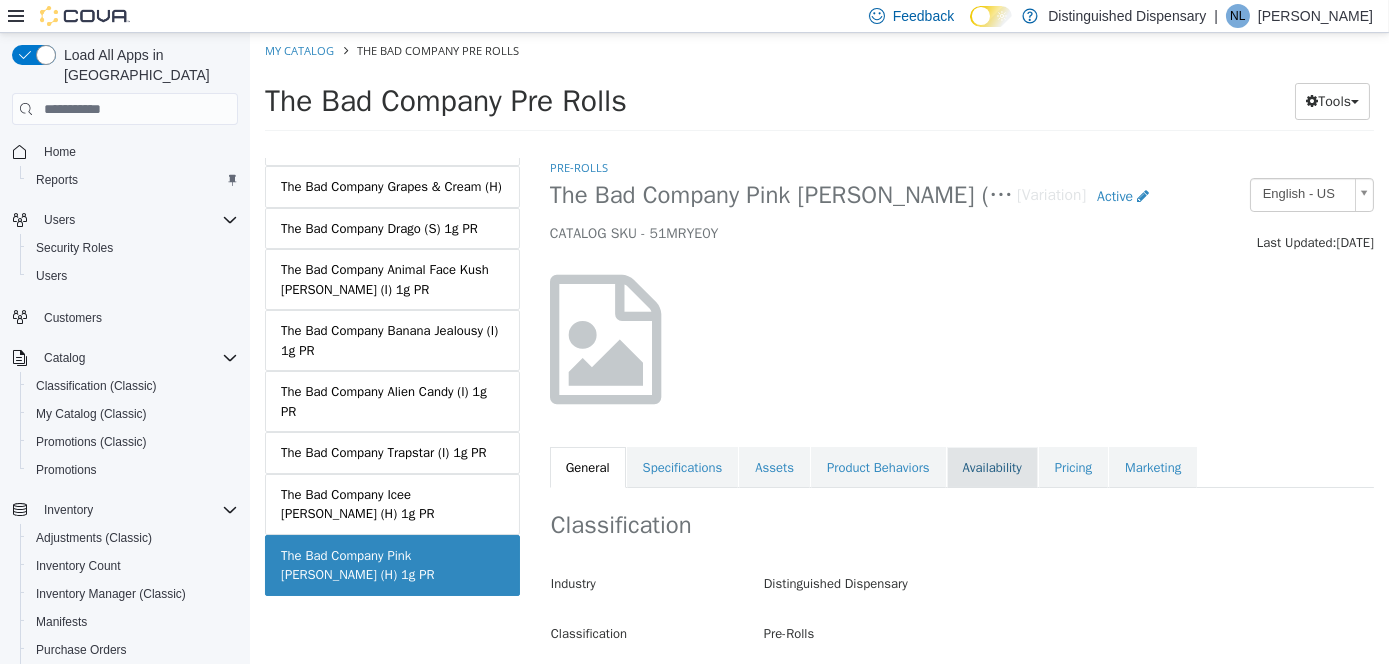 click on "Availability" at bounding box center [991, 468] 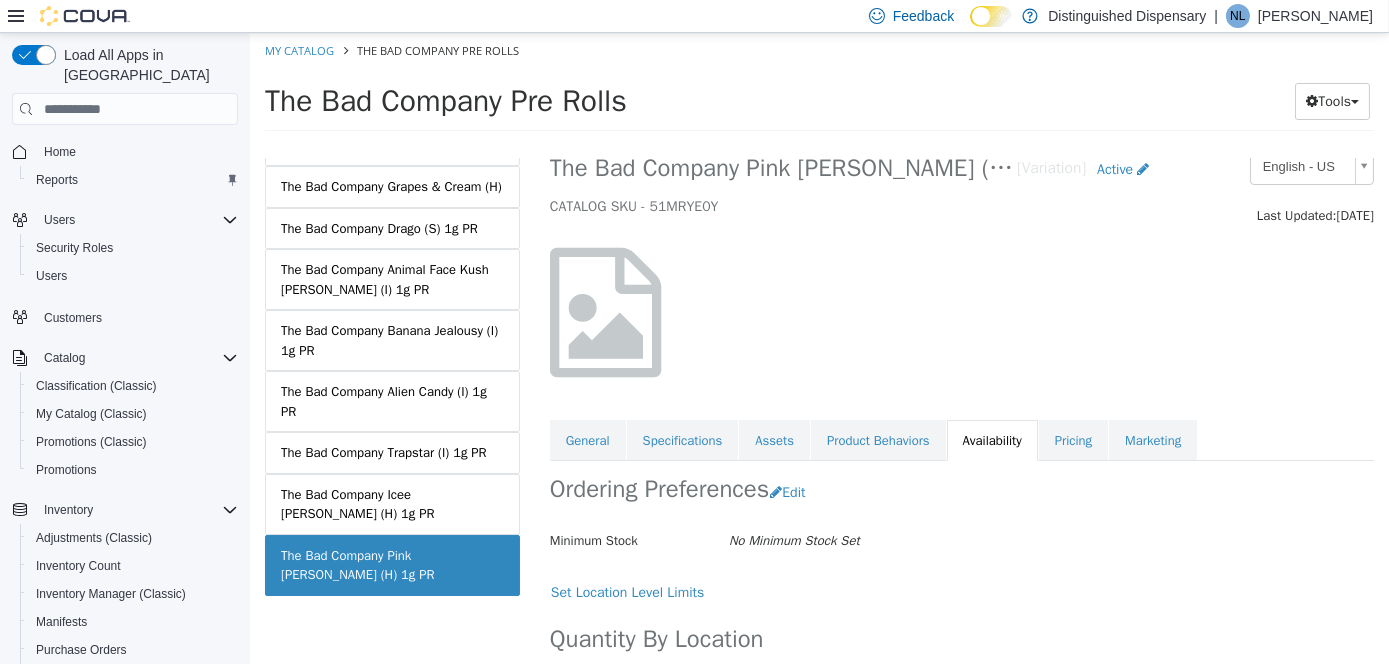 scroll, scrollTop: 0, scrollLeft: 0, axis: both 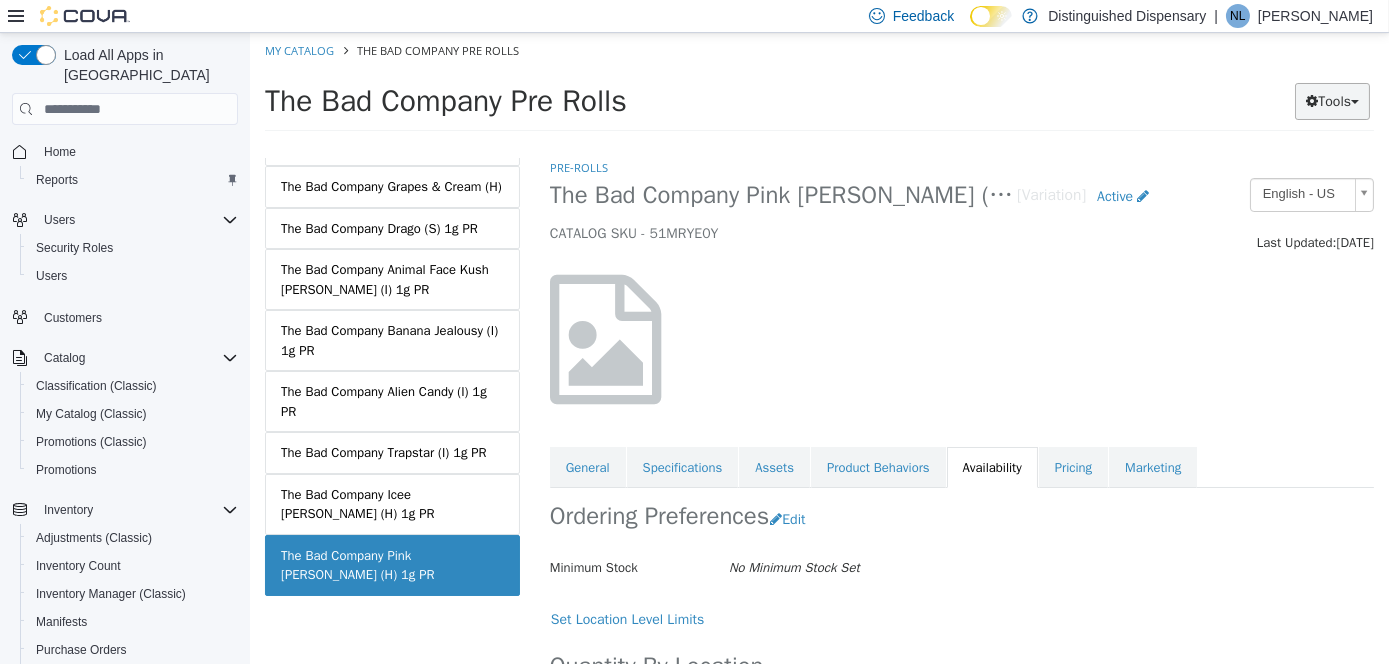 click on "Tools" at bounding box center (1331, 101) 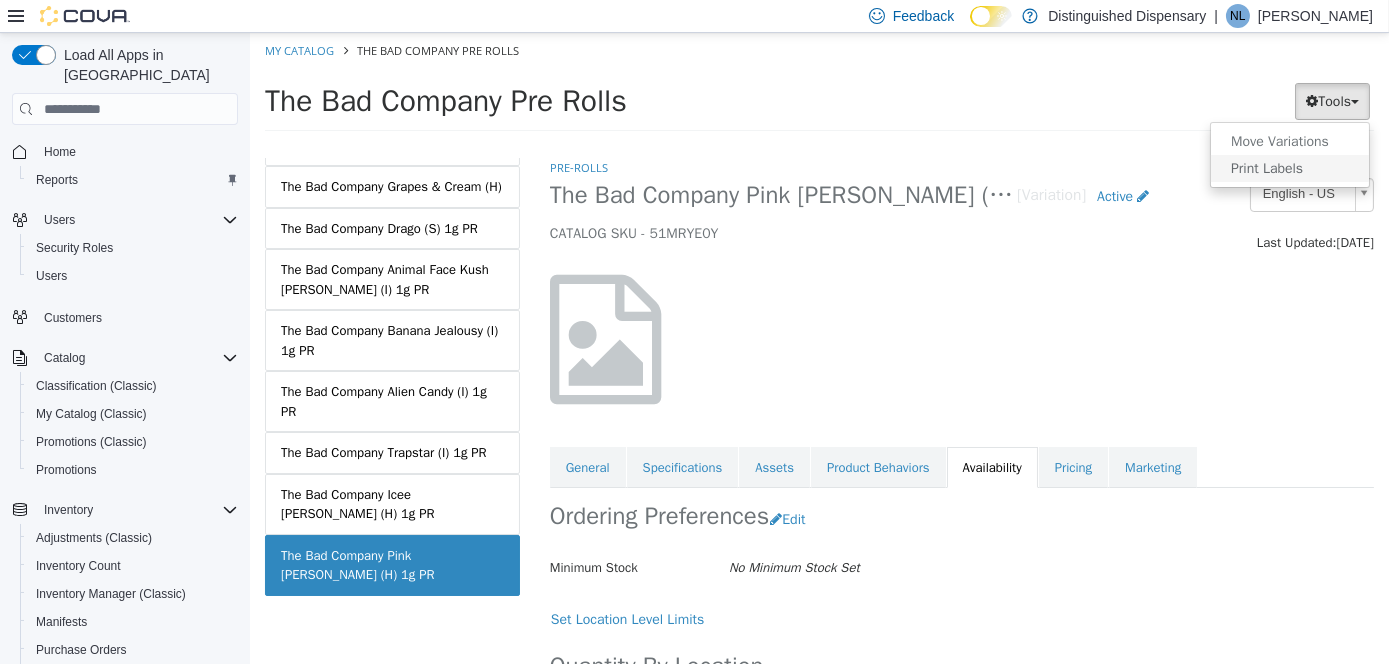 click on "Print Labels" at bounding box center (1289, 168) 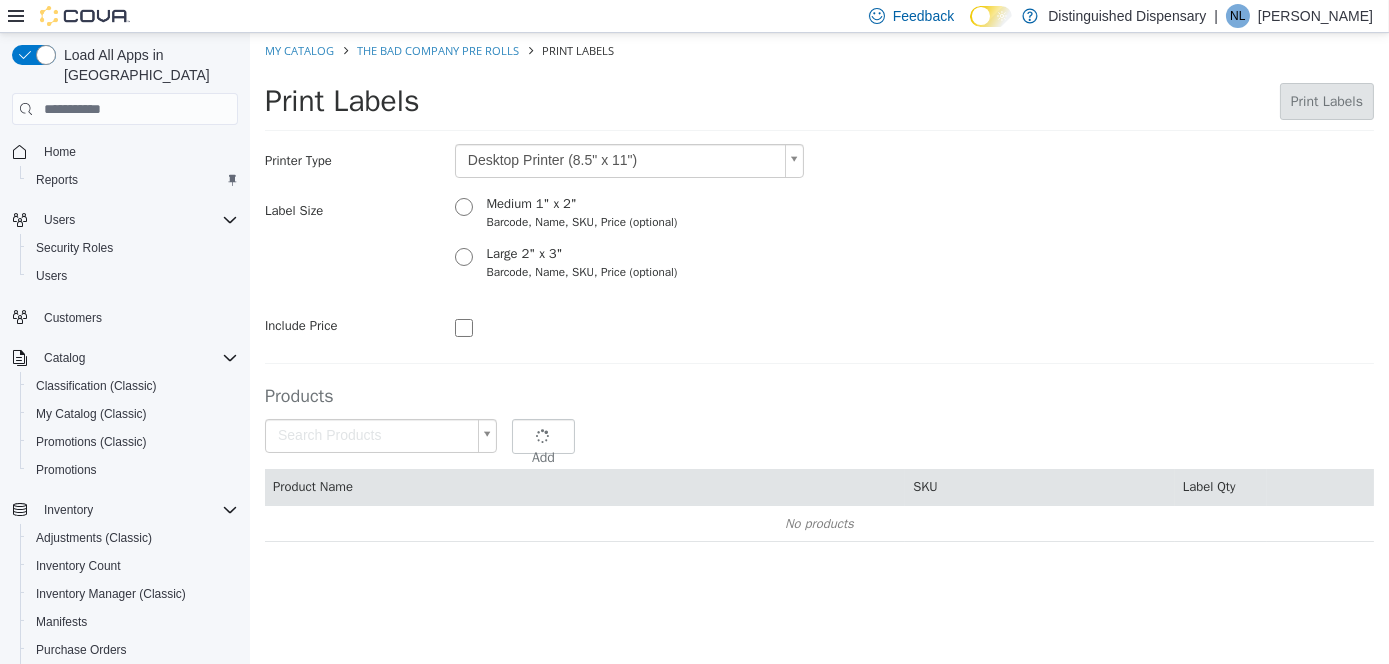 type 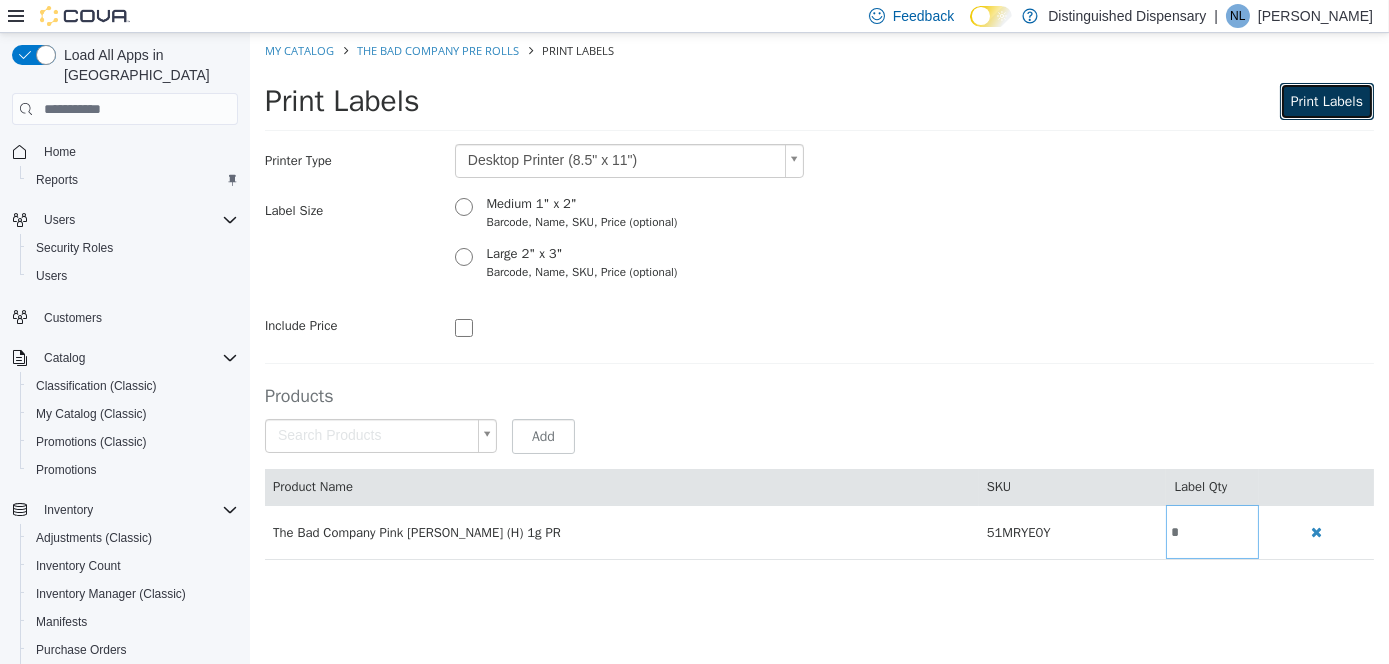 click on "Print Labels" at bounding box center (1326, 101) 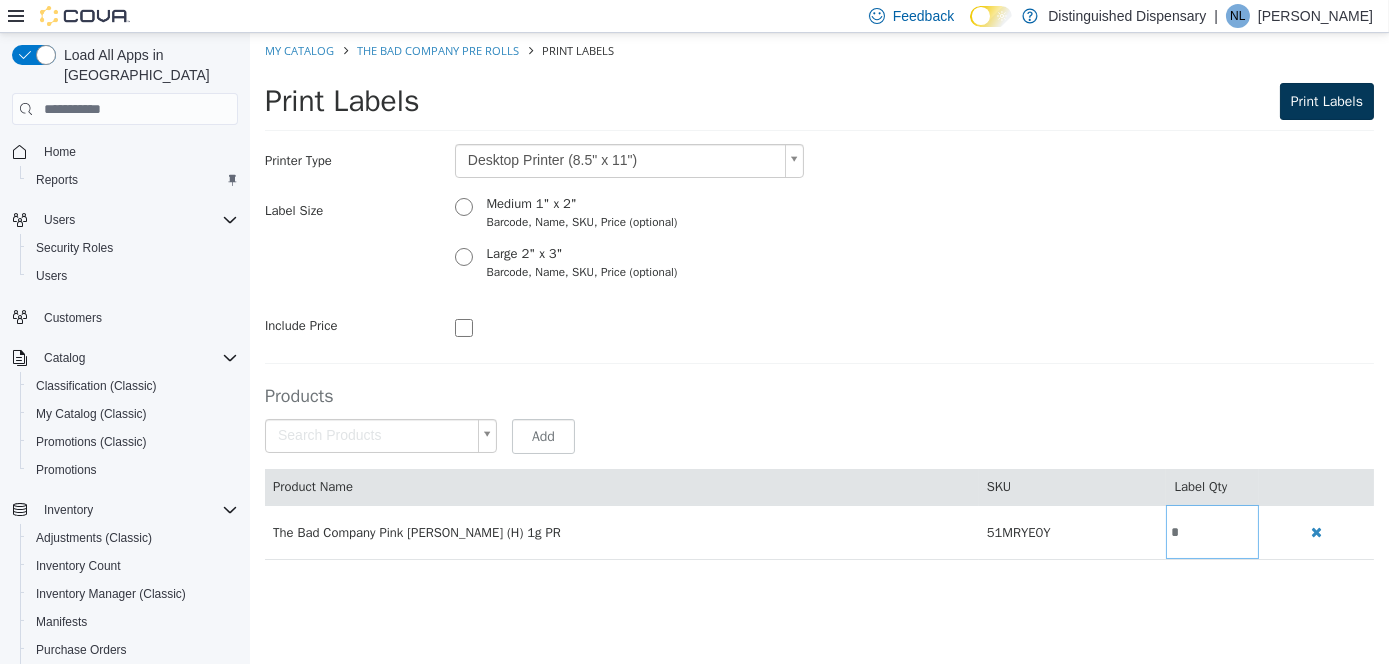 scroll, scrollTop: 0, scrollLeft: 0, axis: both 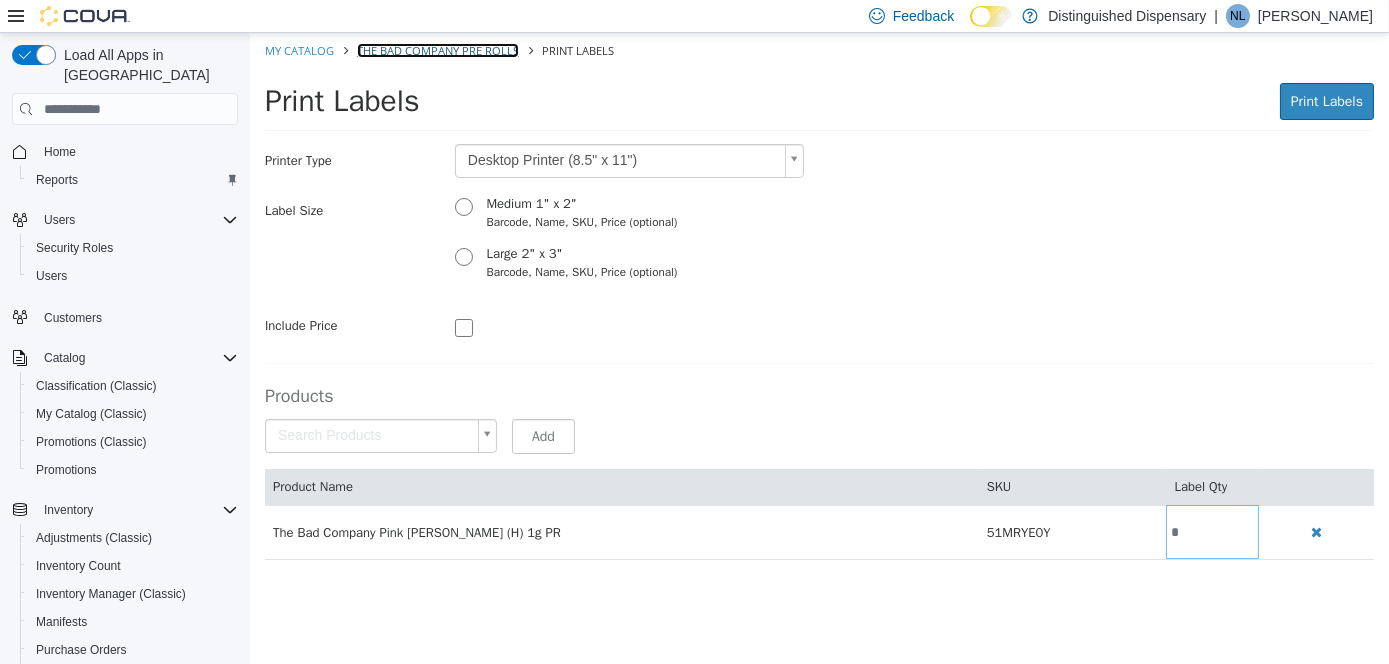 click on "The Bad Company Pre Rolls" at bounding box center [437, 50] 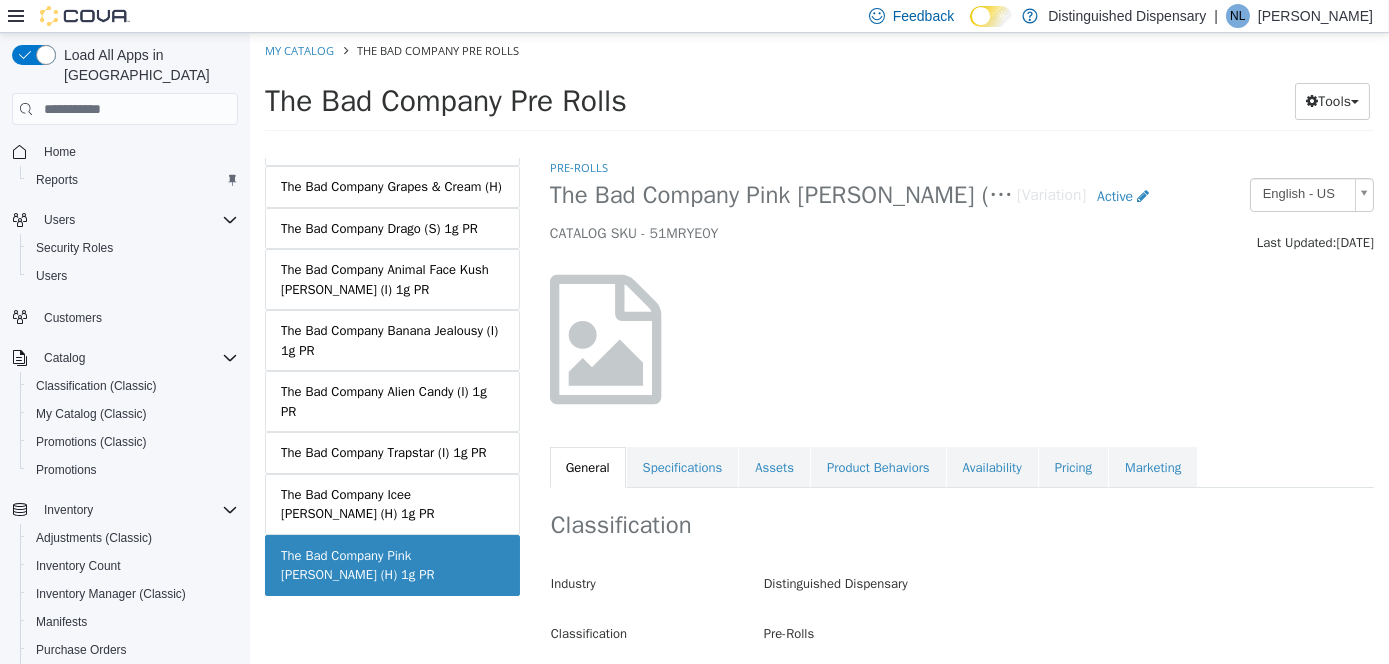 scroll, scrollTop: 1504, scrollLeft: 0, axis: vertical 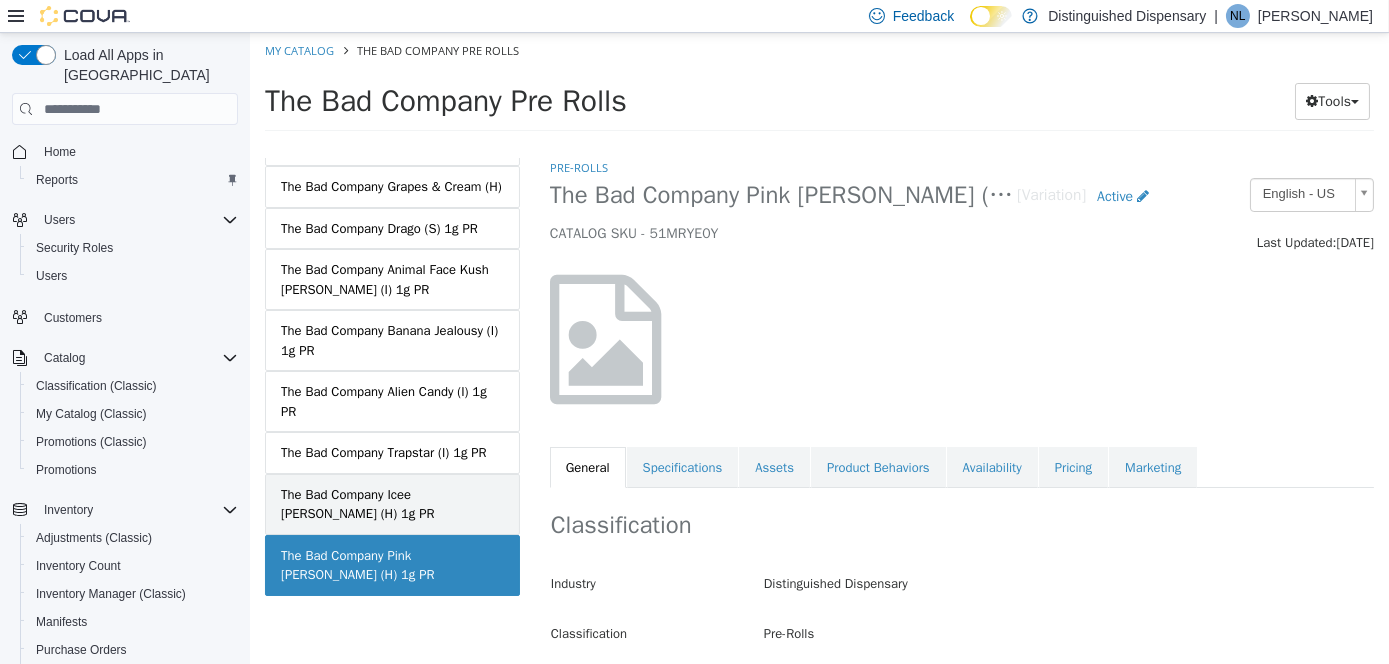 click on "The Bad Company Icee [PERSON_NAME] (H) 1g PR" at bounding box center [391, 504] 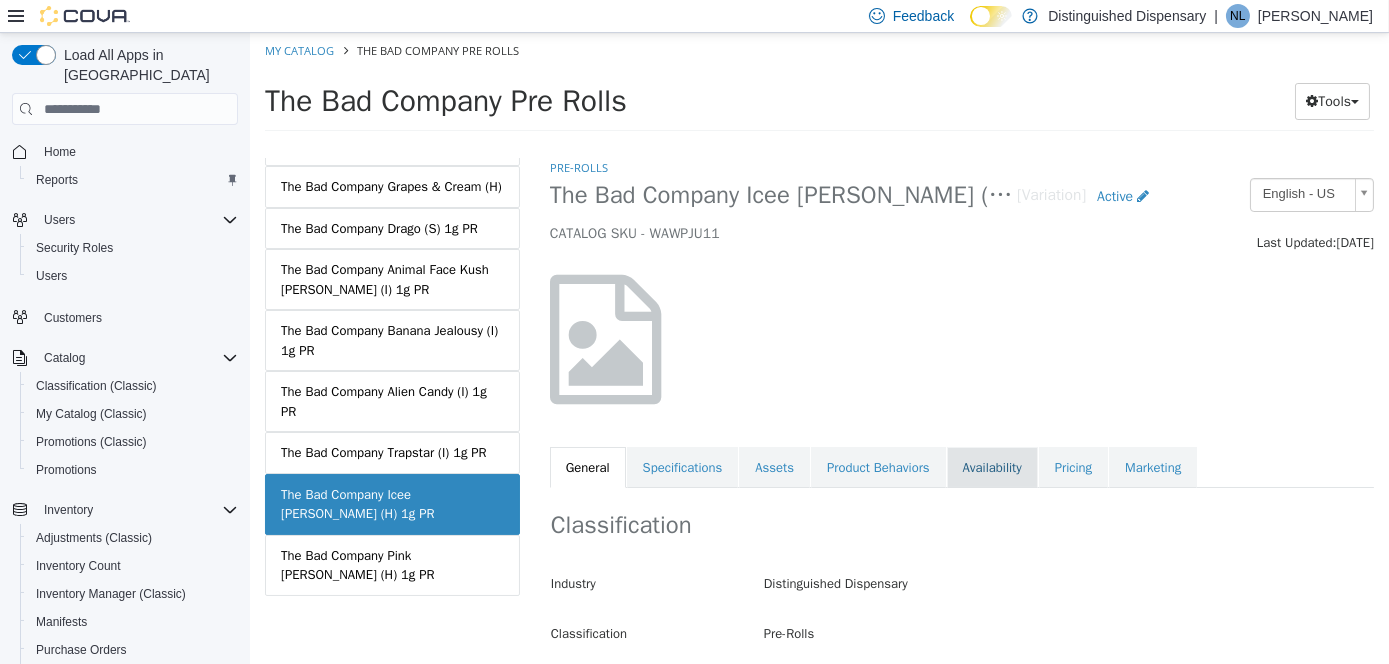 click on "Availability" at bounding box center [991, 468] 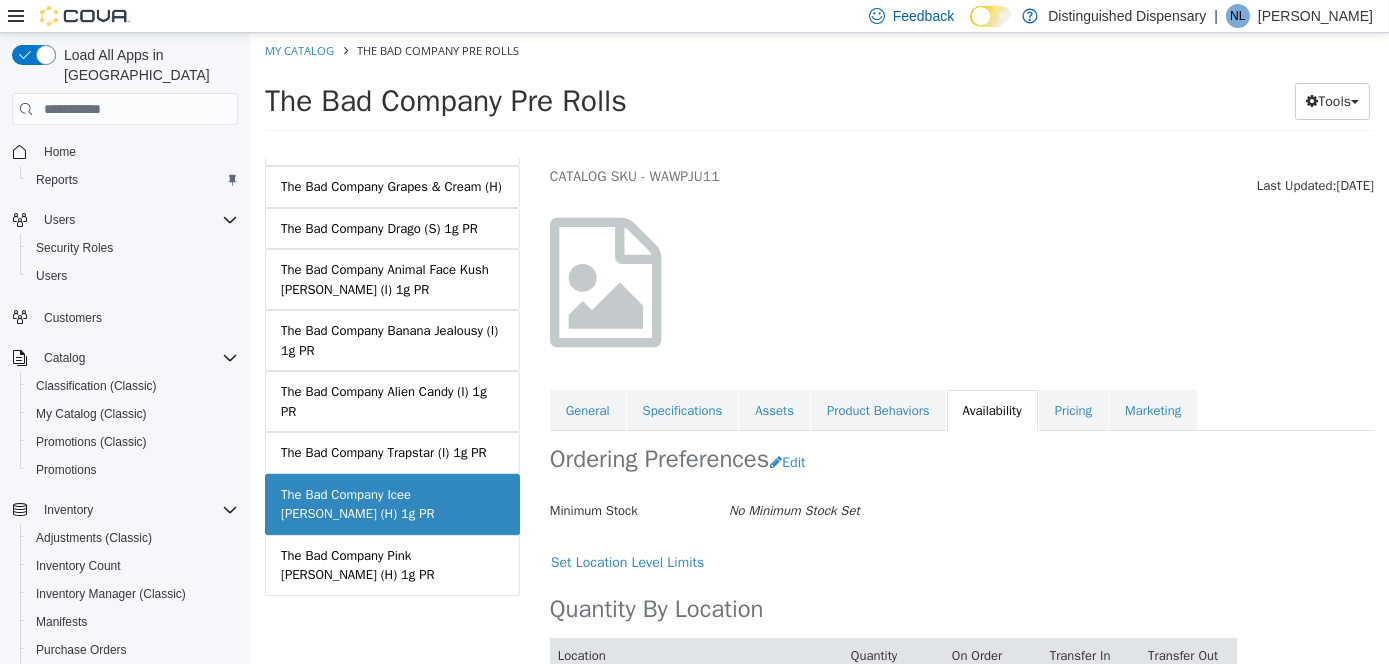 scroll, scrollTop: 50, scrollLeft: 0, axis: vertical 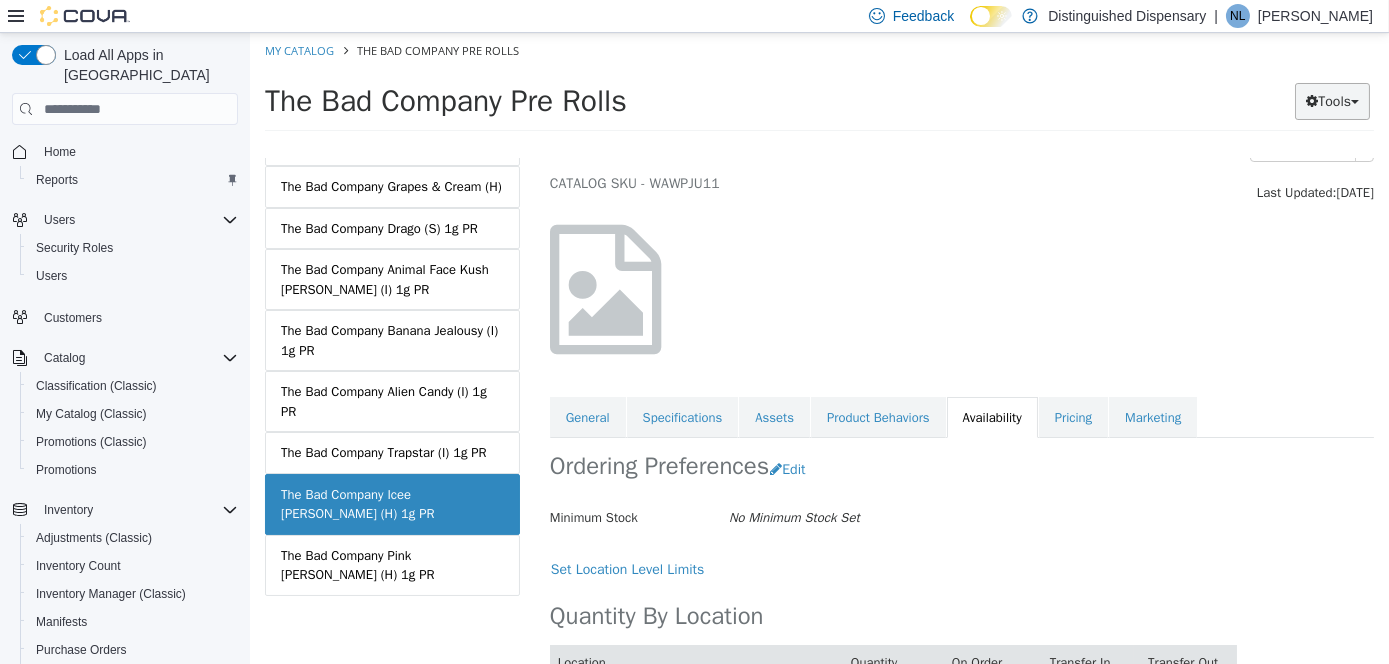 click on "Tools" at bounding box center [1331, 101] 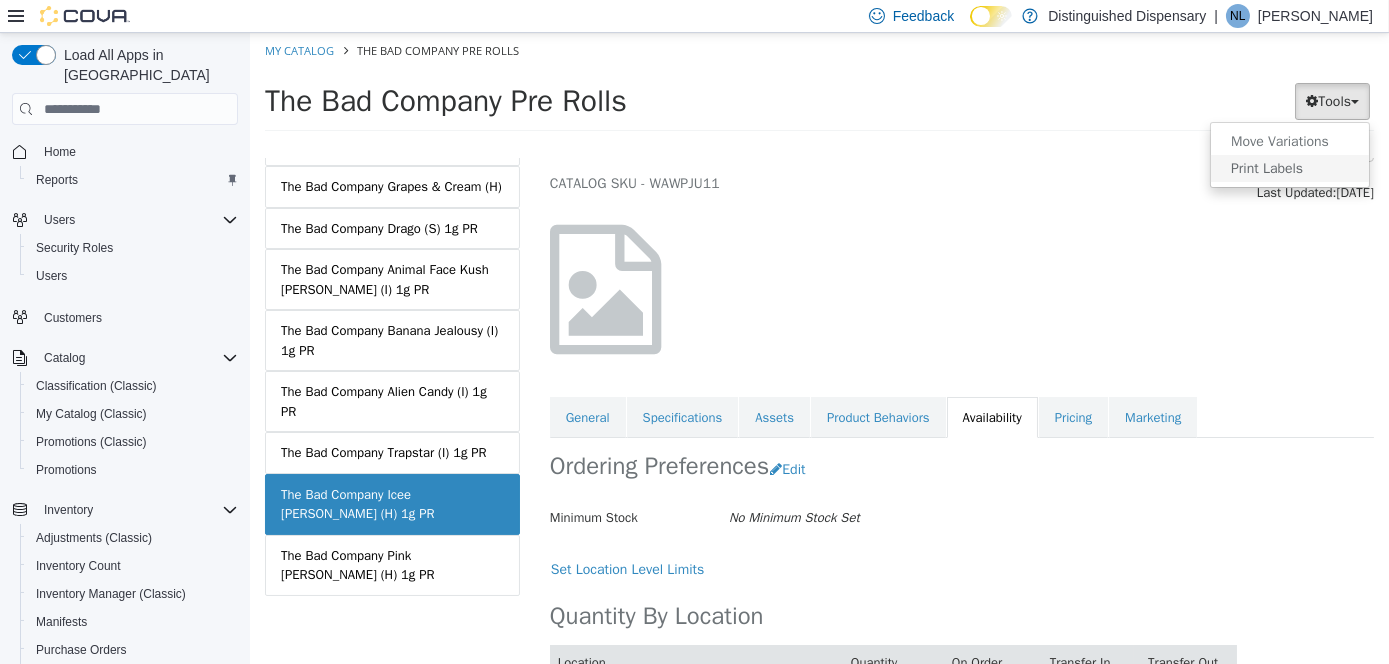 click on "Print Labels" at bounding box center [1289, 168] 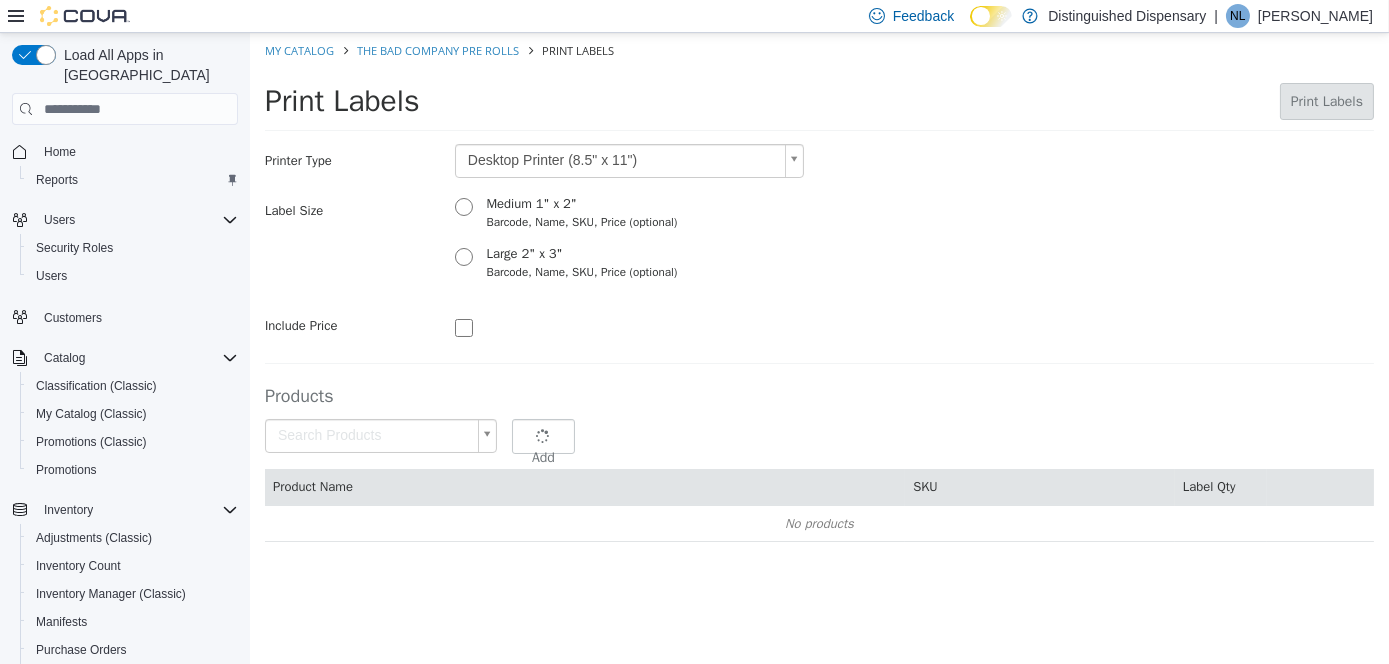 type 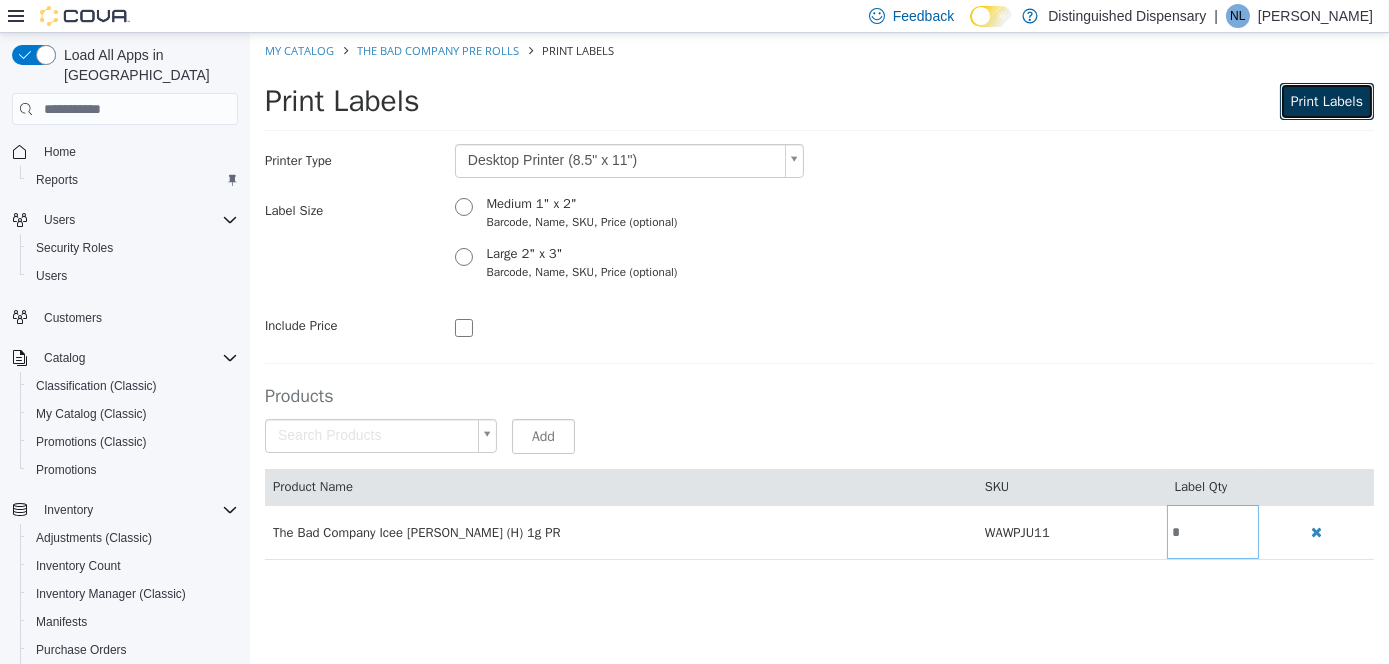click on "Print Labels" at bounding box center (1326, 101) 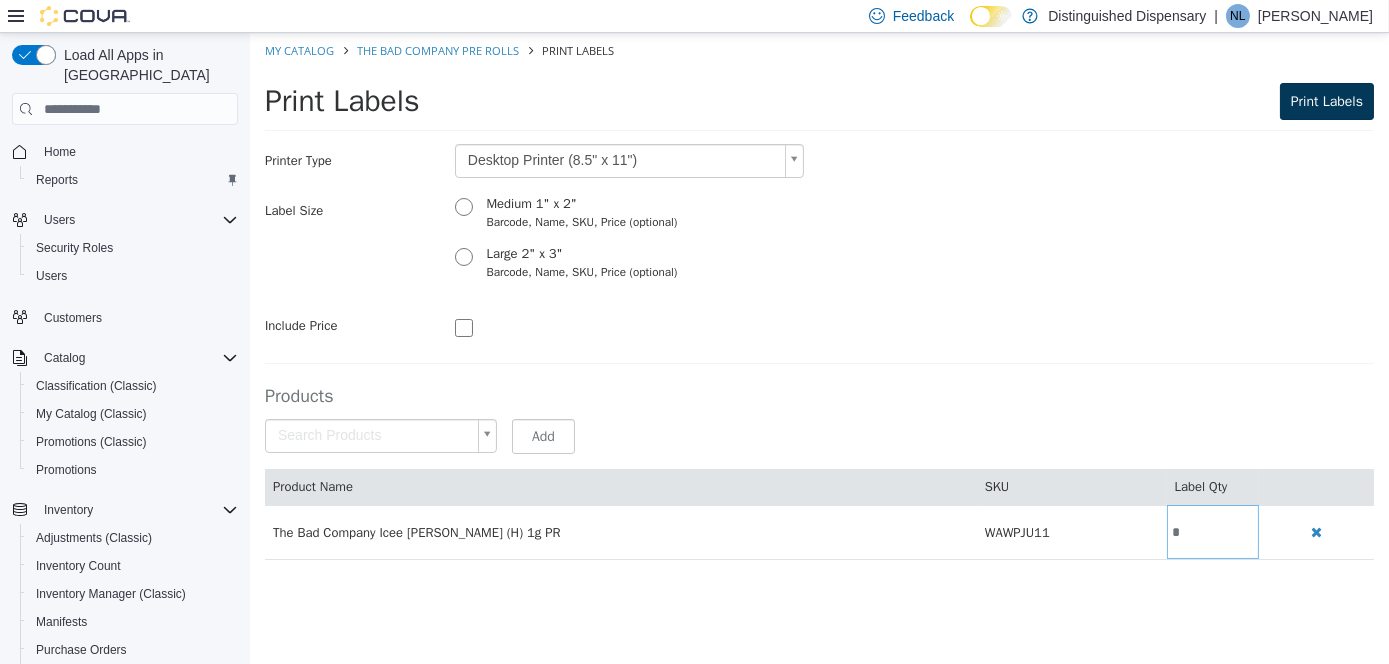scroll, scrollTop: 0, scrollLeft: 0, axis: both 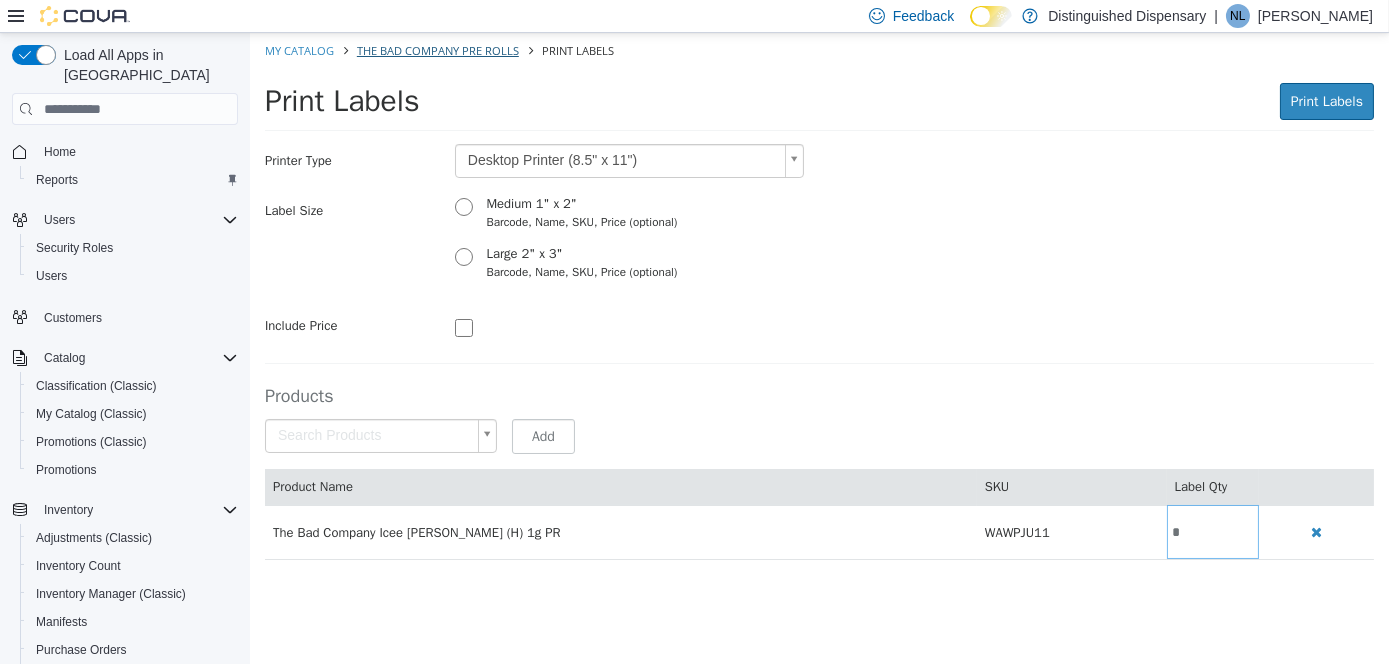 click on "The Bad Company Pre Rolls" at bounding box center (428, 50) 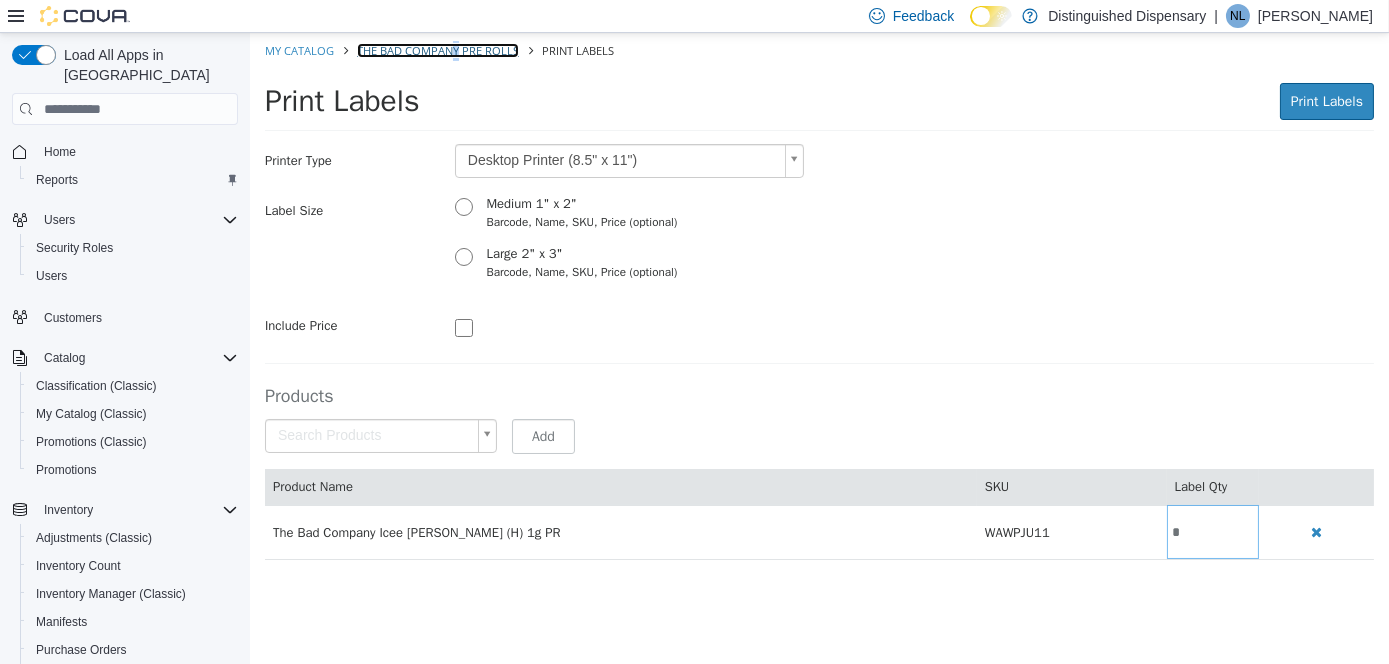 drag, startPoint x: 453, startPoint y: 47, endPoint x: 390, endPoint y: 53, distance: 63.28507 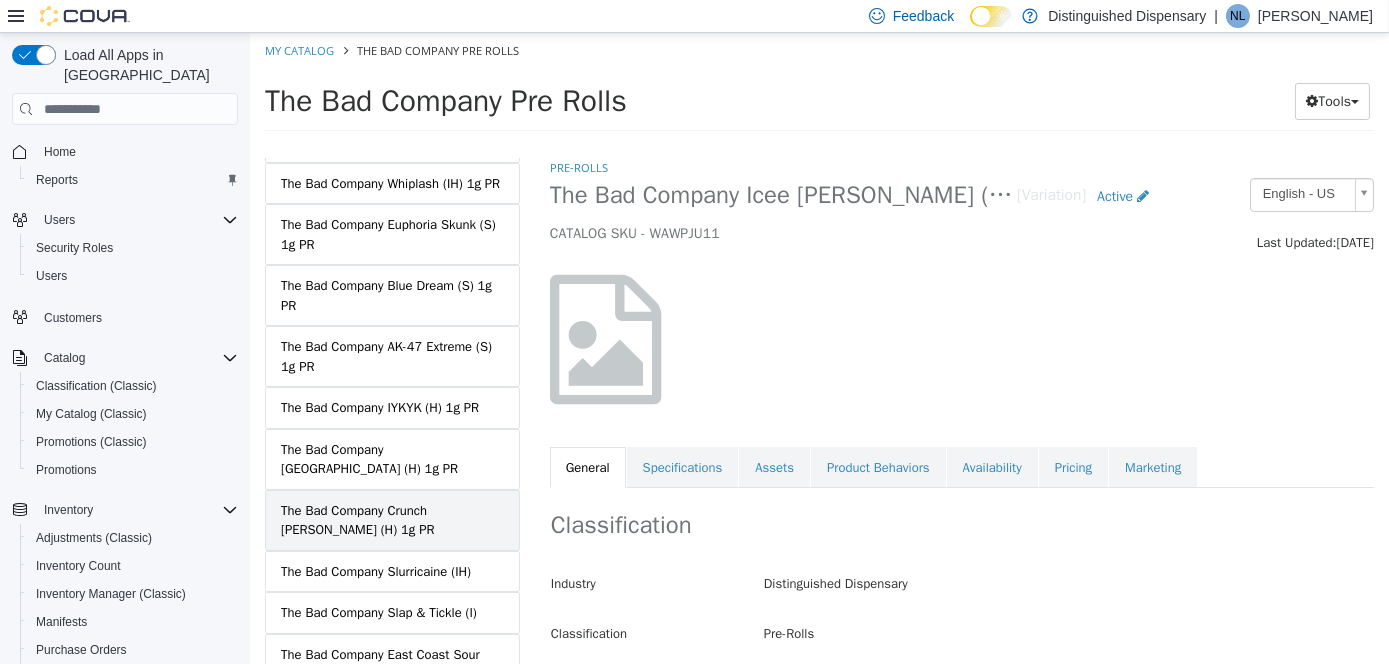 scroll, scrollTop: 800, scrollLeft: 0, axis: vertical 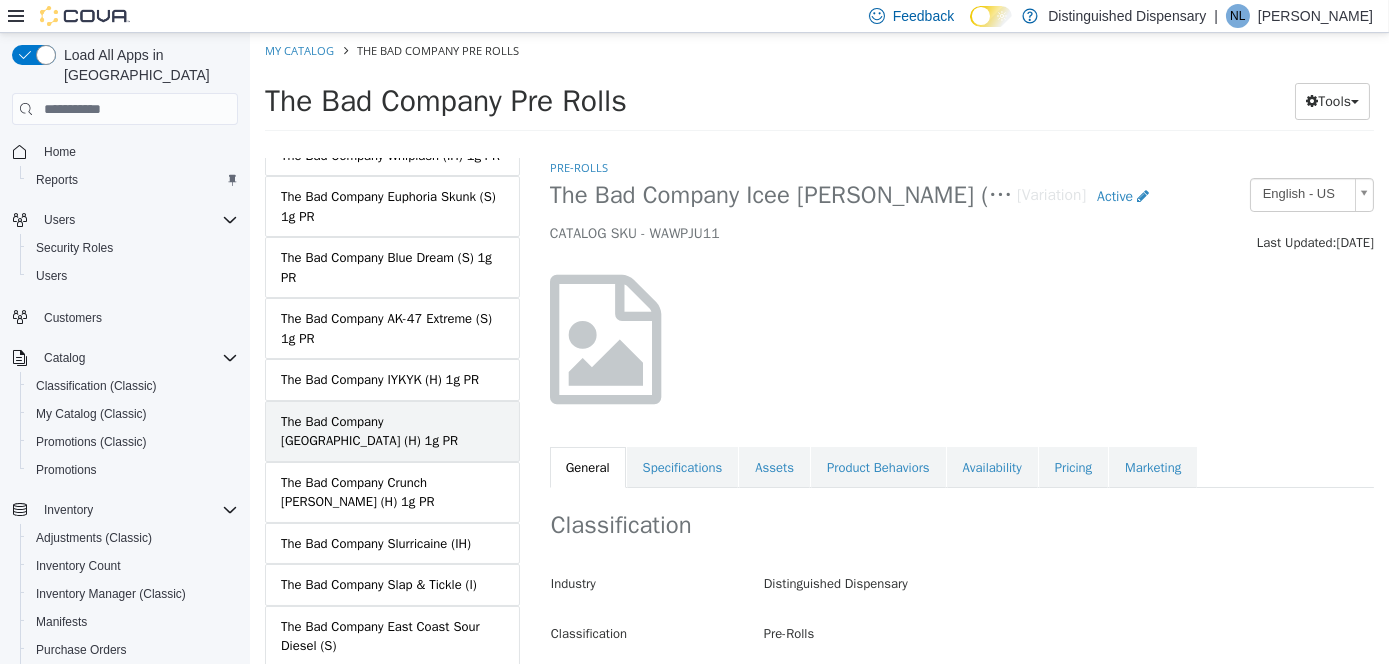 click on "The Bad Company [GEOGRAPHIC_DATA] (H) 1g PR" at bounding box center [391, 431] 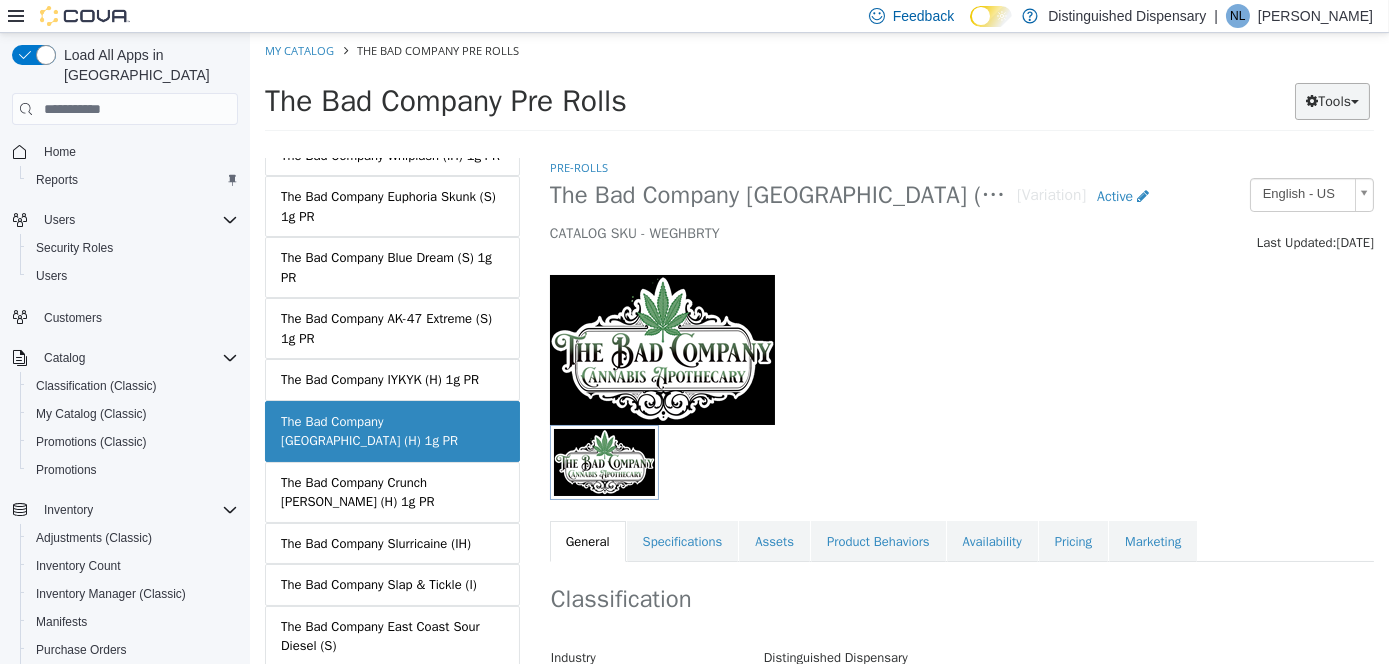 click on "Tools" at bounding box center (1331, 101) 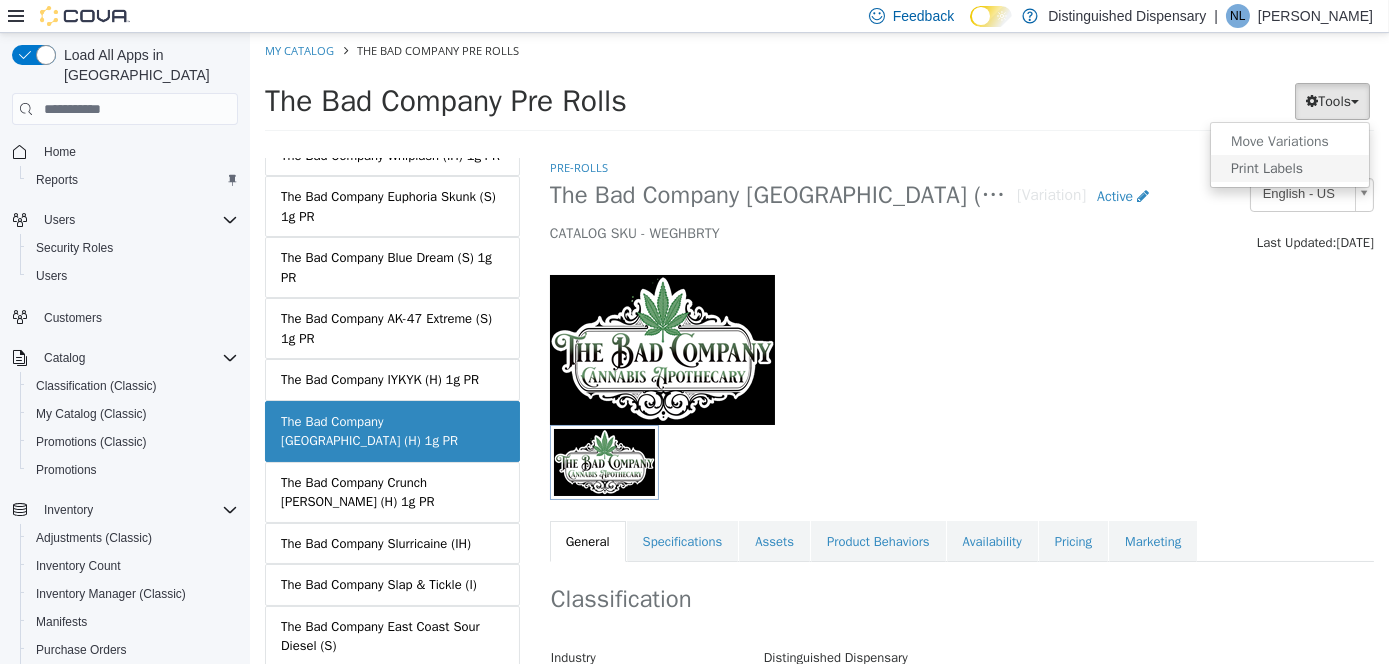 click on "Print Labels" at bounding box center [1289, 168] 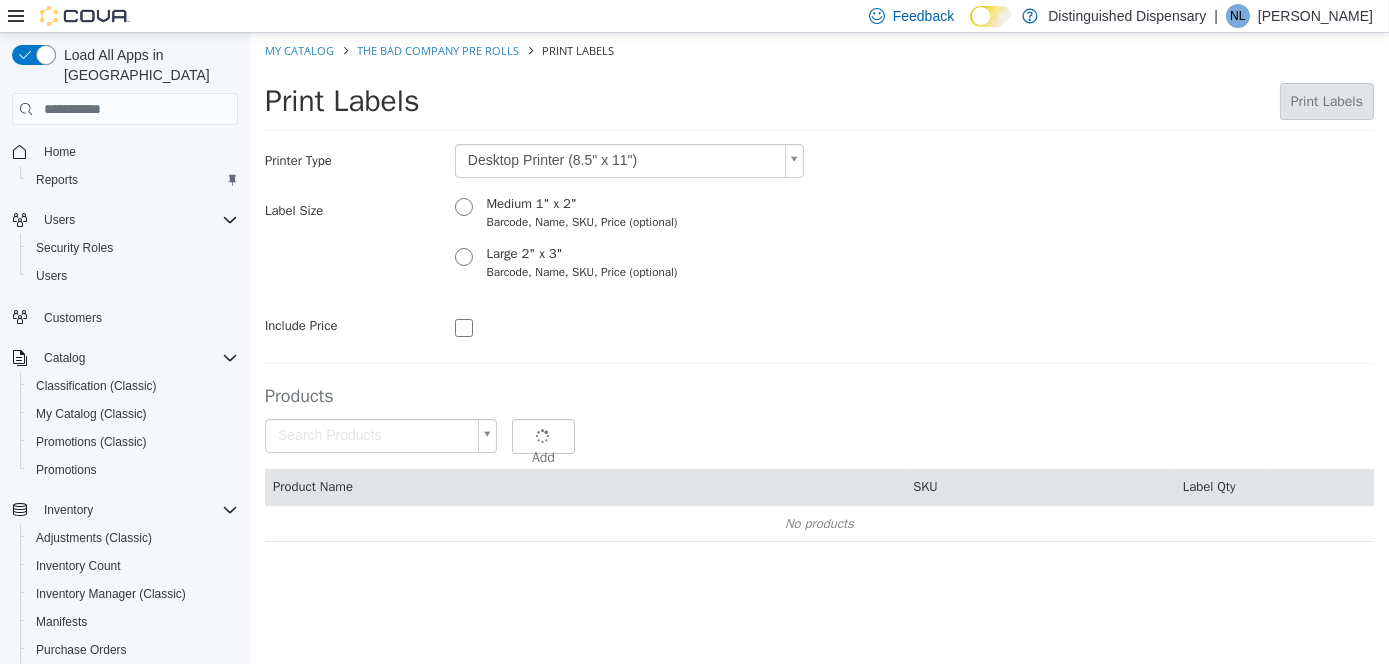 type 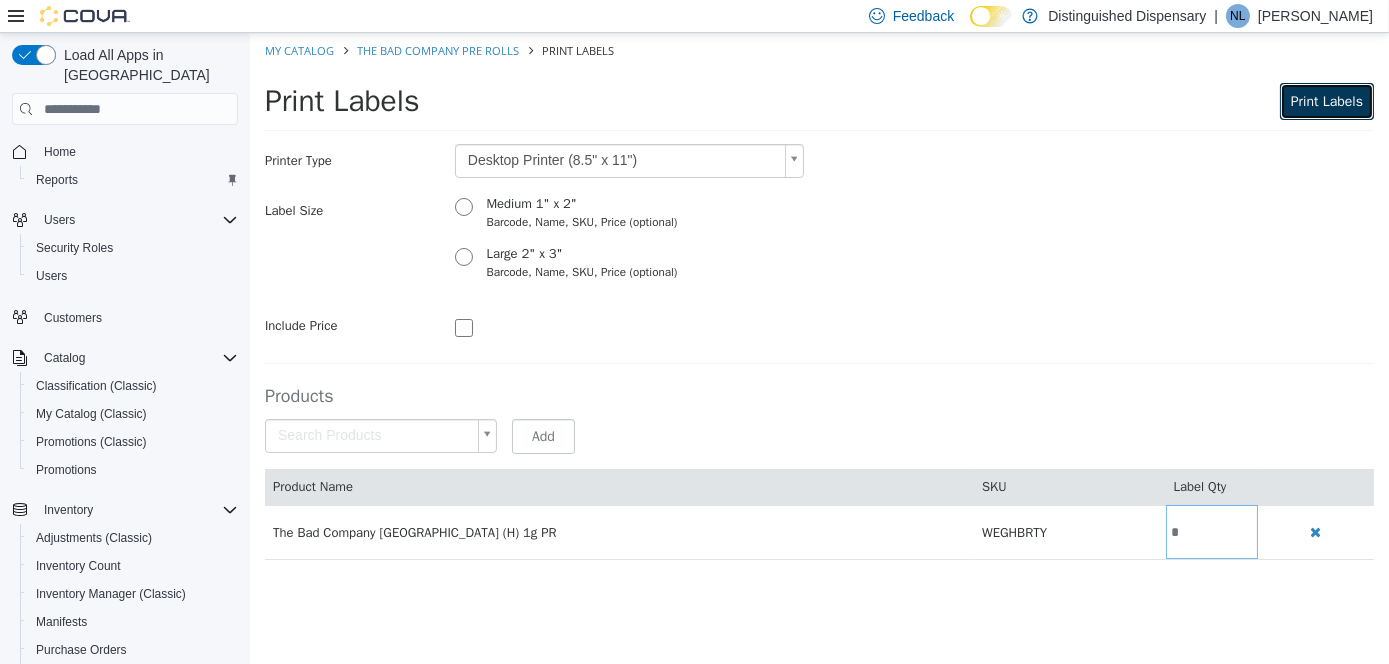 click on "Print Labels" at bounding box center (1326, 101) 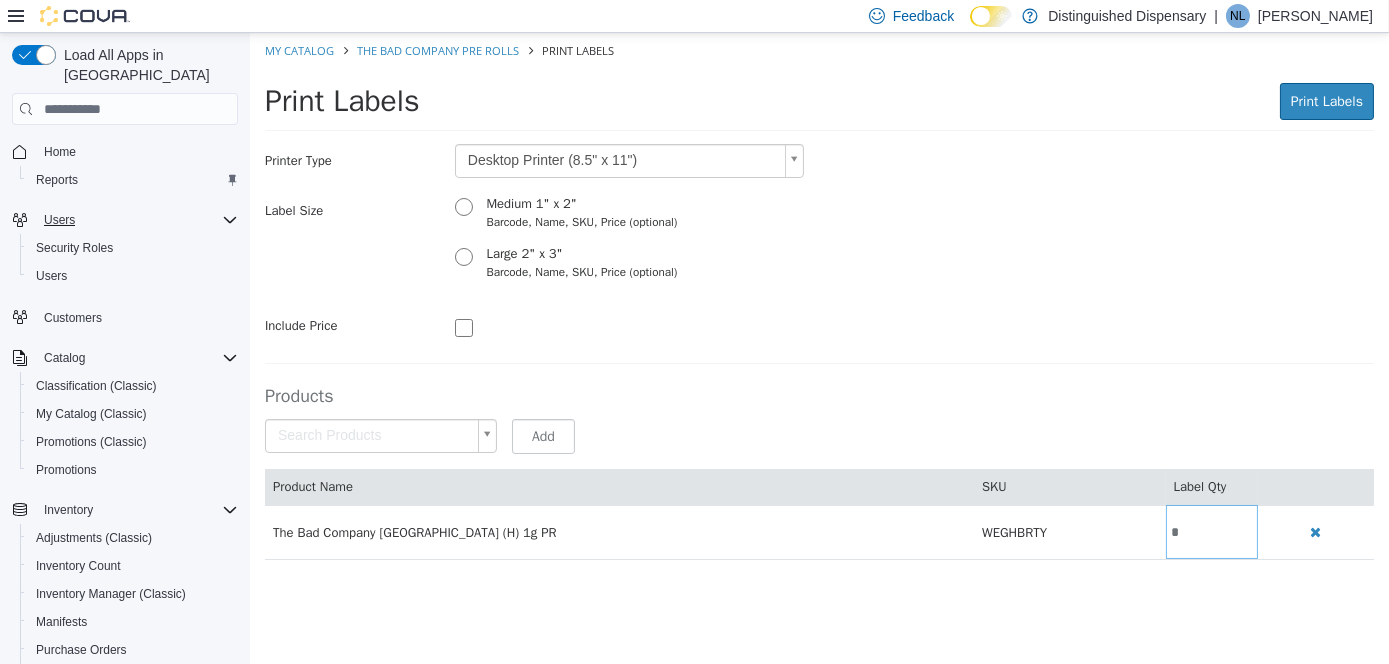 scroll, scrollTop: 0, scrollLeft: 0, axis: both 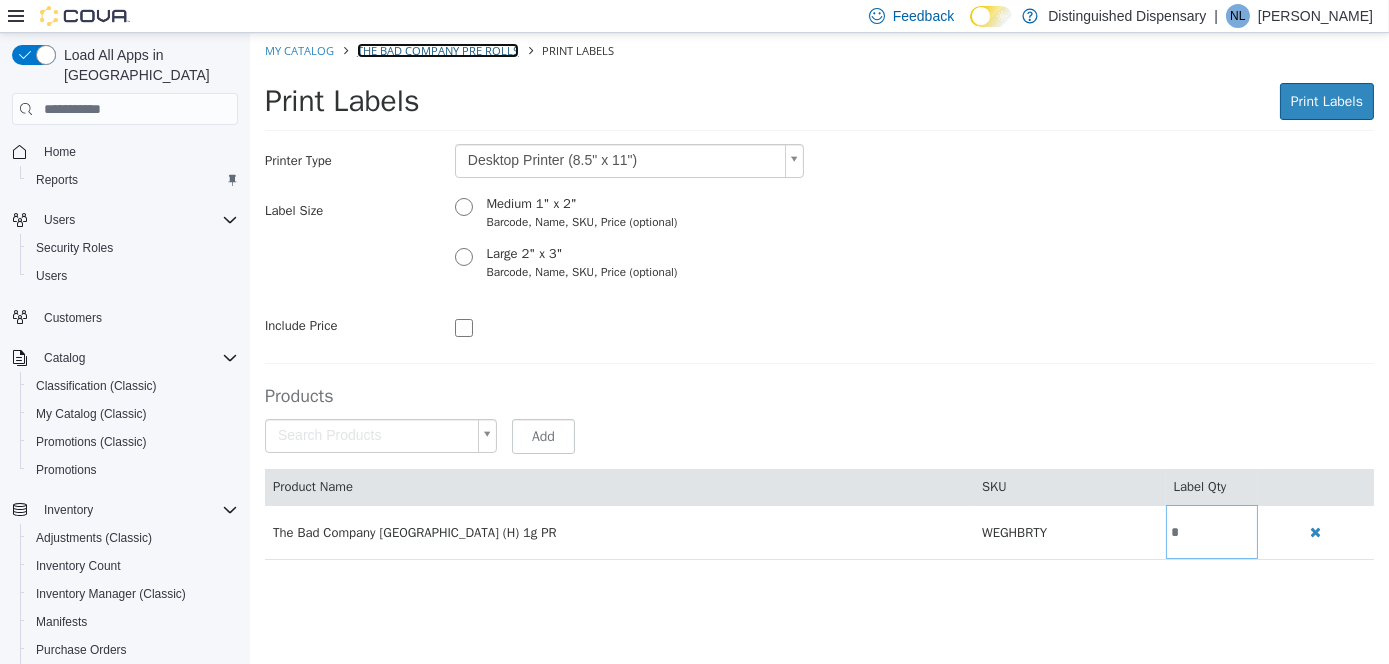 click on "The Bad Company Pre Rolls" at bounding box center [437, 50] 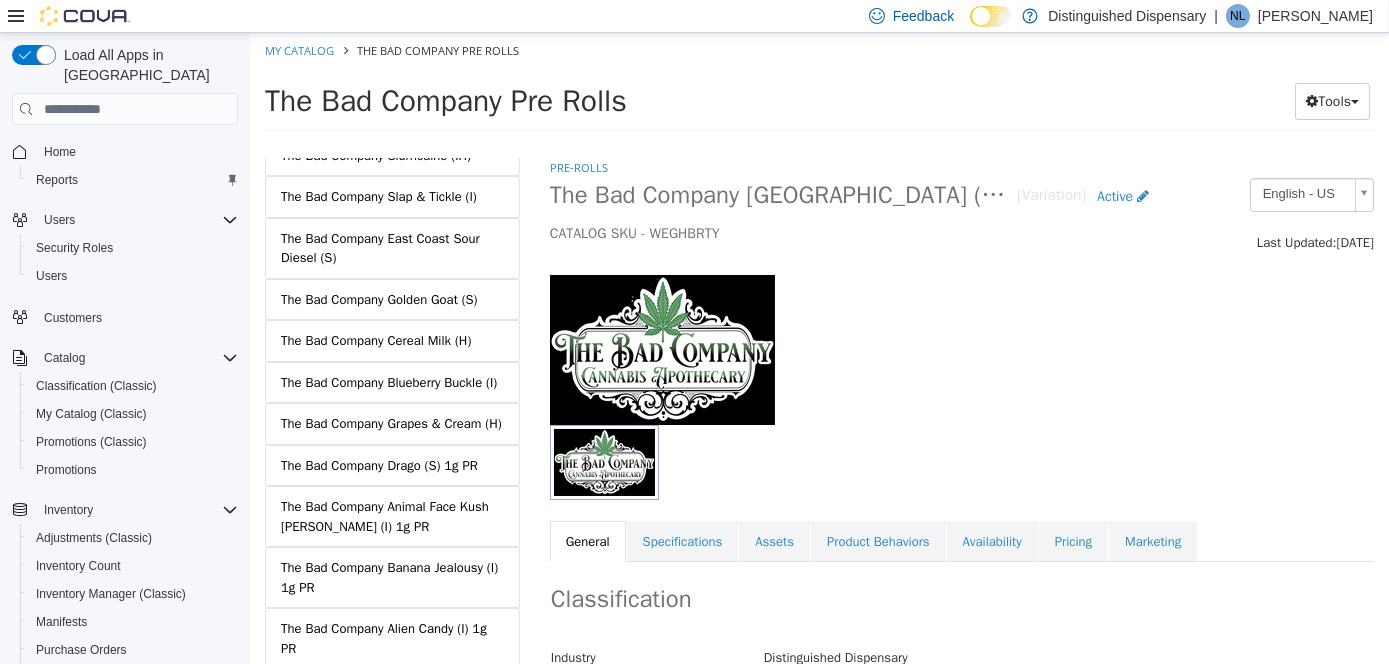 scroll, scrollTop: 1500, scrollLeft: 0, axis: vertical 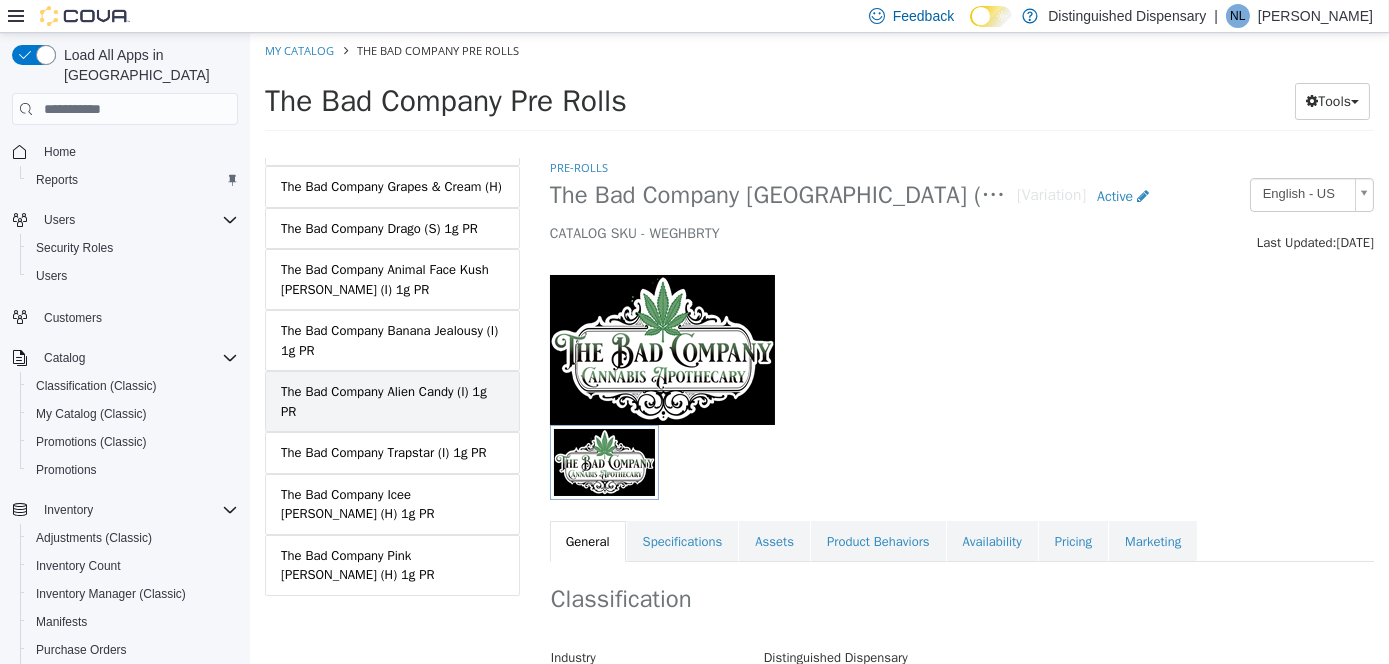 click on "The Bad Company Alien Candy (I) 1g PR" at bounding box center (391, 401) 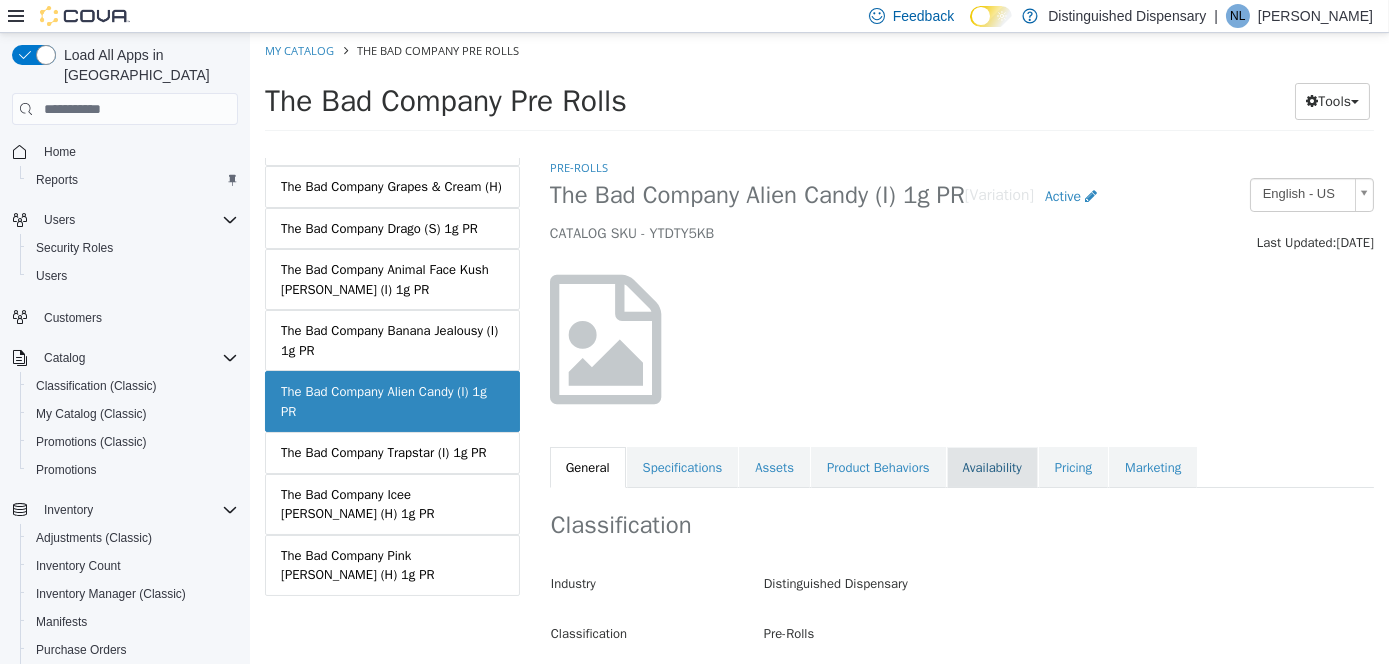 click on "Availability" at bounding box center [991, 468] 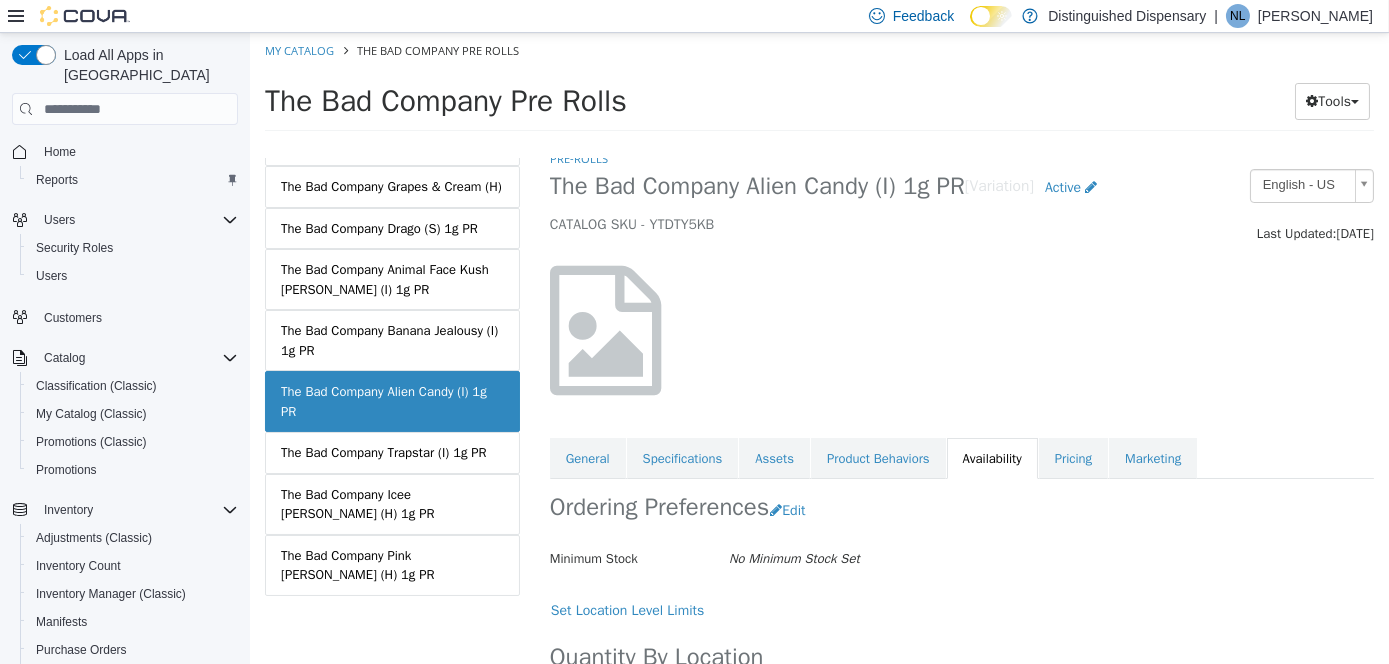 scroll, scrollTop: 0, scrollLeft: 0, axis: both 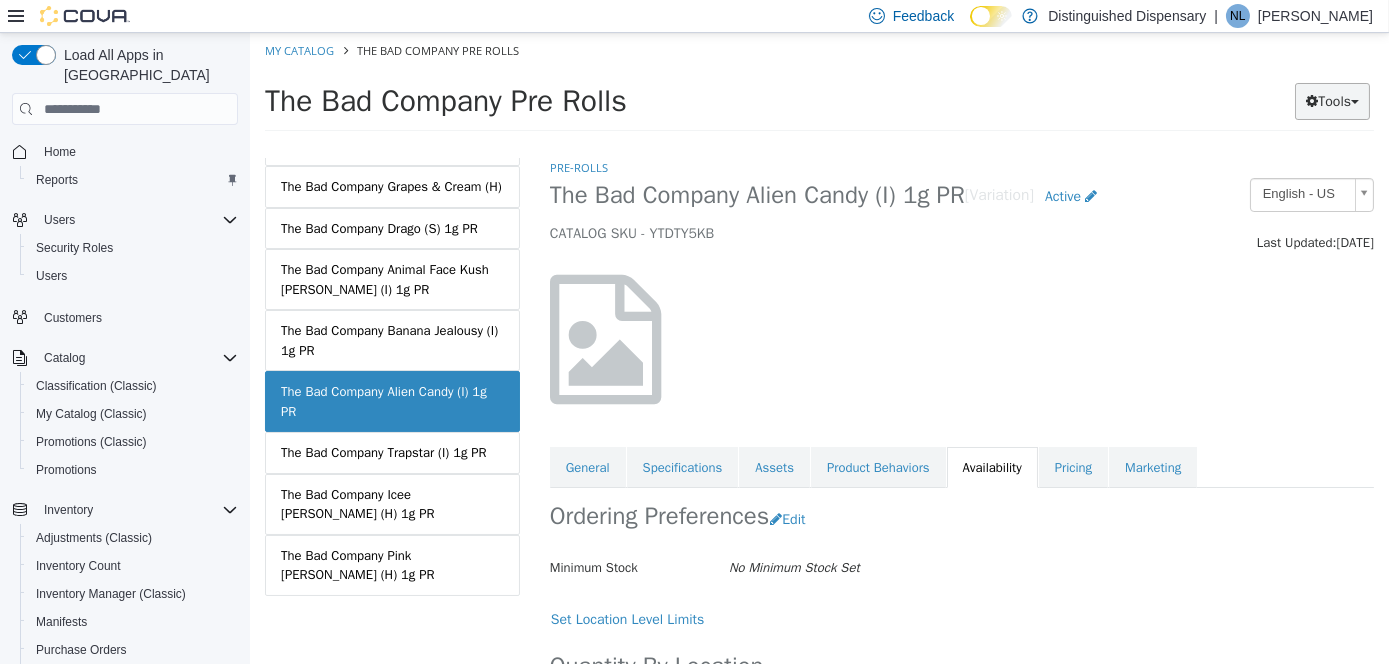 click on "Tools" at bounding box center [1331, 101] 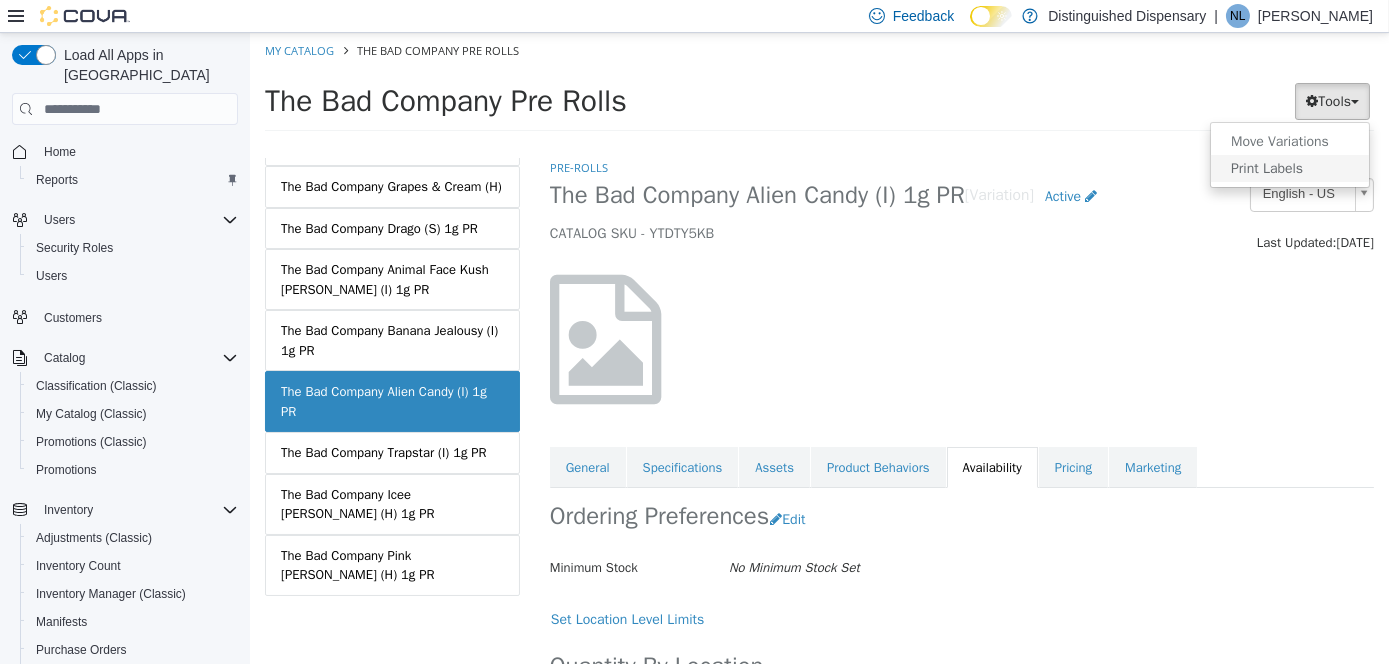 click on "Print Labels" at bounding box center [1289, 168] 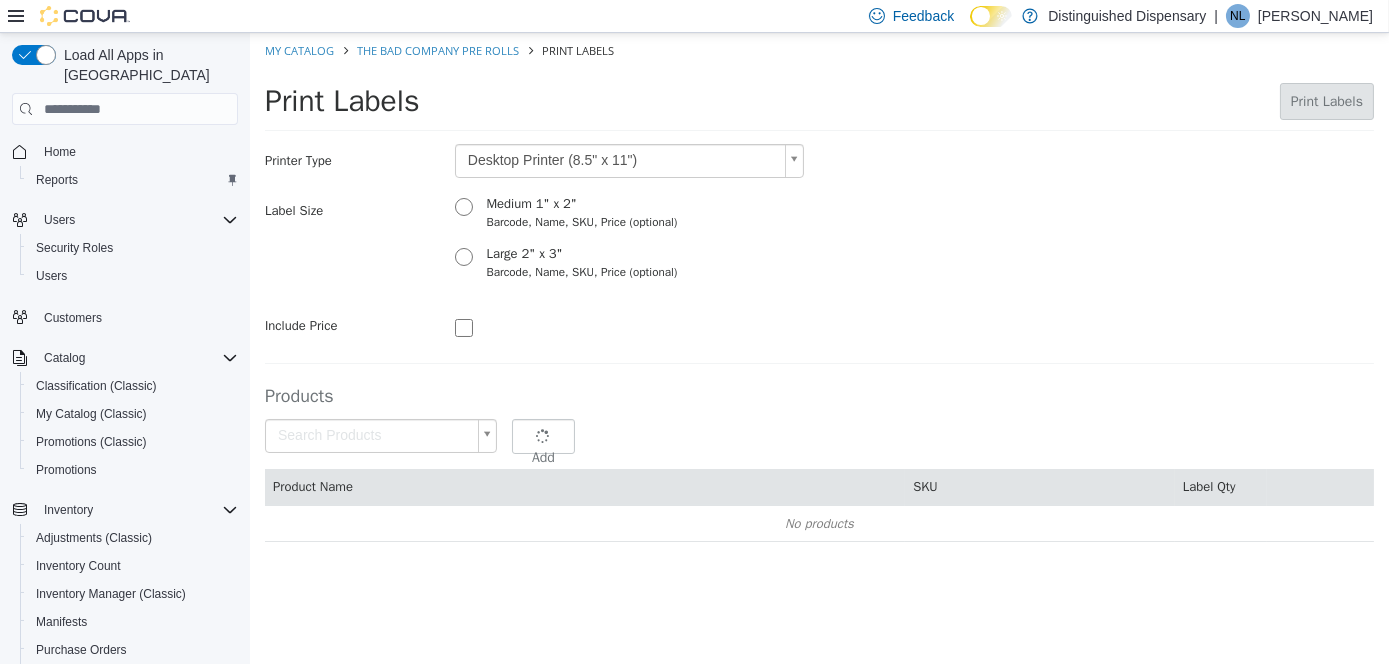 type 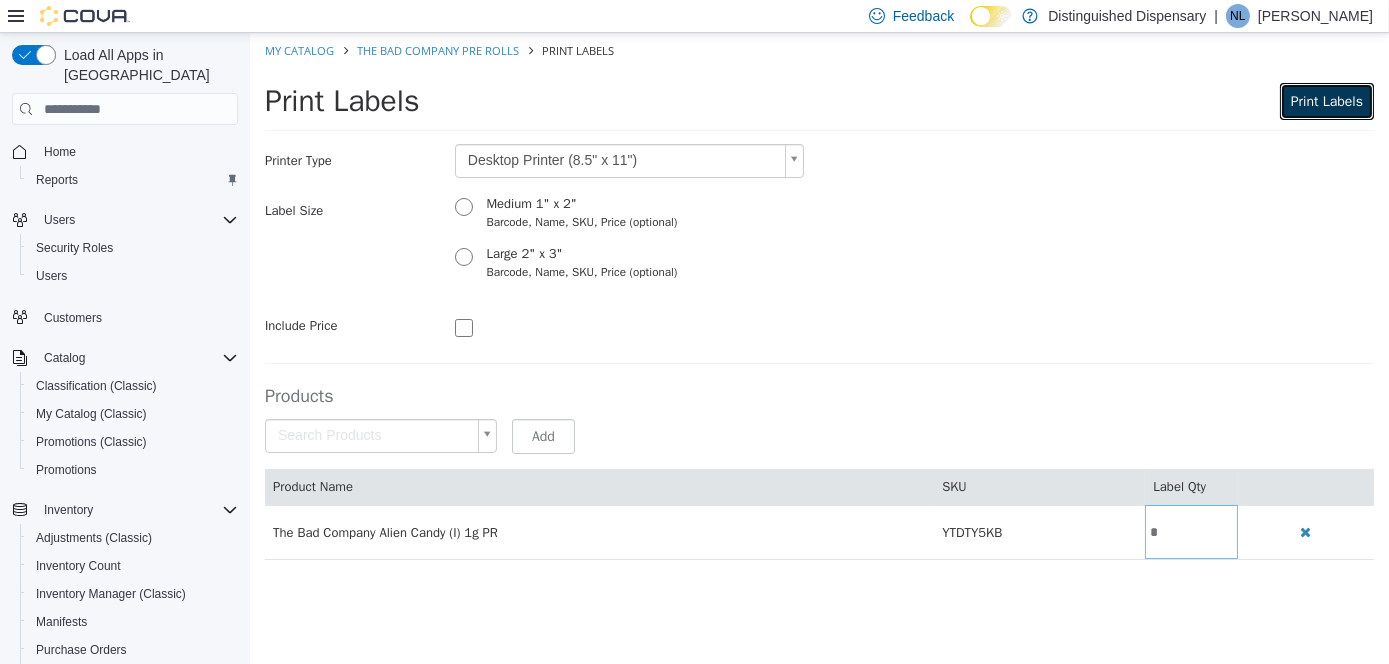click on "Print Labels" at bounding box center [1326, 101] 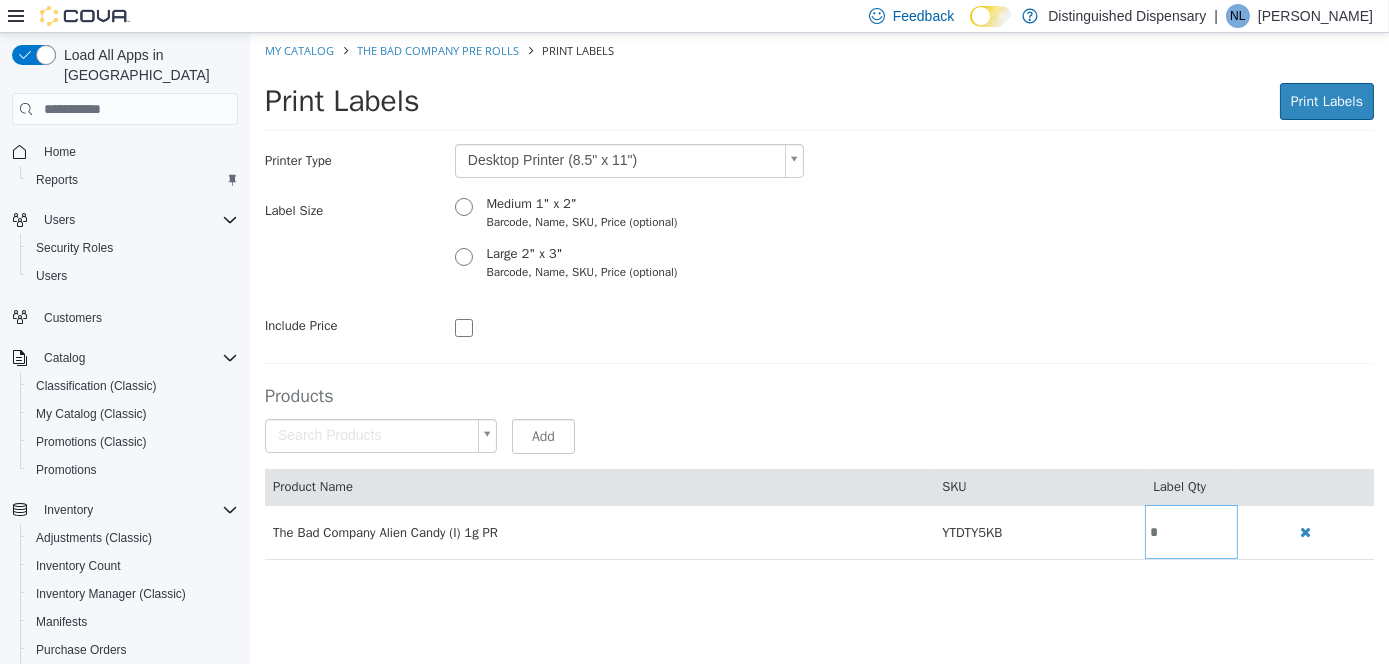 scroll, scrollTop: 0, scrollLeft: 0, axis: both 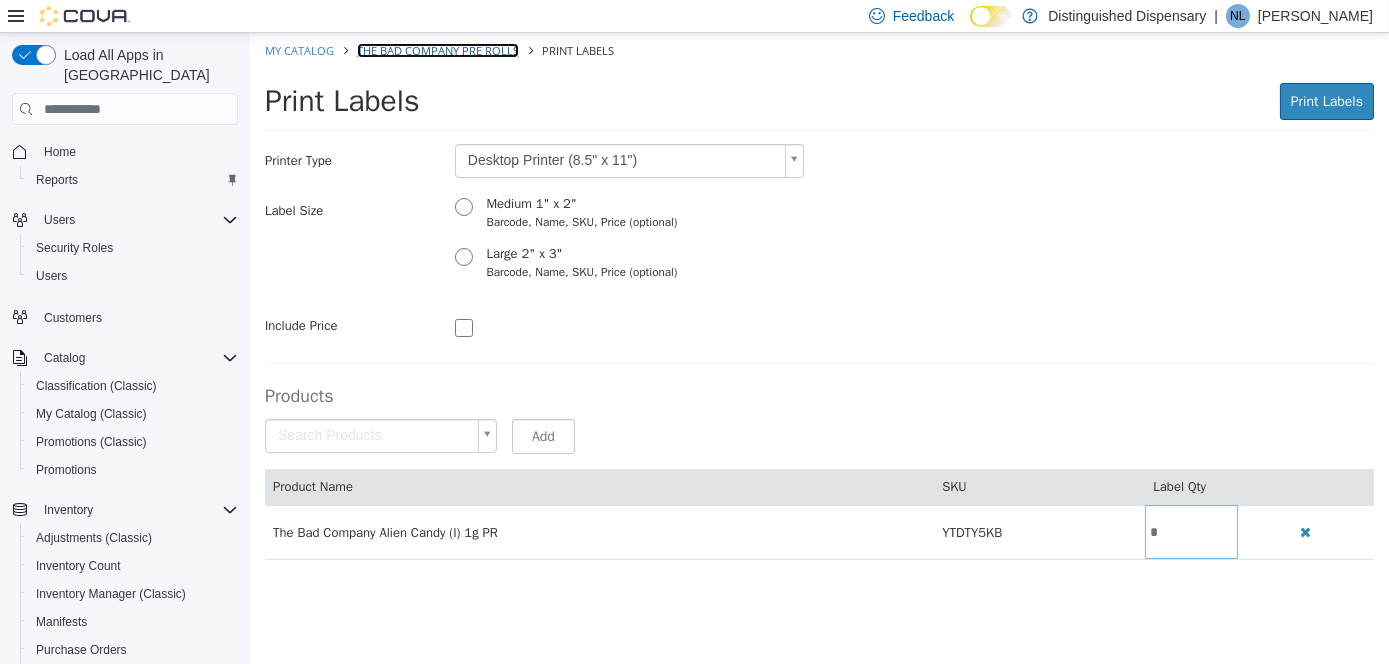 click on "The Bad Company Pre Rolls" at bounding box center [437, 50] 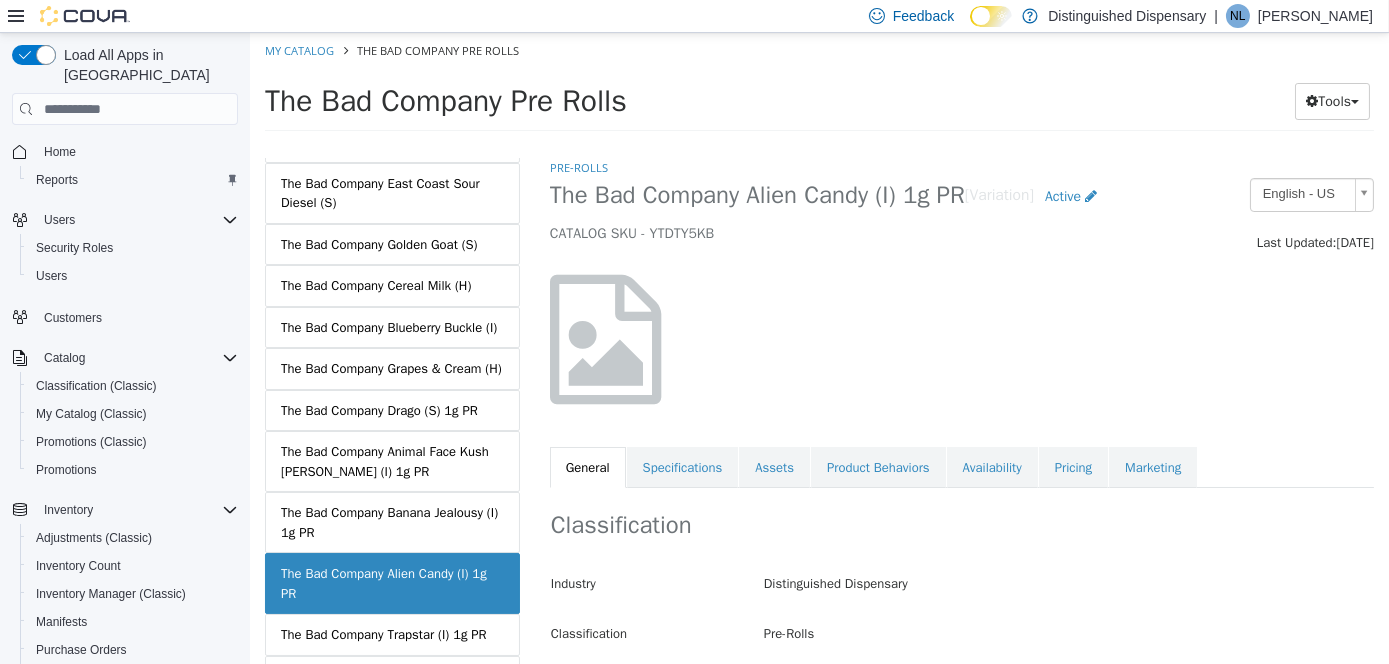 scroll, scrollTop: 1504, scrollLeft: 0, axis: vertical 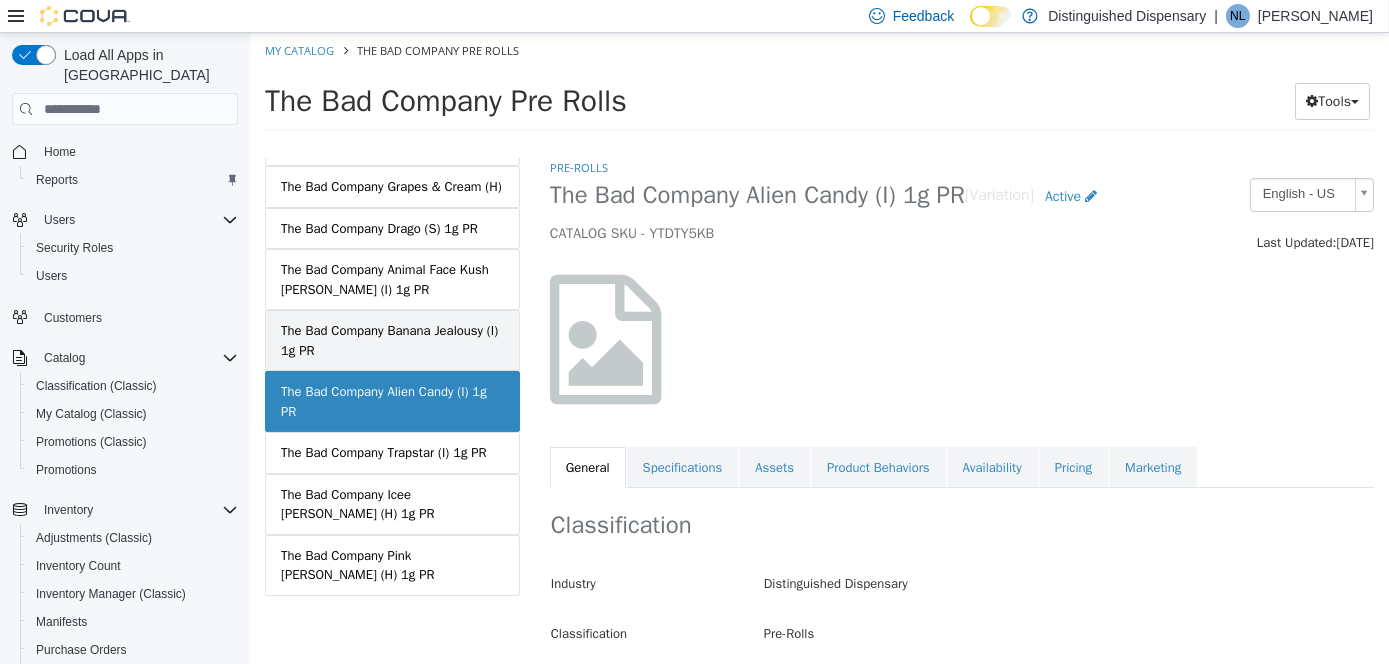 click on "The Bad Company Banana Jealousy (I) 1g PR" at bounding box center (391, 340) 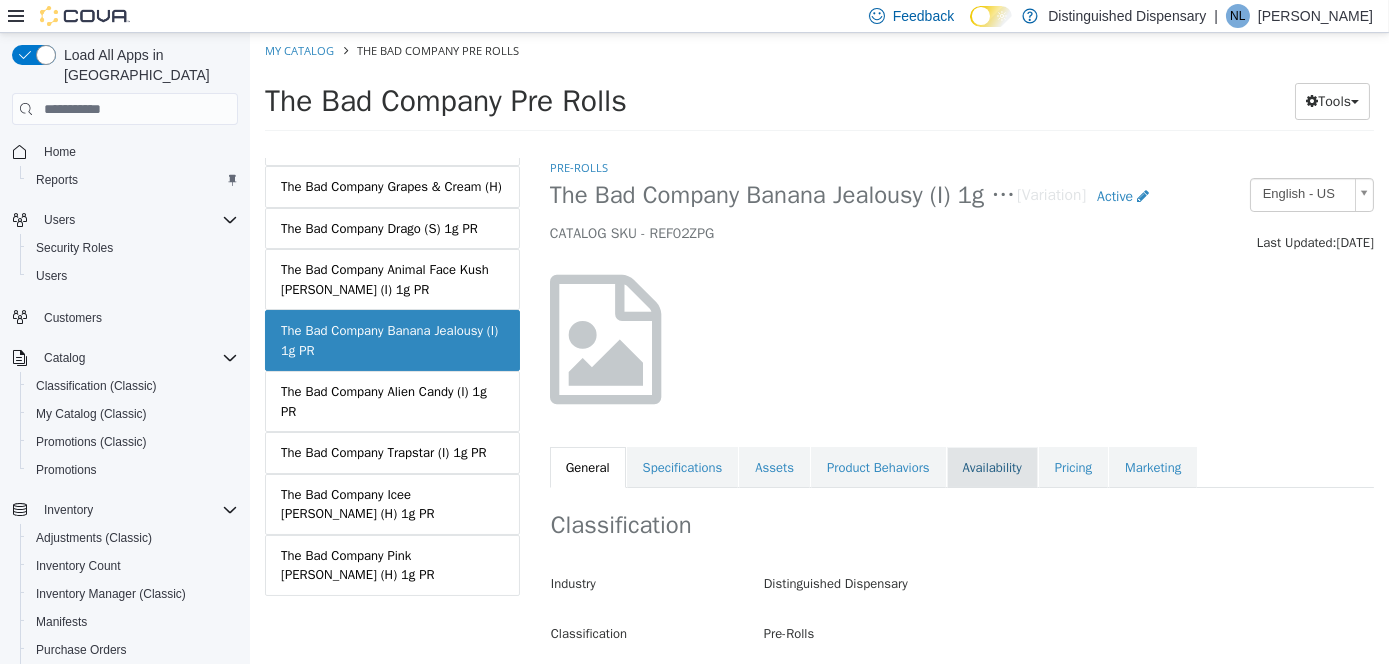 click on "Availability" at bounding box center [991, 468] 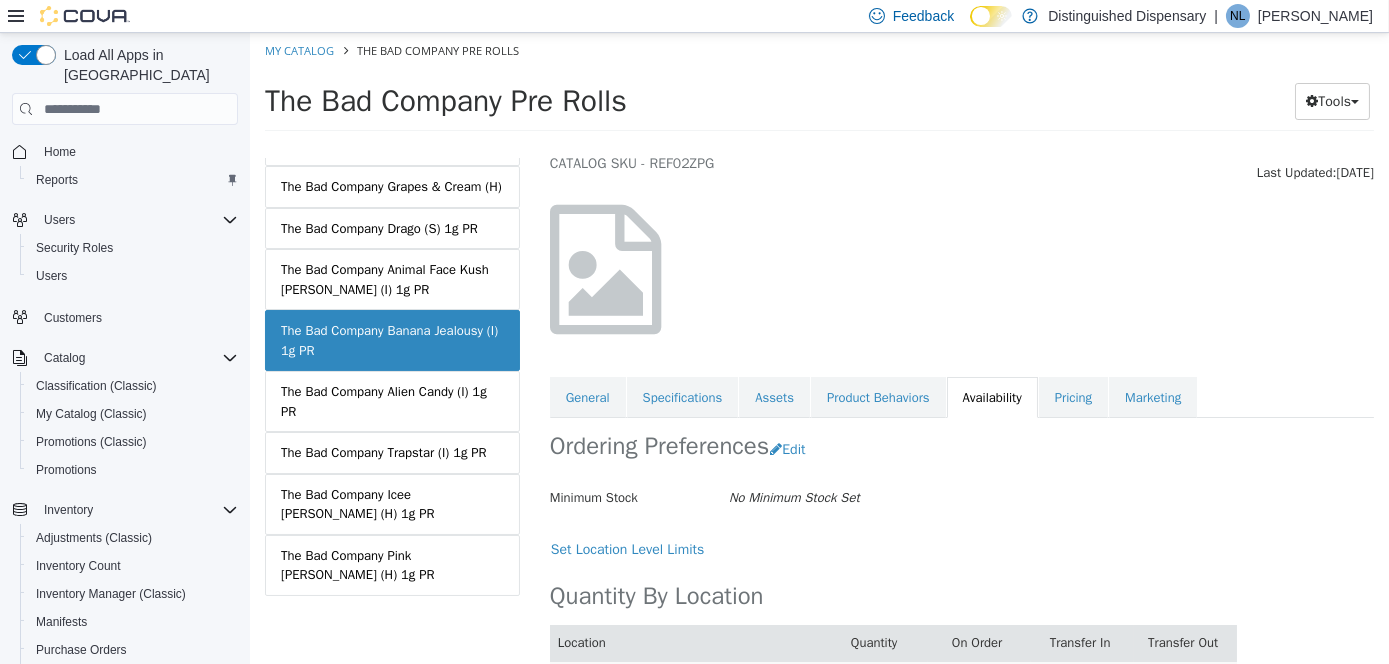 scroll, scrollTop: 141, scrollLeft: 0, axis: vertical 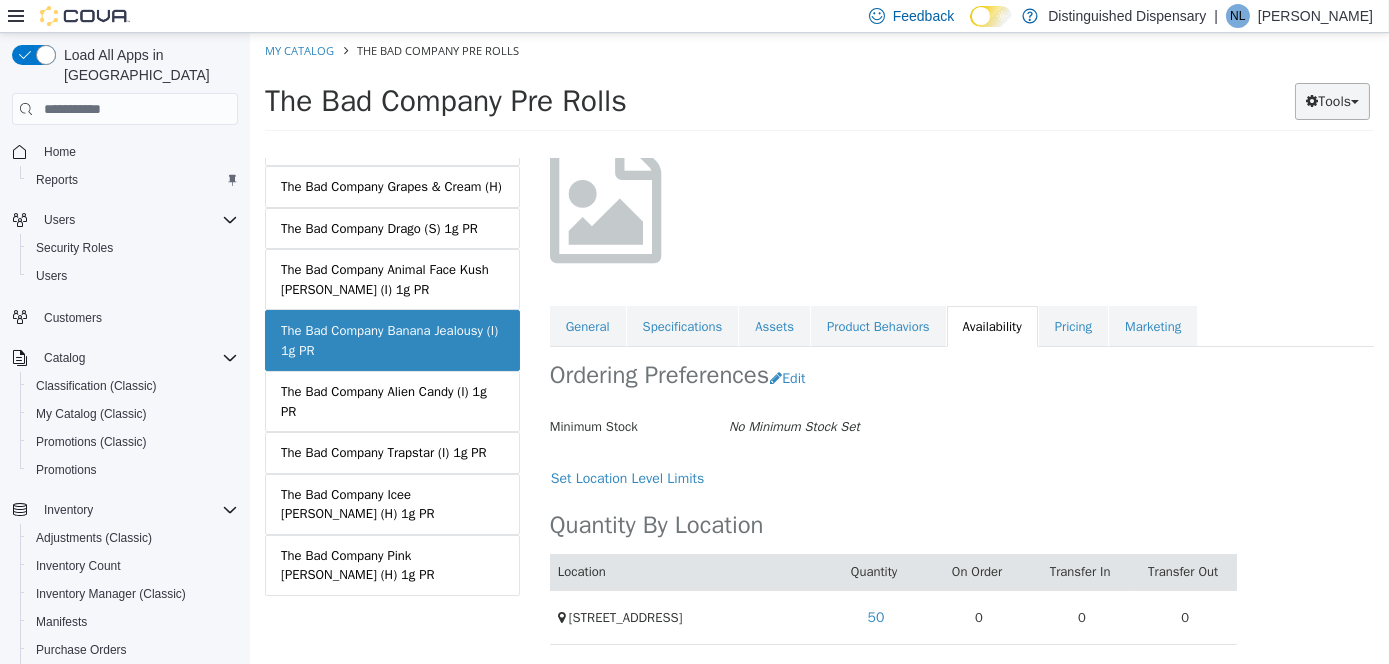click on "Tools" at bounding box center [1331, 101] 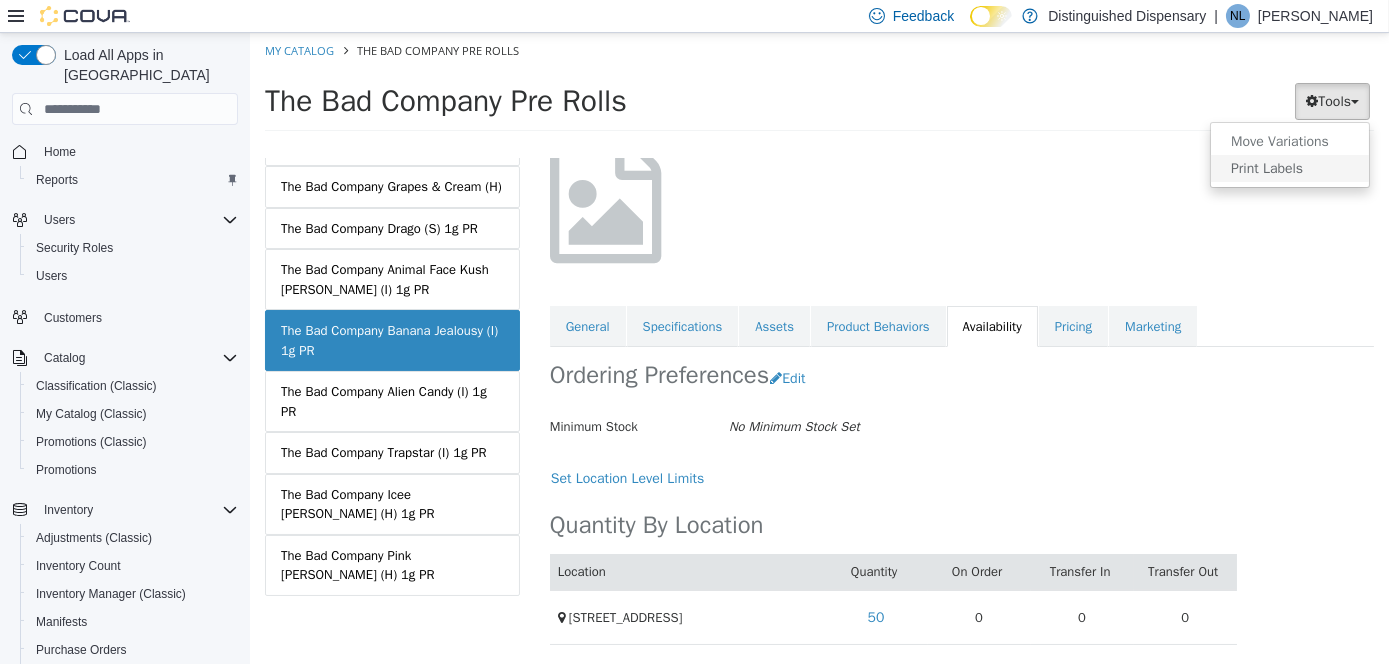 click on "Print Labels" at bounding box center [1289, 168] 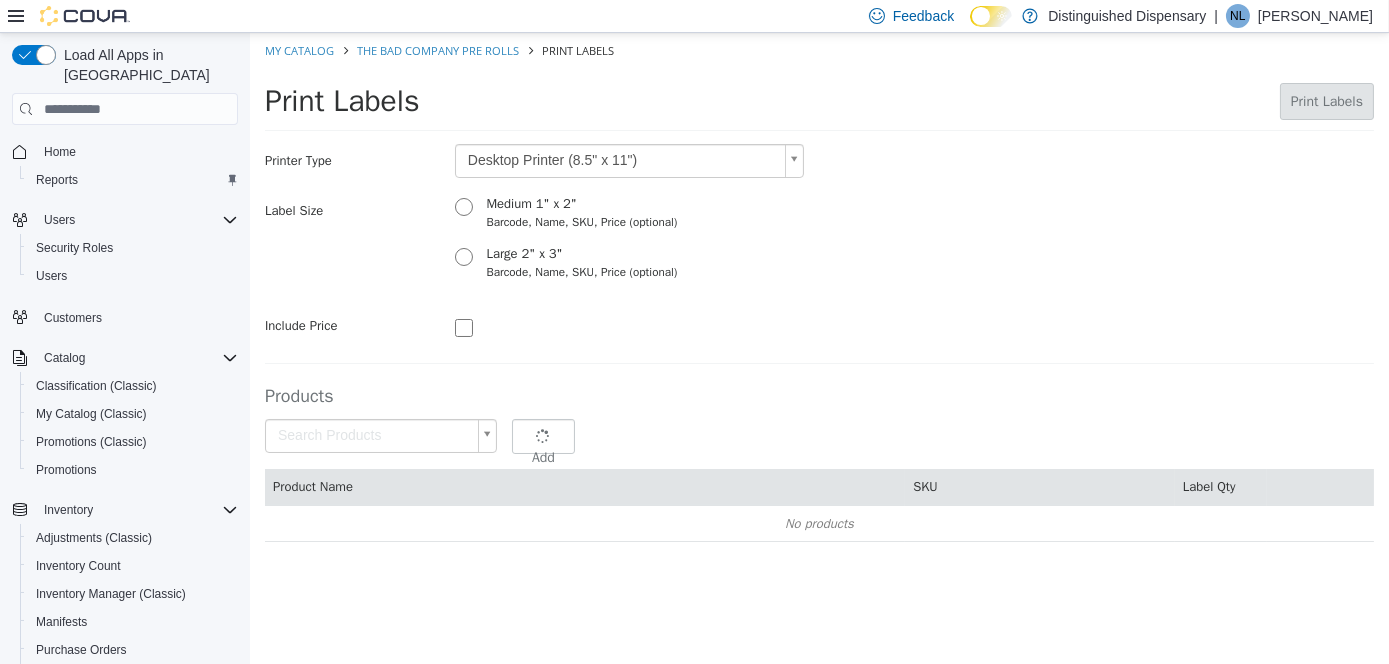 type 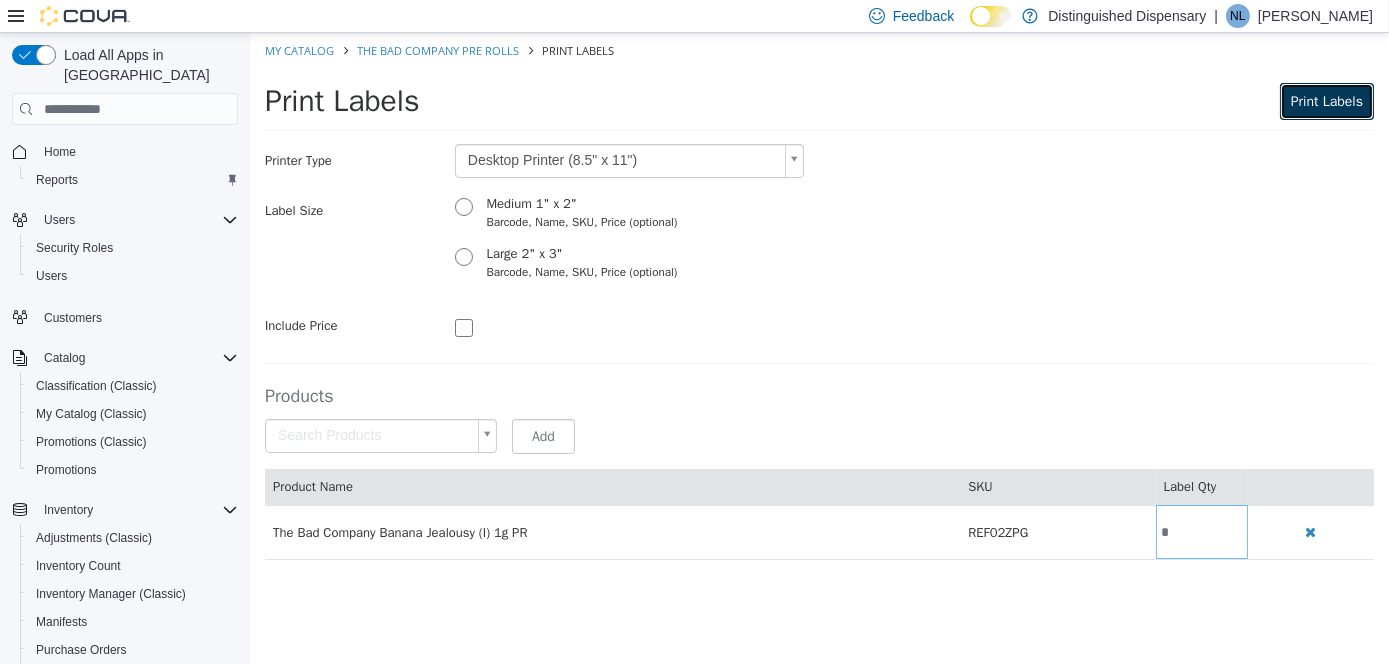 click on "Print Labels" at bounding box center [1326, 101] 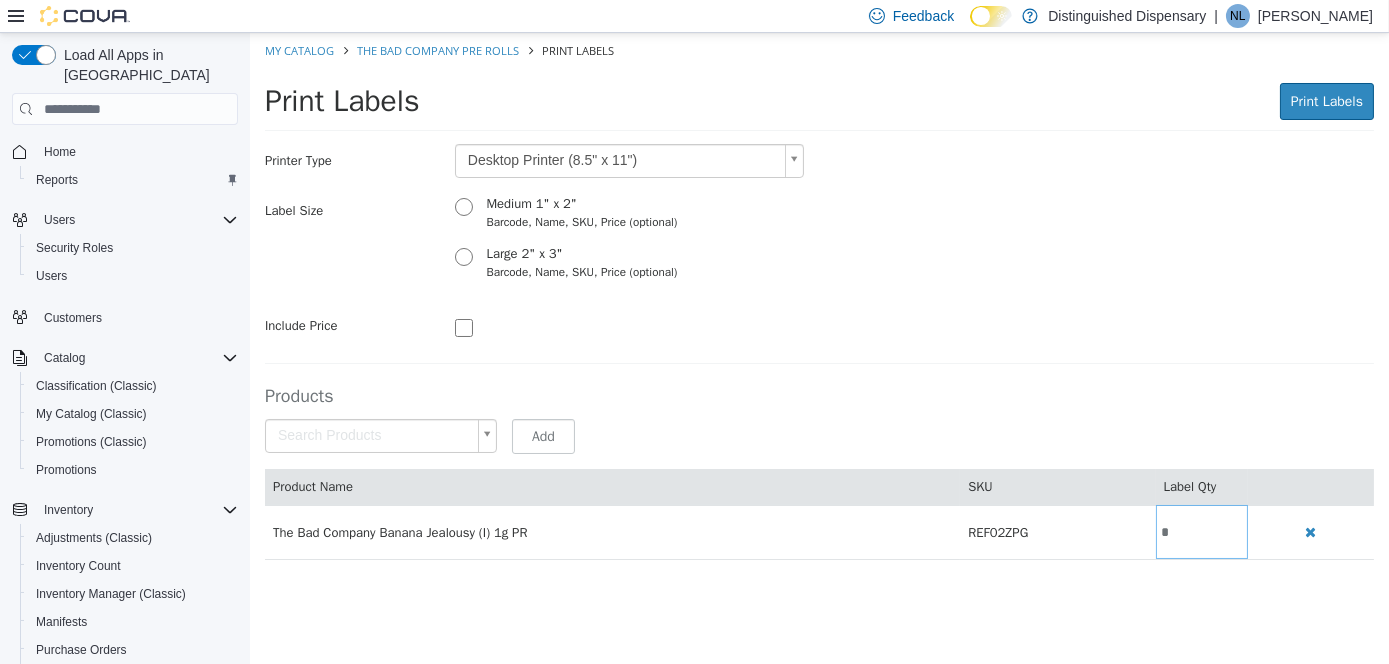 scroll, scrollTop: 0, scrollLeft: 0, axis: both 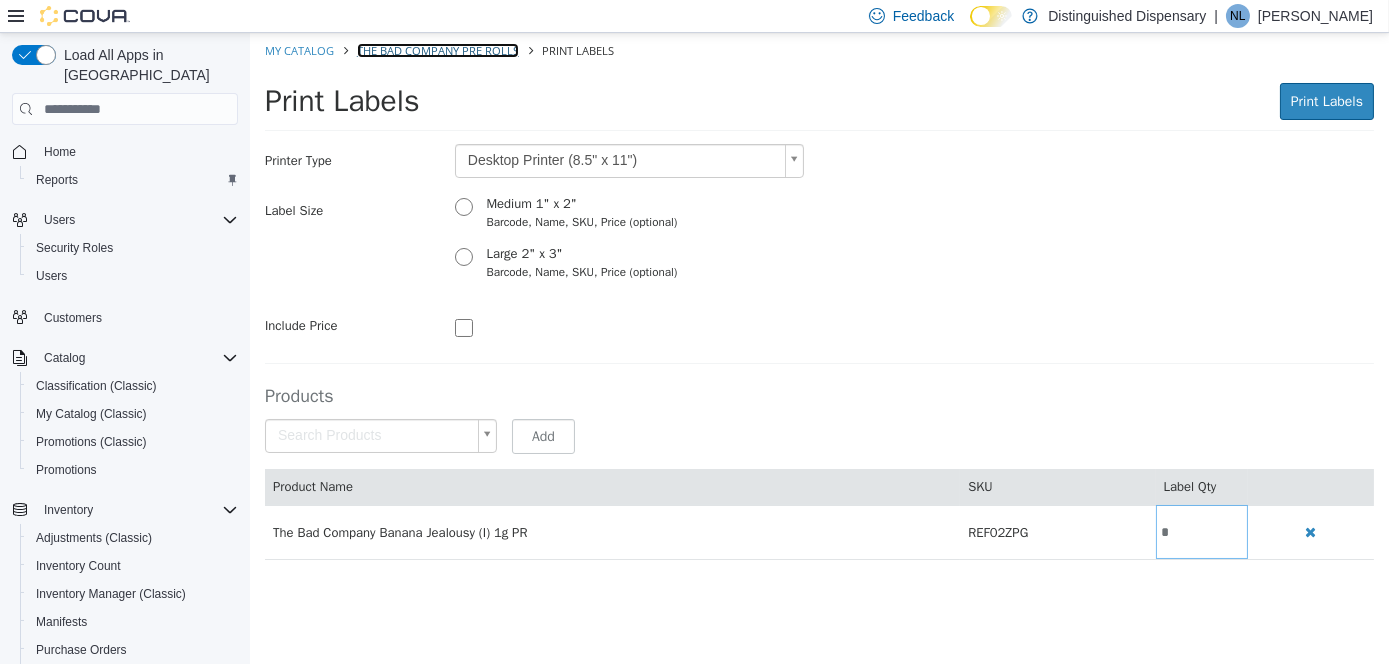 click on "The Bad Company Pre Rolls" at bounding box center [437, 50] 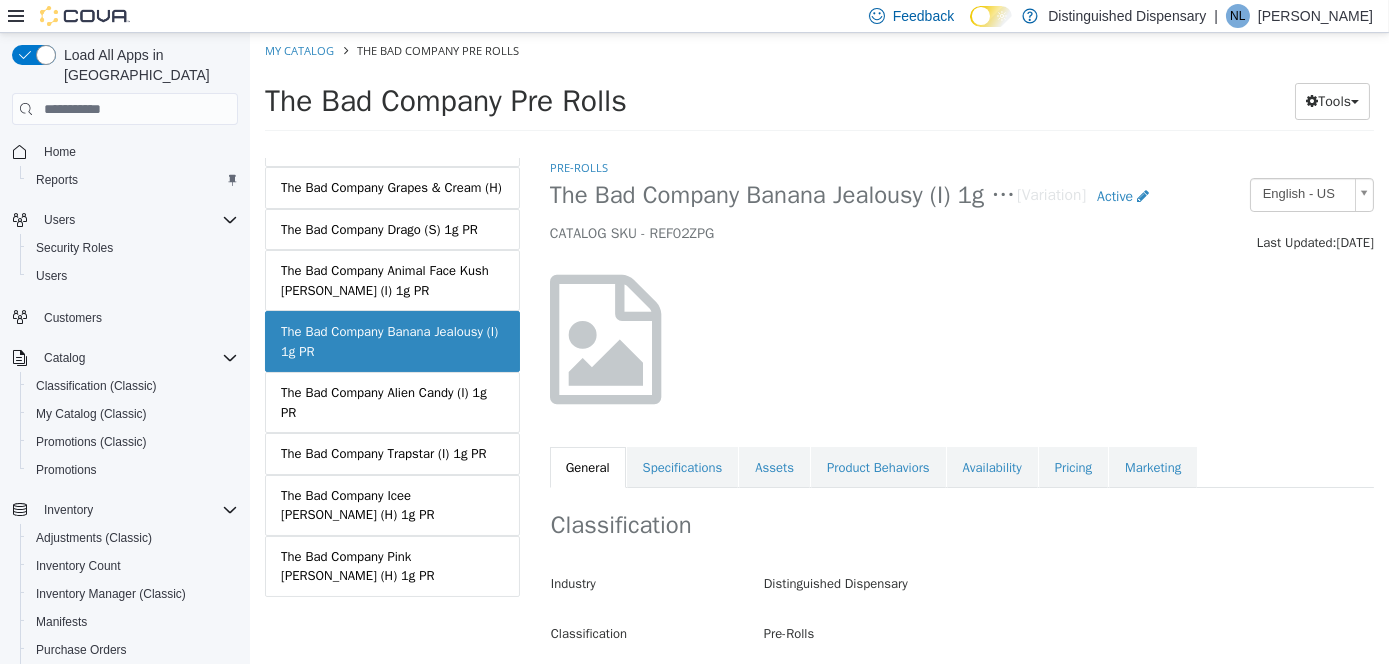 scroll, scrollTop: 1404, scrollLeft: 0, axis: vertical 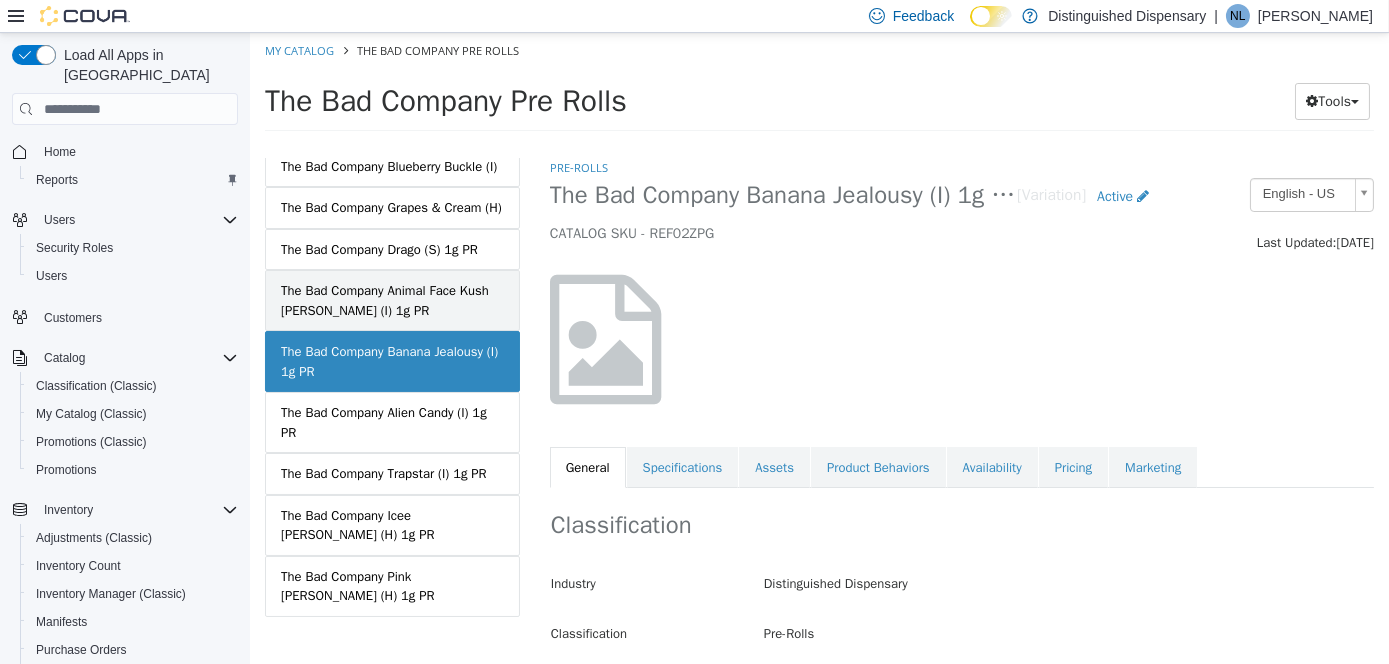 click on "The Bad Company Animal Face Kush [PERSON_NAME] (I) 1g PR" at bounding box center [391, 300] 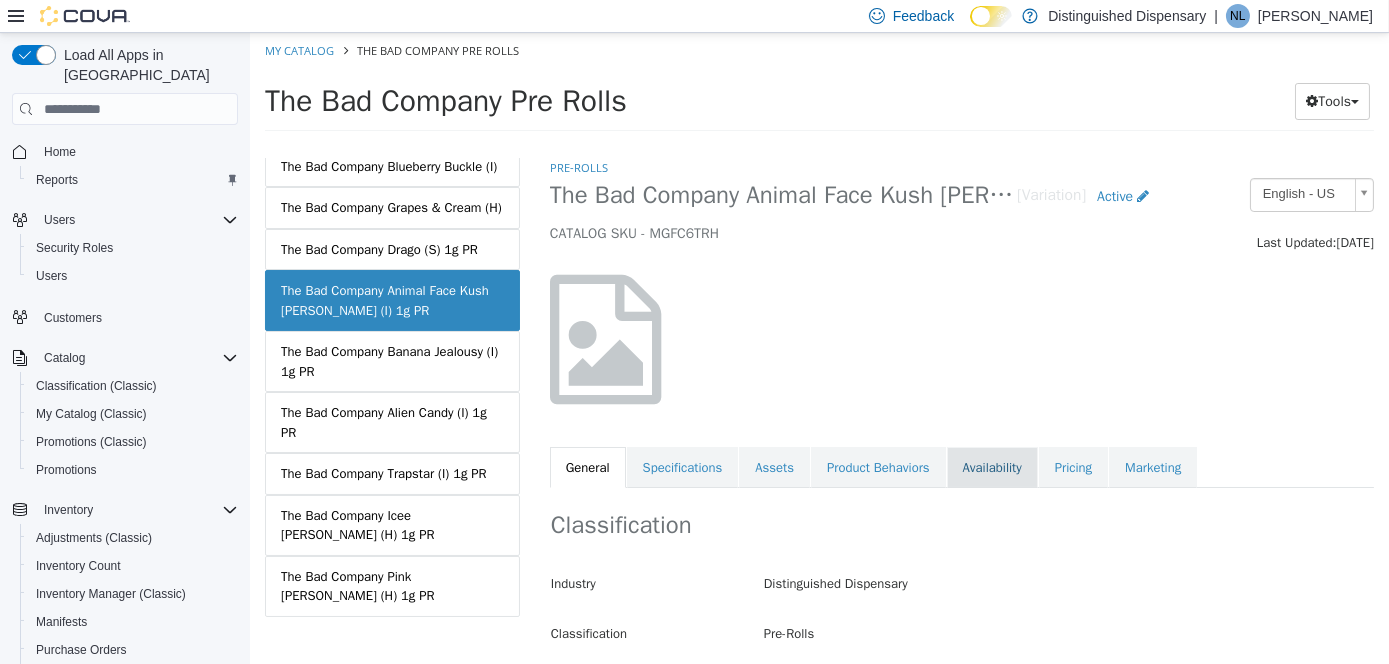 click on "Availability" at bounding box center [991, 468] 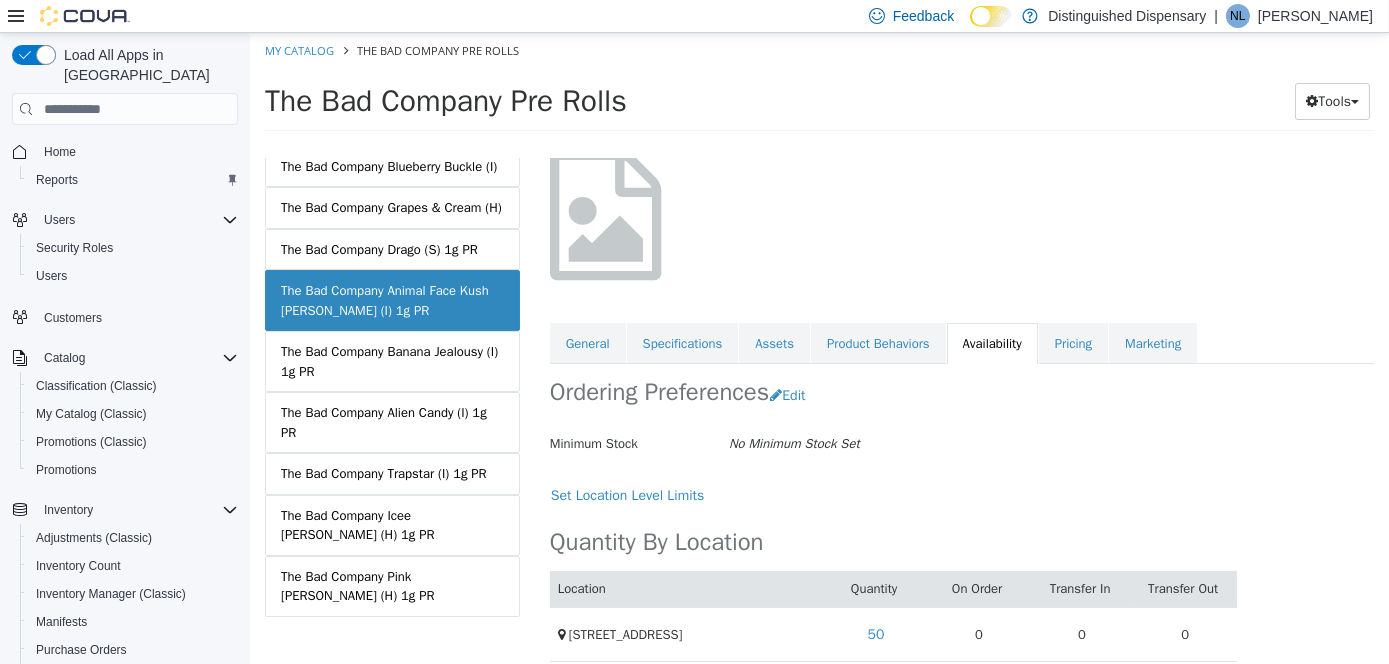 scroll, scrollTop: 141, scrollLeft: 0, axis: vertical 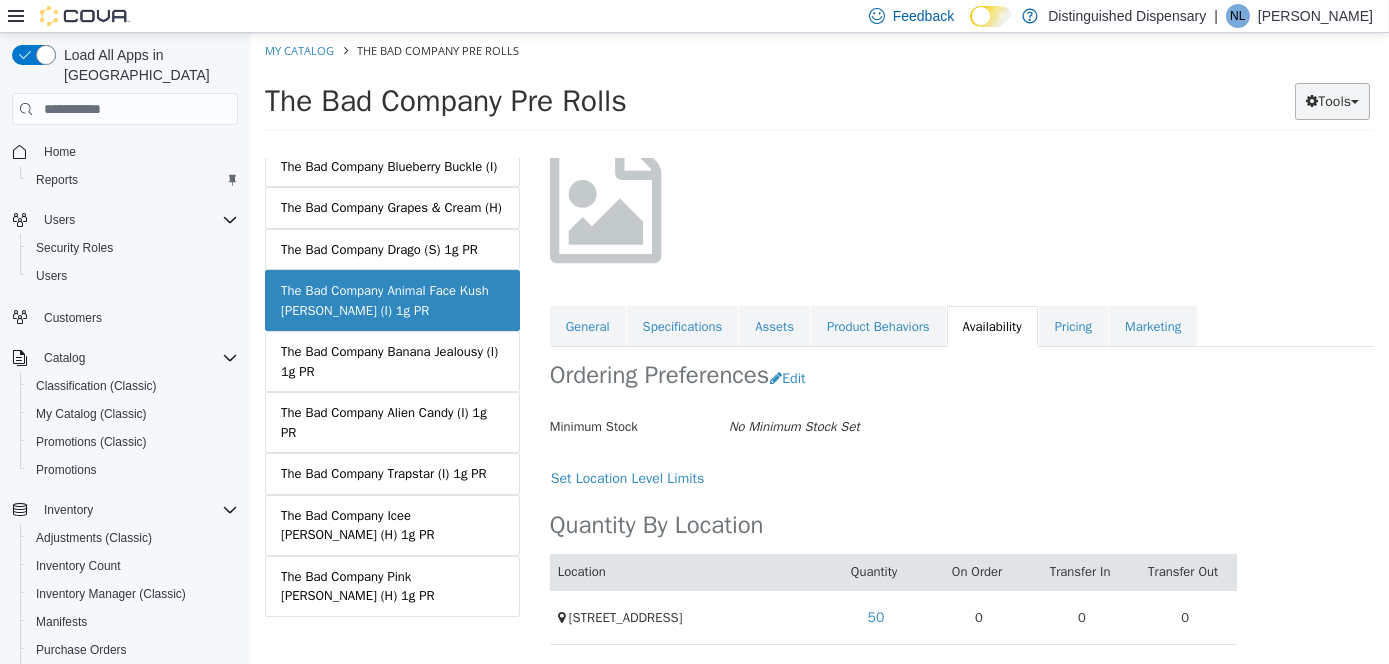 click on "Tools" at bounding box center (1331, 101) 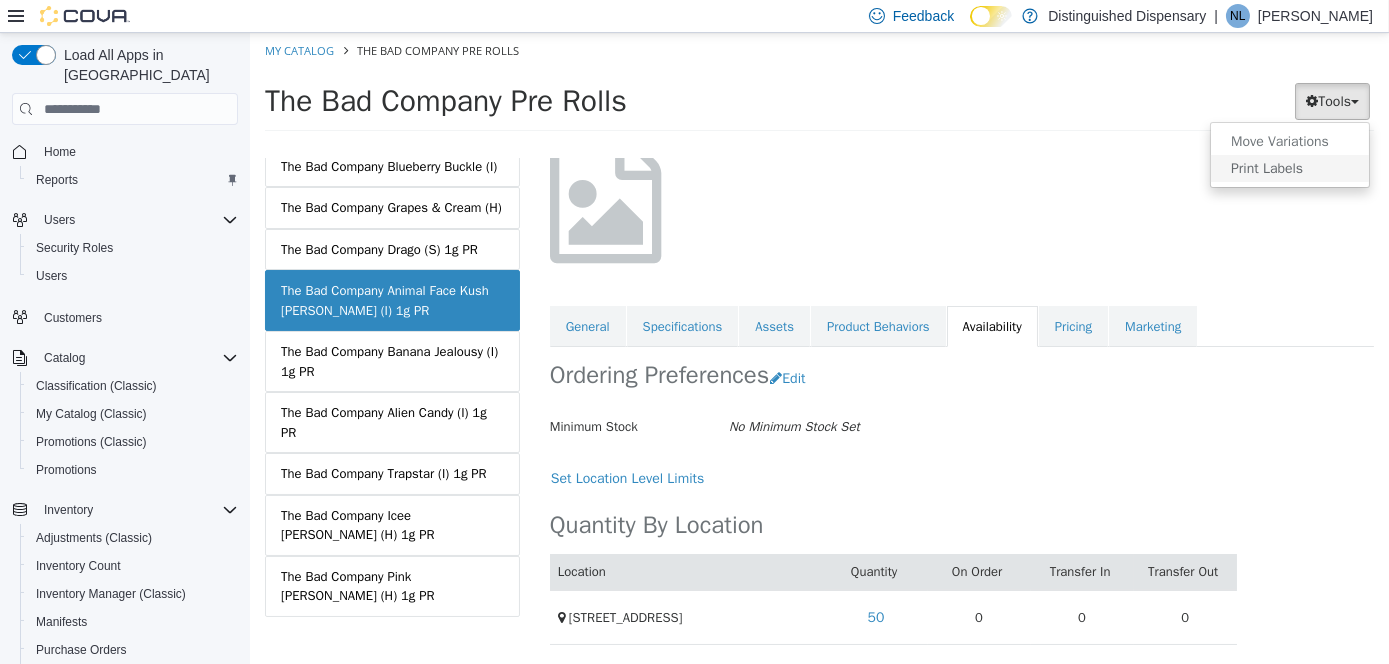 click on "Print Labels" at bounding box center (1289, 168) 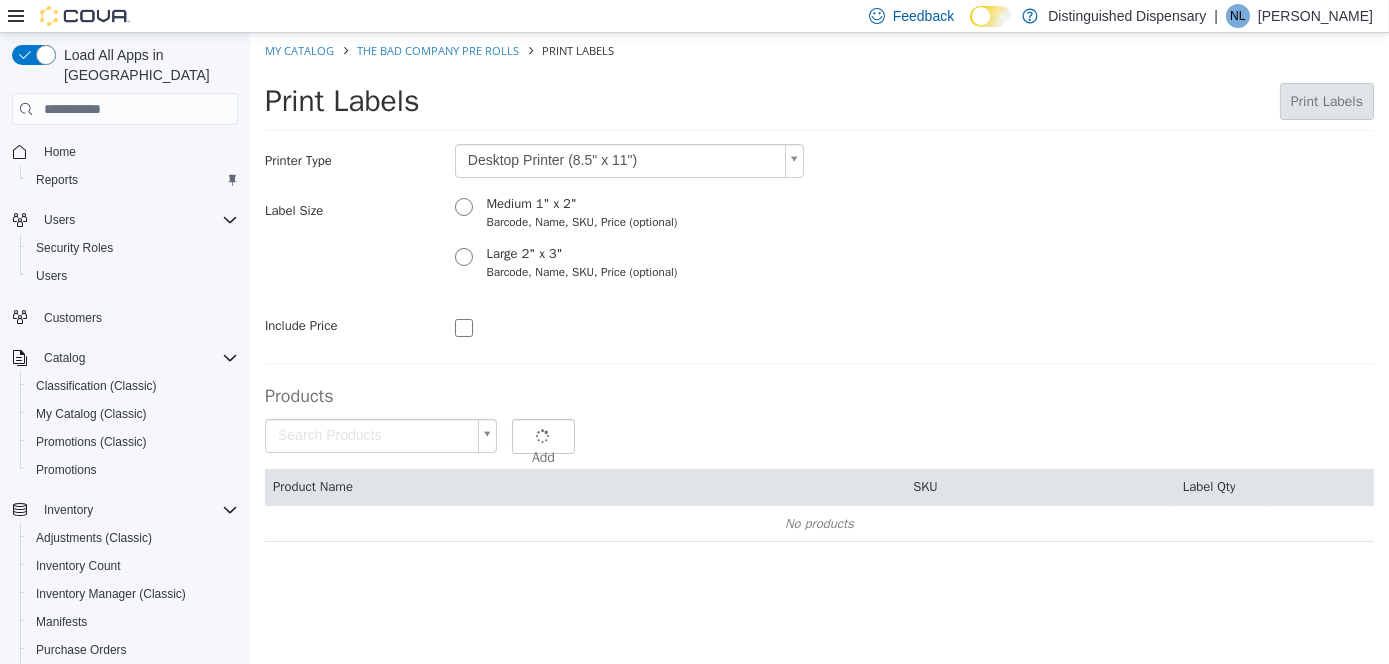 type 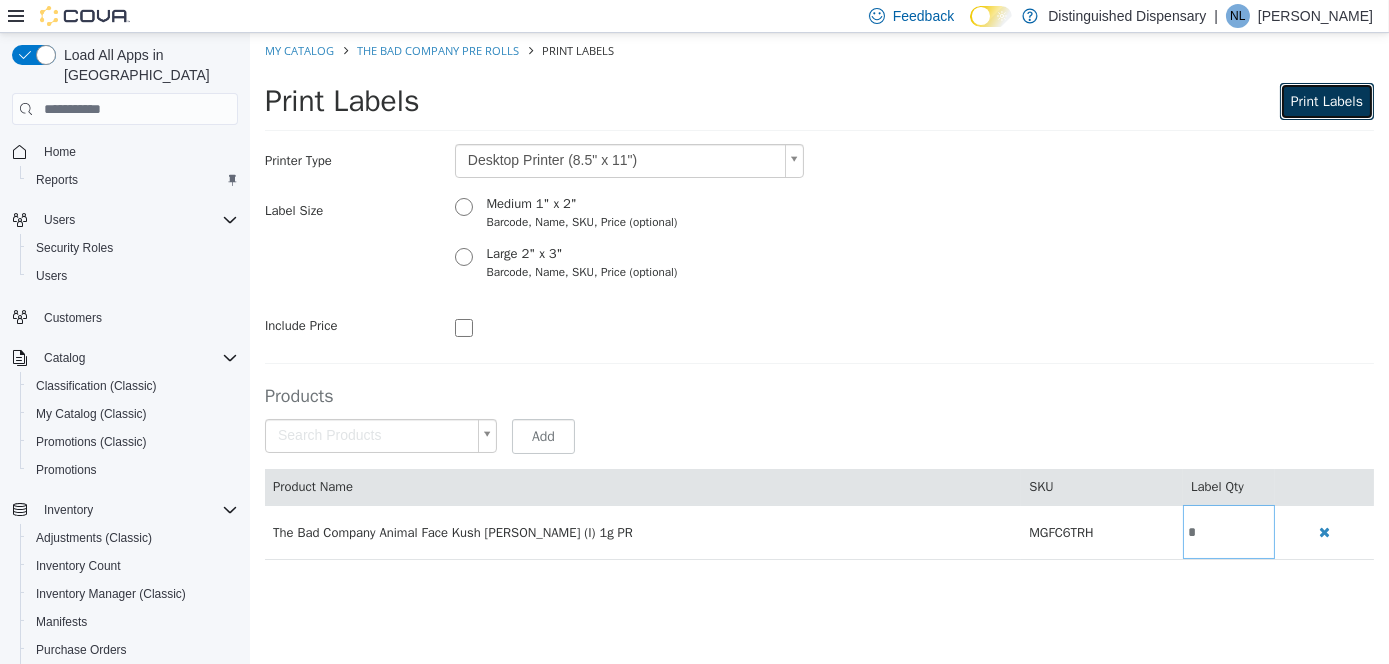 click on "Print Labels" at bounding box center [1326, 101] 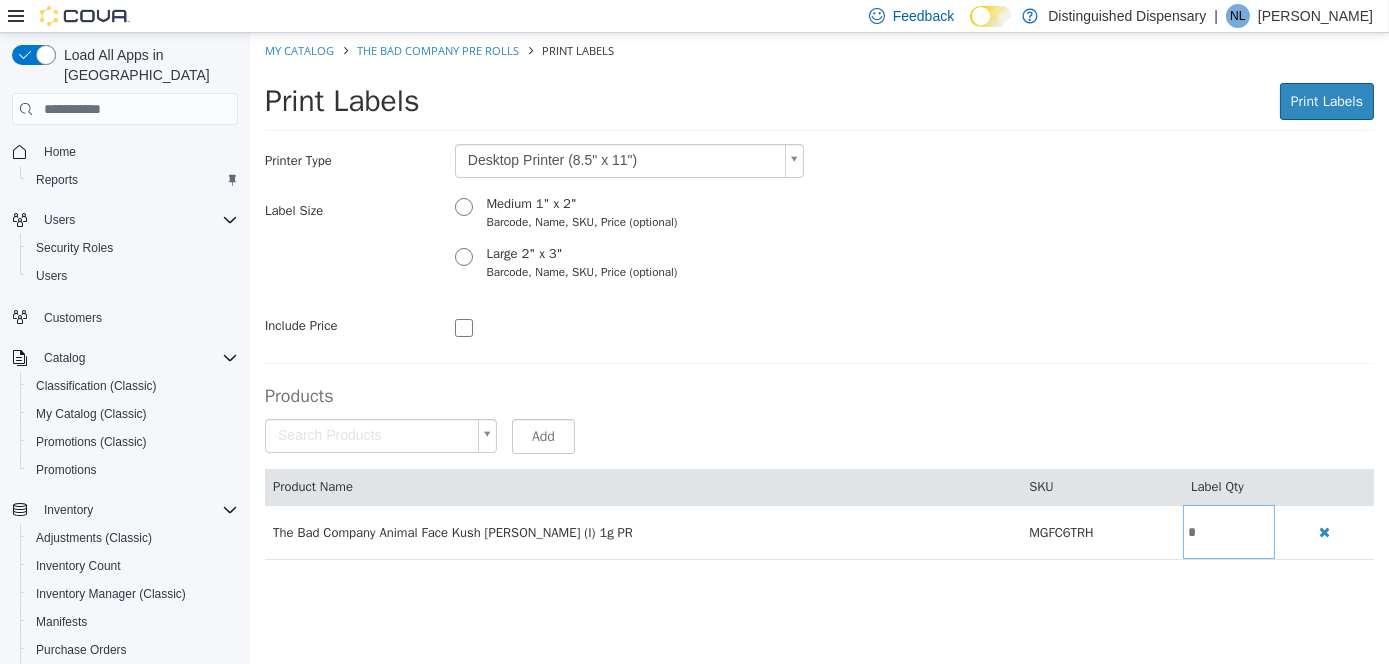 scroll, scrollTop: 0, scrollLeft: 0, axis: both 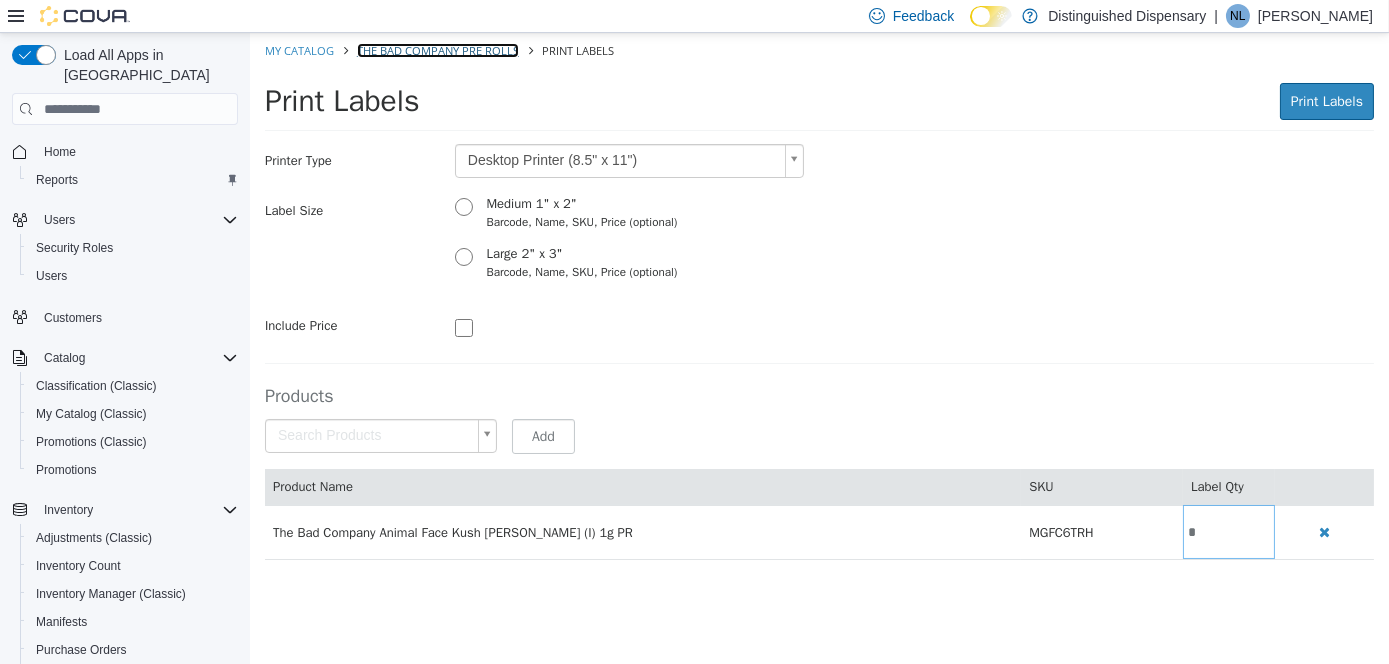 click on "The Bad Company Pre Rolls" at bounding box center [437, 50] 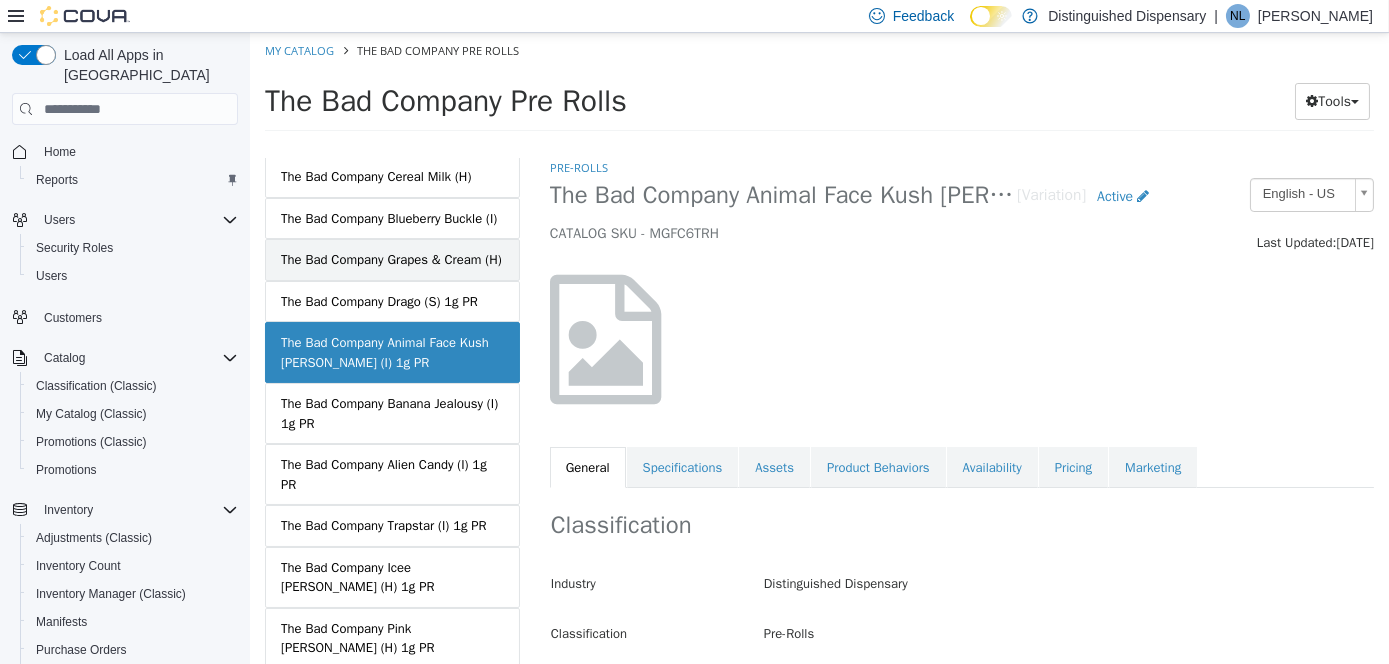 scroll, scrollTop: 1300, scrollLeft: 0, axis: vertical 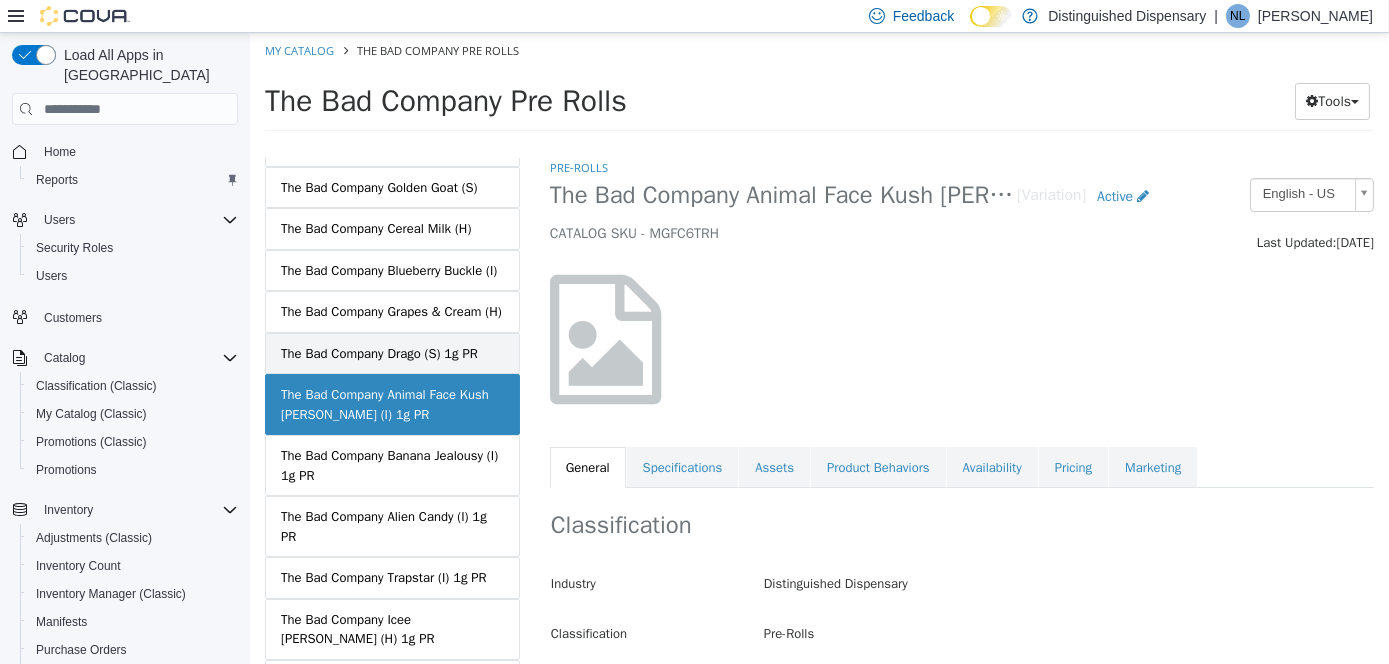click on "The Bad Company Drago (S) 1g PR" at bounding box center [378, 354] 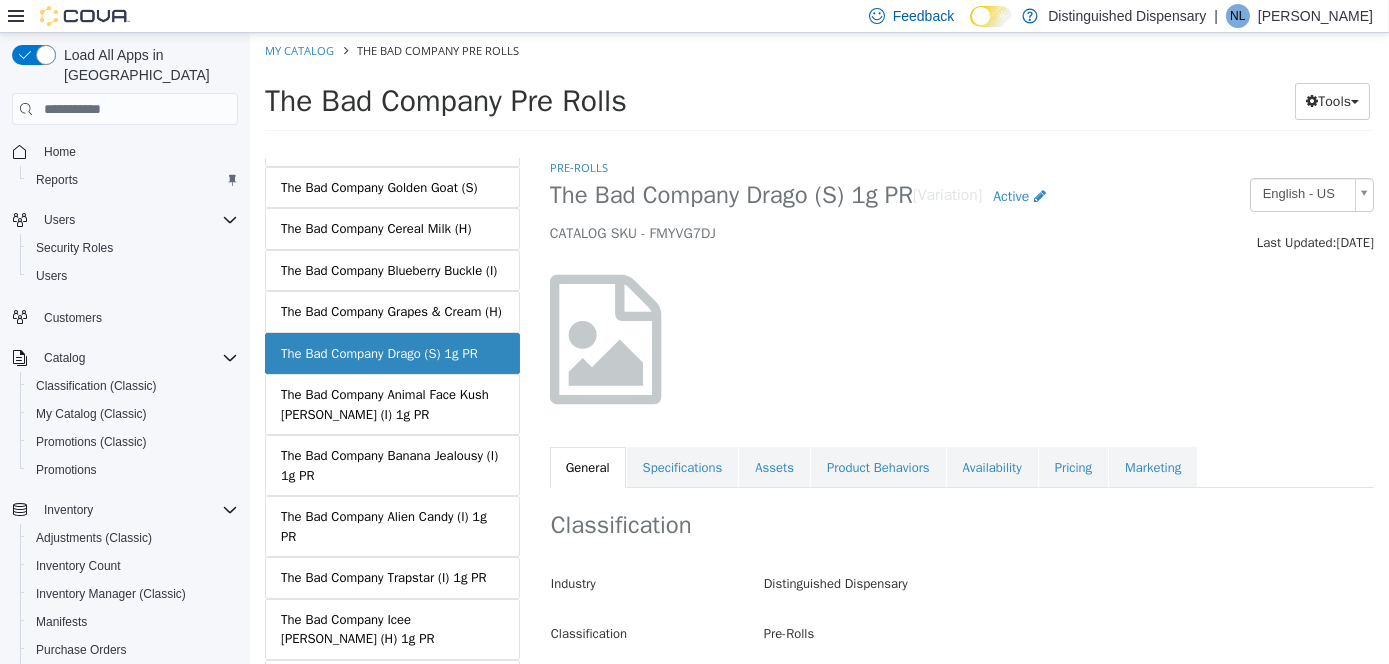 click on "The Bad Company Drago (S) 1g PR" at bounding box center [378, 354] 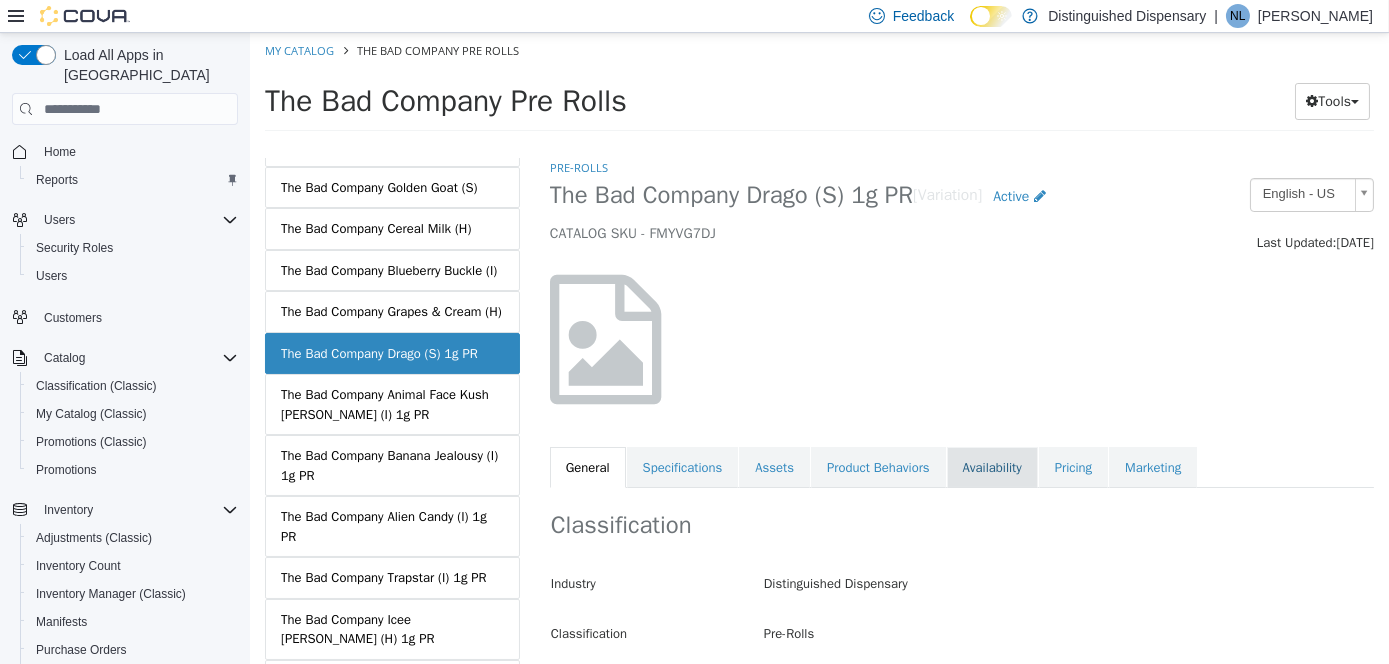 click on "Availability" at bounding box center (991, 468) 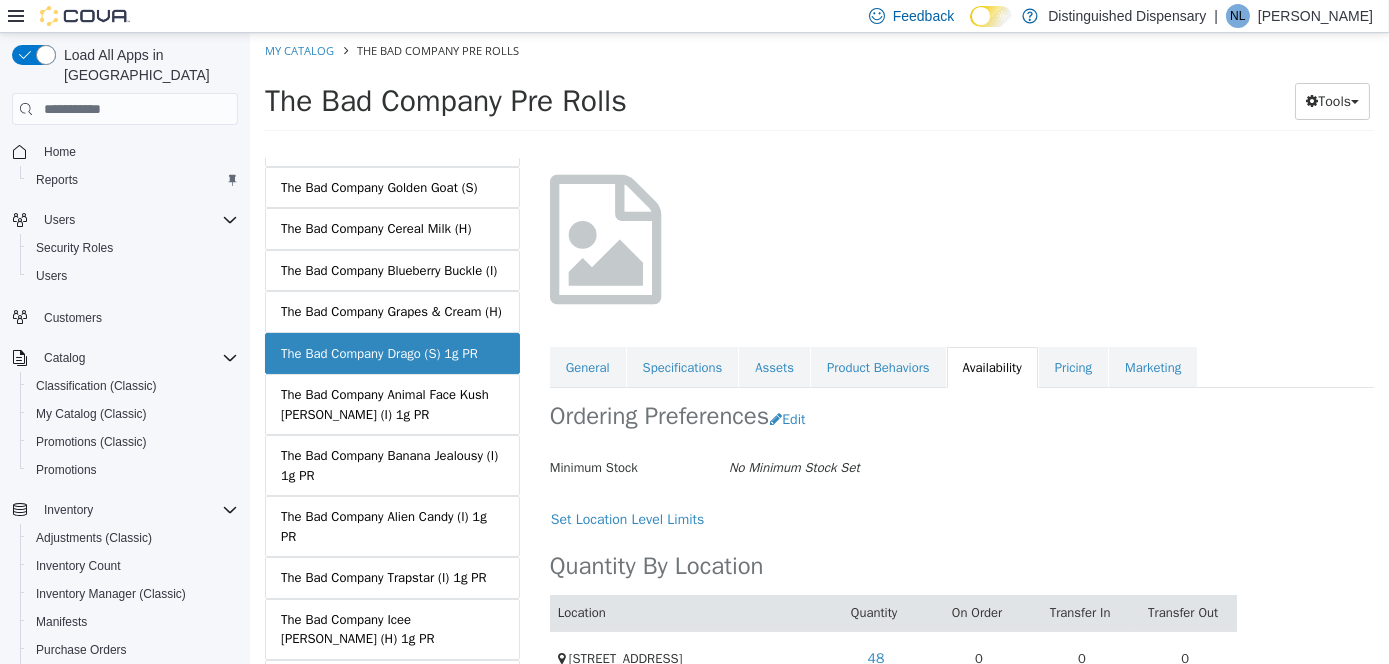 scroll, scrollTop: 141, scrollLeft: 0, axis: vertical 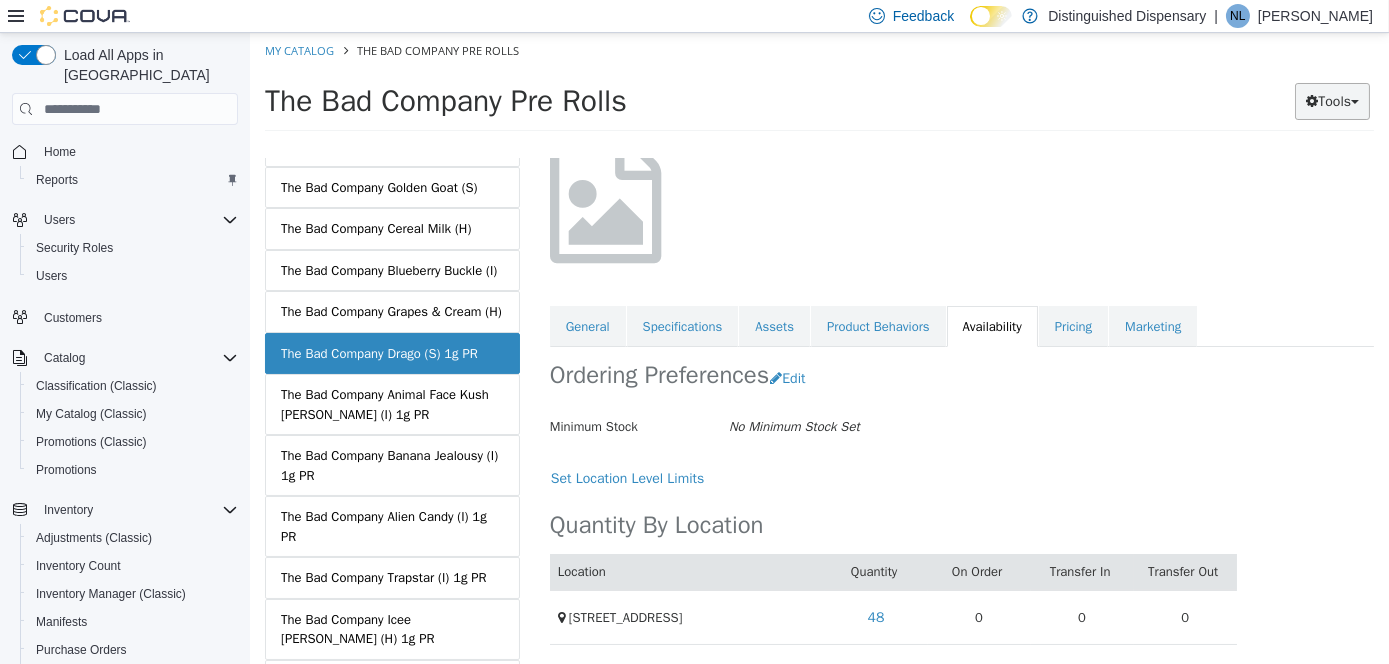 click on "Tools" at bounding box center [1331, 101] 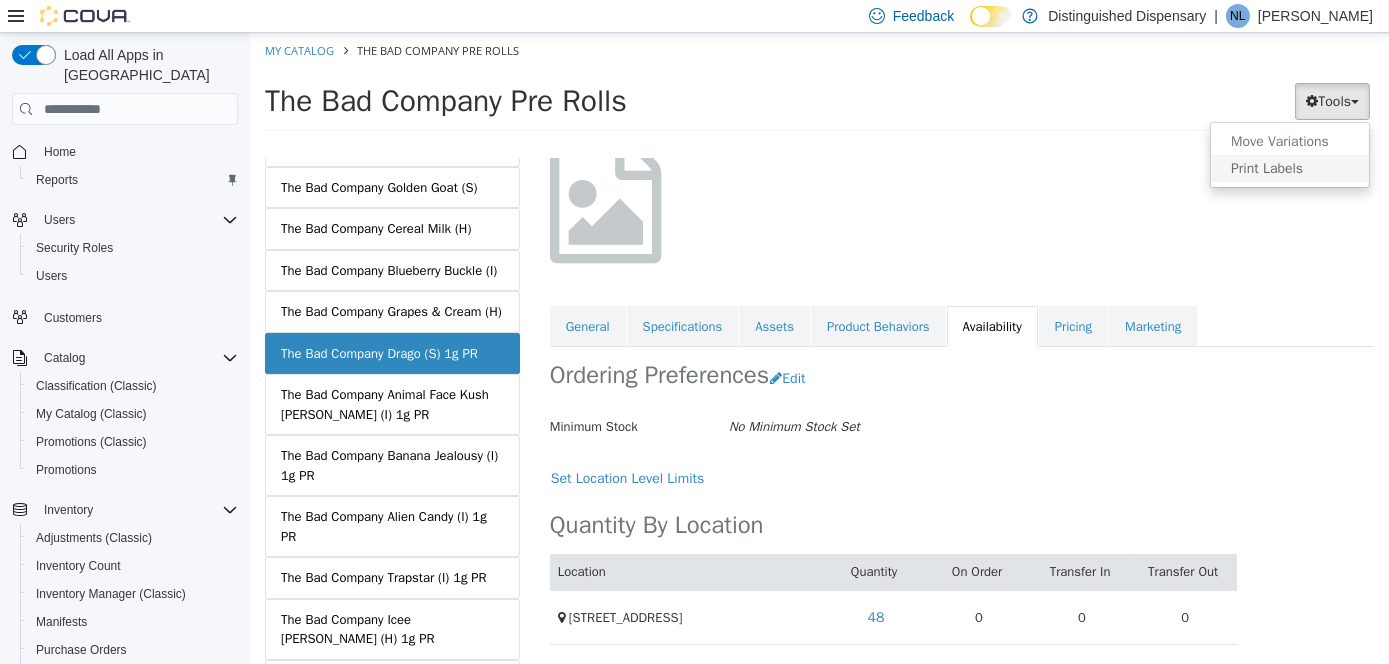 click on "Print Labels" at bounding box center [1289, 168] 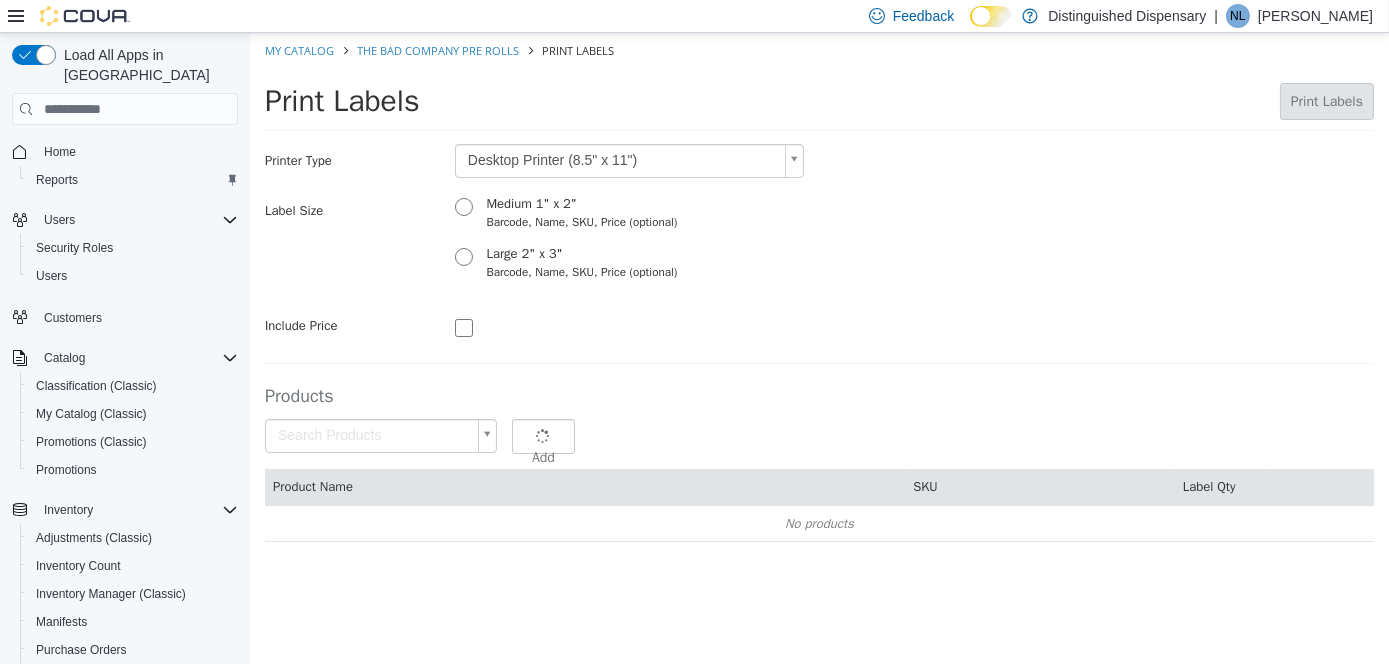 type 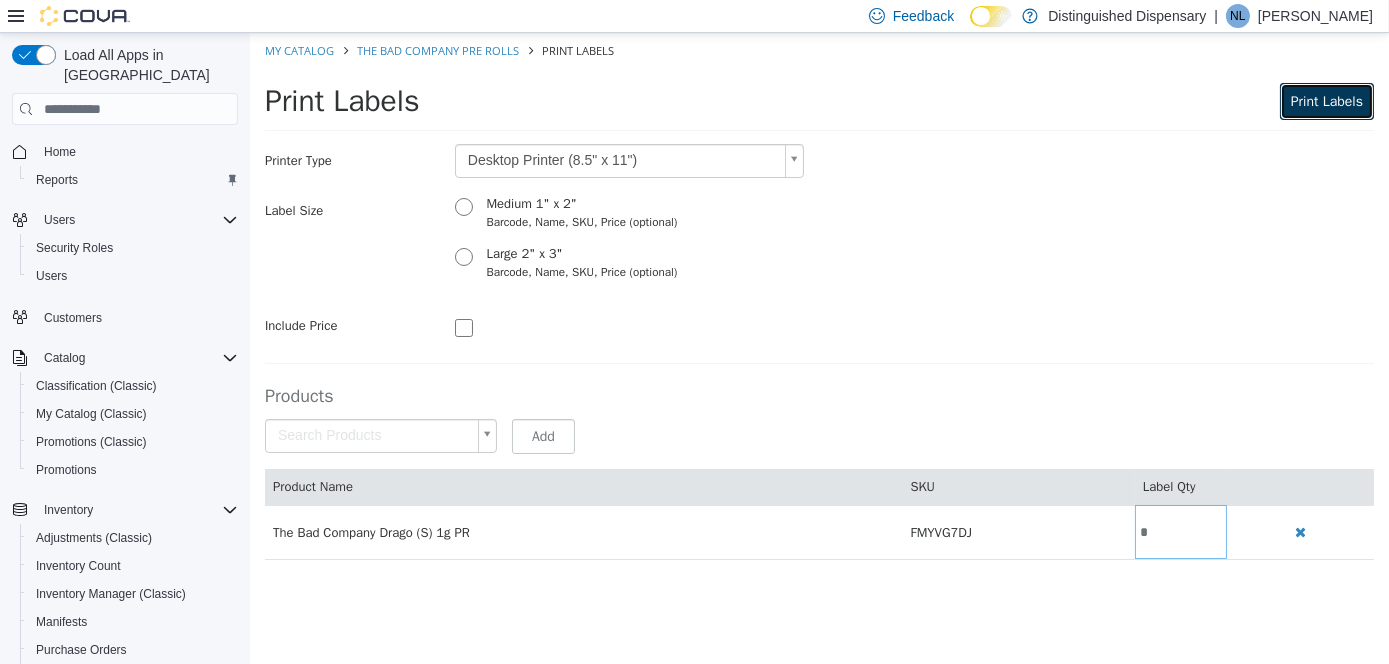 click on "Print Labels" at bounding box center [1326, 101] 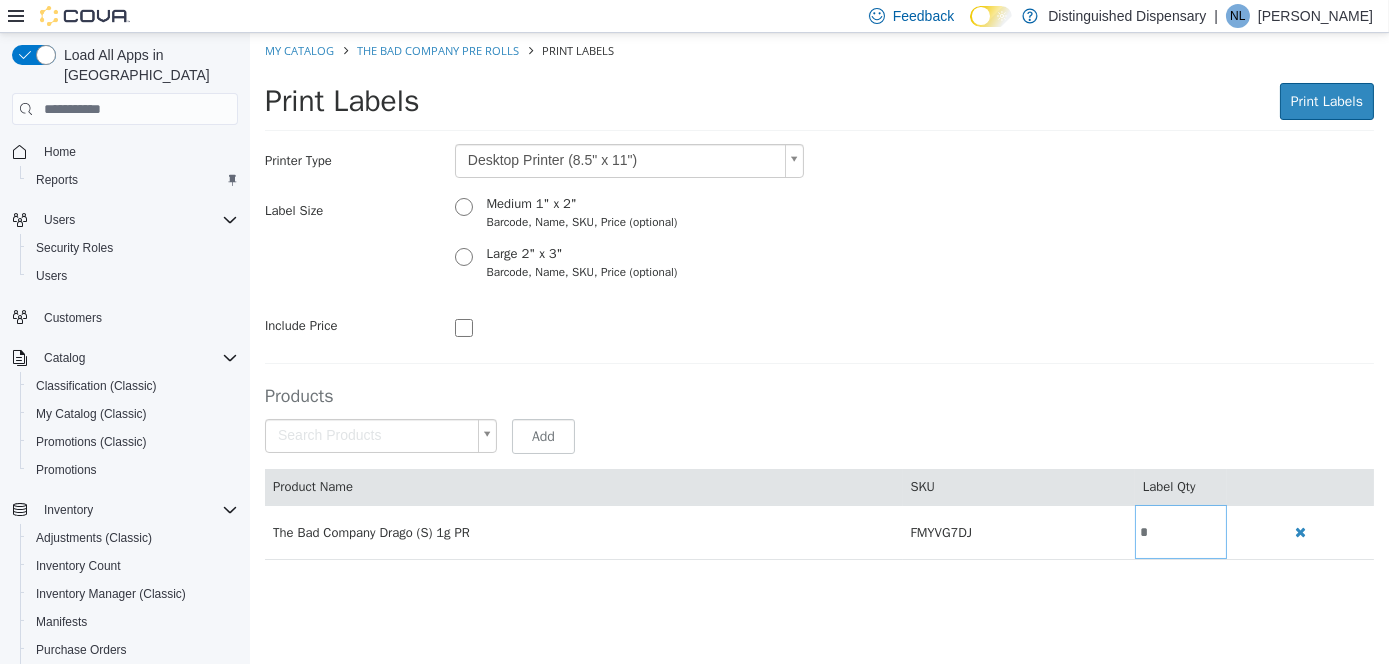scroll, scrollTop: 0, scrollLeft: 0, axis: both 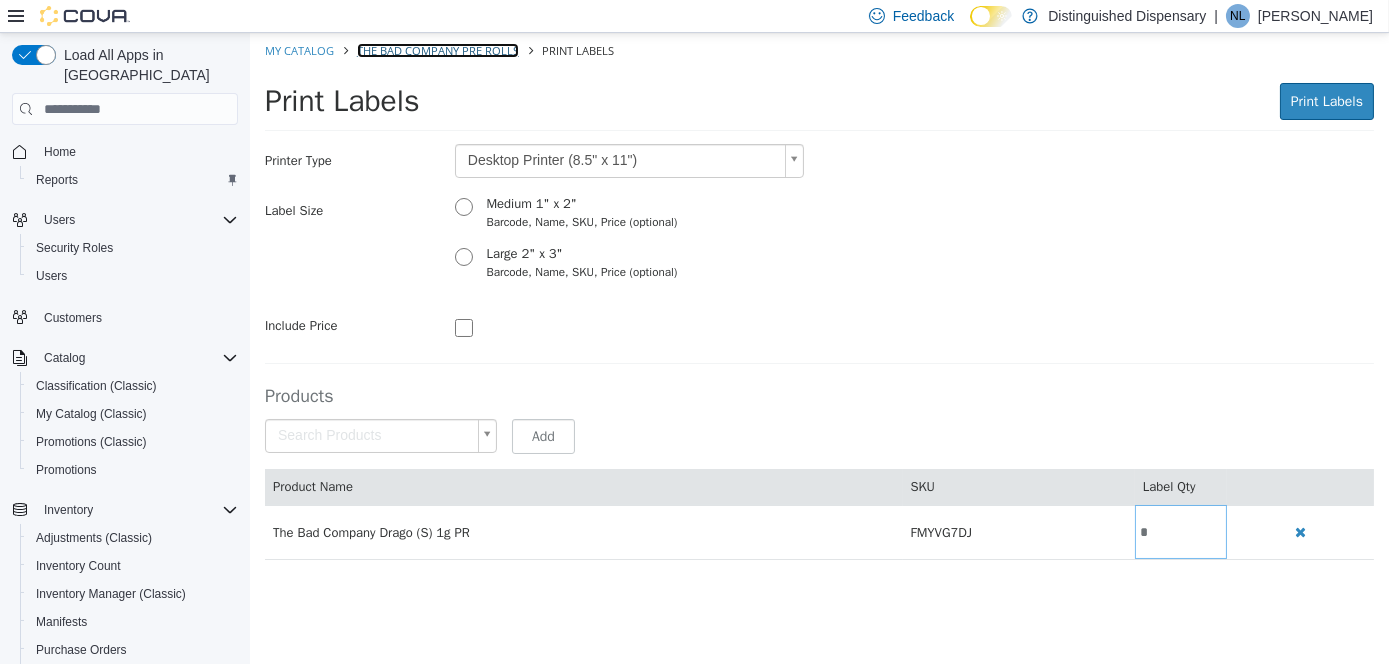 click on "The Bad Company Pre Rolls" at bounding box center (437, 50) 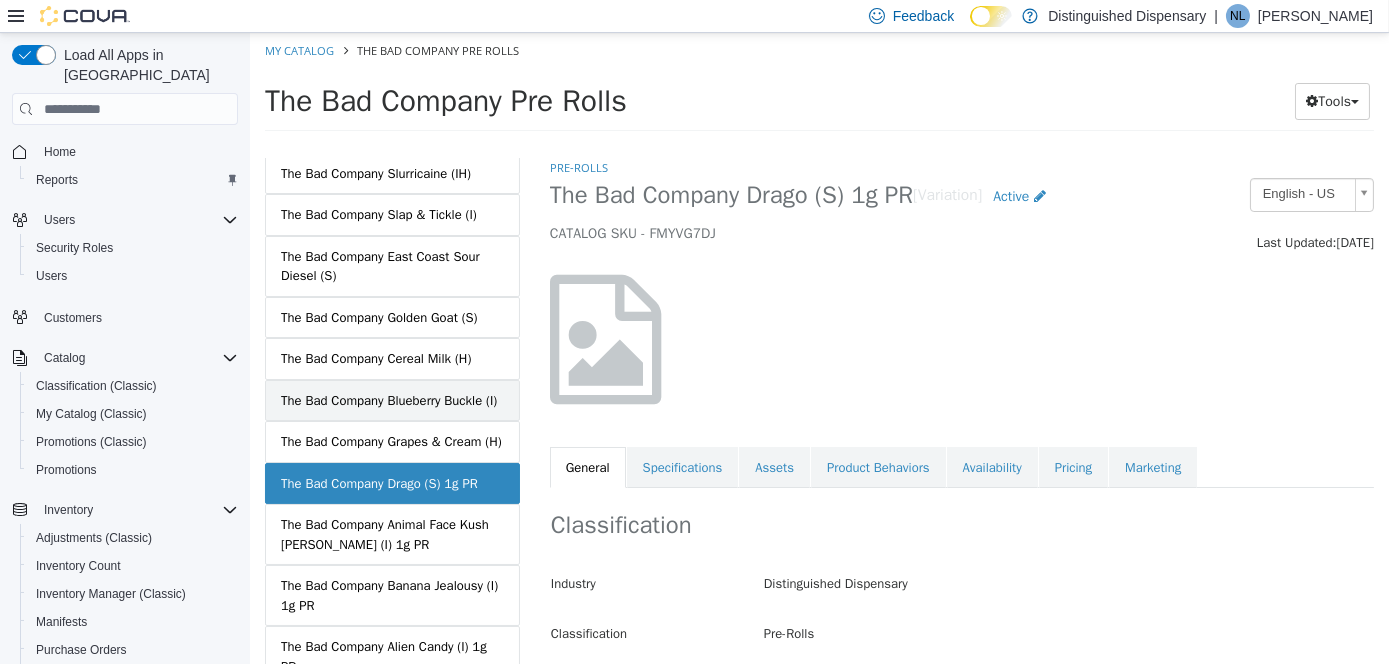 scroll, scrollTop: 1200, scrollLeft: 0, axis: vertical 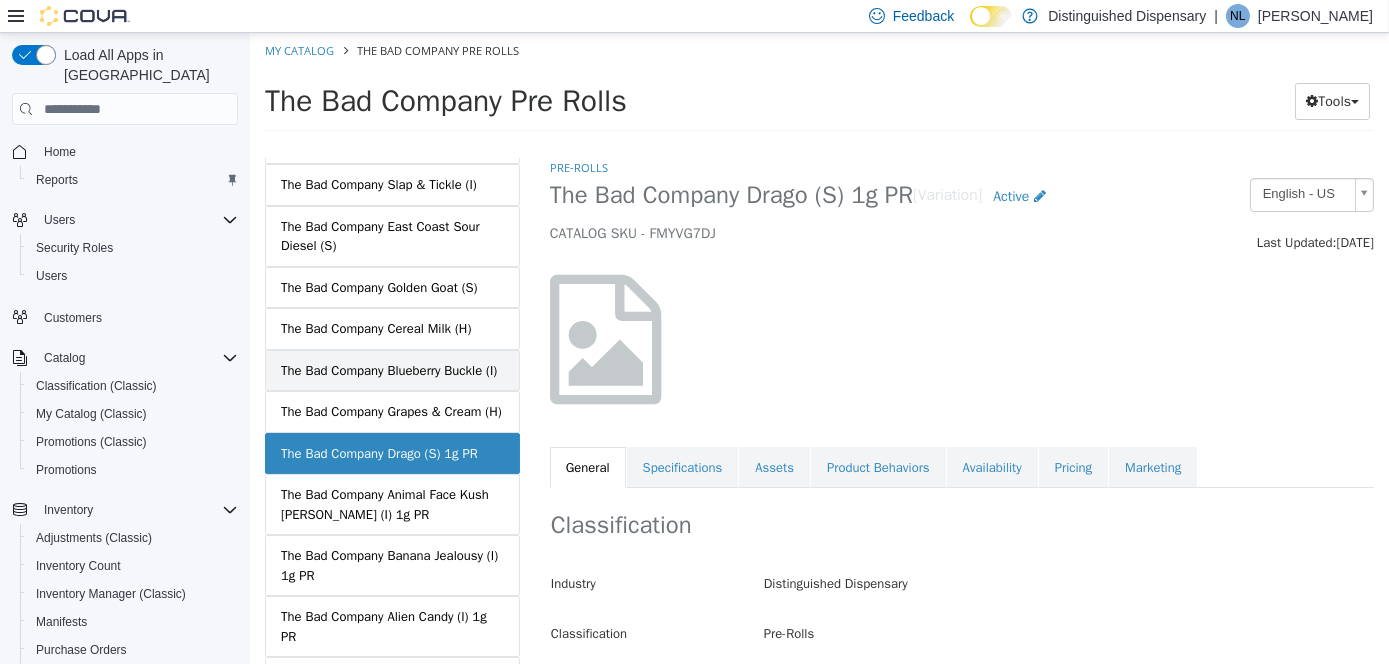 click on "The Bad Company Blueberry Buckle (I)" at bounding box center [388, 371] 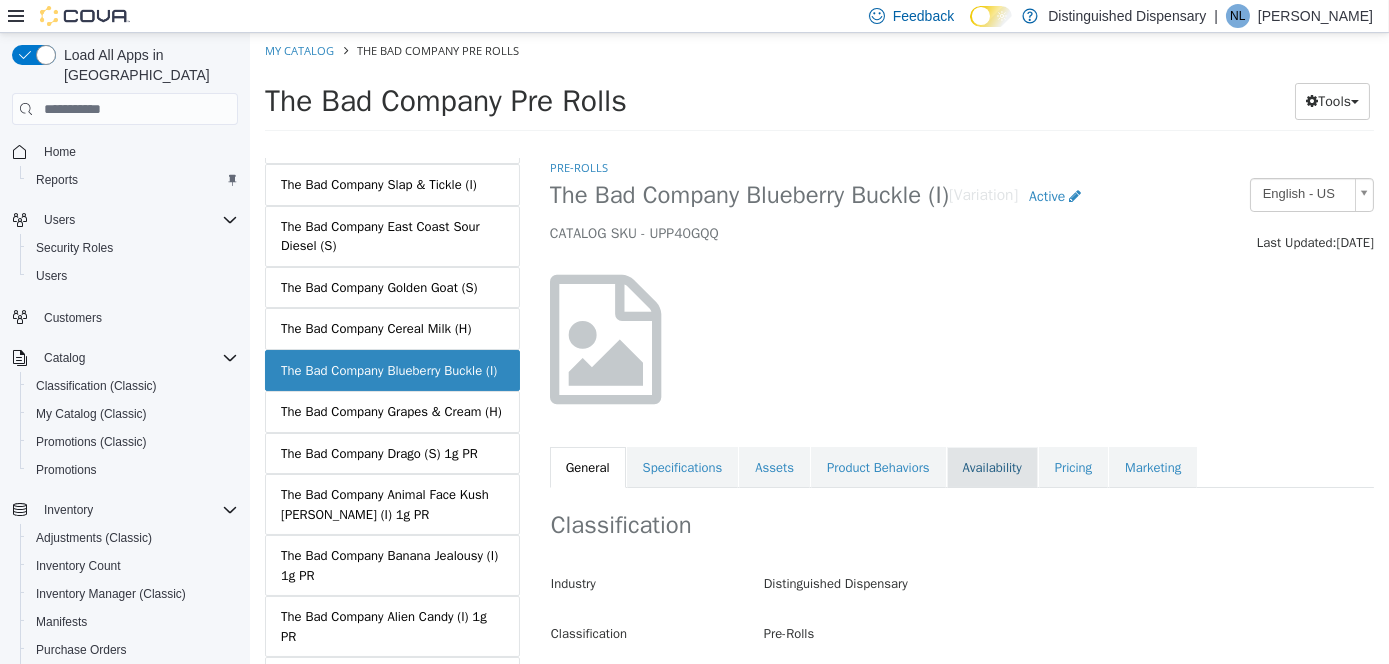 click on "Availability" at bounding box center [991, 468] 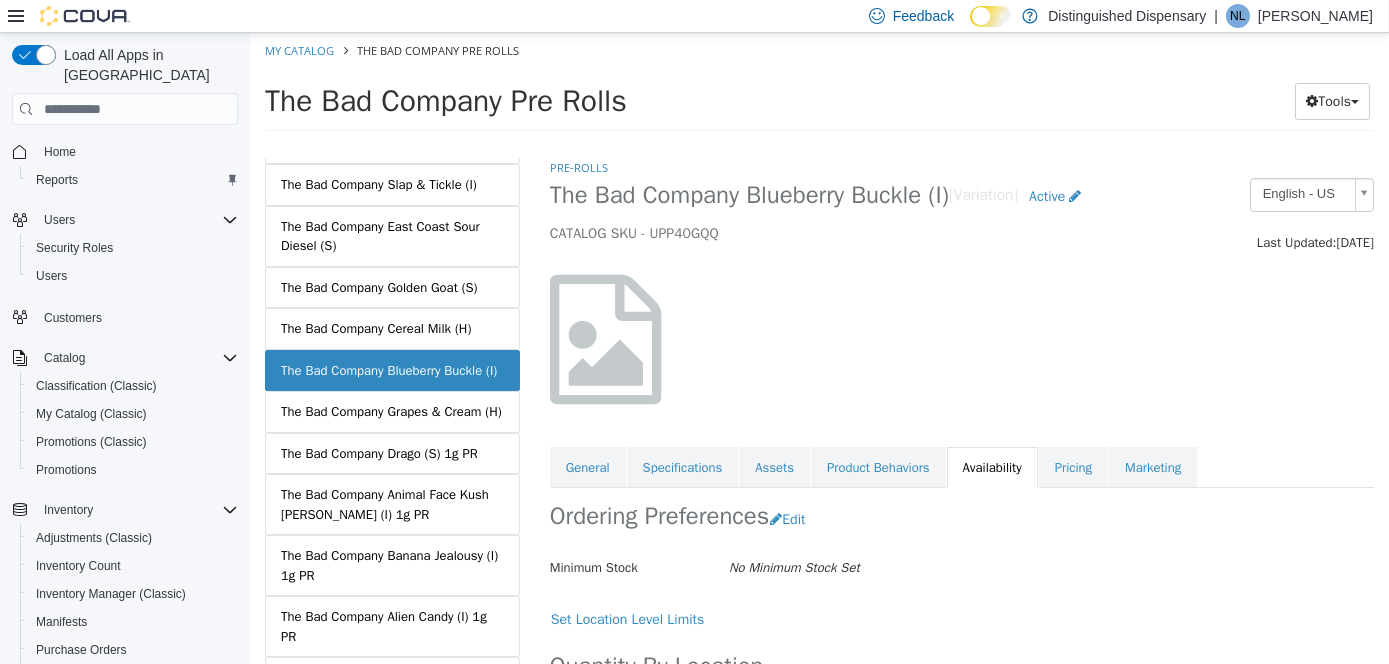 scroll, scrollTop: 141, scrollLeft: 0, axis: vertical 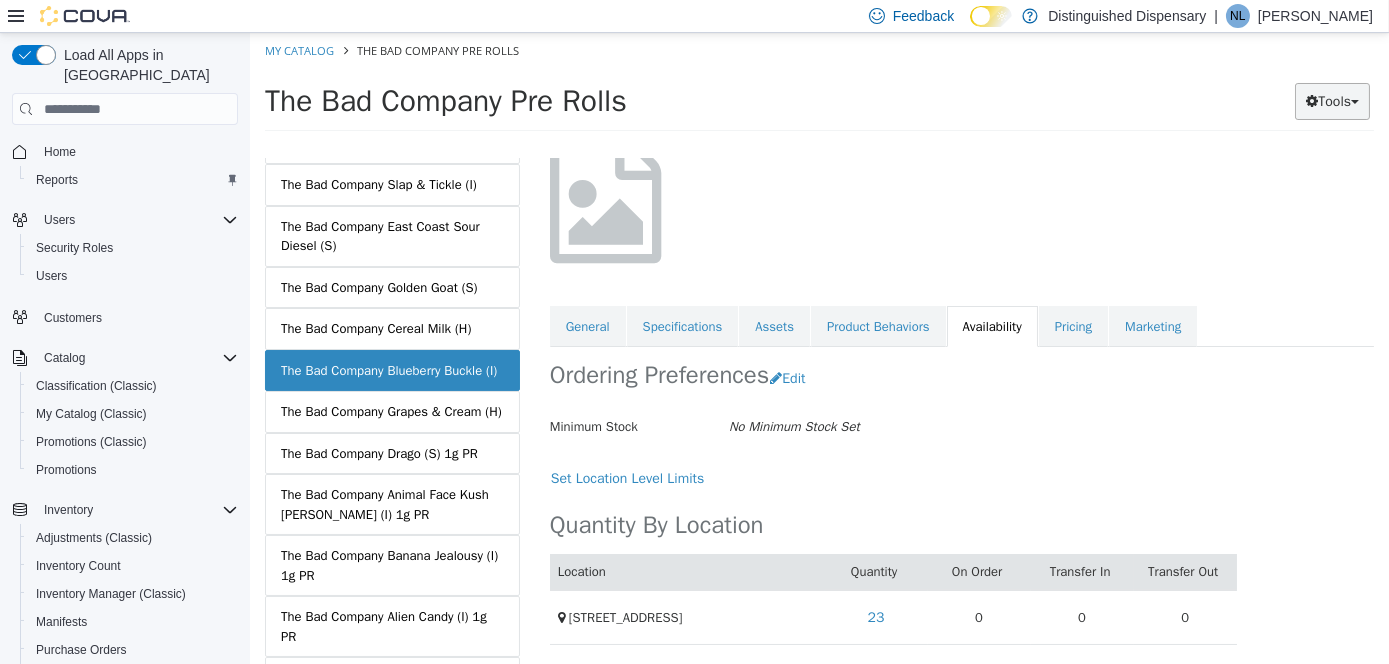 click on "Tools" at bounding box center (1331, 101) 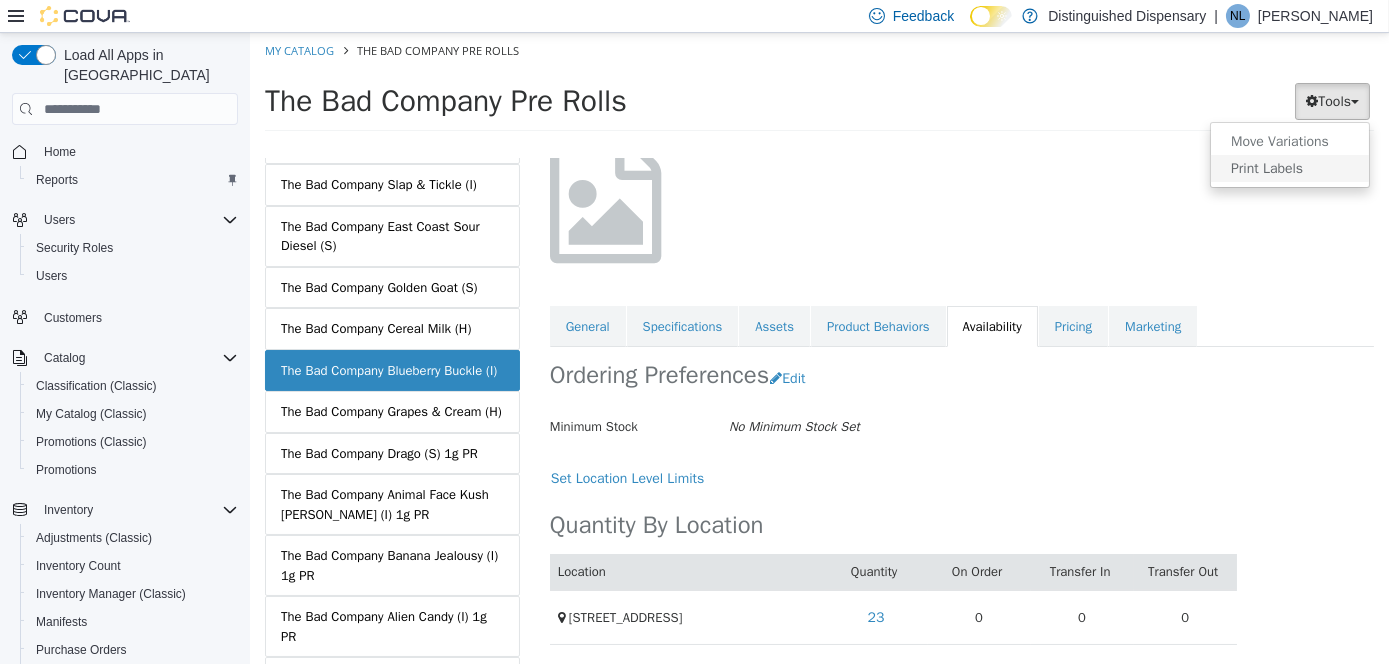 click on "Print Labels" at bounding box center (1289, 168) 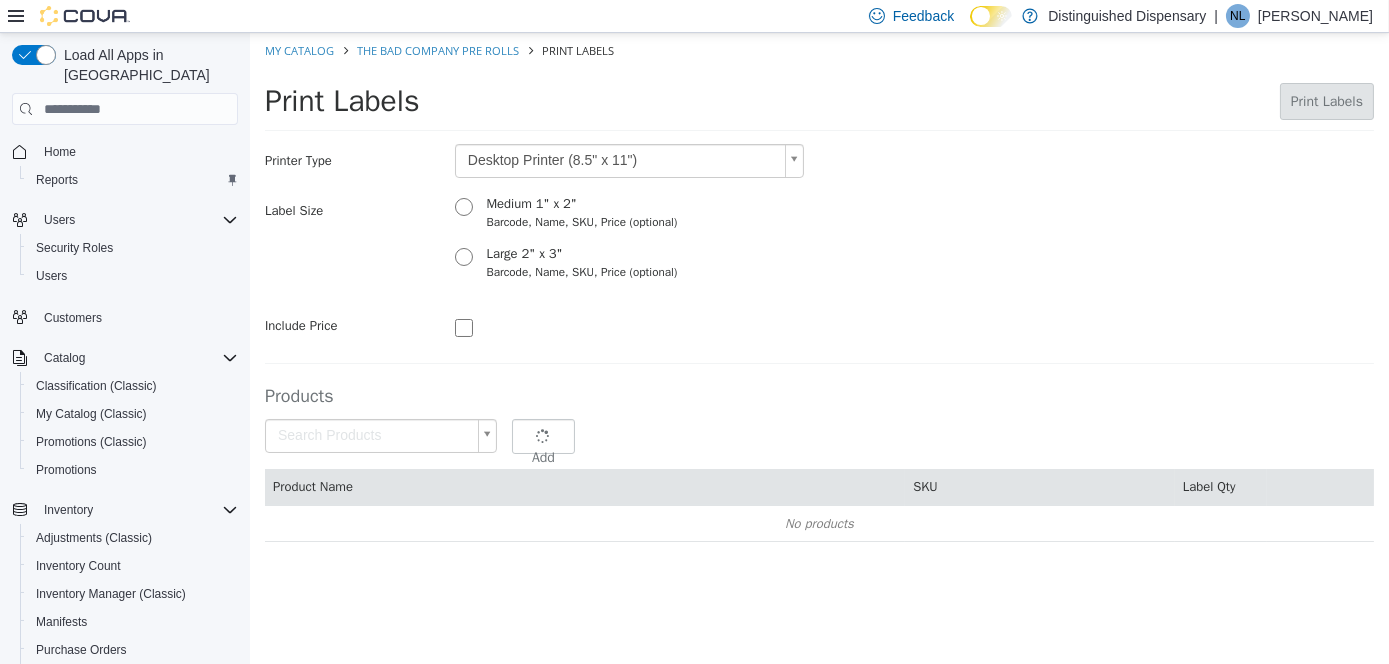 type 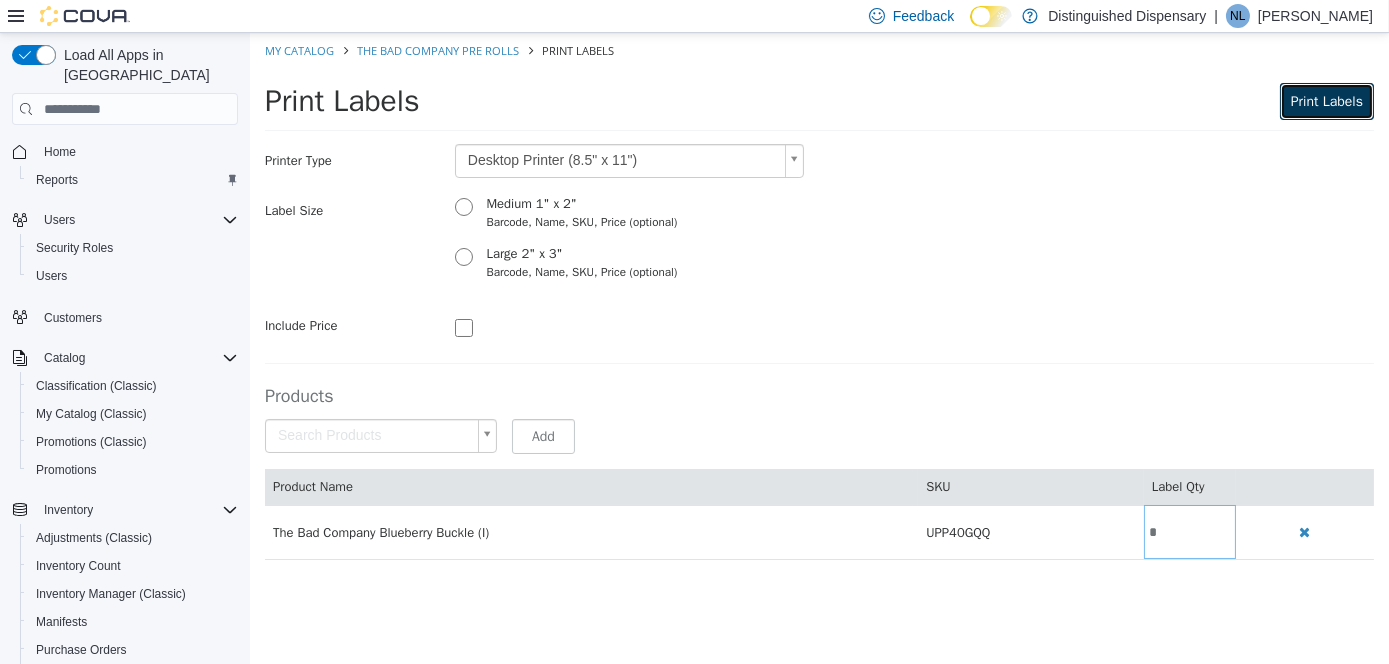 click on "Print Labels" at bounding box center [1326, 101] 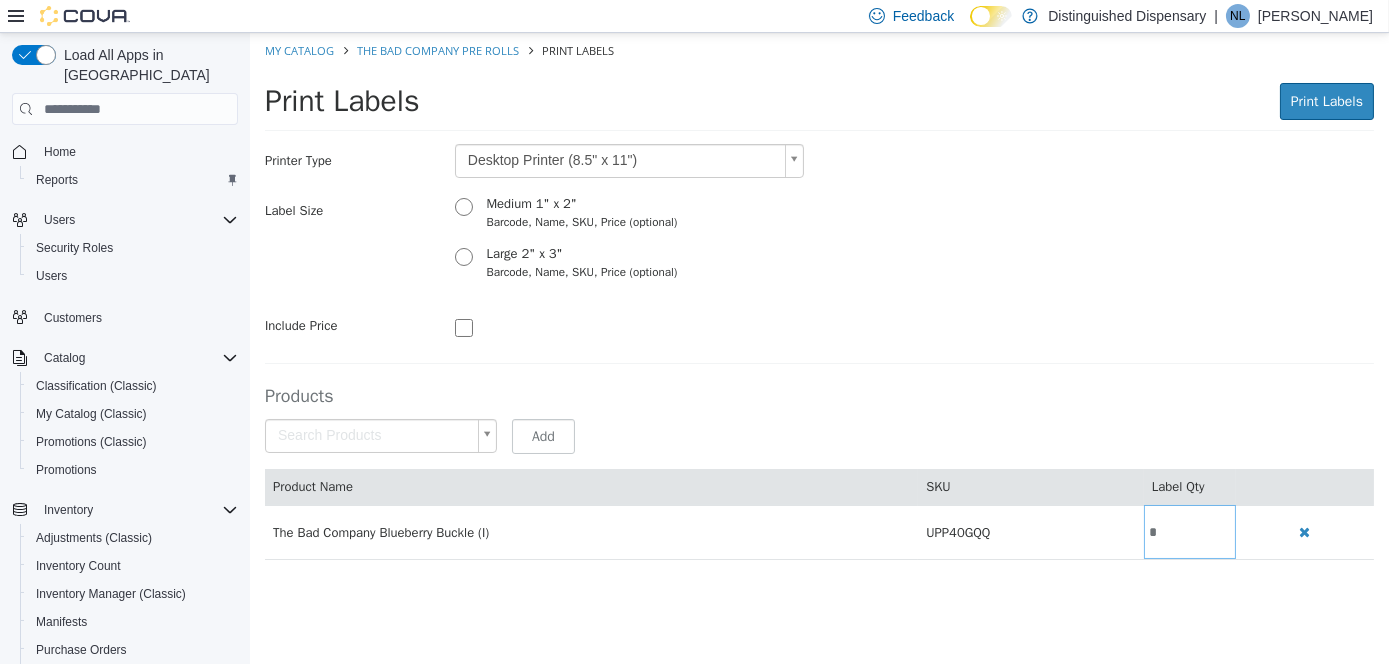scroll, scrollTop: 0, scrollLeft: 0, axis: both 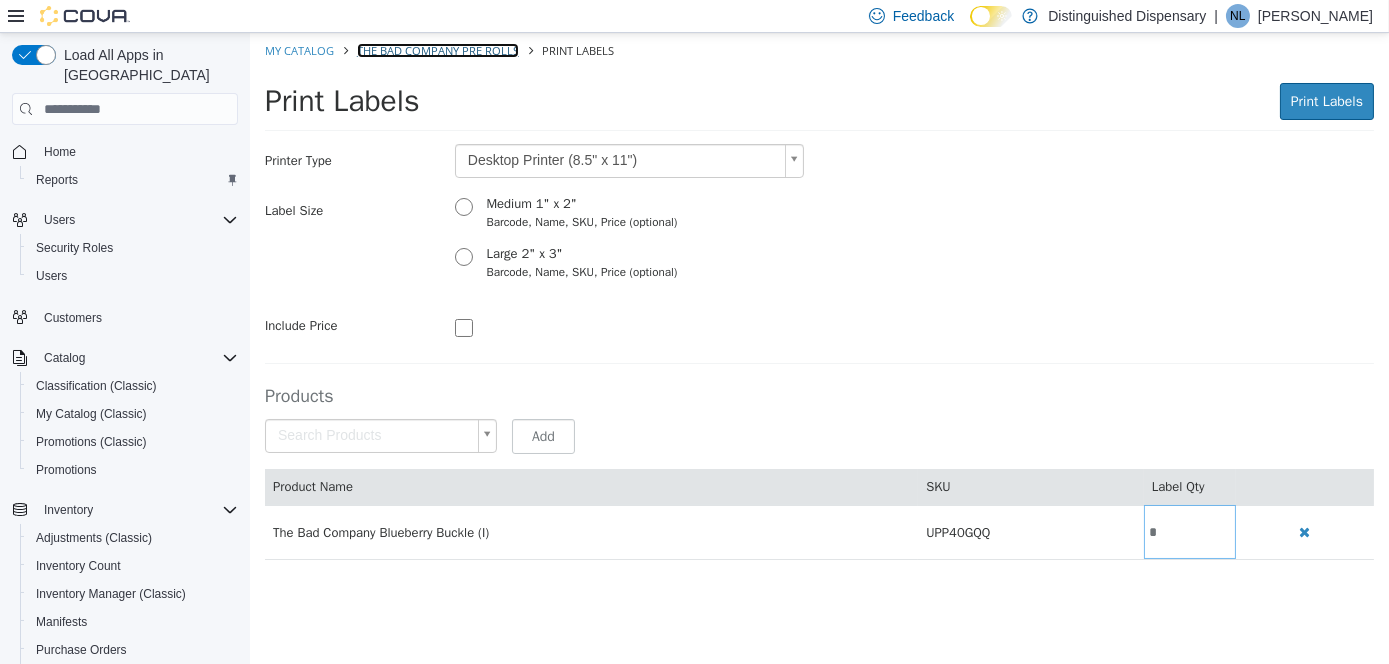 click on "The Bad Company Pre Rolls" at bounding box center [437, 50] 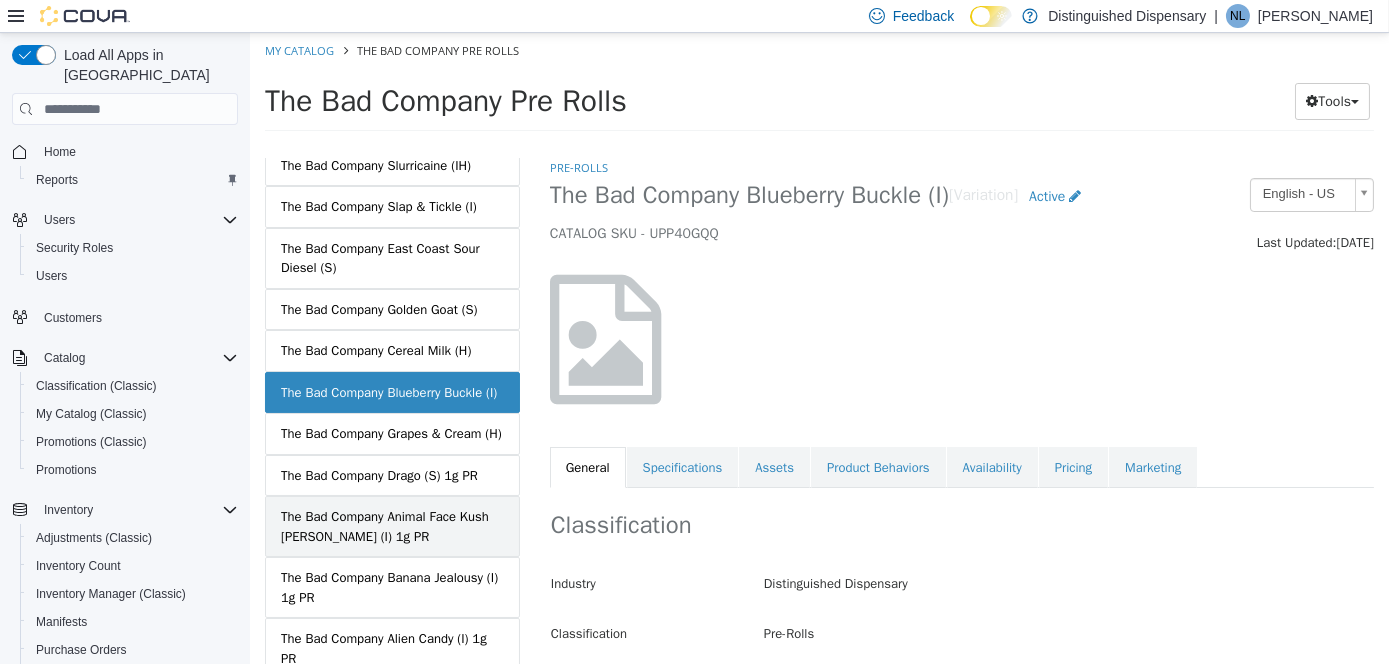 scroll, scrollTop: 1200, scrollLeft: 0, axis: vertical 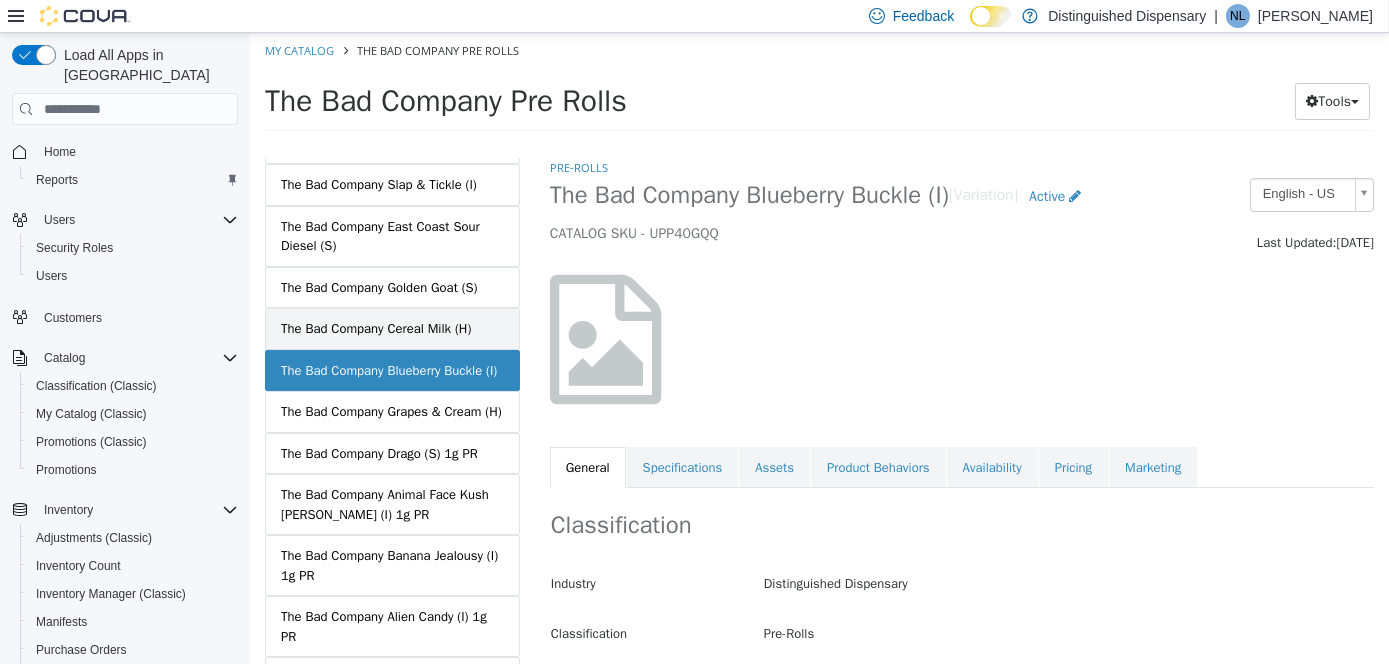click on "The Bad Company Cereal Milk (H)" at bounding box center [375, 329] 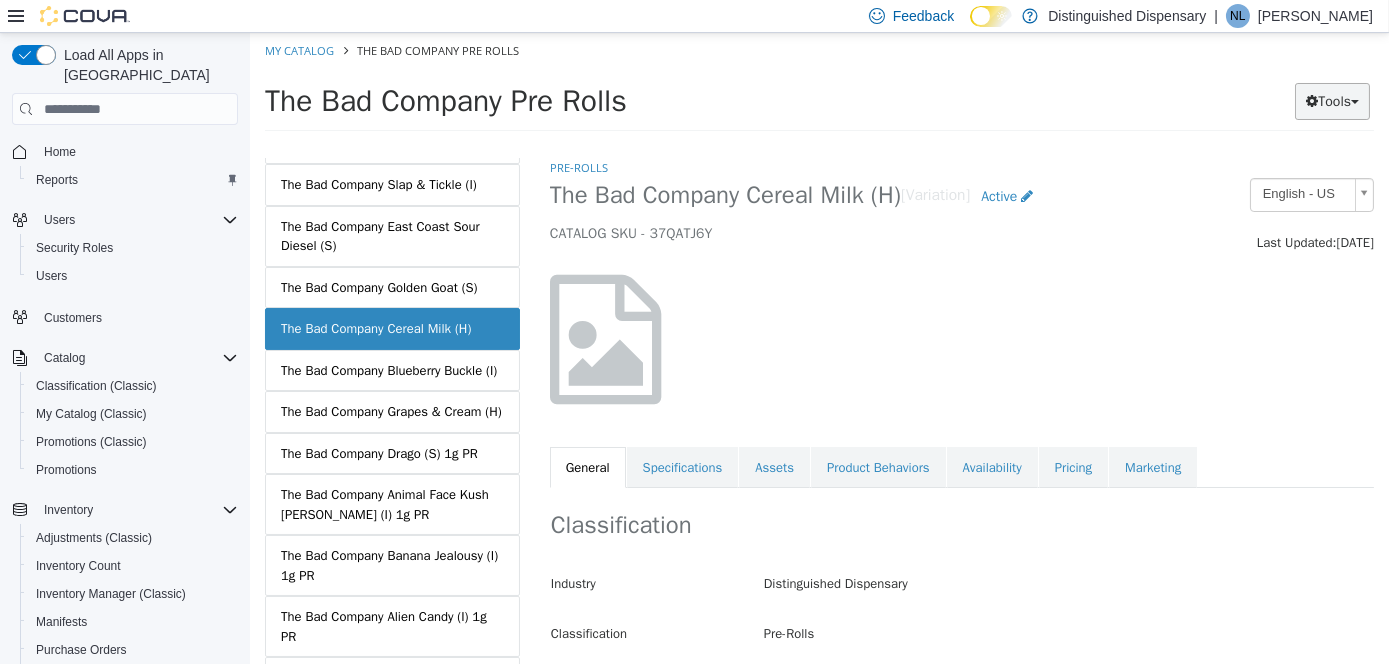 click at bounding box center (1354, 102) 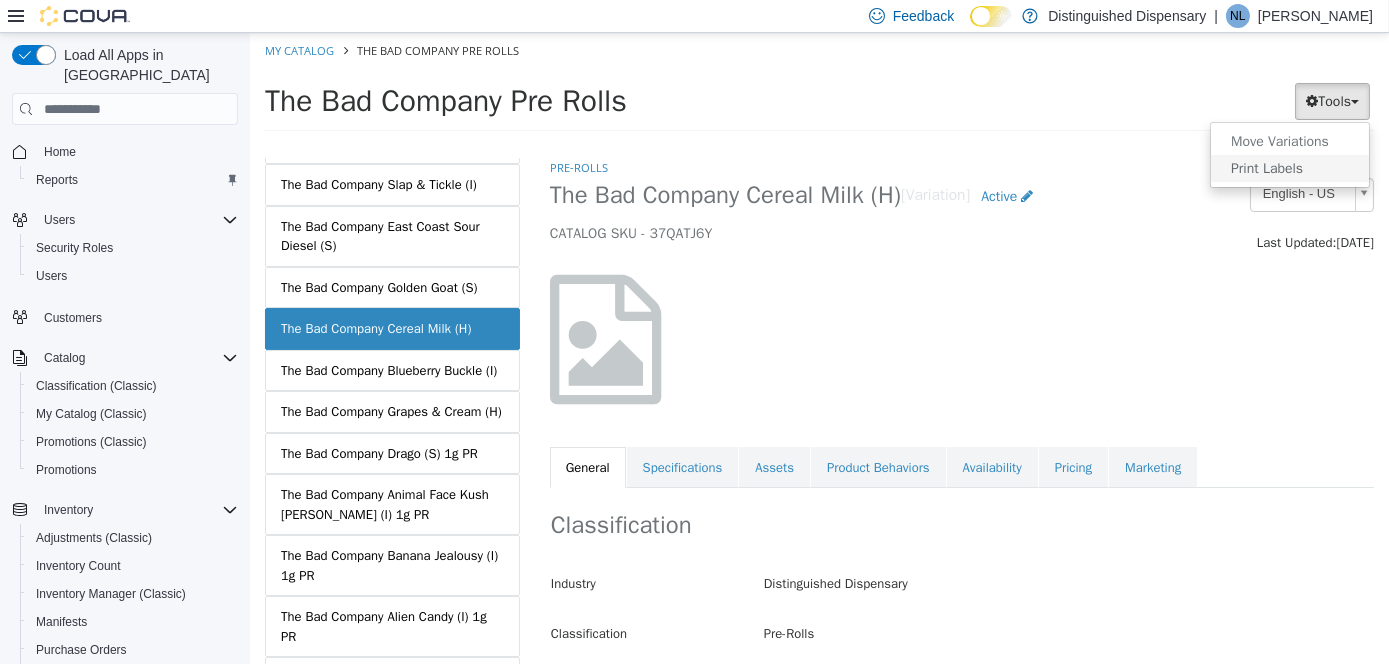 click on "Print Labels" at bounding box center [1289, 168] 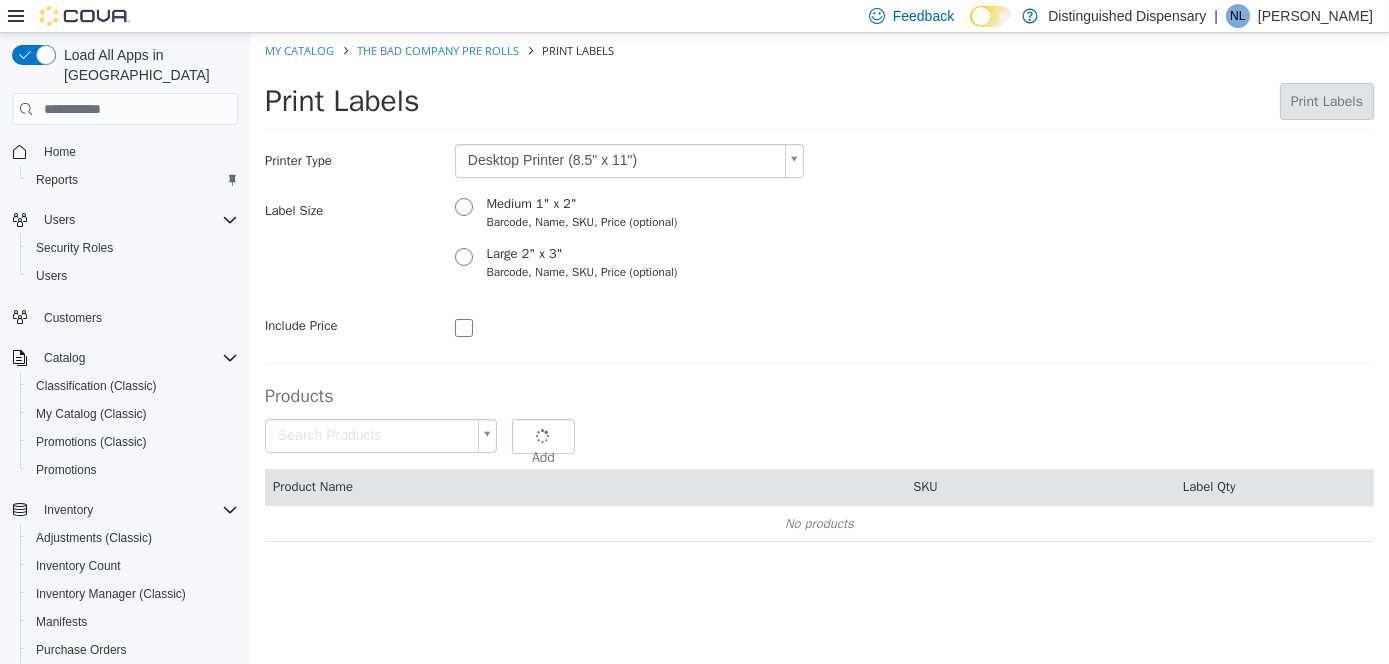 type 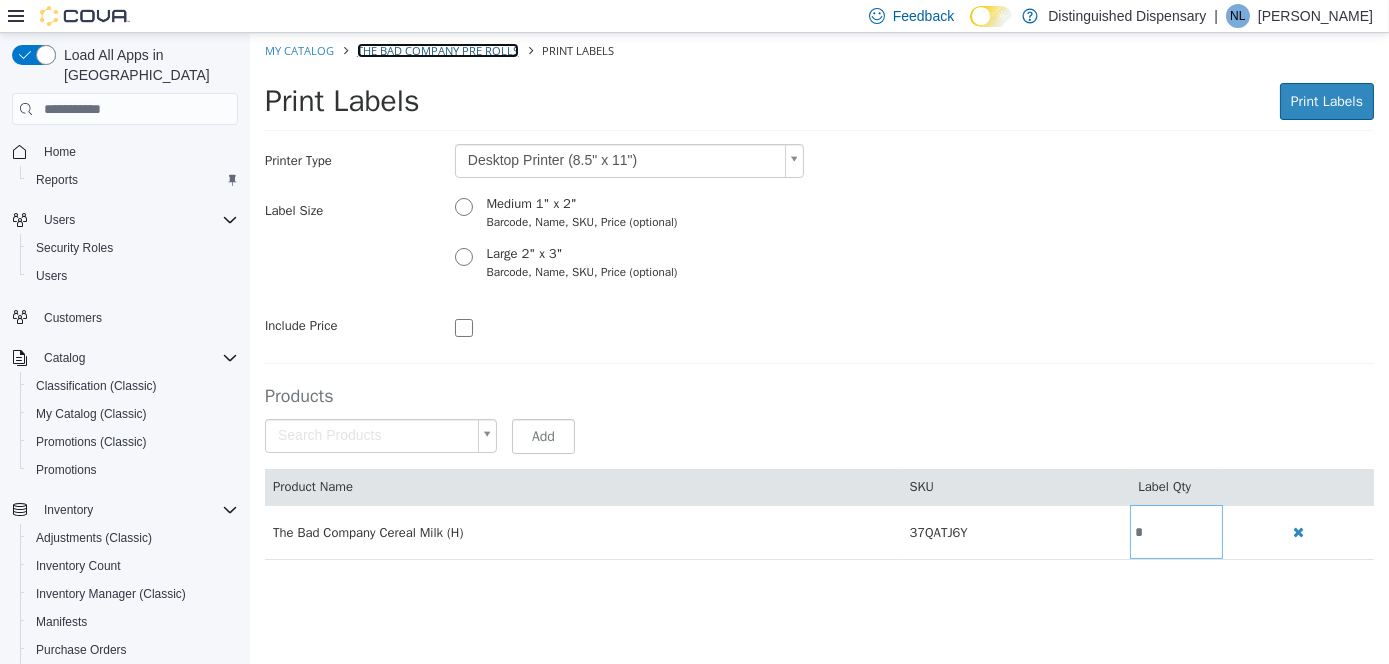 click on "The Bad Company Pre Rolls" at bounding box center (437, 50) 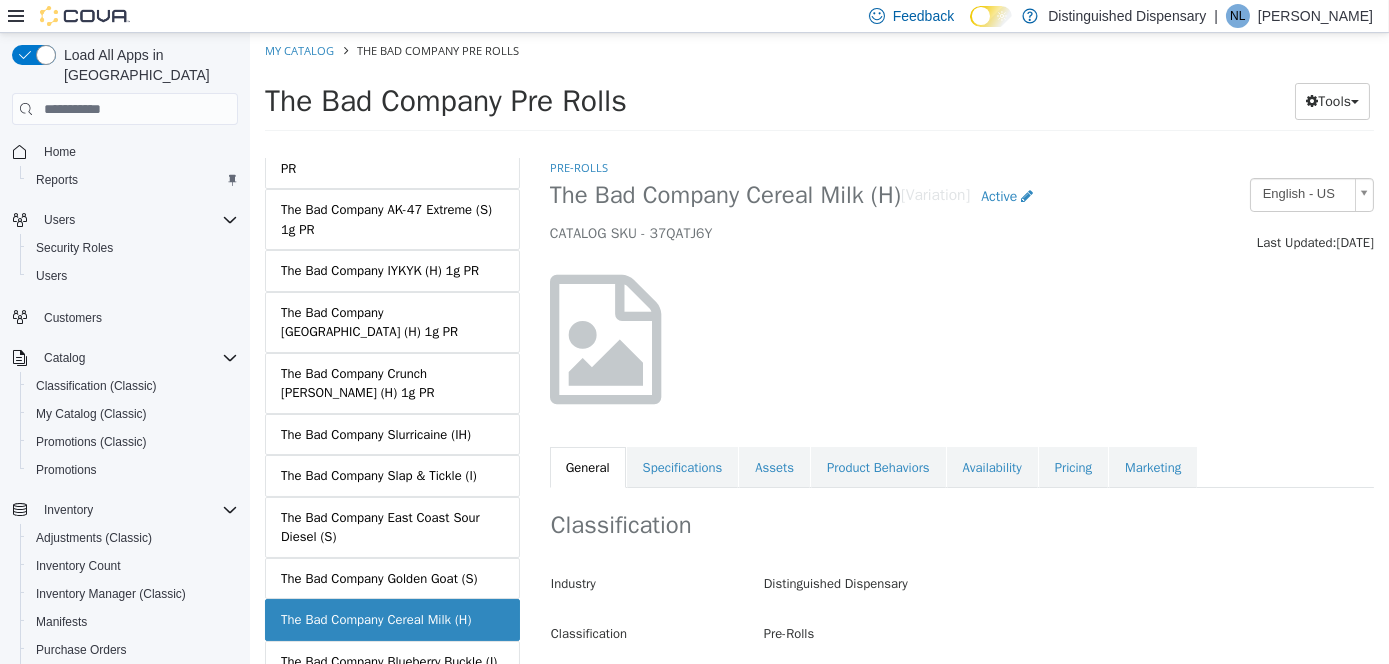 scroll, scrollTop: 1100, scrollLeft: 0, axis: vertical 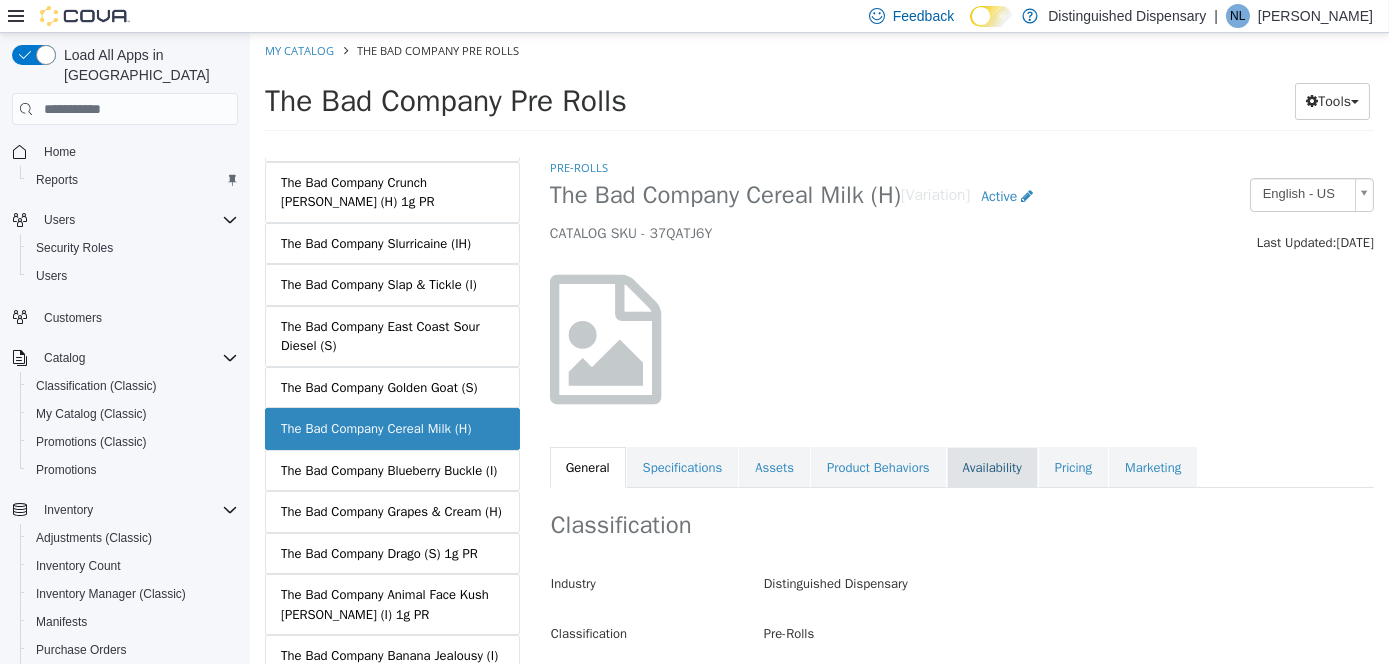 click on "Availability" at bounding box center [991, 468] 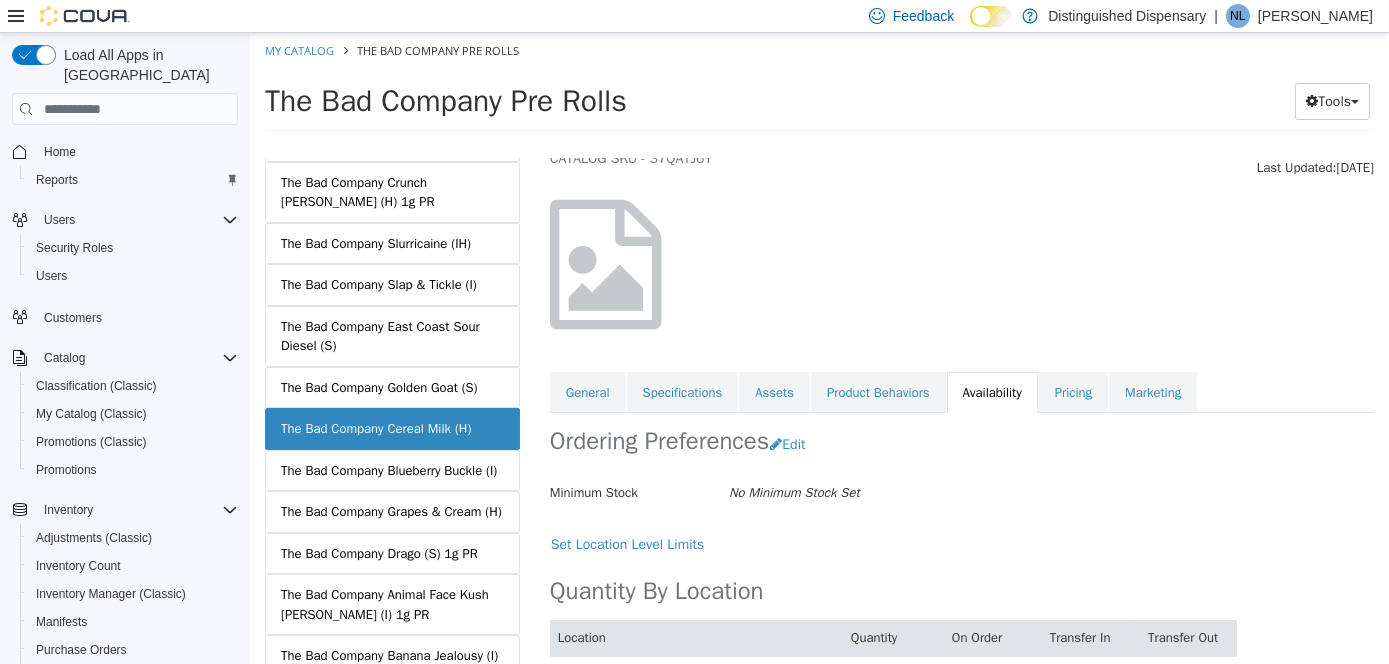 scroll, scrollTop: 141, scrollLeft: 0, axis: vertical 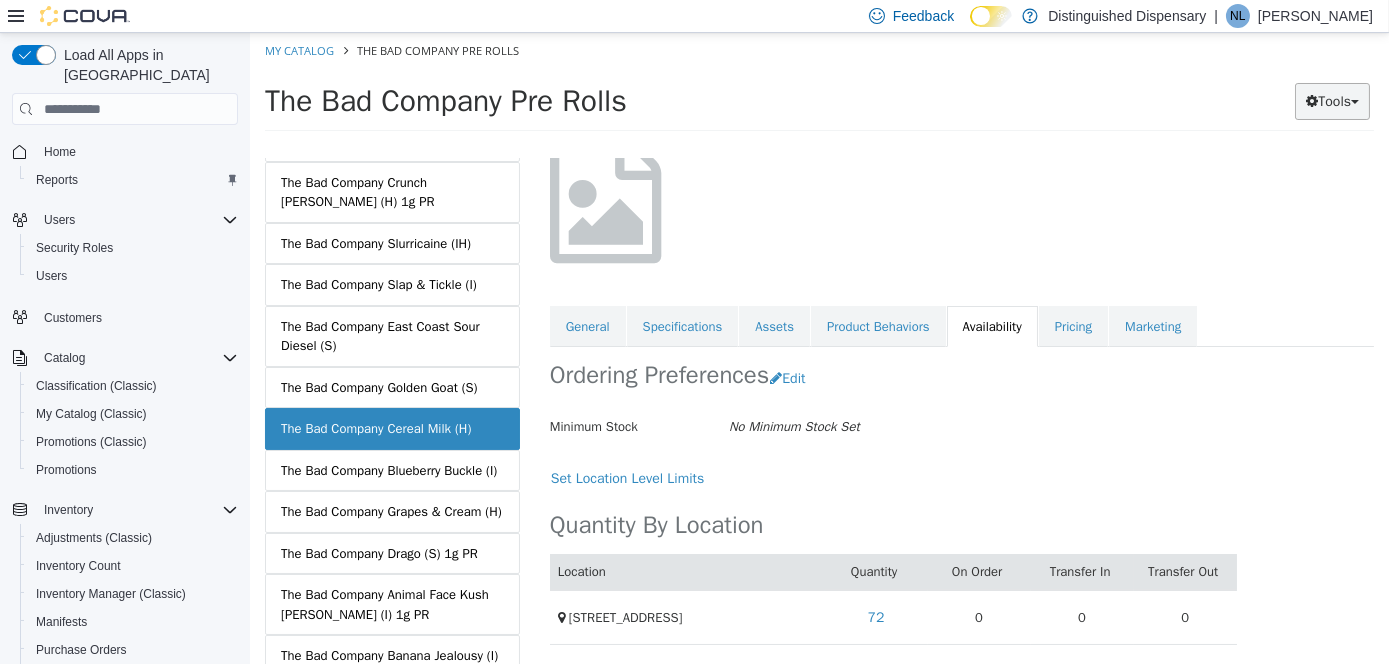 click on "Tools" at bounding box center [1331, 101] 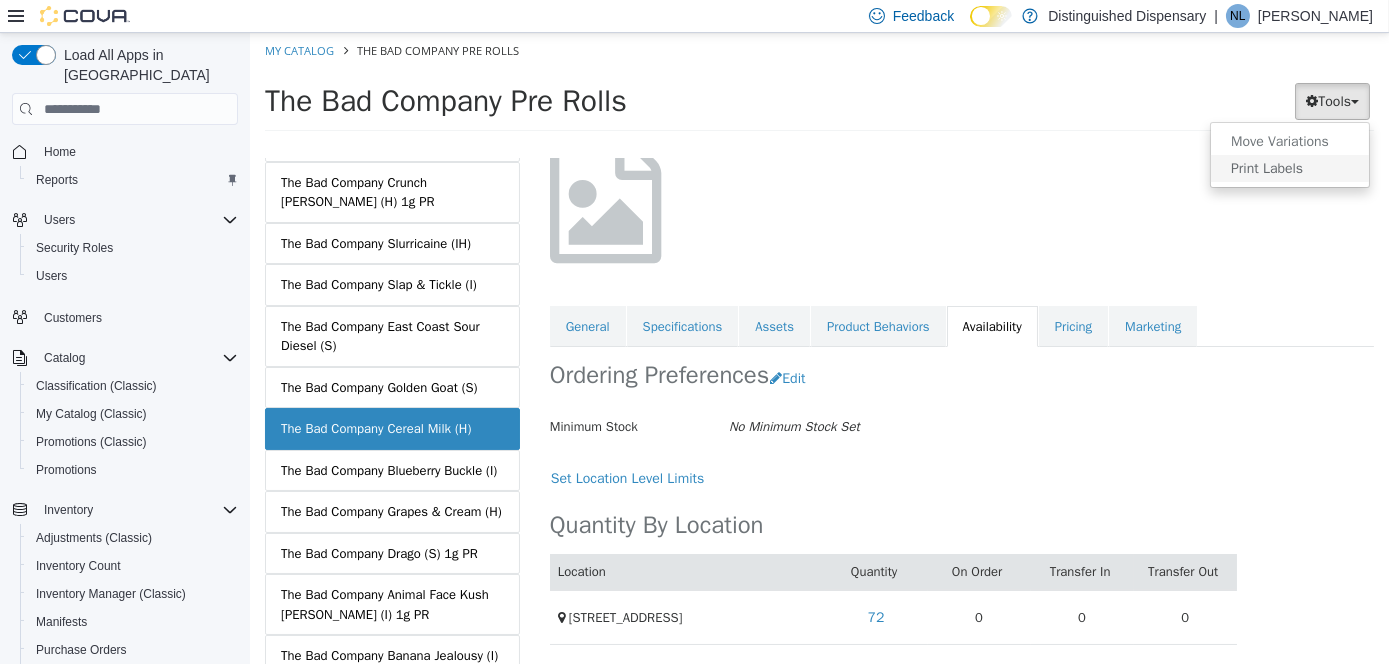 click on "Print Labels" at bounding box center (1289, 168) 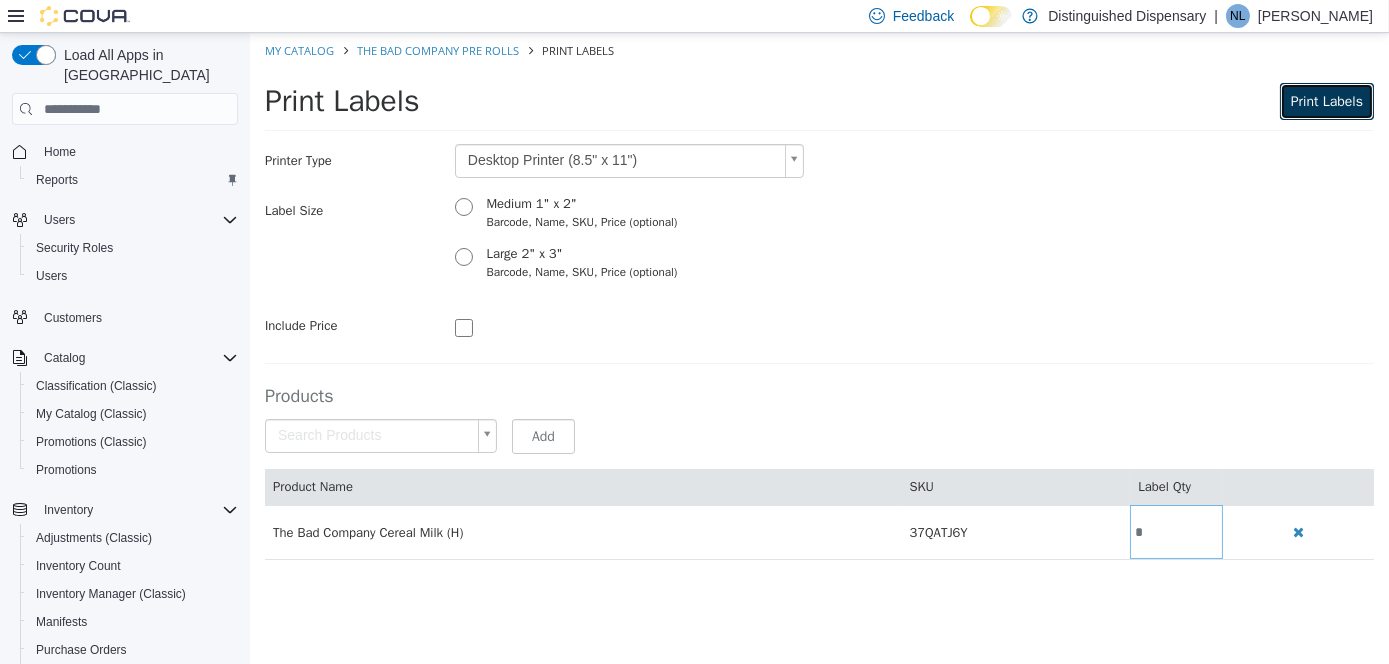 click on "Print Labels" at bounding box center [1326, 101] 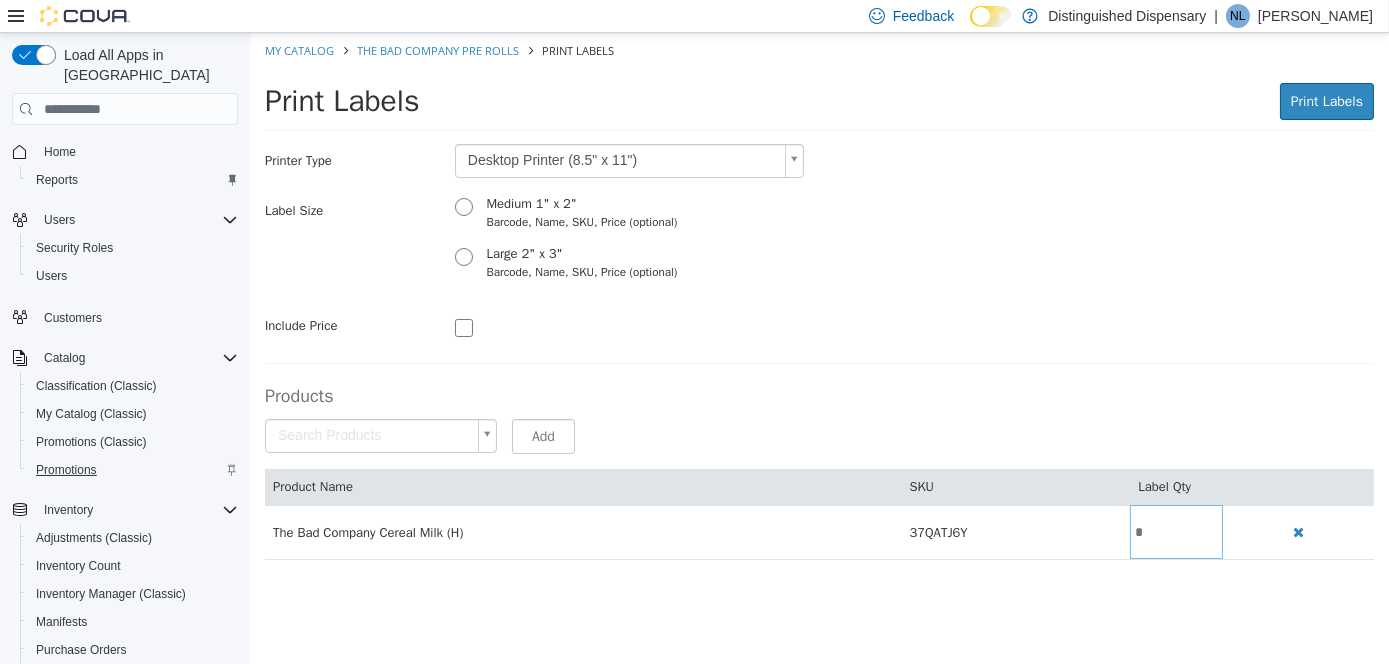 scroll, scrollTop: 0, scrollLeft: 0, axis: both 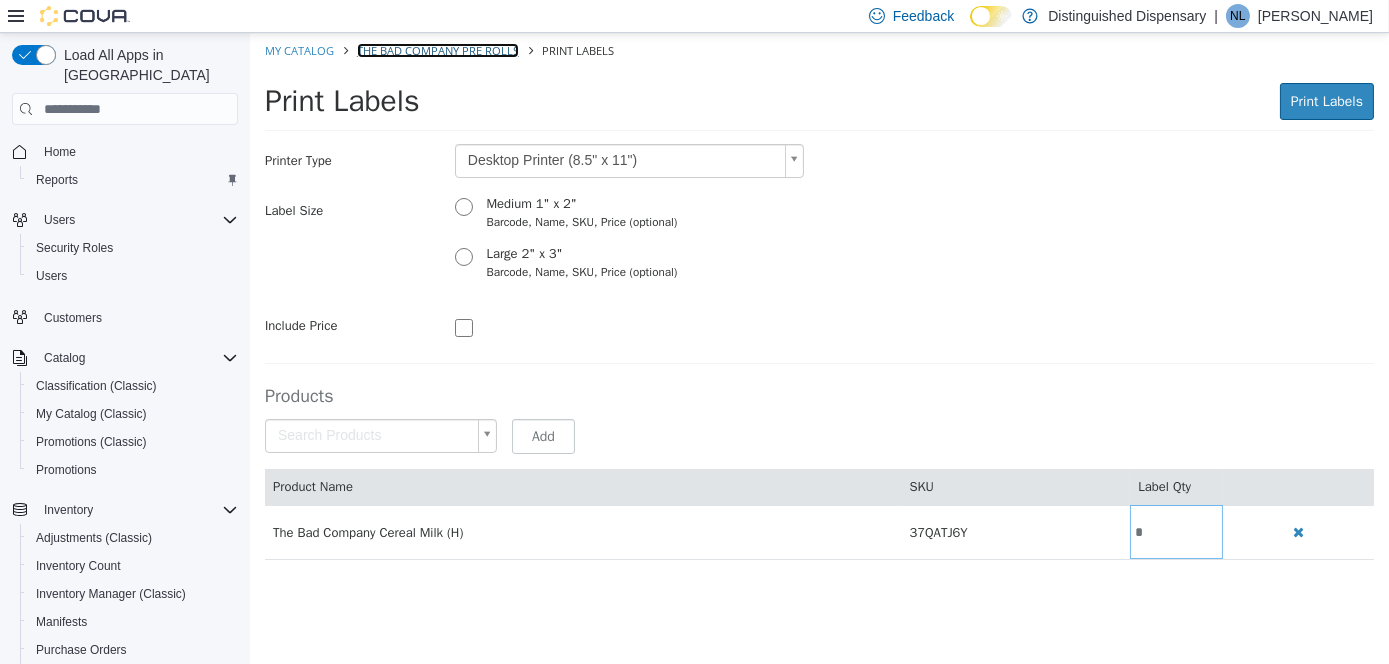 click on "The Bad Company Pre Rolls" at bounding box center [437, 50] 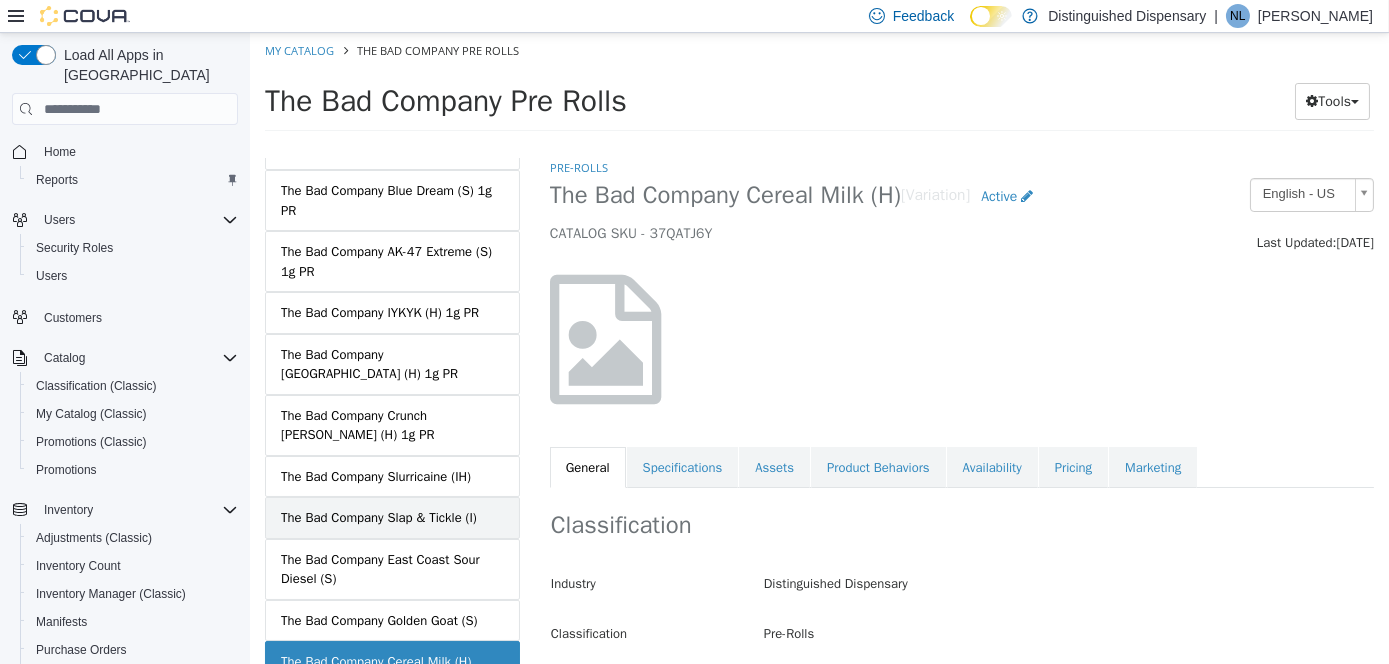 scroll, scrollTop: 900, scrollLeft: 0, axis: vertical 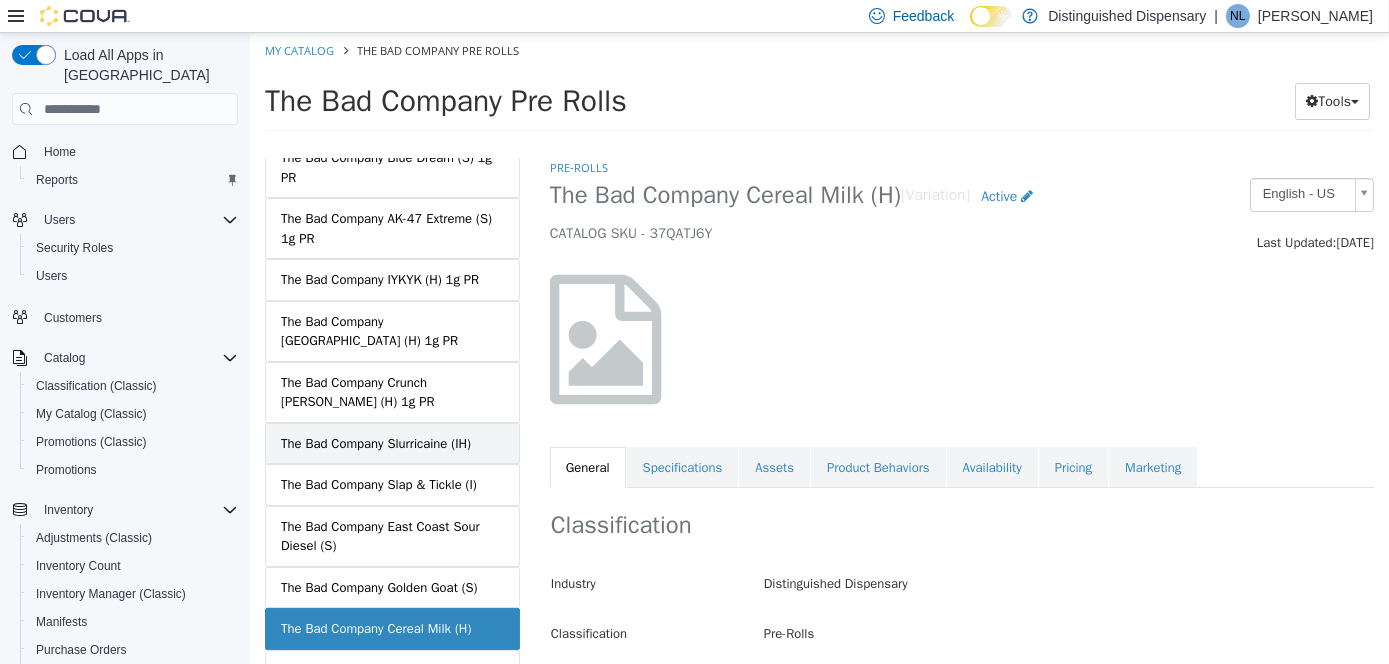 click on "The Bad Company Slurricaine (IH)" at bounding box center [375, 444] 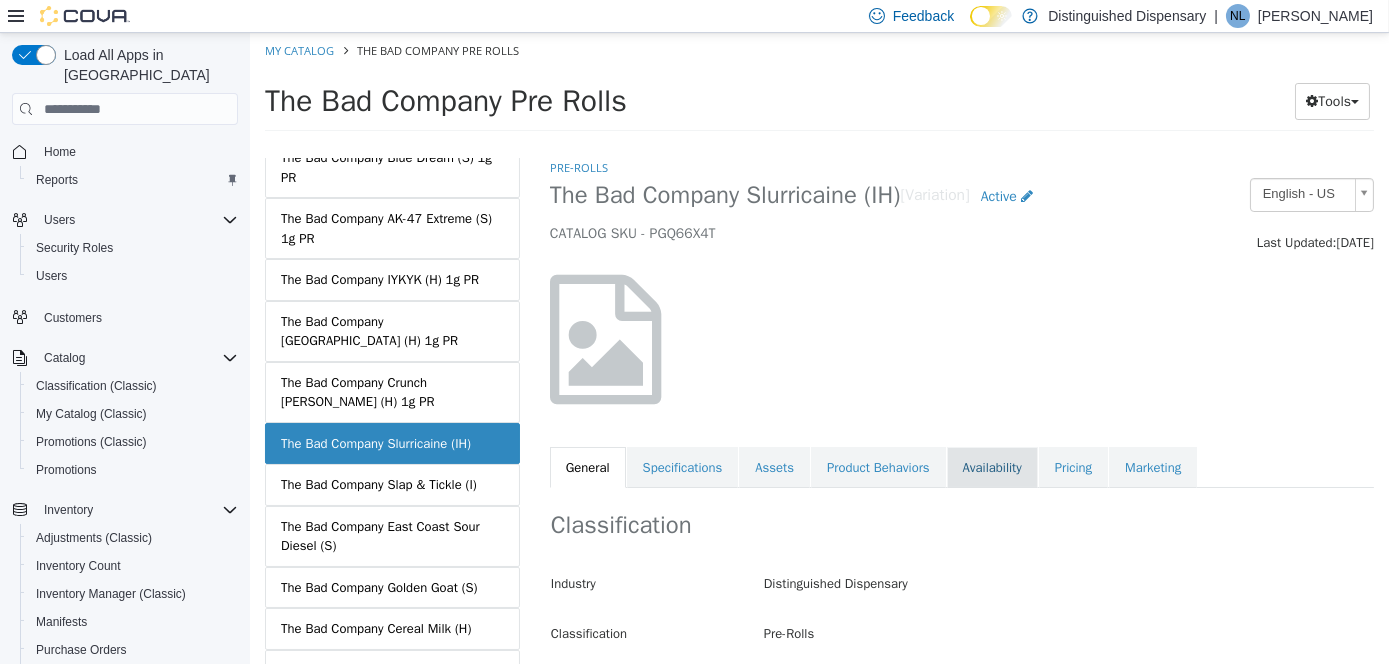 click on "Availability" at bounding box center (991, 468) 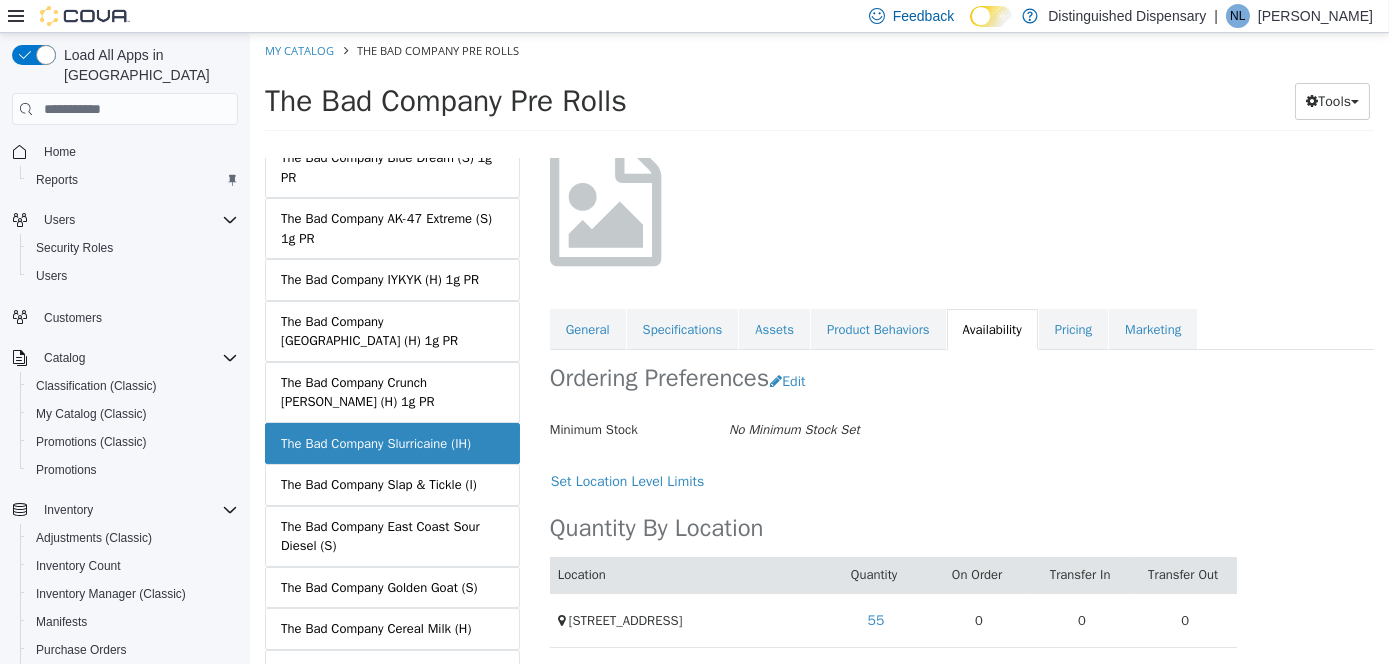 scroll, scrollTop: 141, scrollLeft: 0, axis: vertical 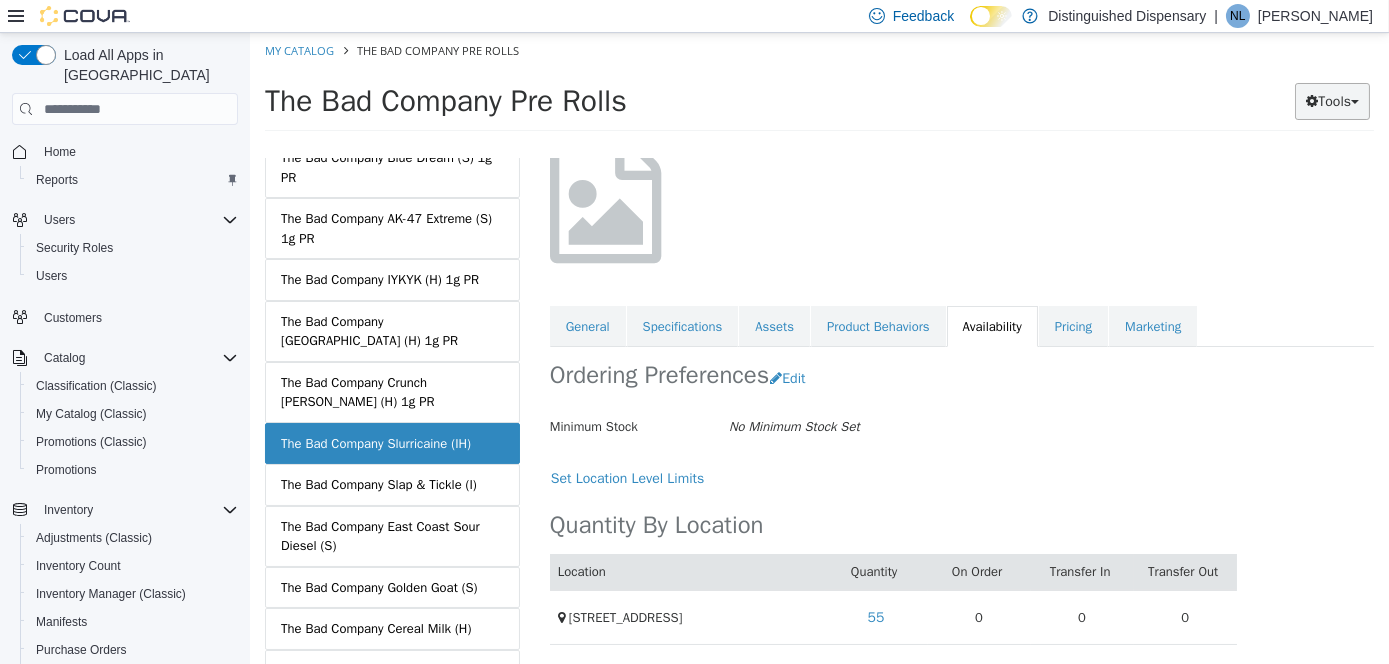 click on "Tools" at bounding box center [1331, 101] 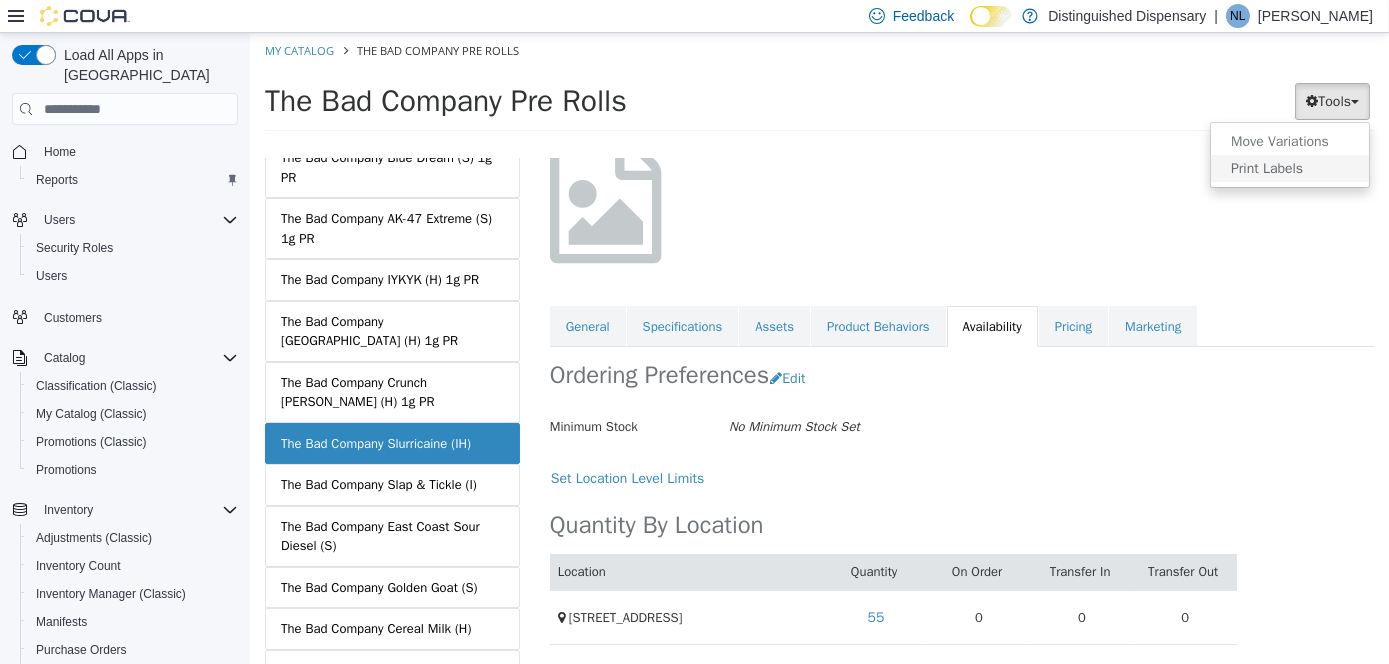 click on "Print Labels" at bounding box center [1289, 168] 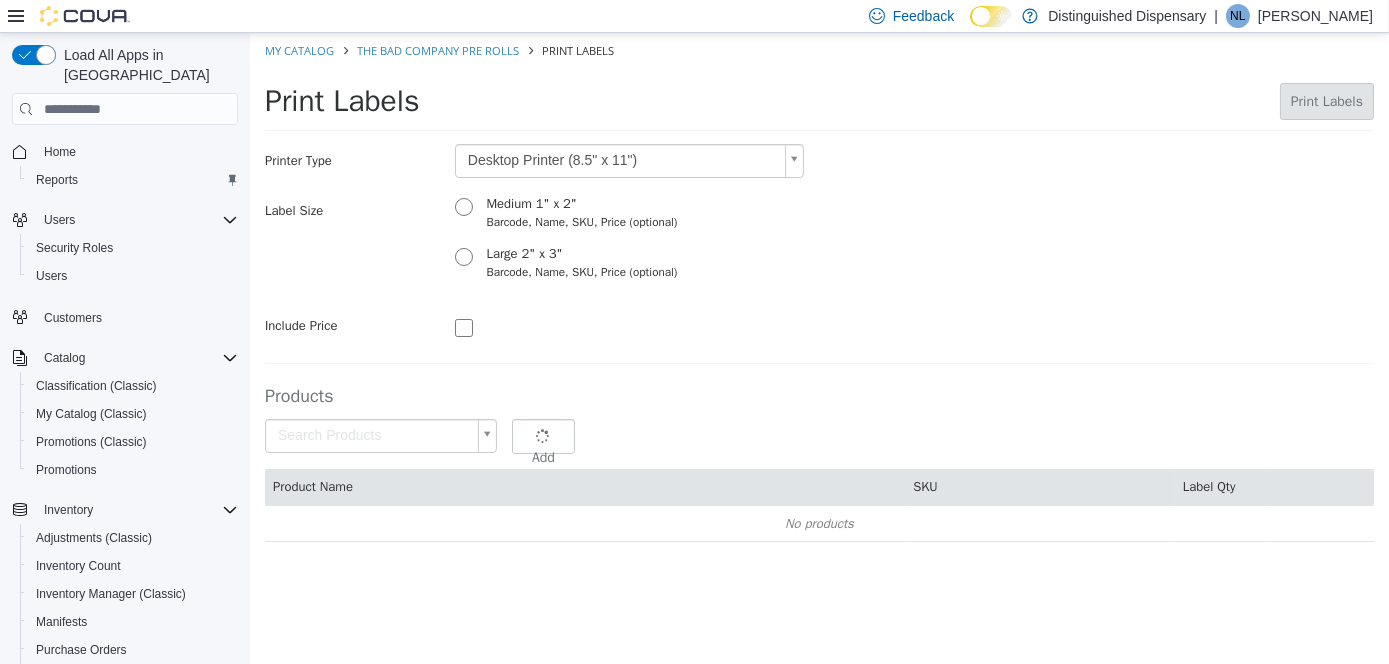 type 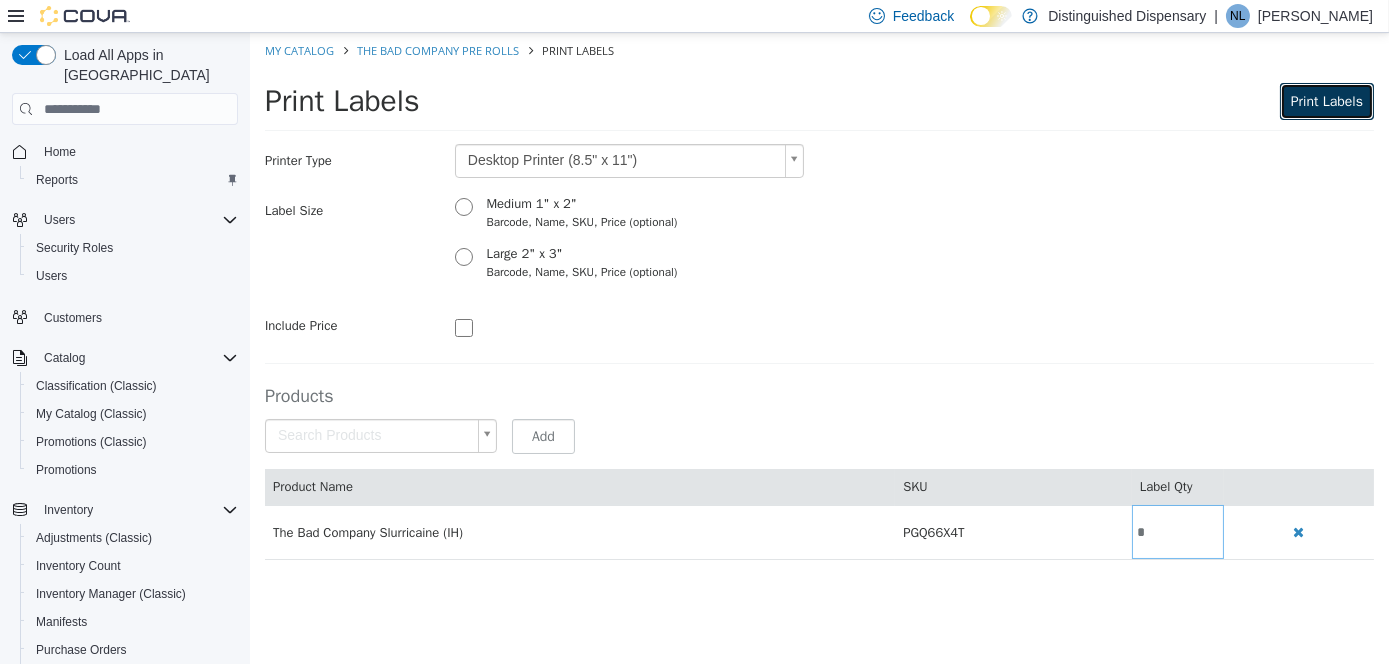 click on "Print Labels" at bounding box center [1326, 101] 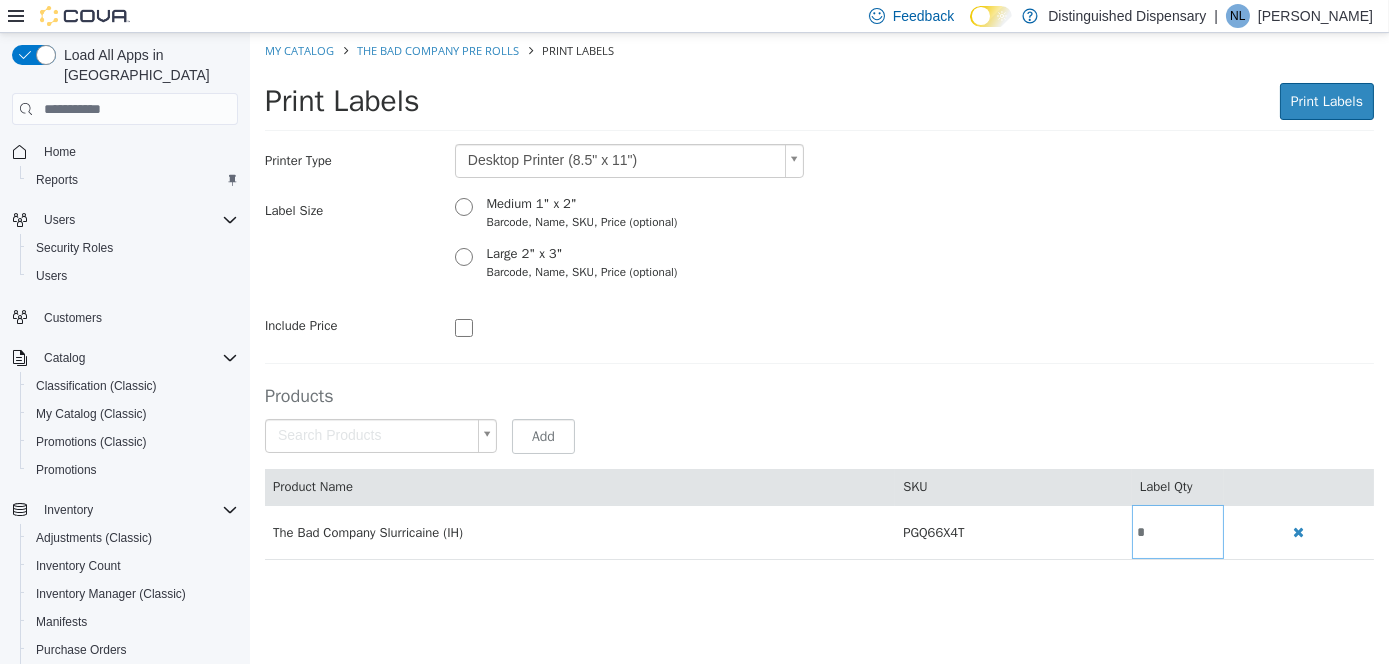 scroll, scrollTop: 0, scrollLeft: 0, axis: both 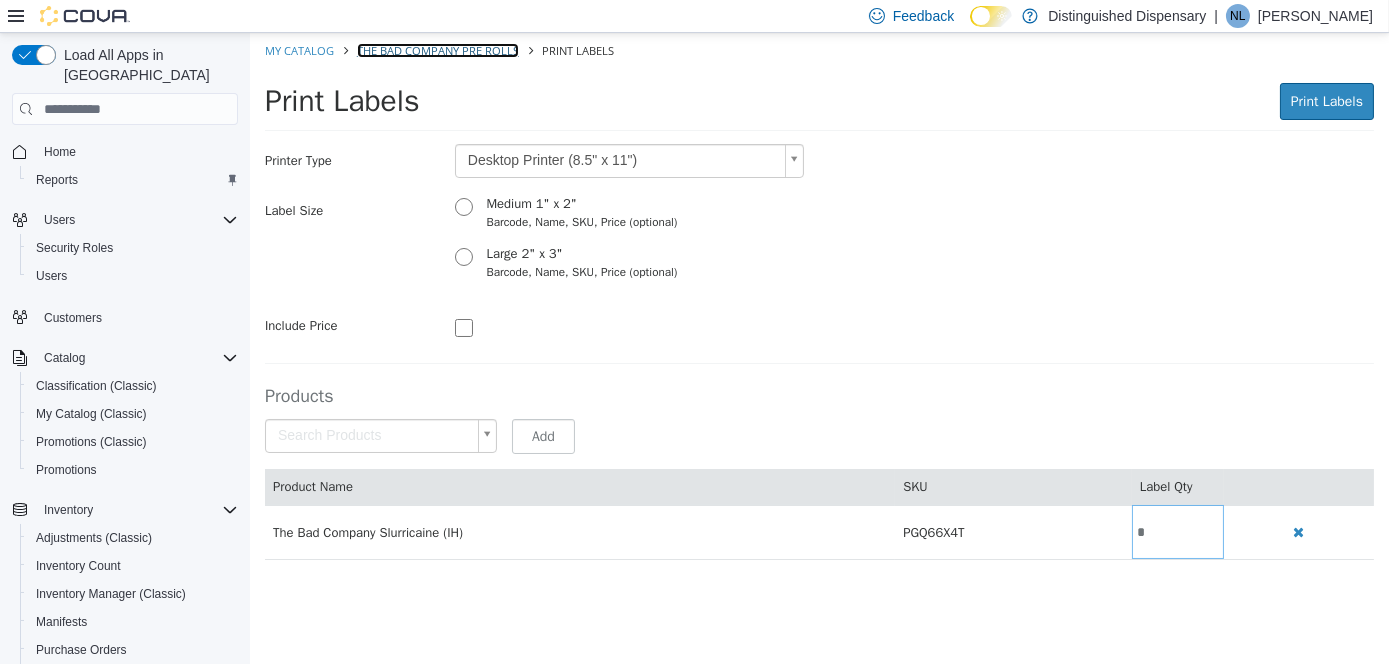click on "The Bad Company Pre Rolls" at bounding box center (437, 50) 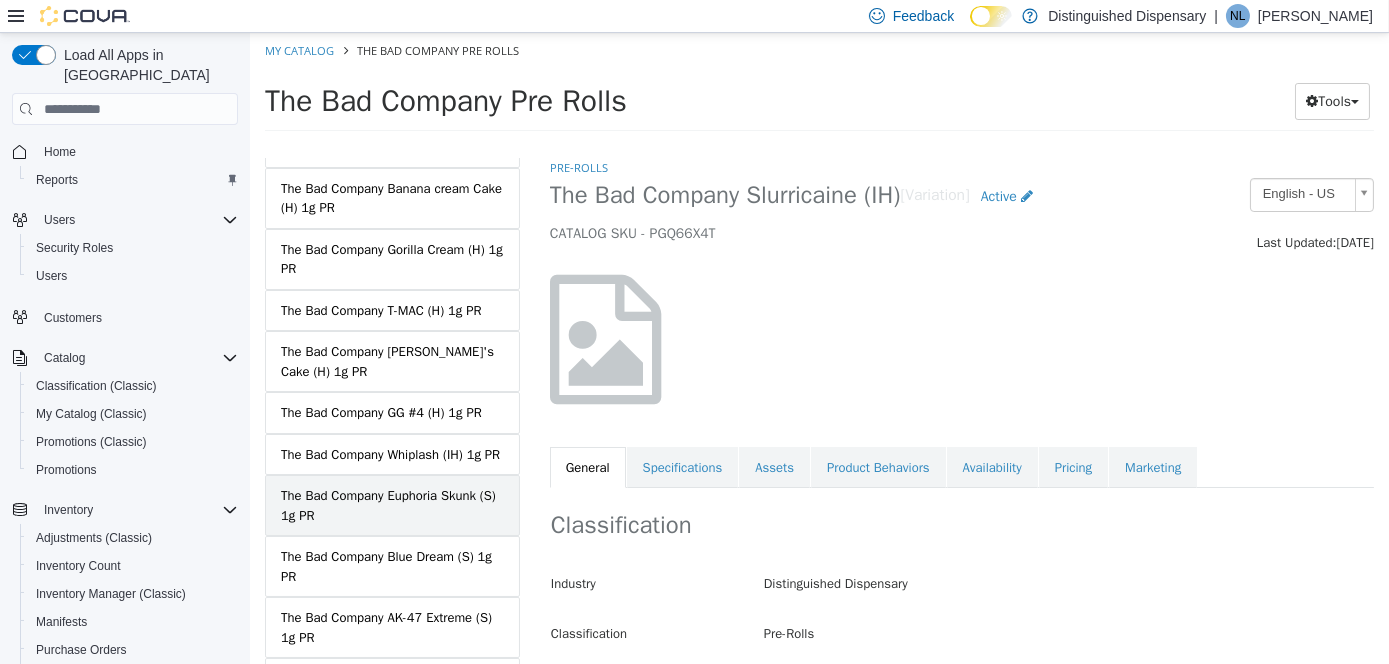 scroll, scrollTop: 600, scrollLeft: 0, axis: vertical 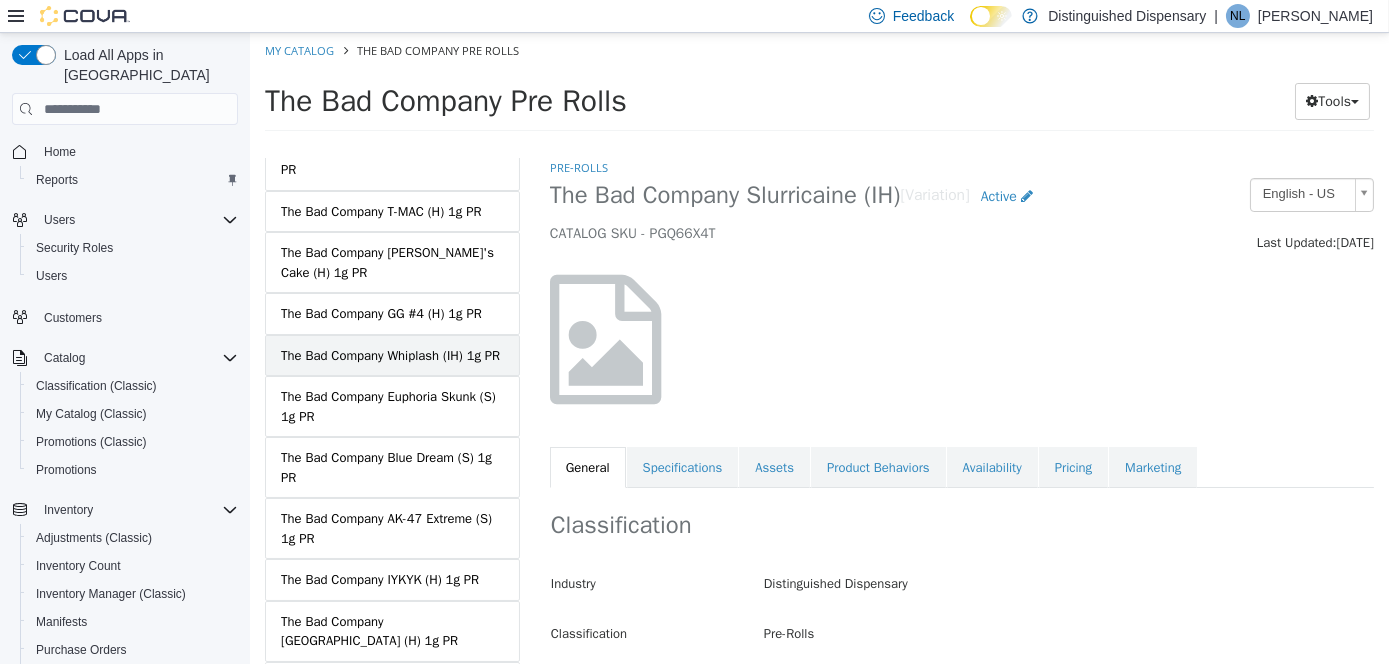 click on "The Bad Company Whiplash (IH) 1g PR" at bounding box center [389, 356] 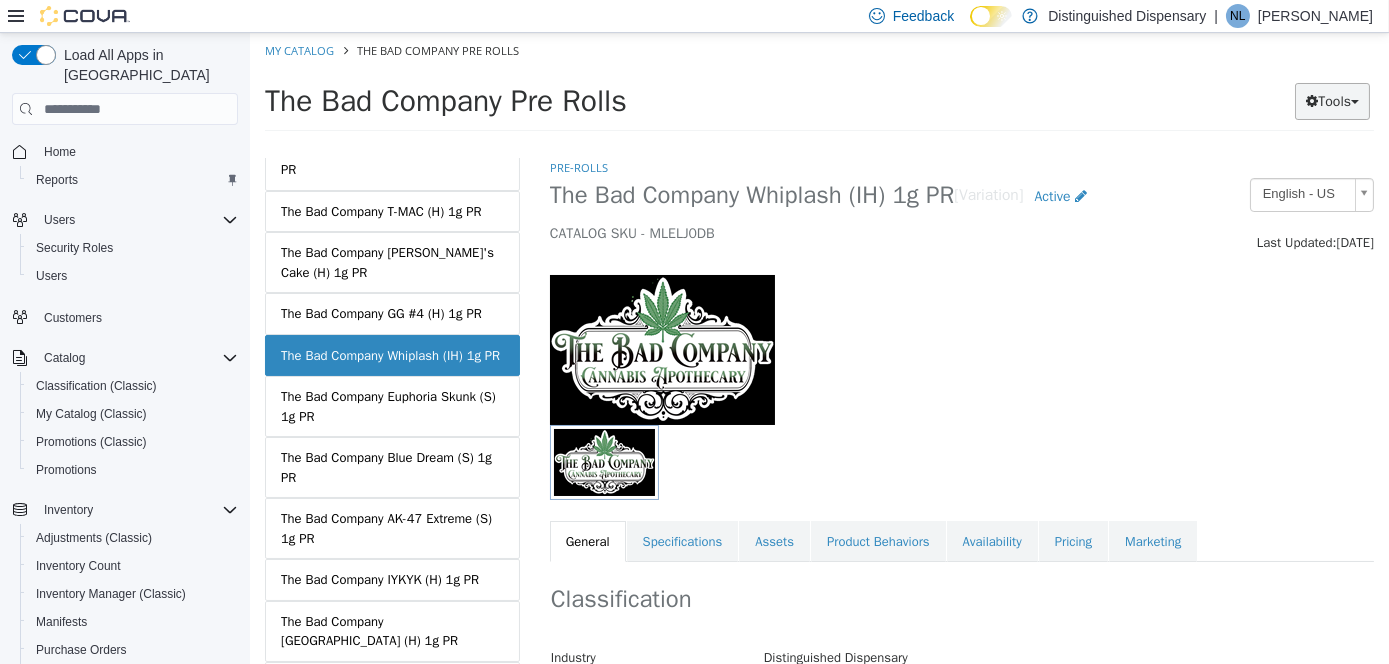 click on "Tools" at bounding box center (1331, 101) 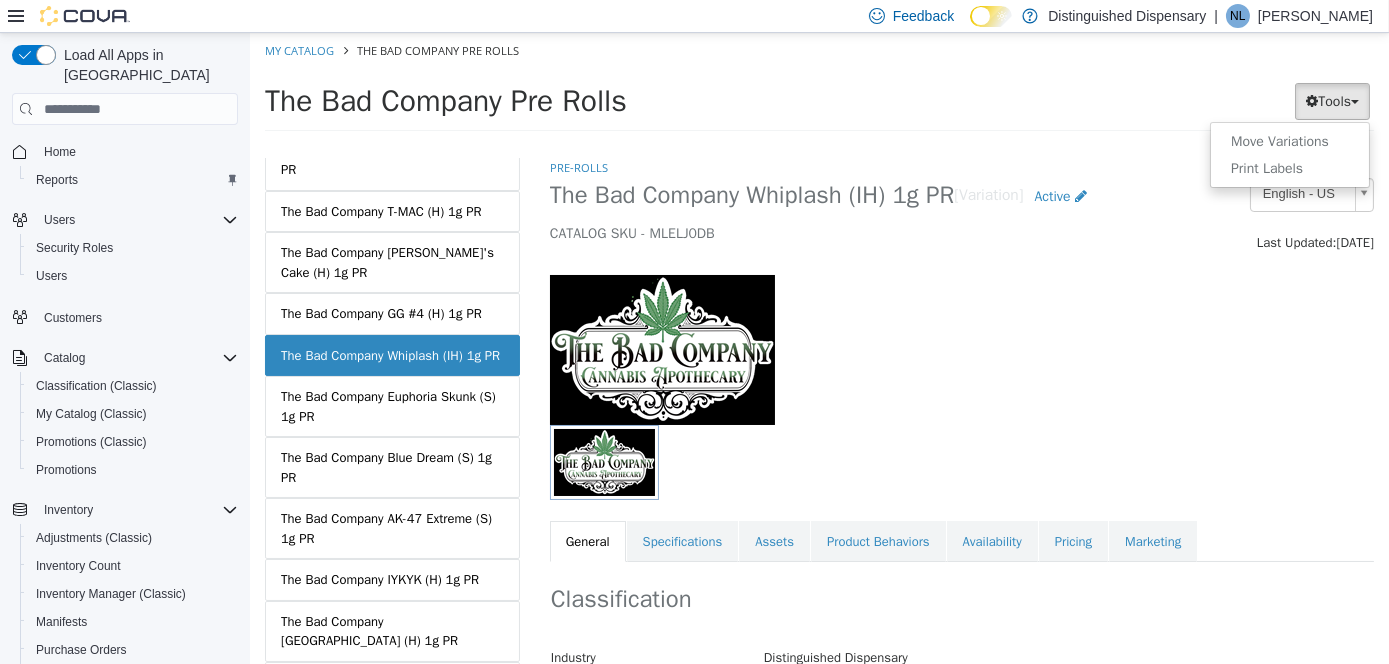 click at bounding box center [961, 462] 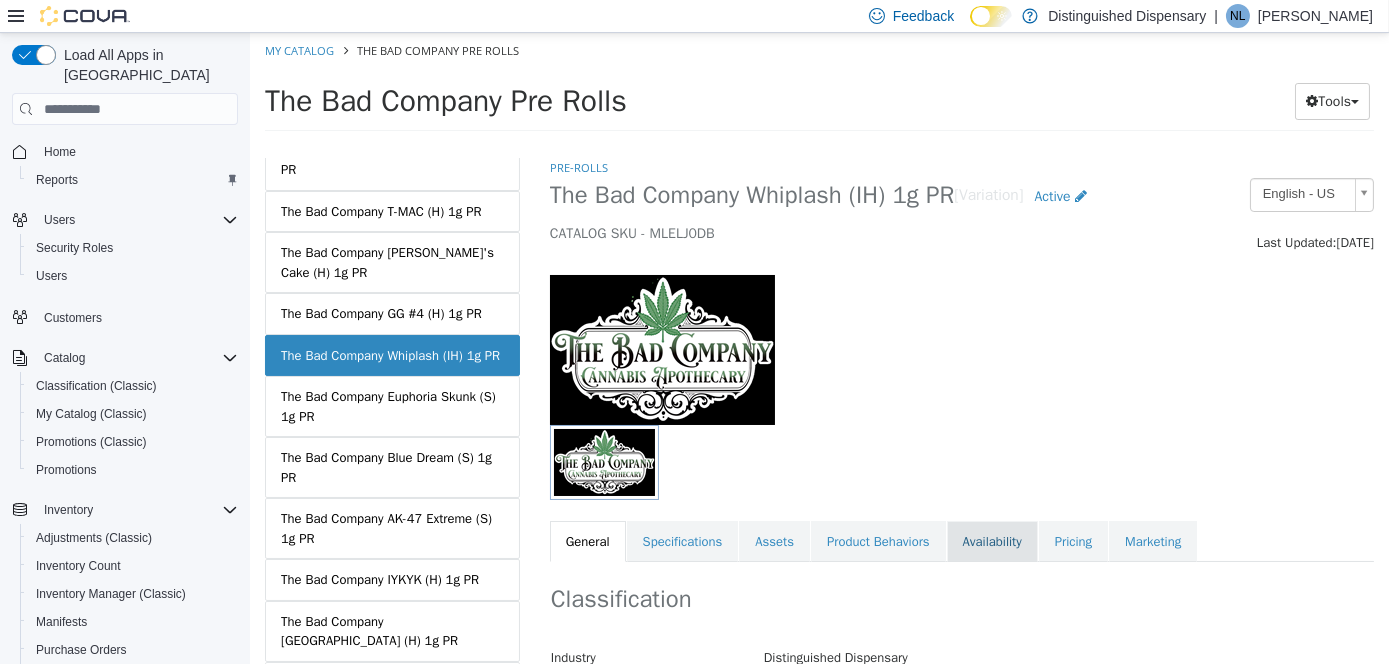 click on "Availability" at bounding box center (991, 542) 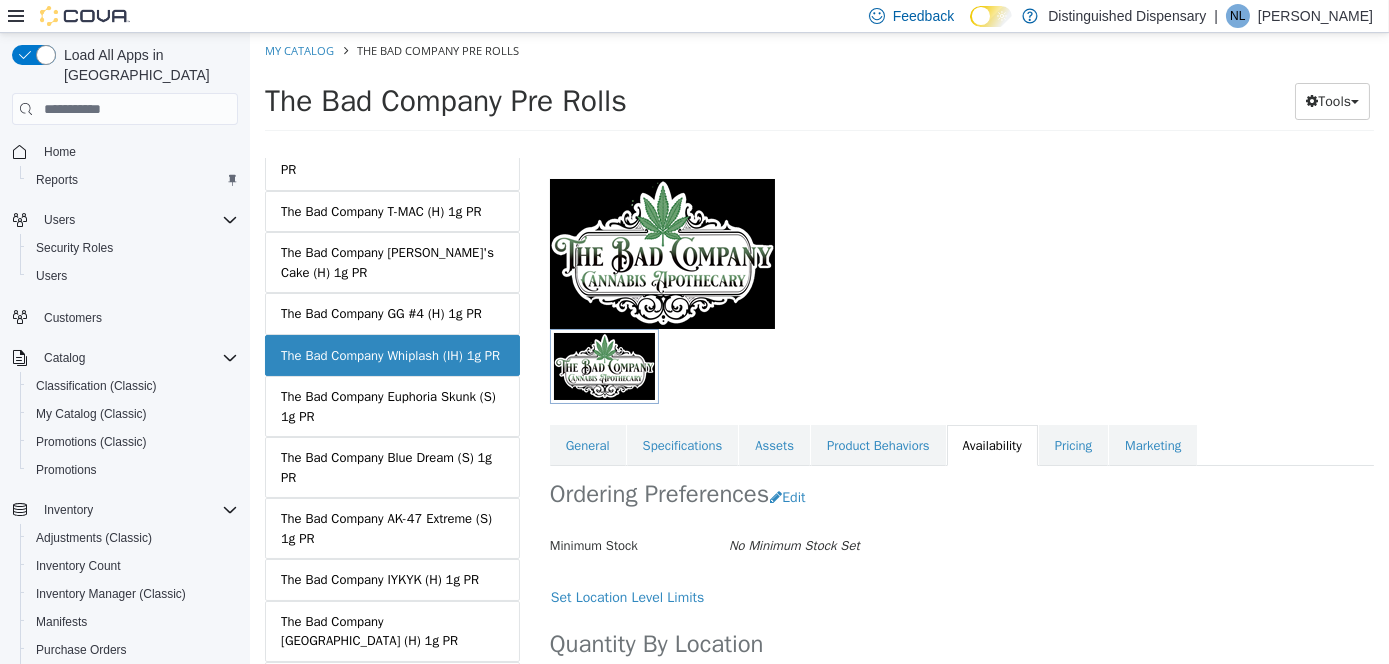 scroll, scrollTop: 215, scrollLeft: 0, axis: vertical 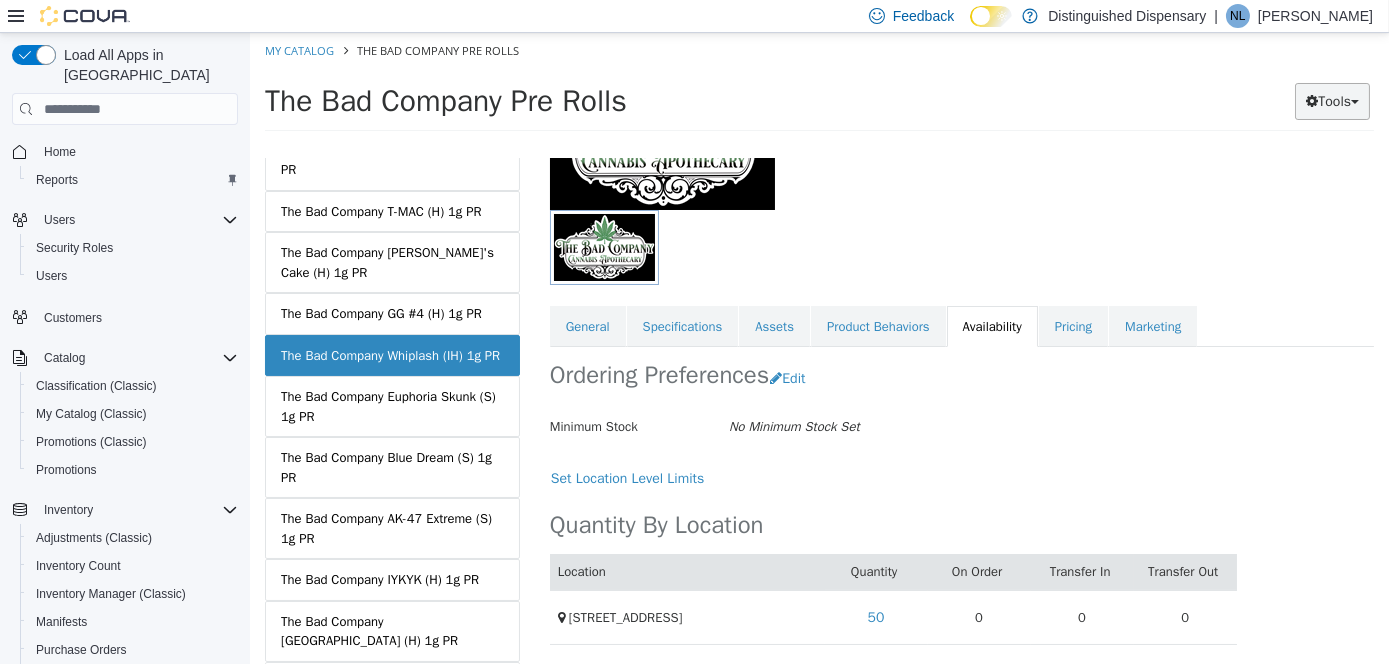 click on "Tools" at bounding box center (1331, 101) 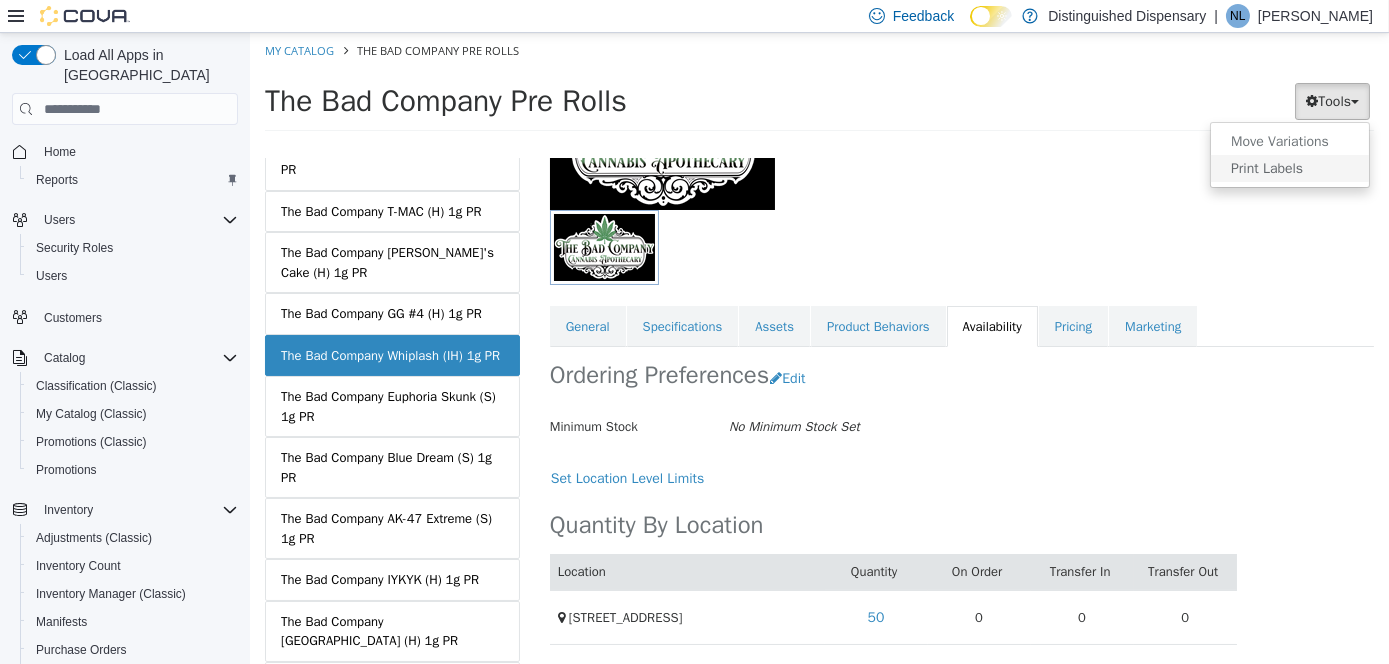 click on "Print Labels" at bounding box center [1289, 168] 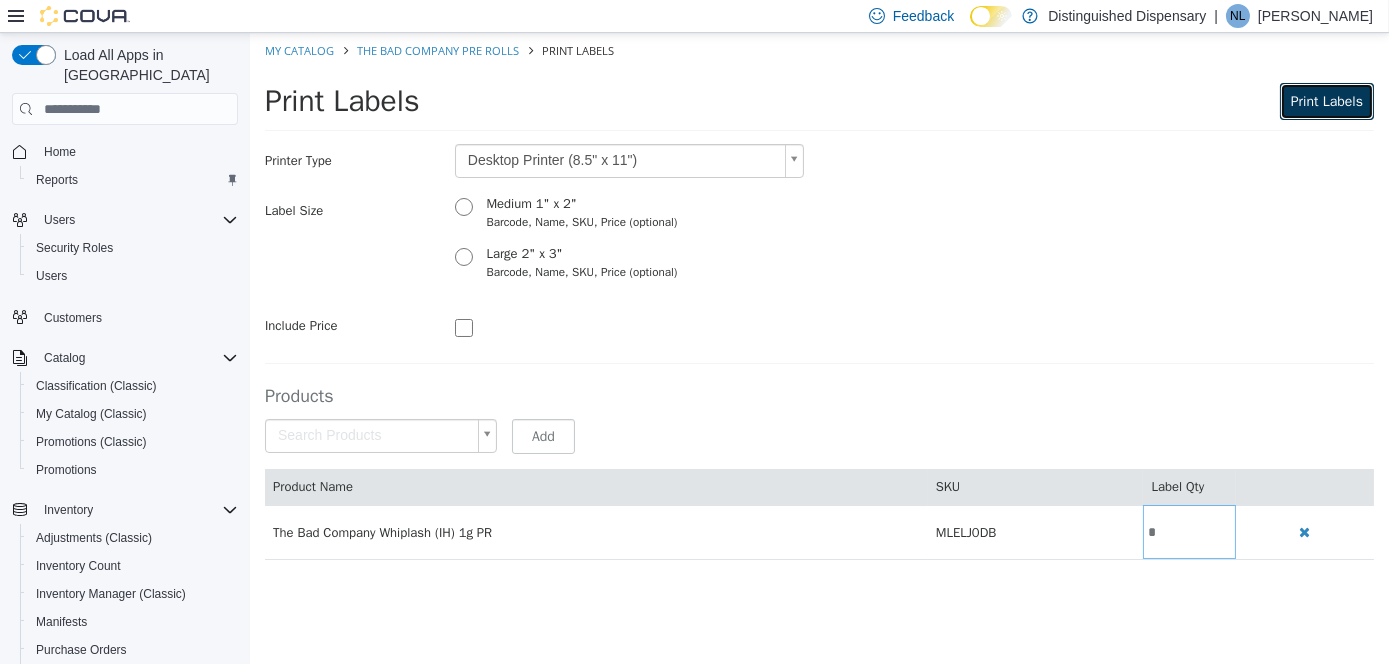 click on "Print Labels" at bounding box center [1326, 101] 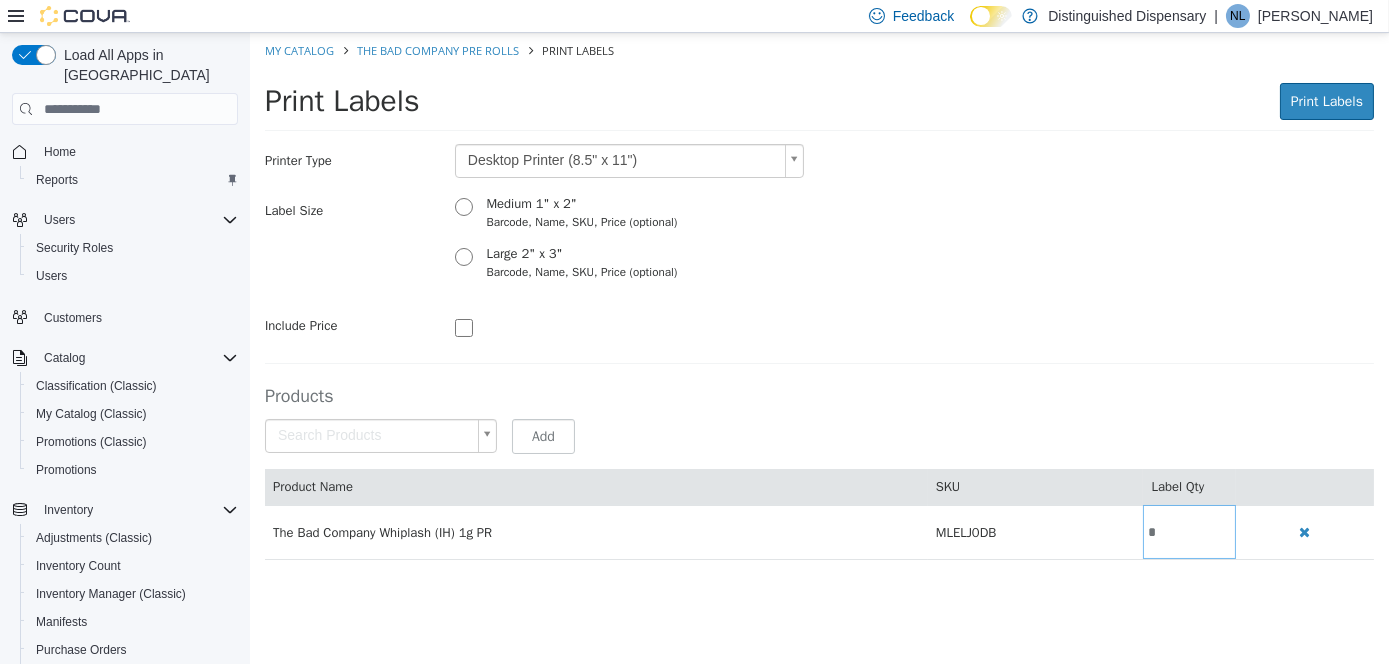 scroll, scrollTop: 0, scrollLeft: 0, axis: both 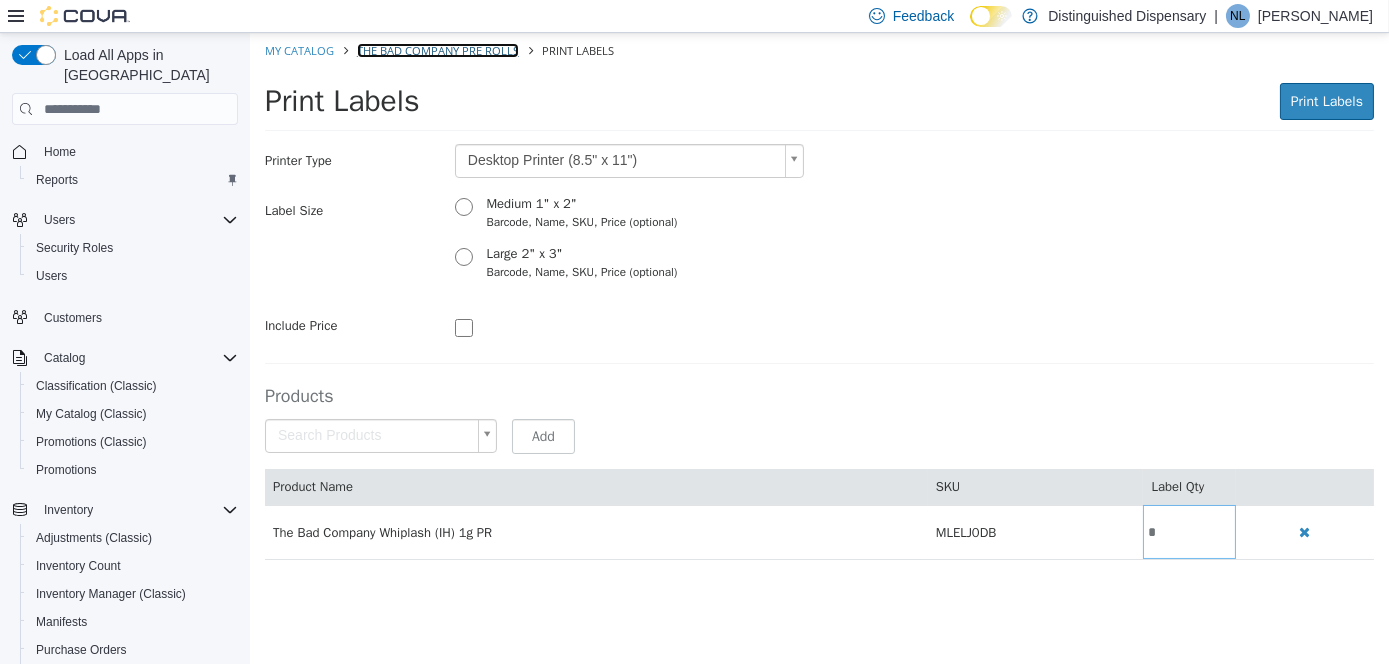 click on "The Bad Company Pre Rolls" at bounding box center [437, 50] 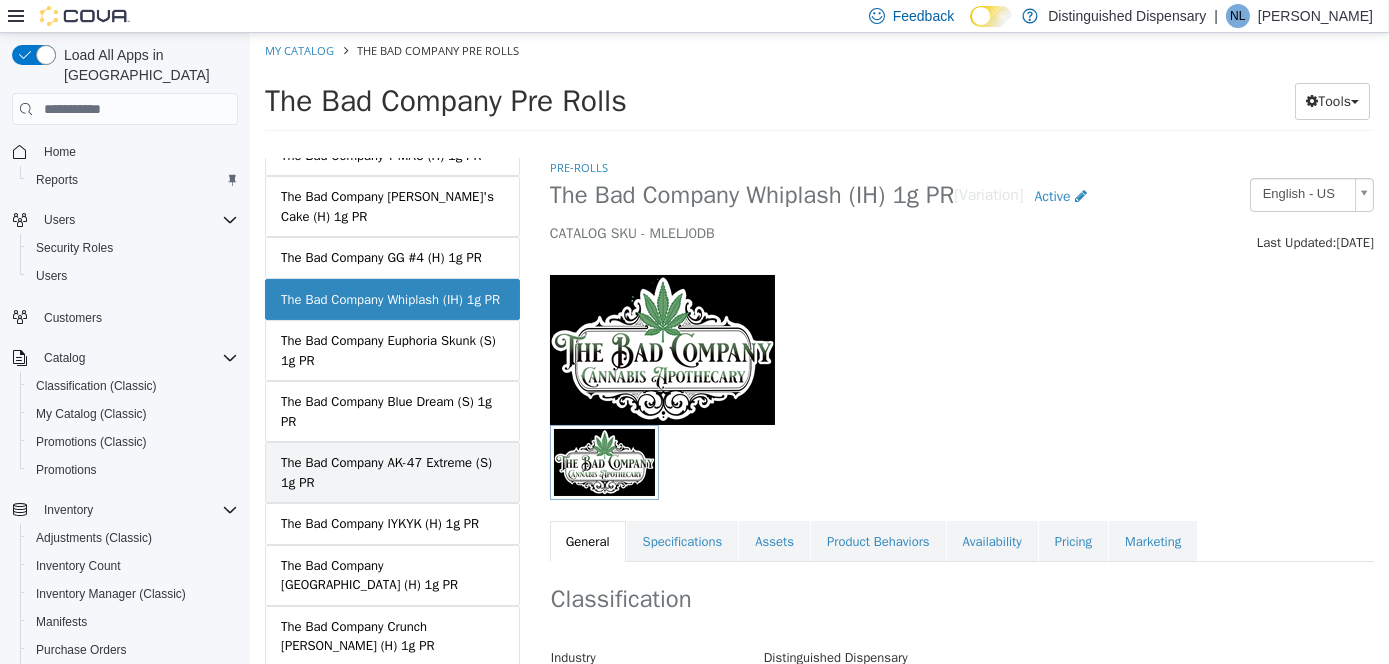 scroll, scrollTop: 700, scrollLeft: 0, axis: vertical 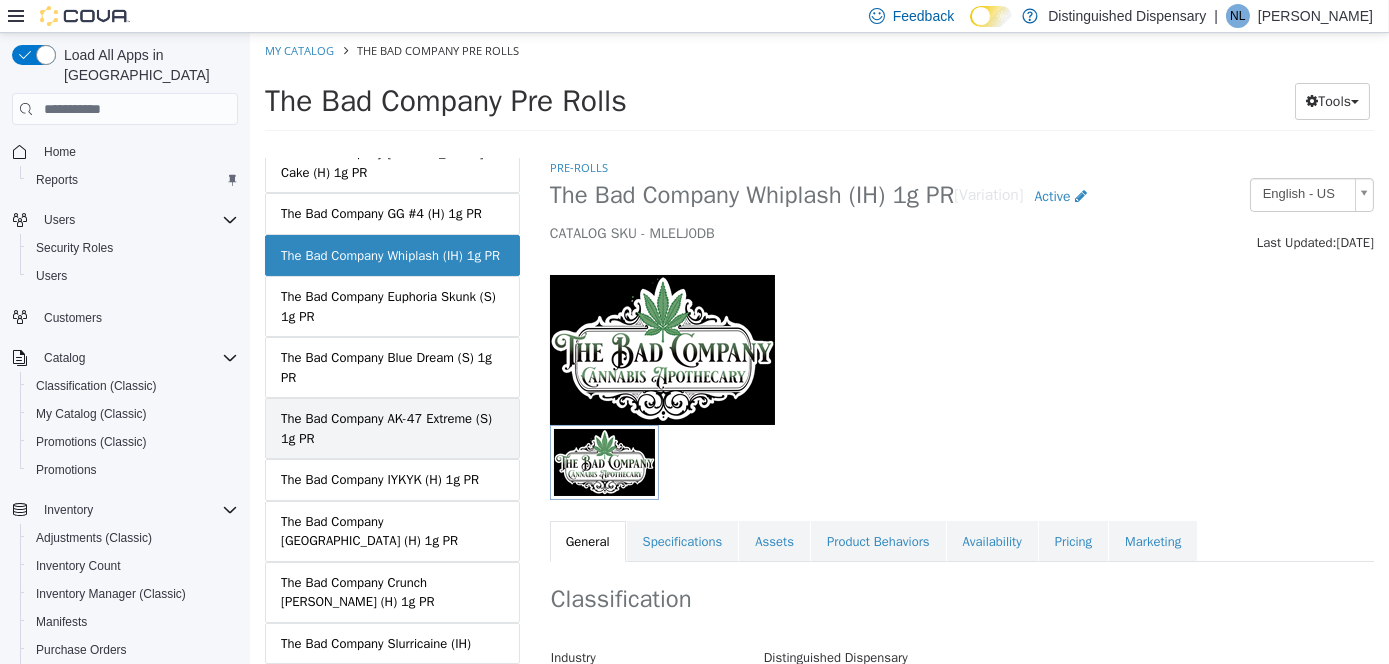 click on "The Bad Company AK-47 Extreme (S) 1g PR" at bounding box center [391, 428] 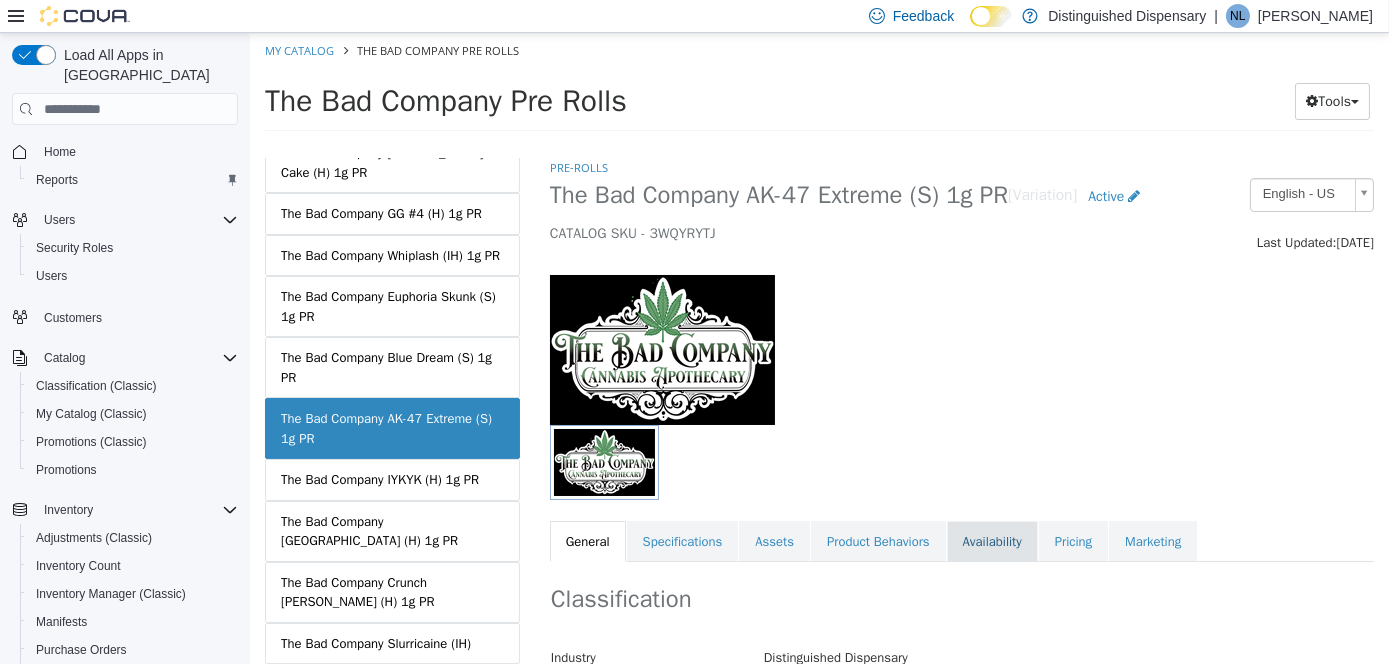 click on "Availability" at bounding box center [991, 542] 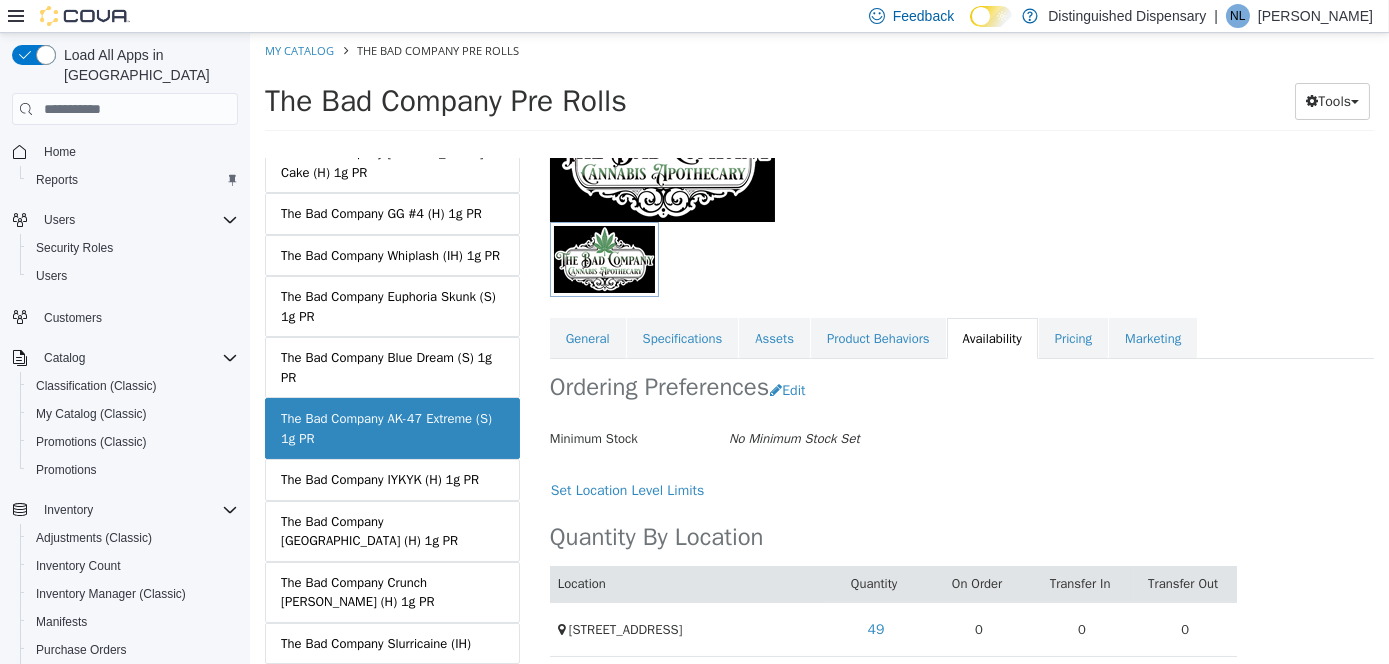 scroll, scrollTop: 215, scrollLeft: 0, axis: vertical 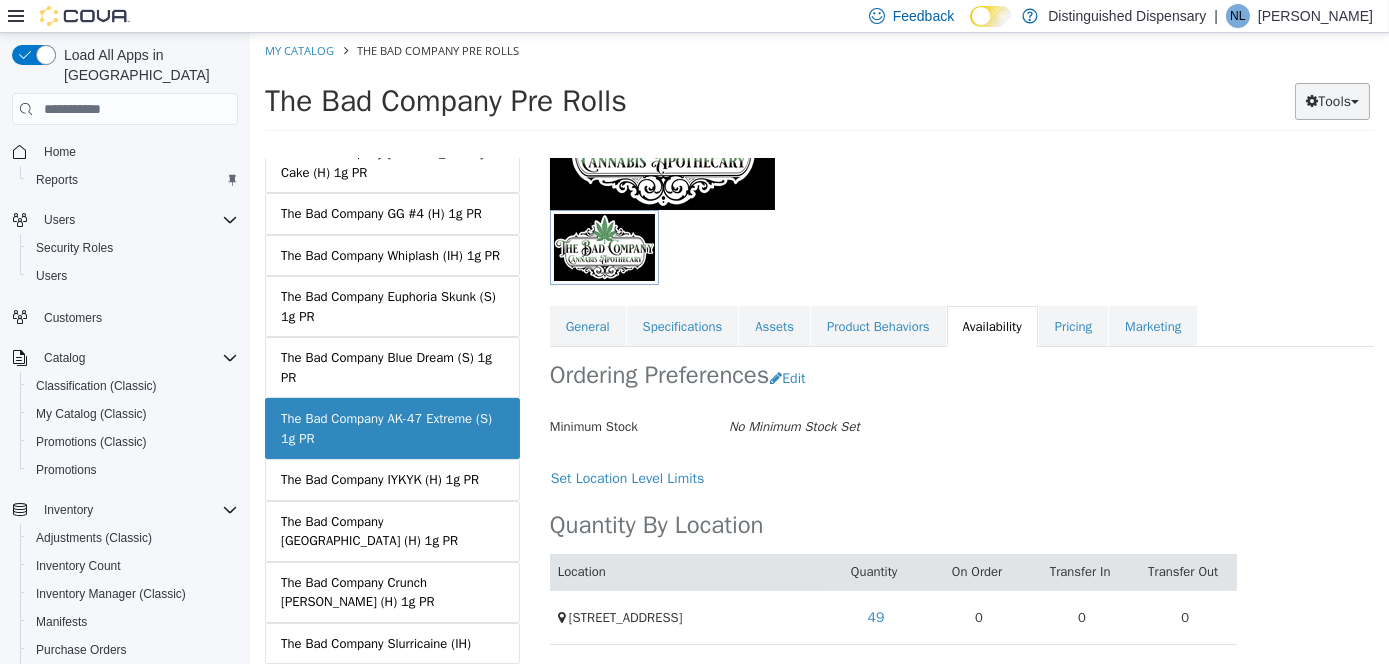 click on "Tools" at bounding box center (1331, 101) 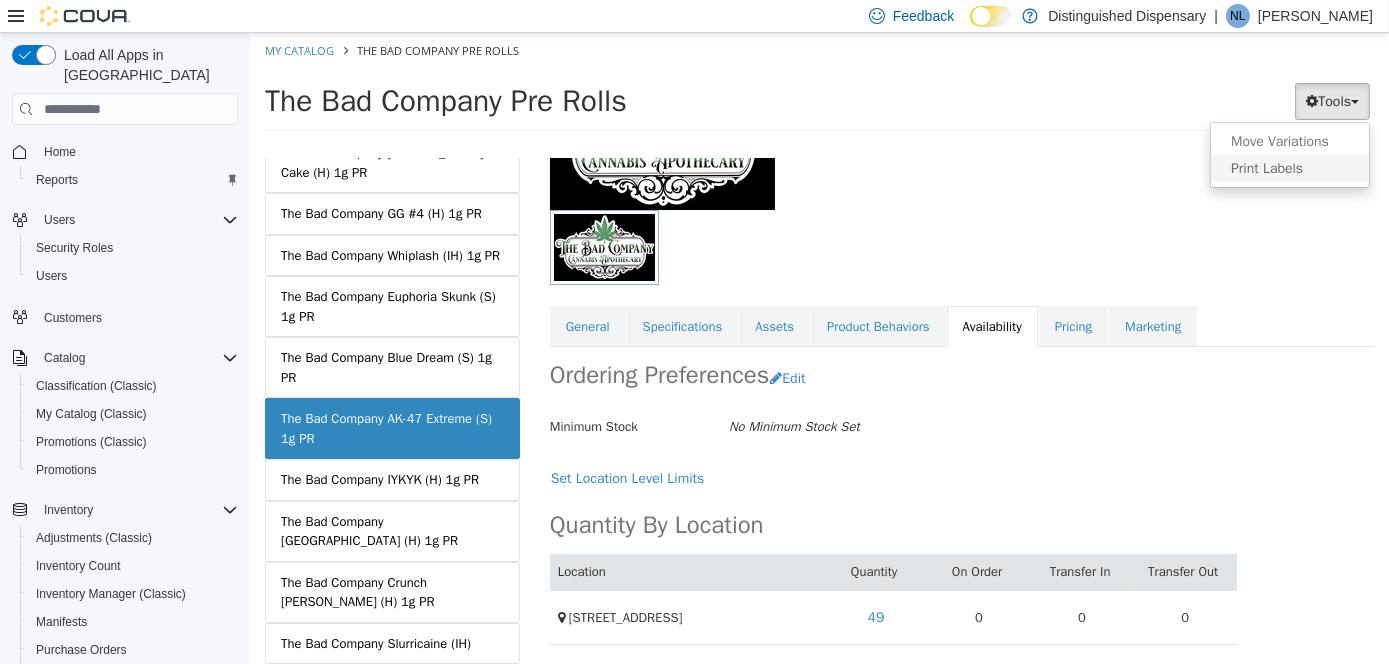 click on "Print Labels" at bounding box center (1289, 168) 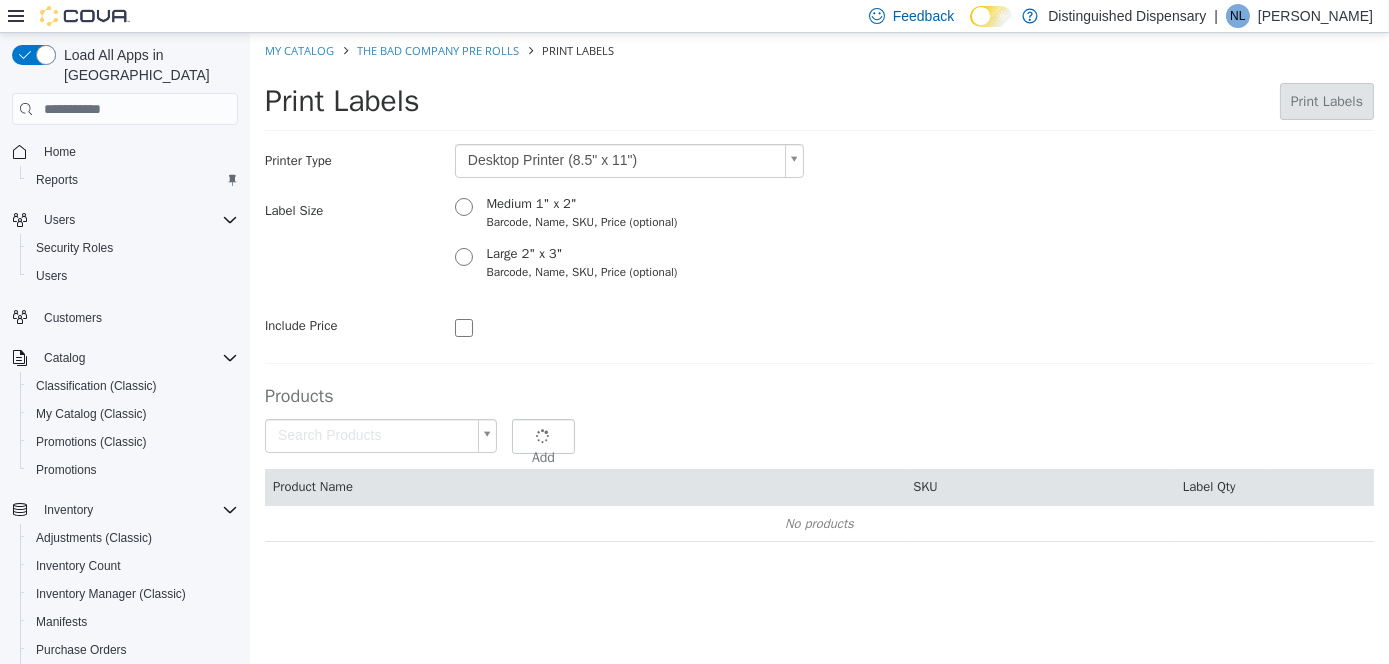type 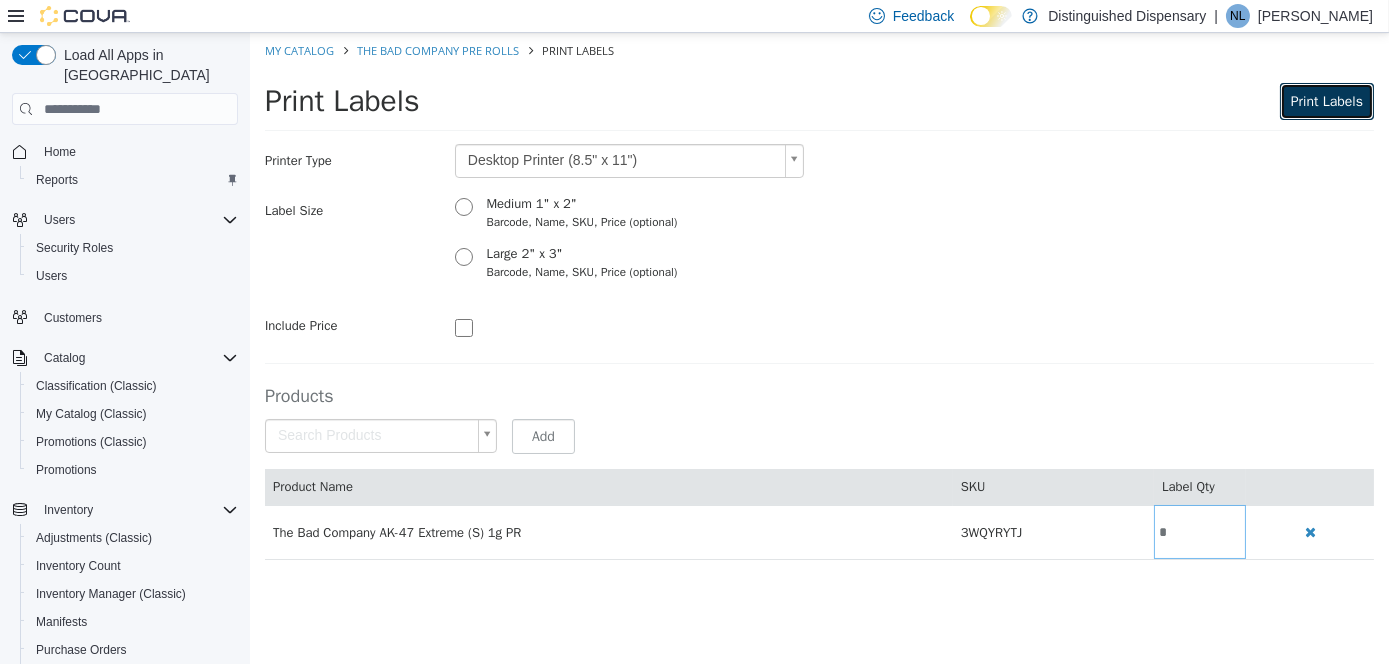 click on "Print Labels" at bounding box center (1326, 101) 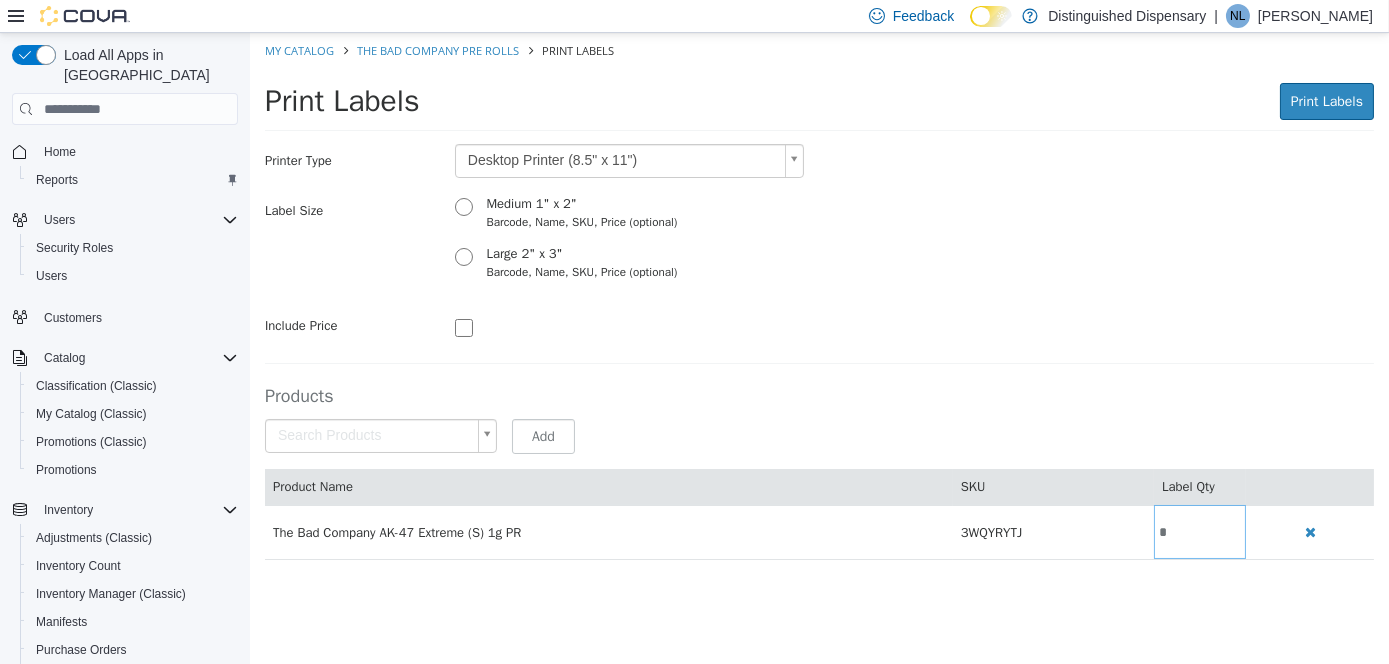 scroll, scrollTop: 0, scrollLeft: 0, axis: both 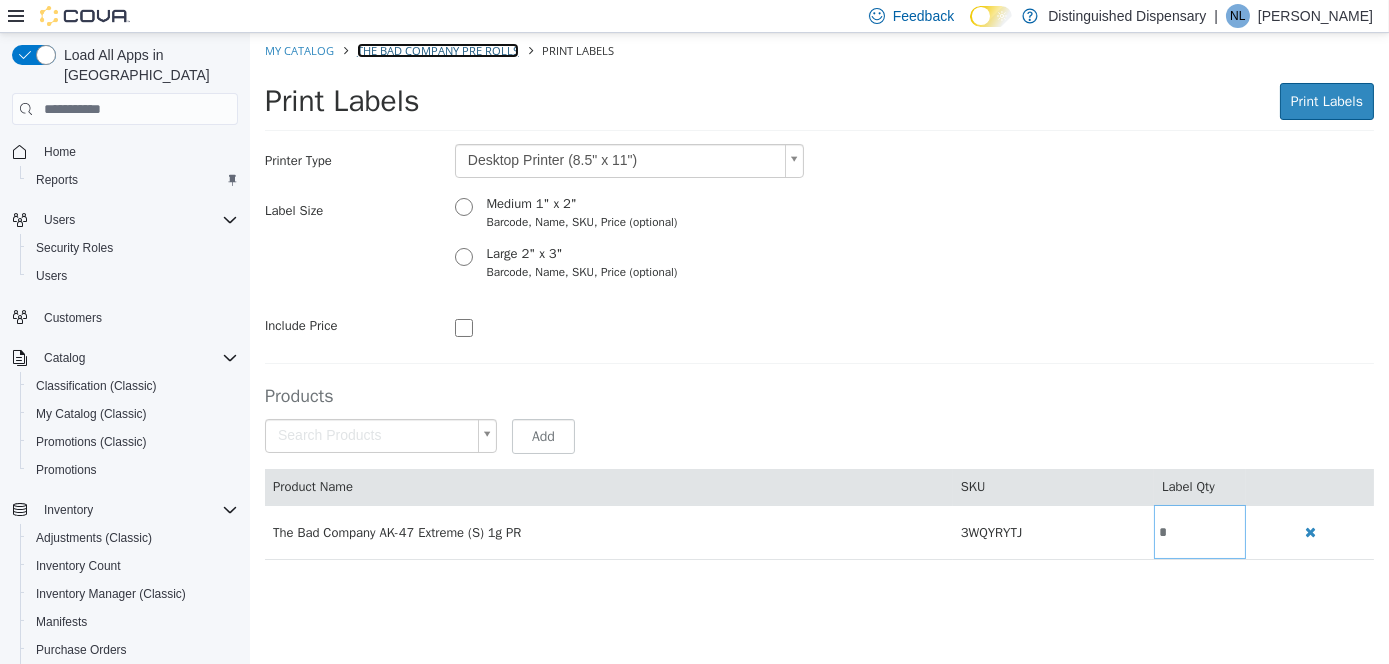 click on "The Bad Company Pre Rolls" at bounding box center (437, 50) 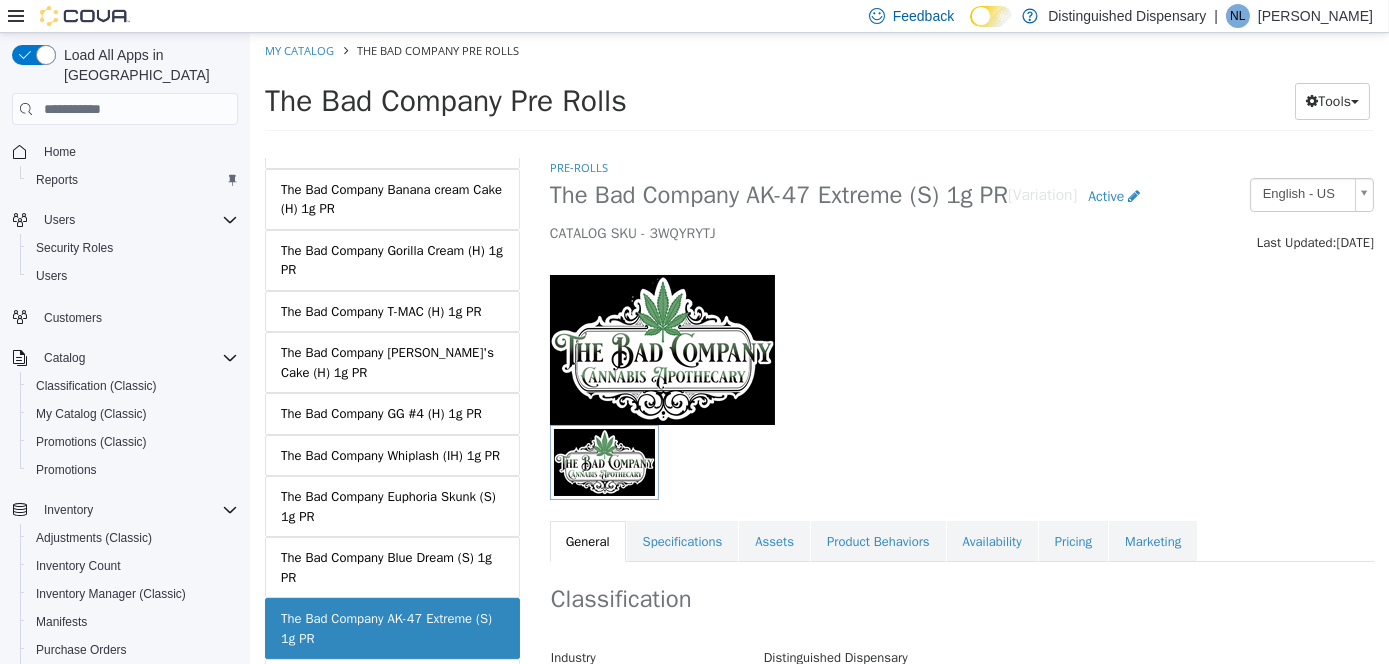 scroll, scrollTop: 400, scrollLeft: 0, axis: vertical 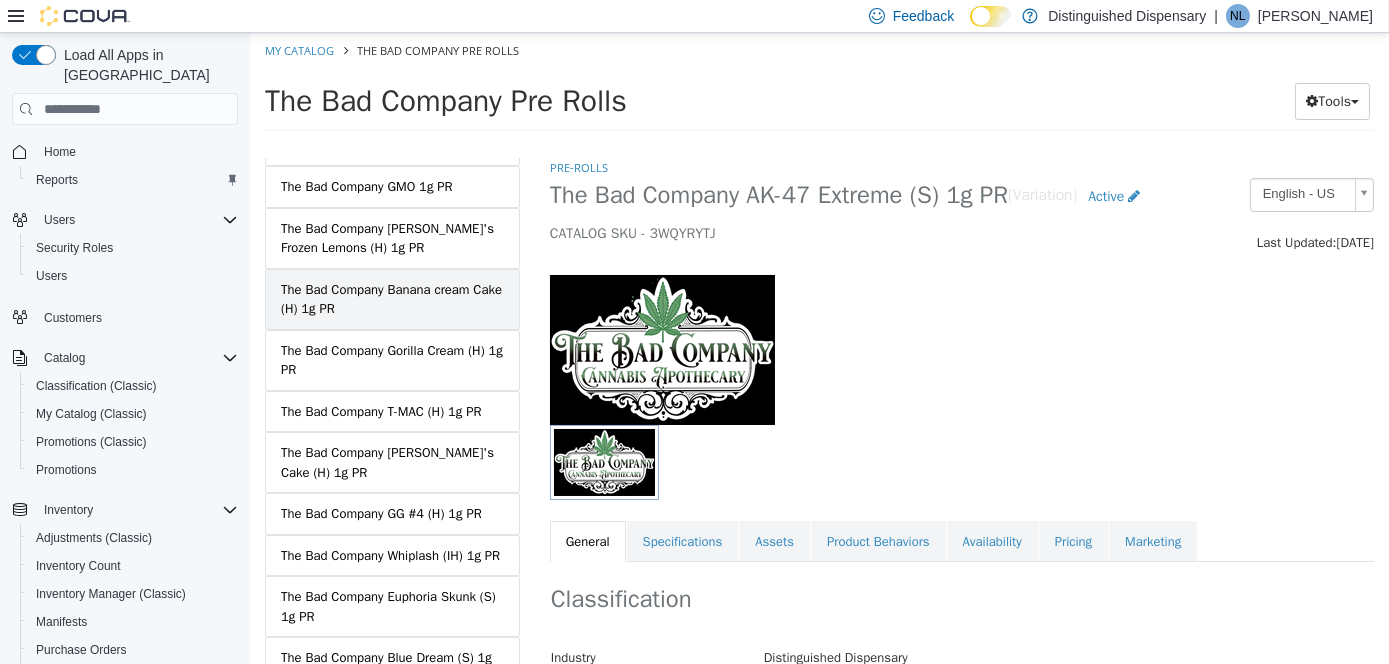 click on "The Bad Company Banana cream Cake (H) 1g PR" at bounding box center (391, 299) 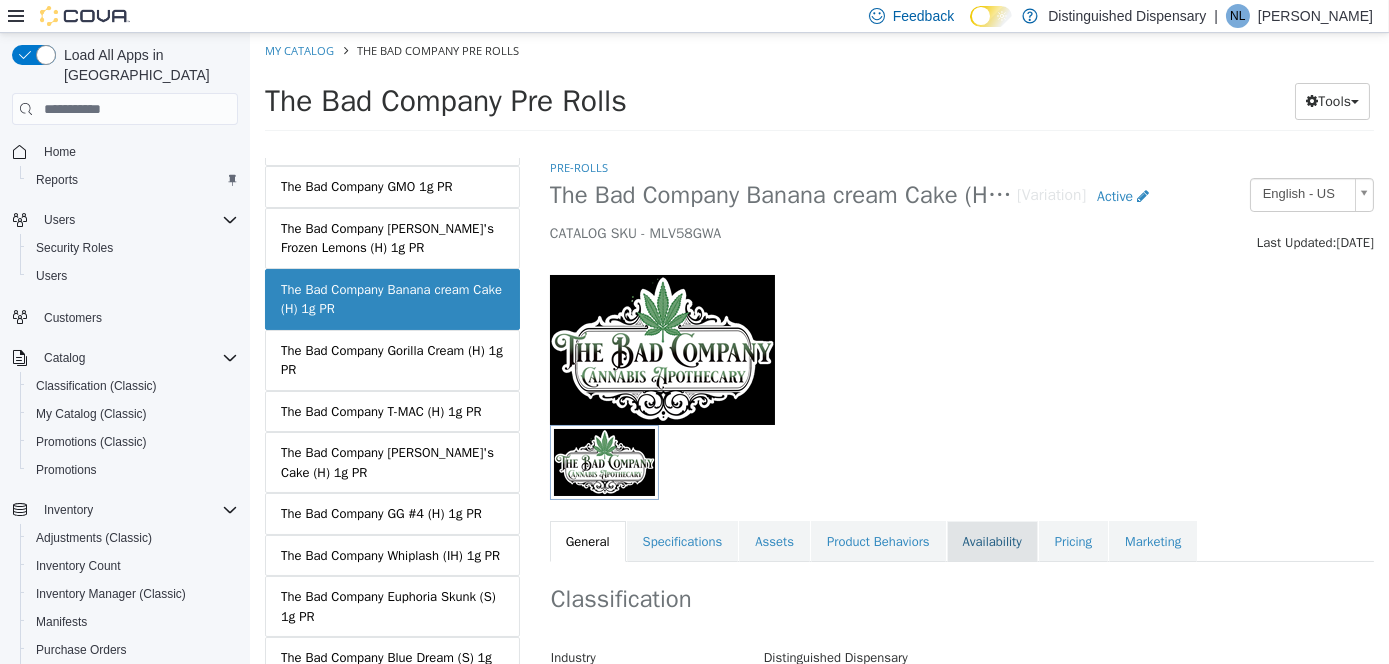 click on "Availability" at bounding box center (991, 542) 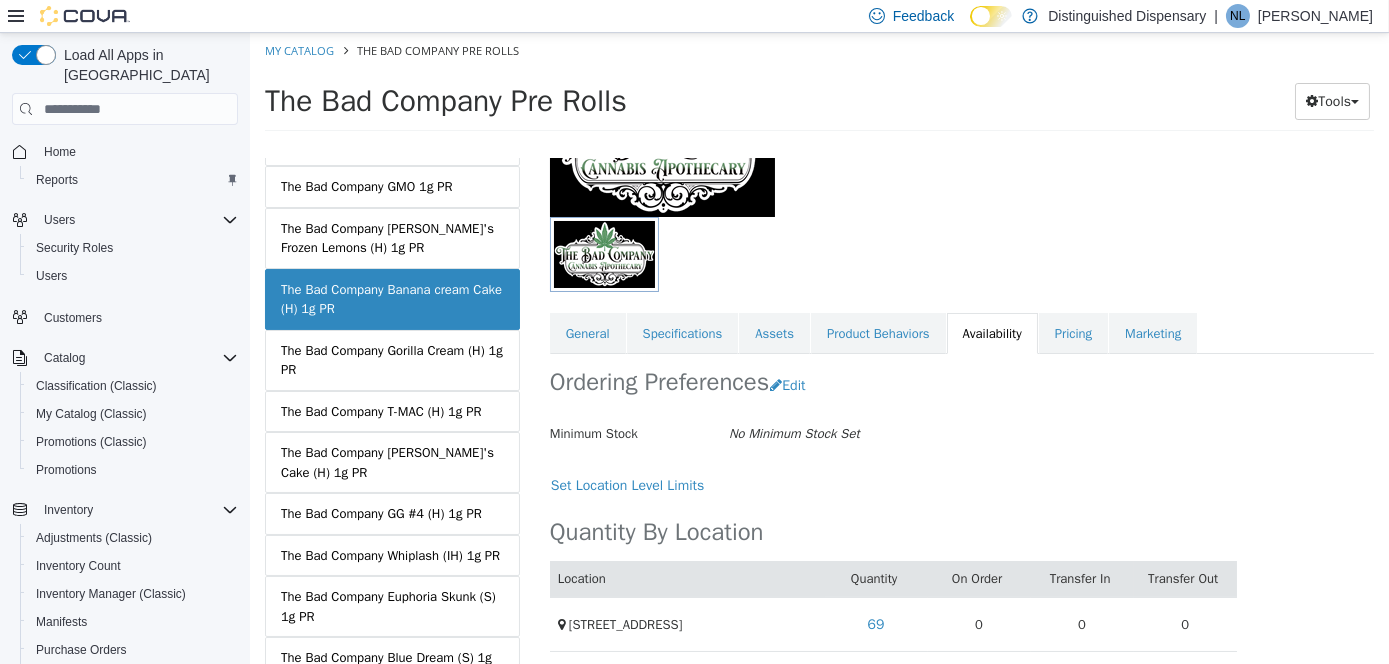 scroll, scrollTop: 215, scrollLeft: 0, axis: vertical 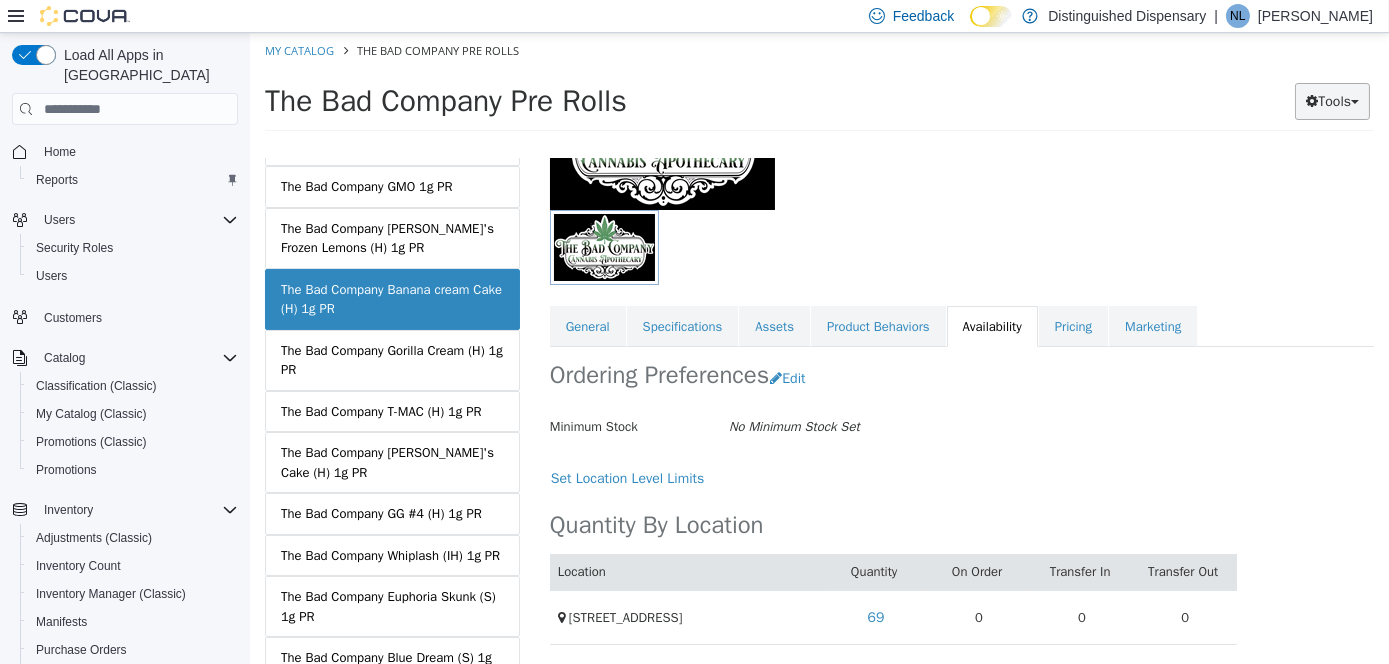 click on "Tools" at bounding box center [1331, 101] 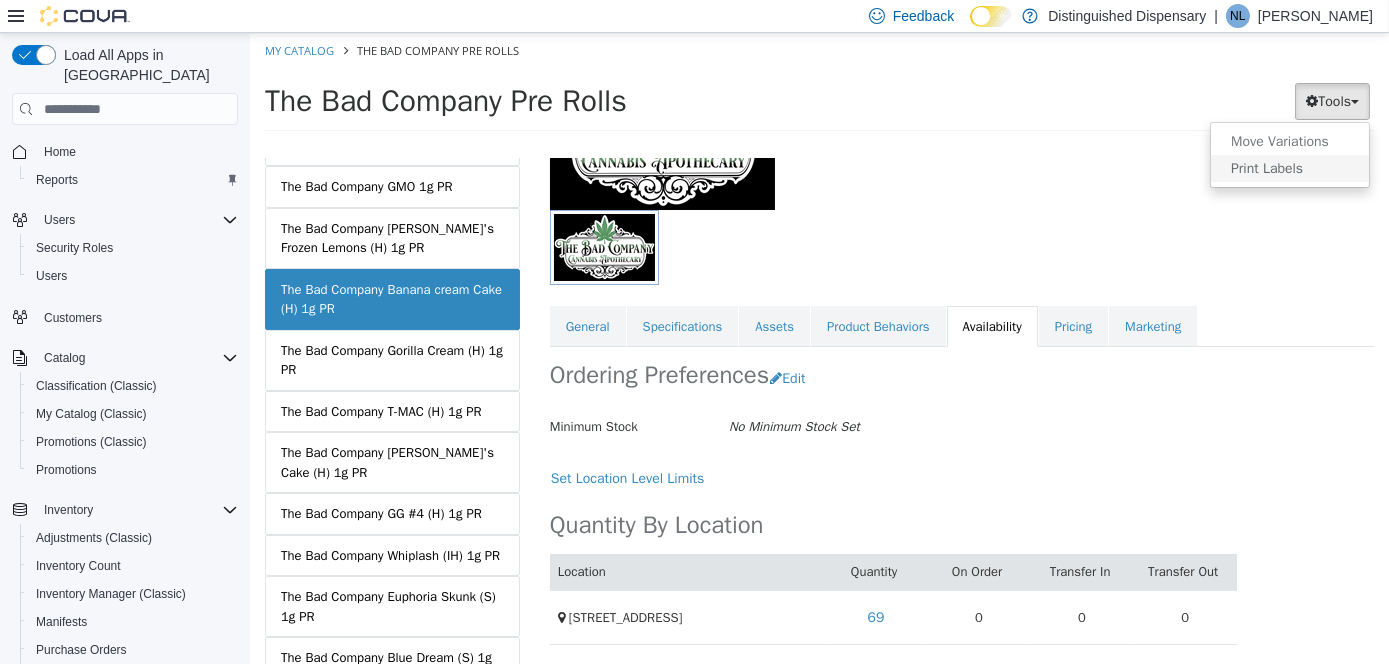 click on "Print Labels" at bounding box center (1289, 168) 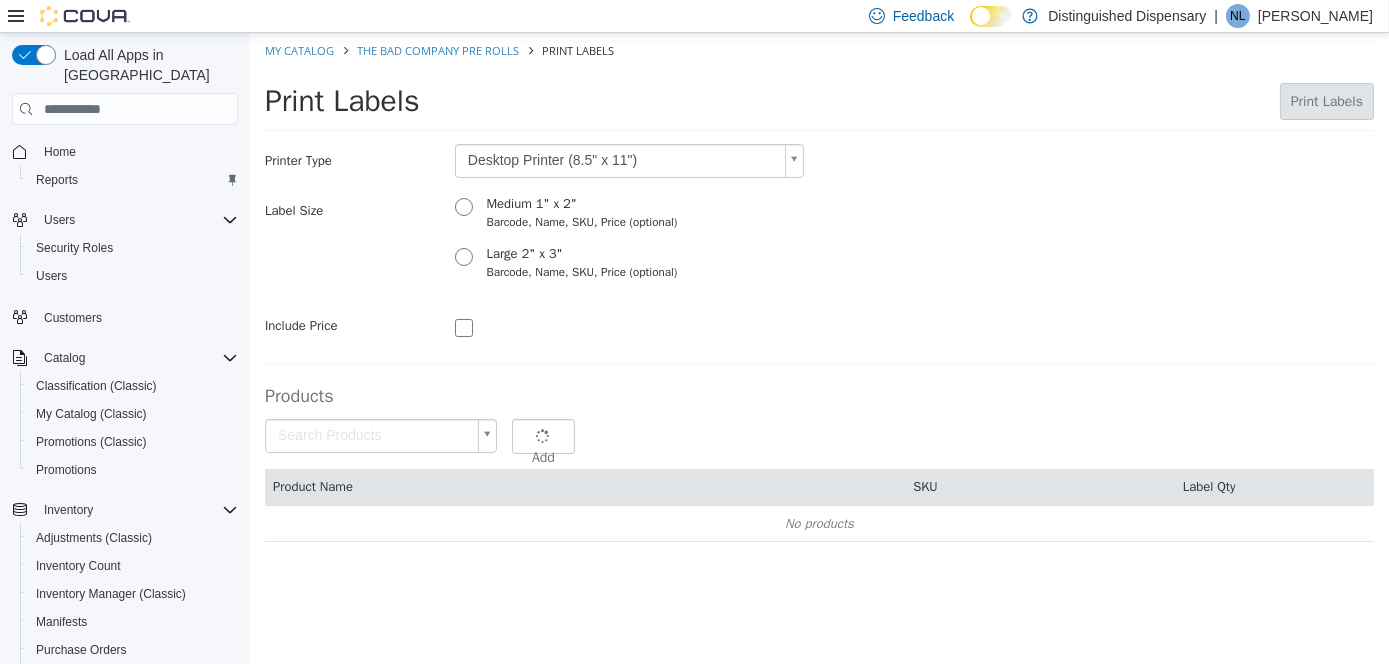type 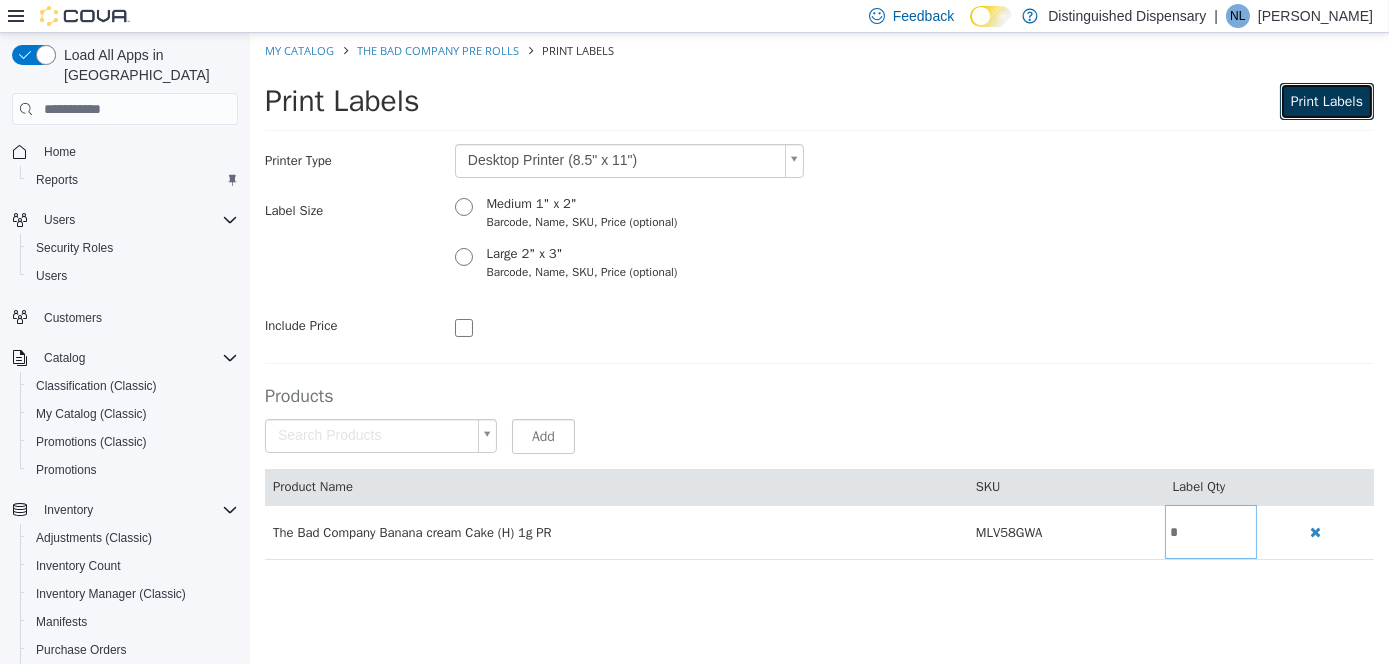 click on "Print Labels" at bounding box center (1326, 101) 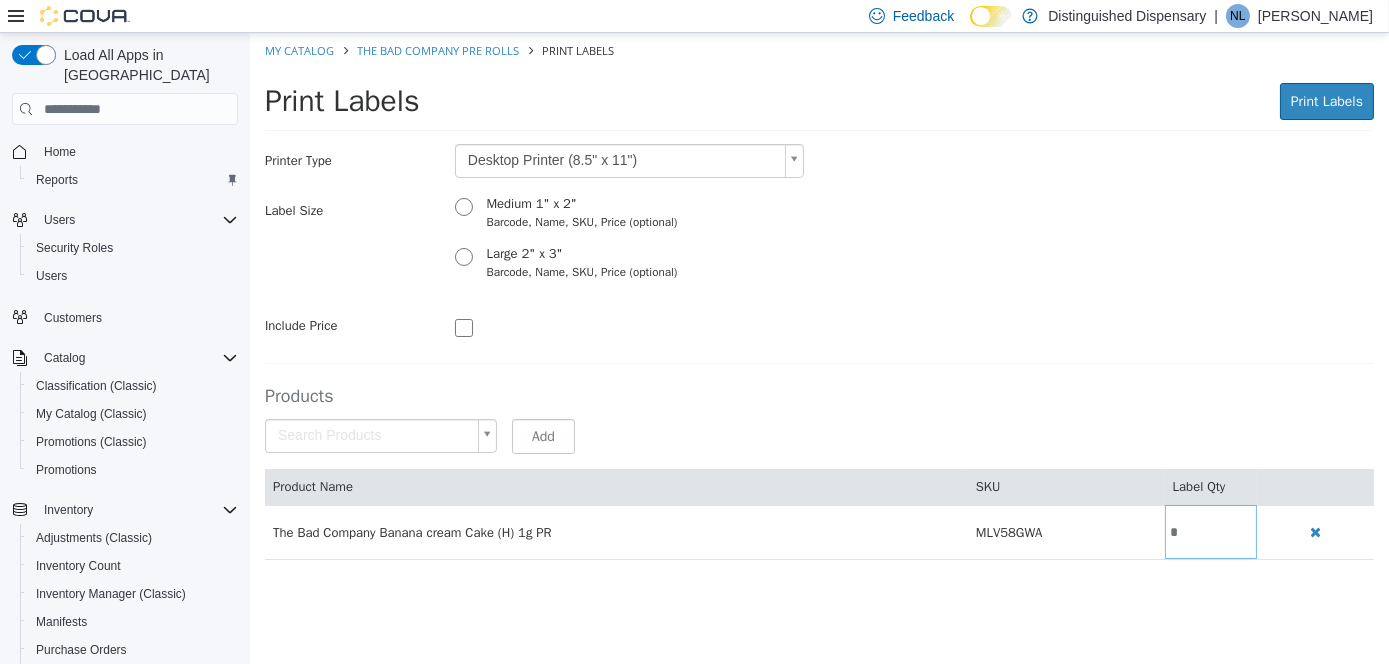 scroll, scrollTop: 0, scrollLeft: 0, axis: both 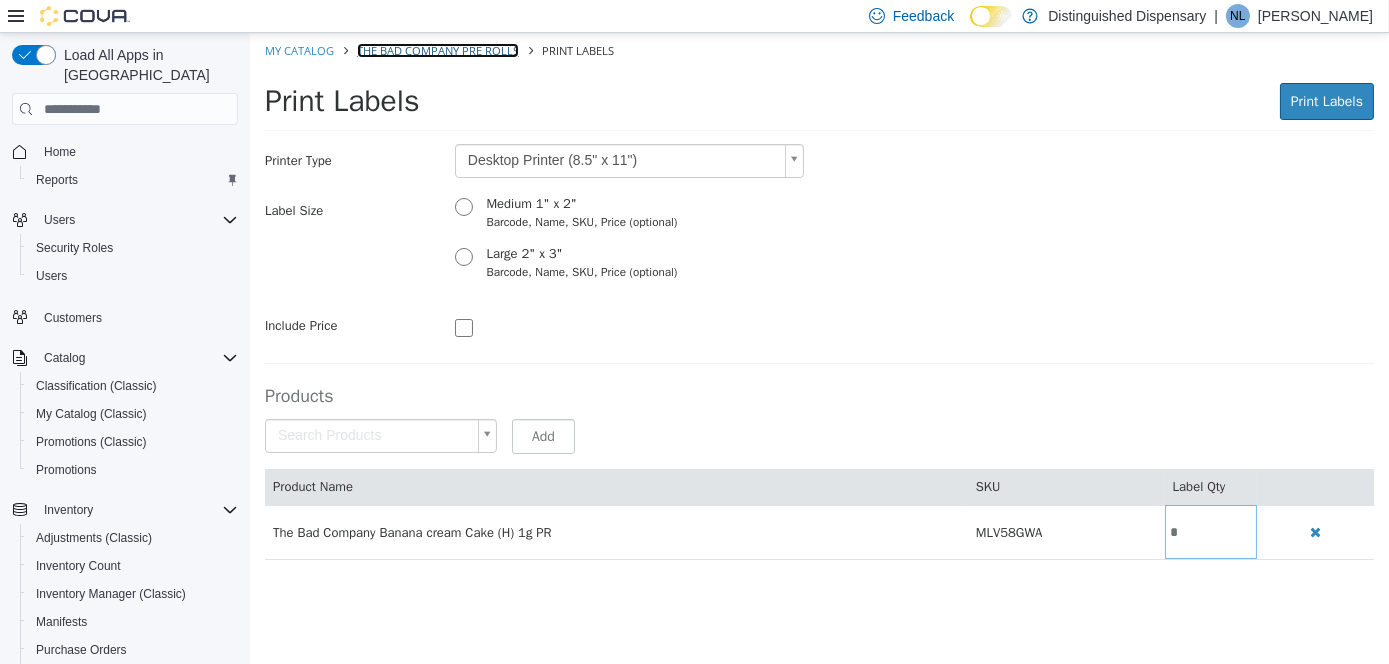 click on "The Bad Company Pre Rolls" at bounding box center [437, 50] 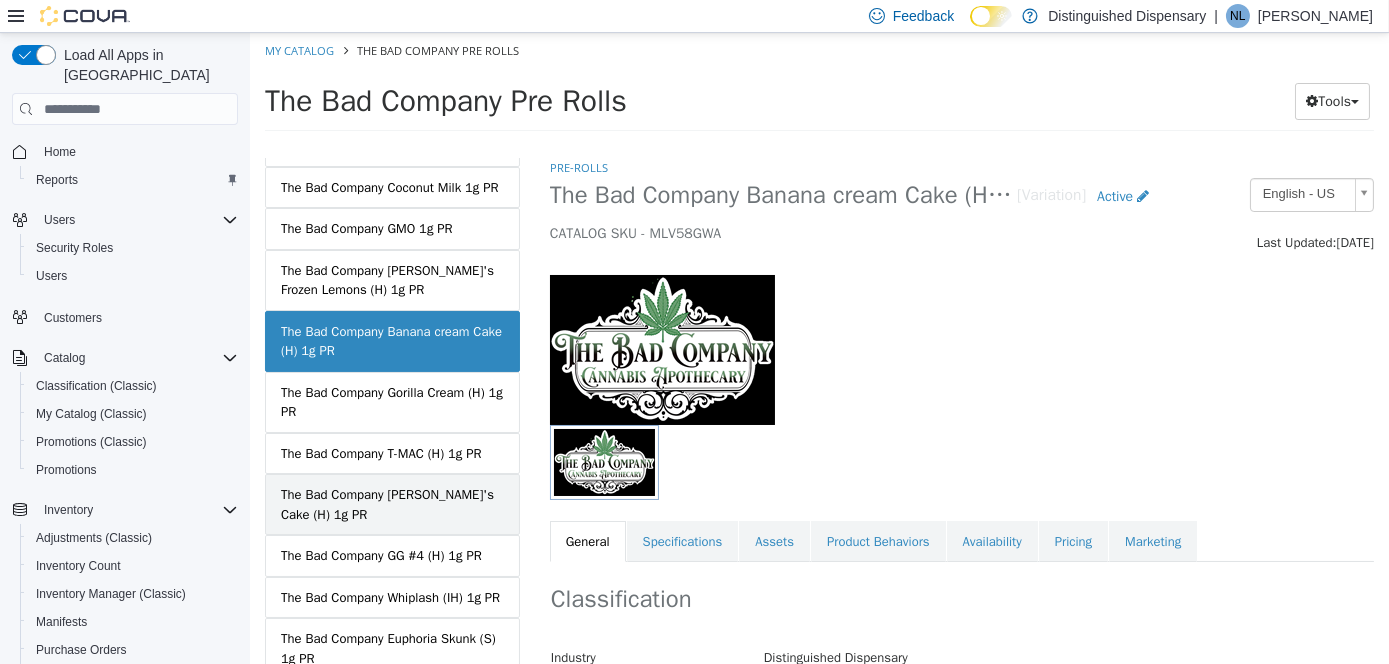 scroll, scrollTop: 400, scrollLeft: 0, axis: vertical 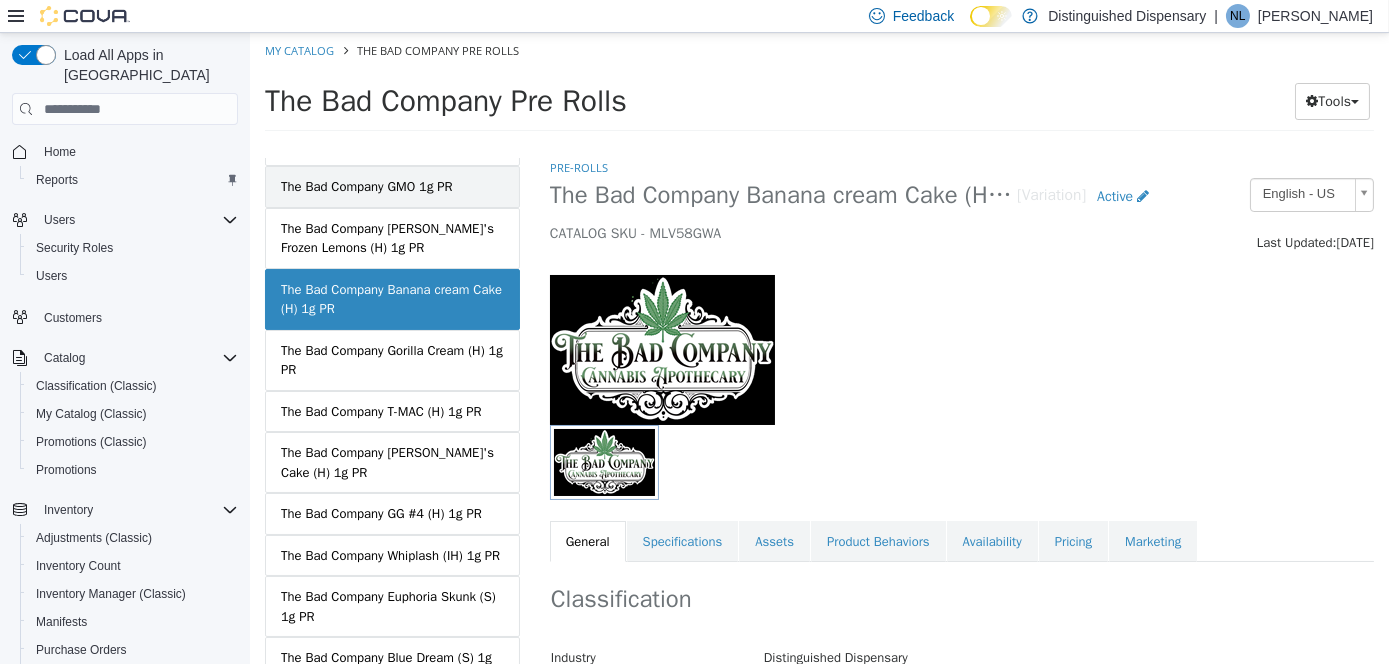 click on "The Bad Company GMO 1g PR" at bounding box center [366, 187] 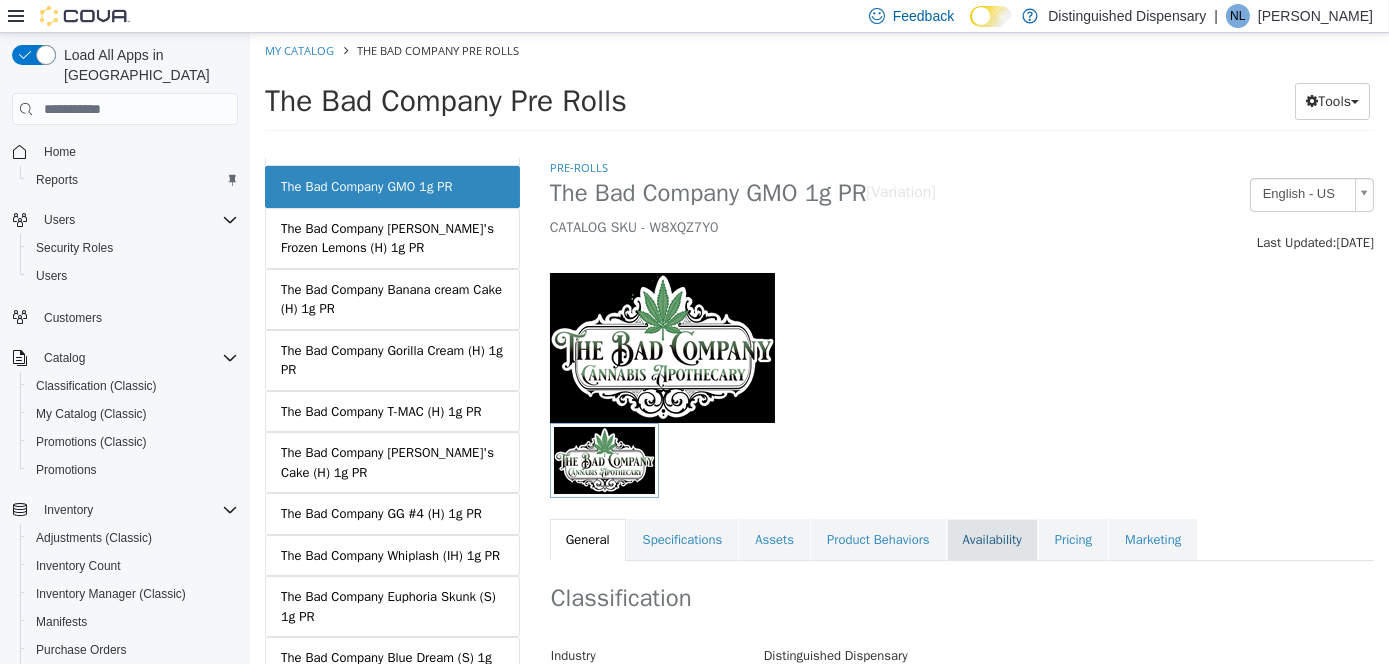 click on "Availability" at bounding box center (991, 540) 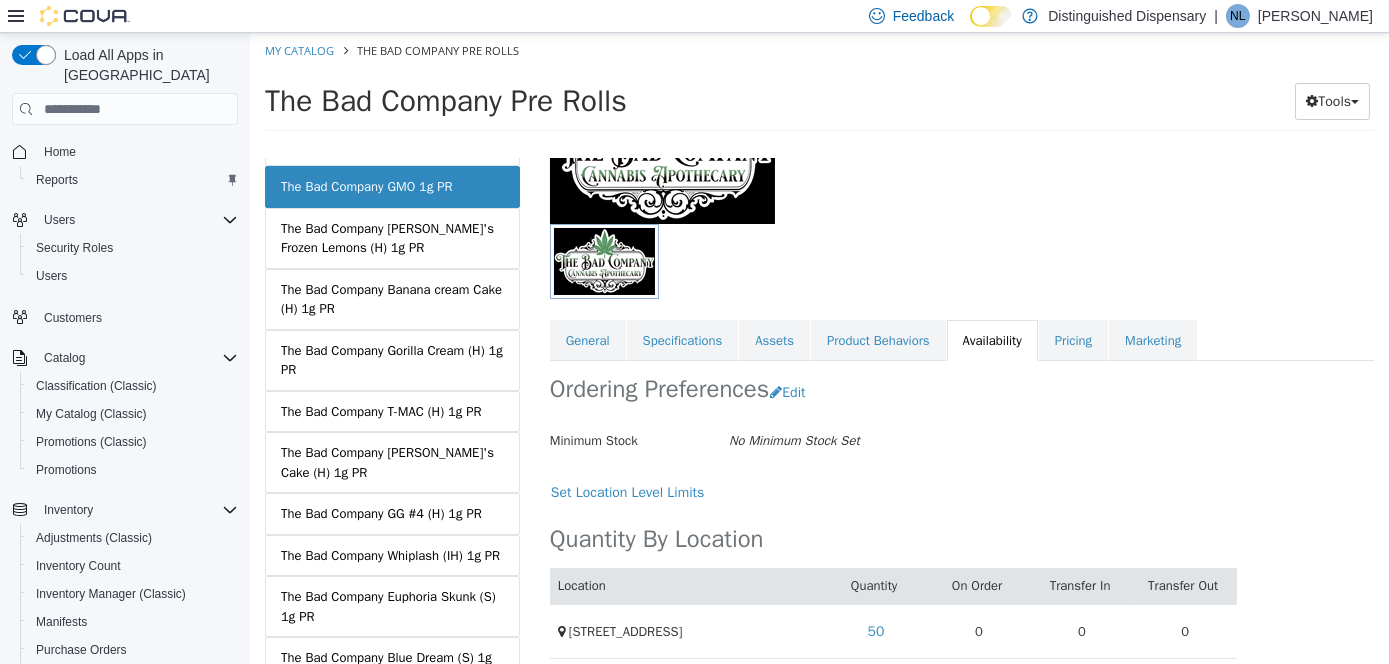 scroll, scrollTop: 215, scrollLeft: 0, axis: vertical 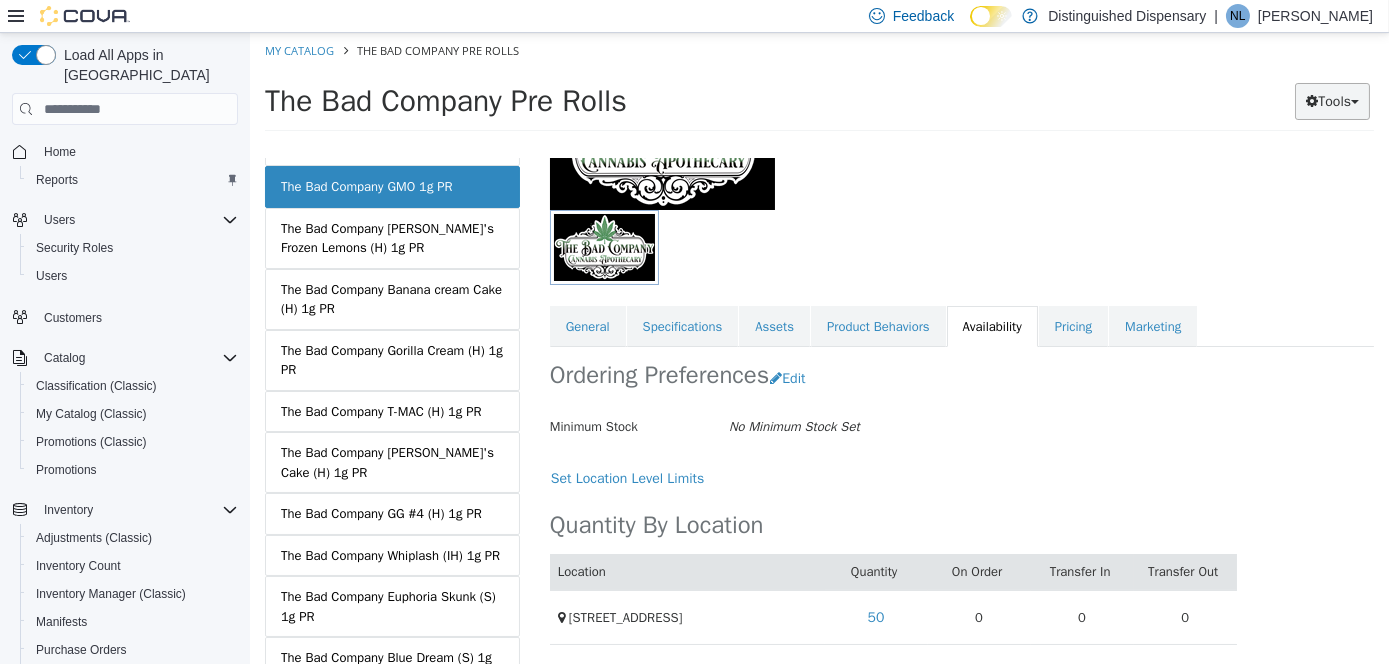 click on "Tools" at bounding box center (1331, 101) 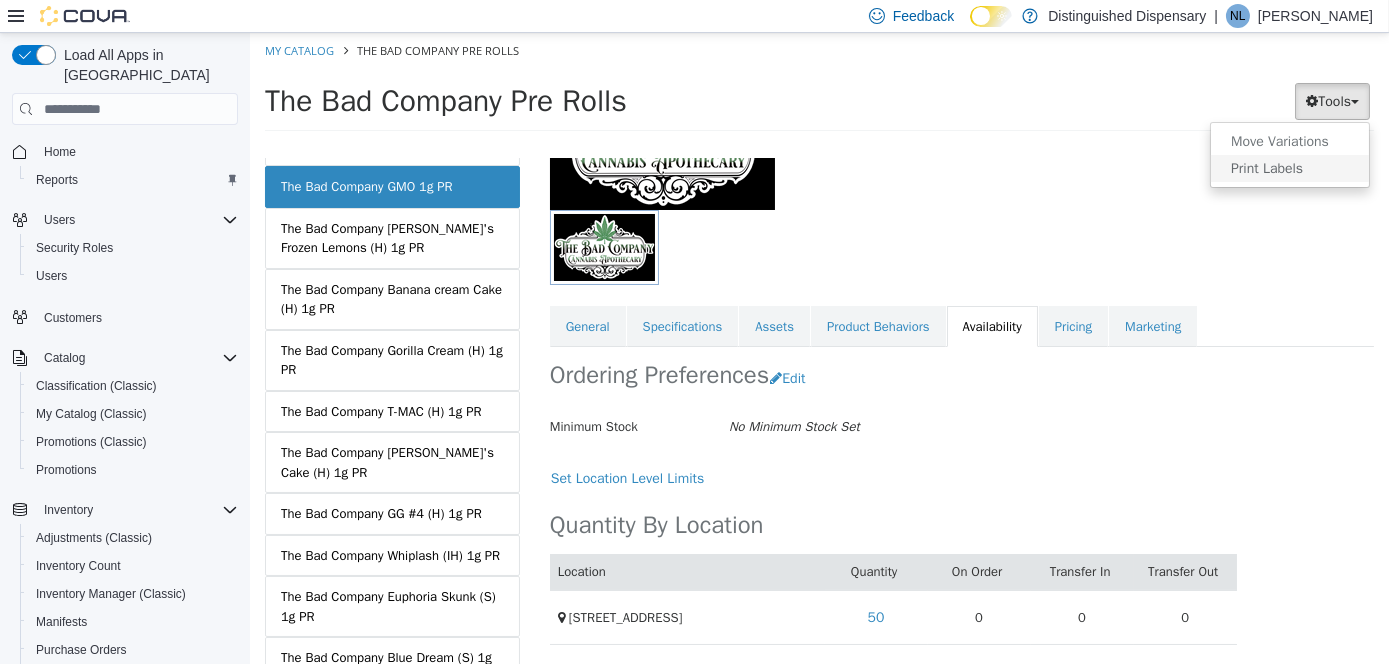 click on "Print Labels" at bounding box center (1289, 168) 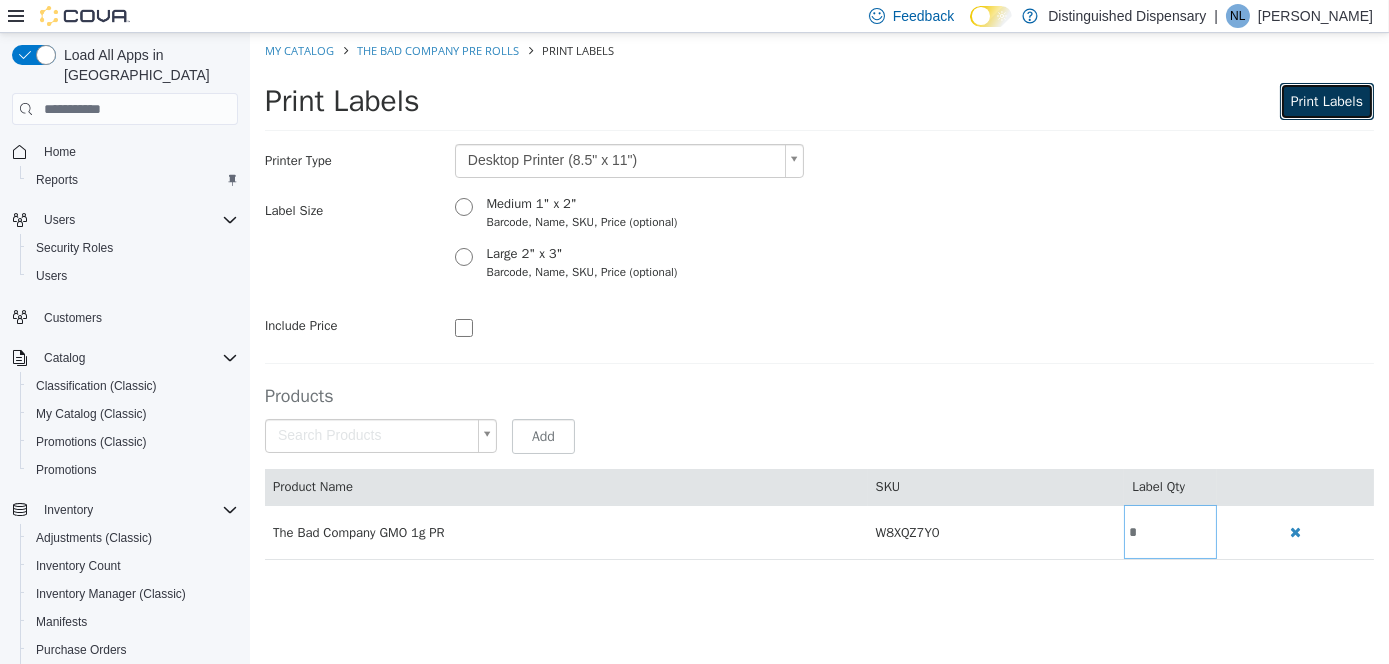 click on "Print Labels" at bounding box center (1326, 101) 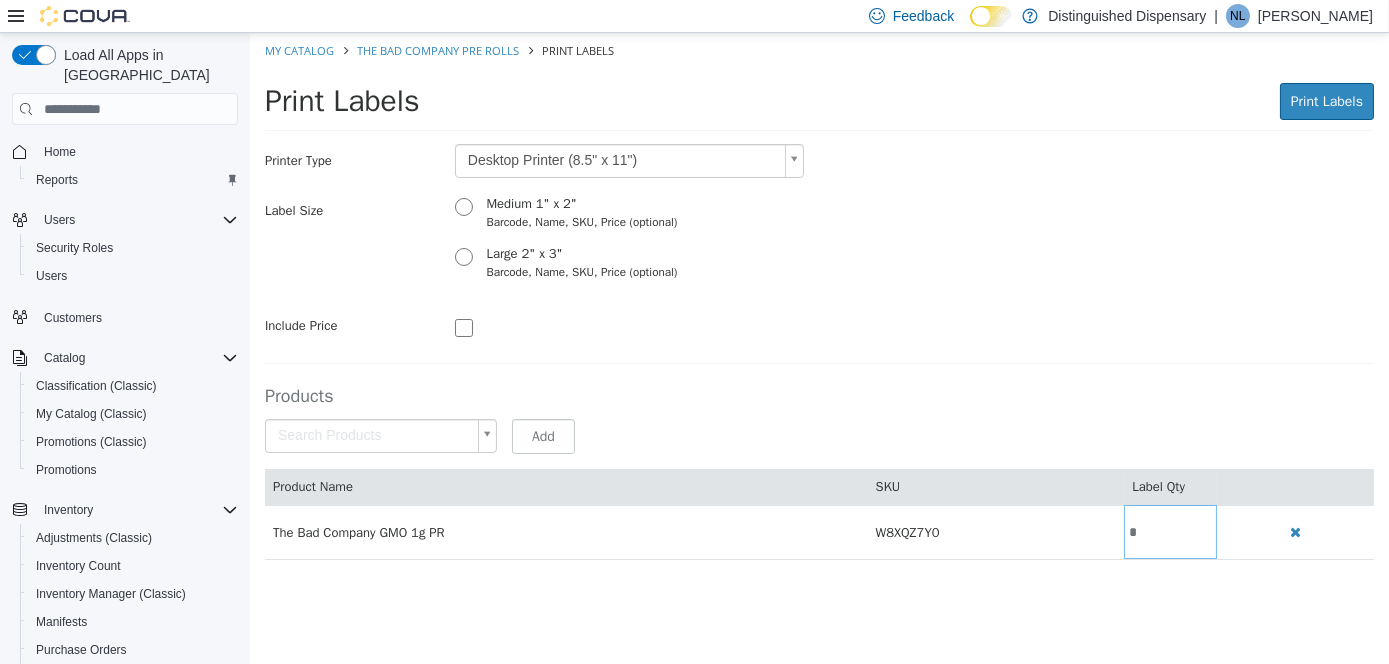 scroll, scrollTop: 0, scrollLeft: 0, axis: both 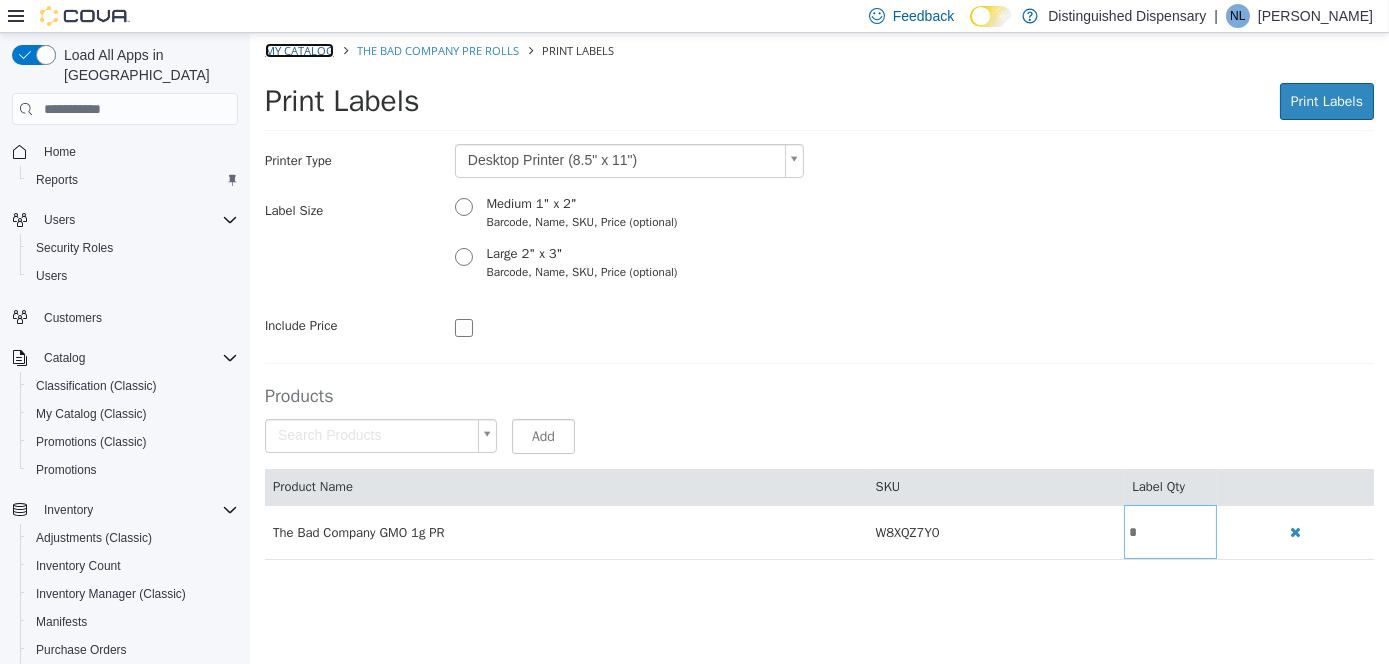 click on "My Catalog" at bounding box center [298, 50] 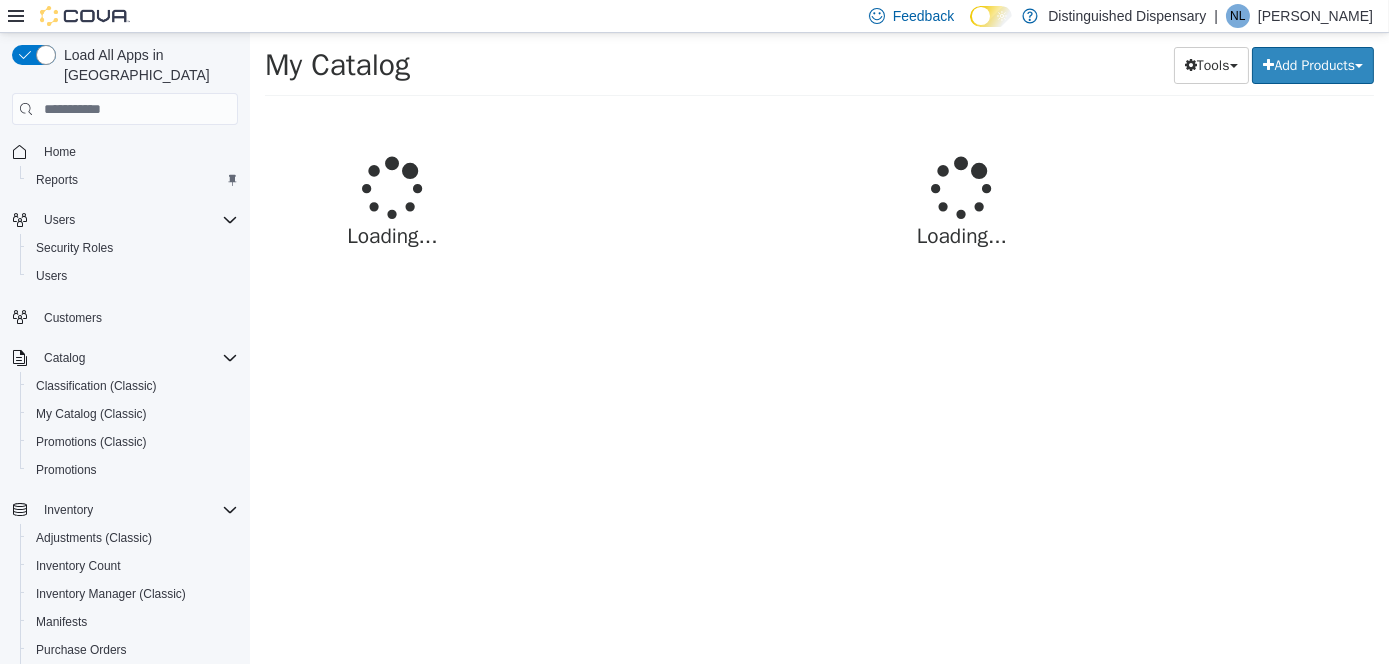 select on "**********" 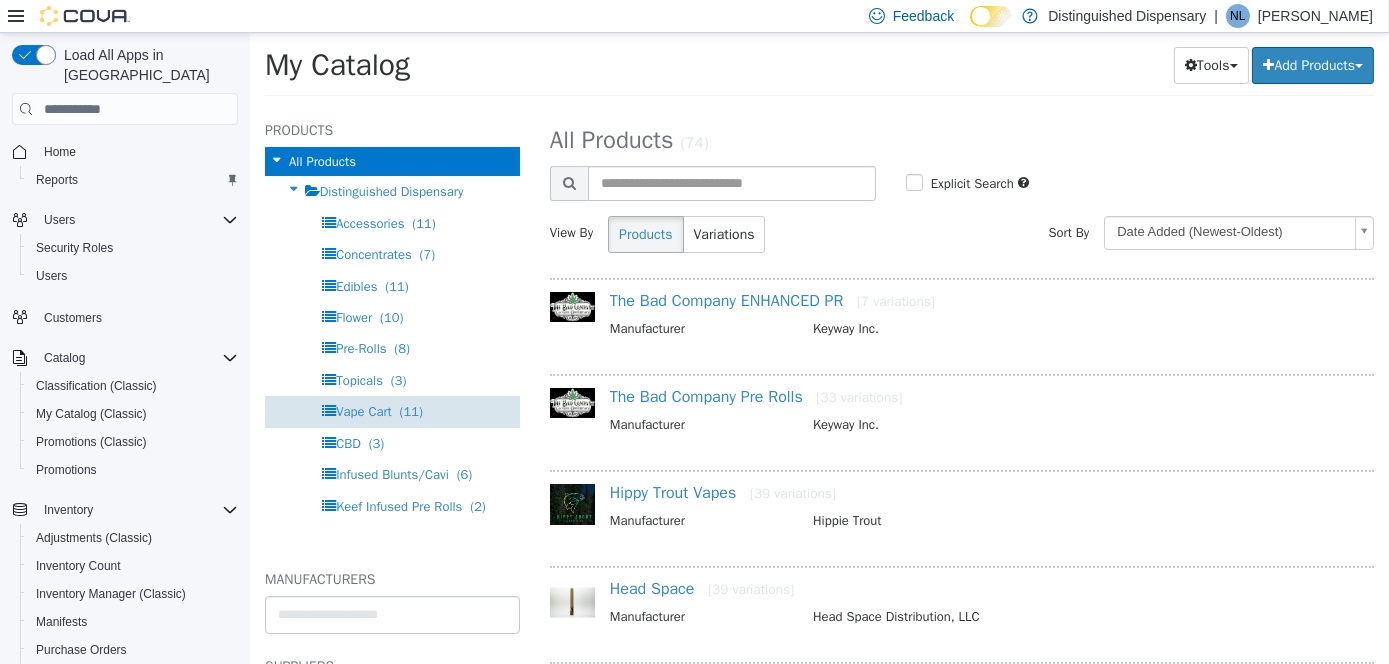click on "Vape Cart" at bounding box center (363, 411) 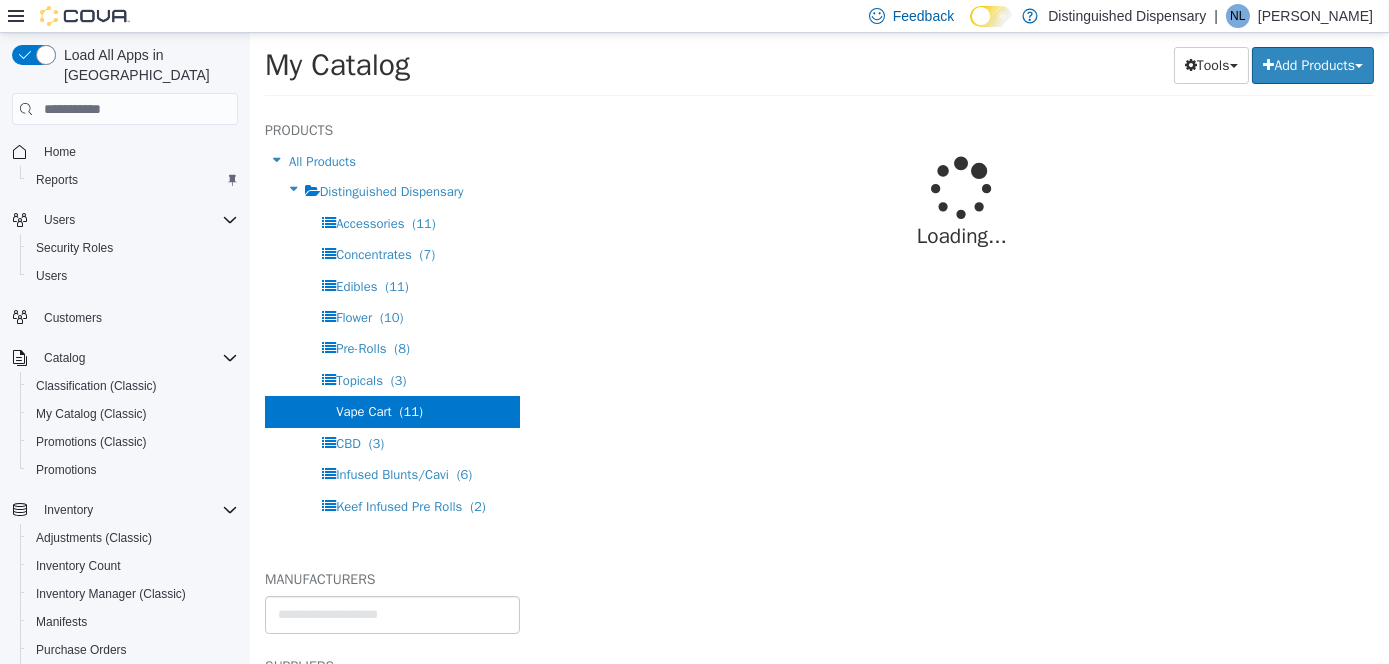 select on "**********" 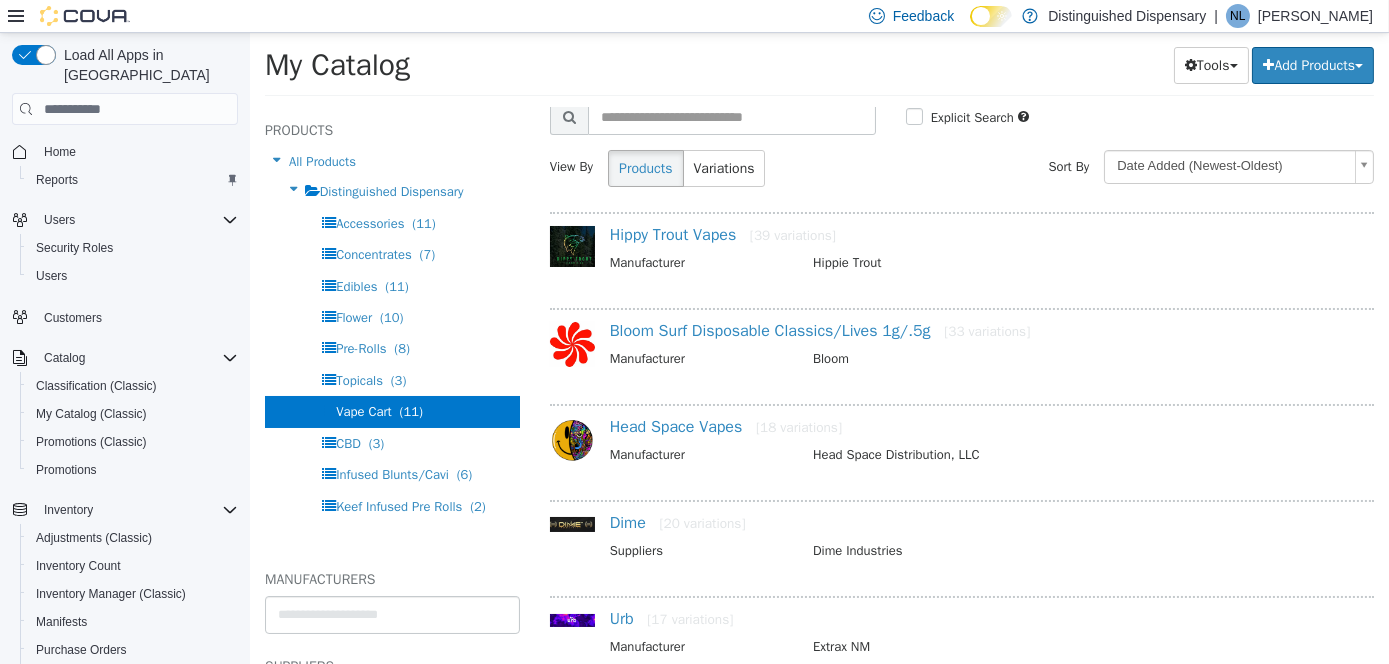 scroll, scrollTop: 300, scrollLeft: 0, axis: vertical 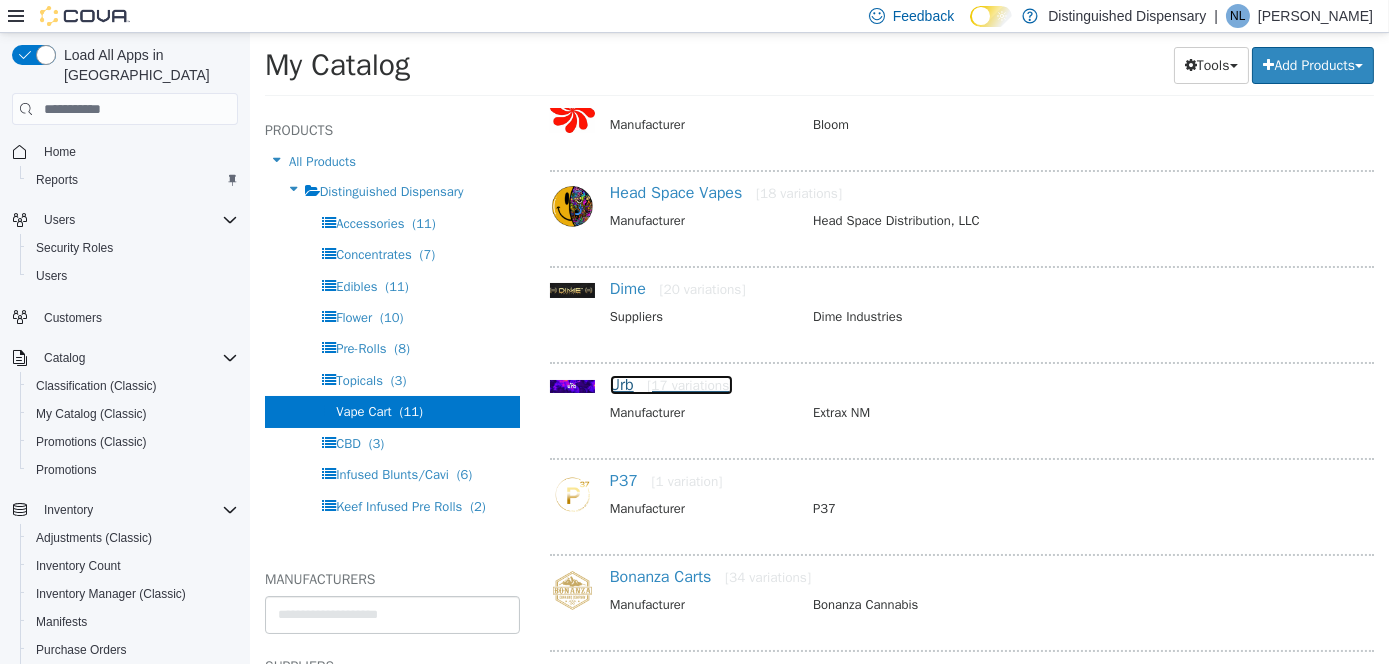 click on "Urb
[17 variations]" at bounding box center (671, 385) 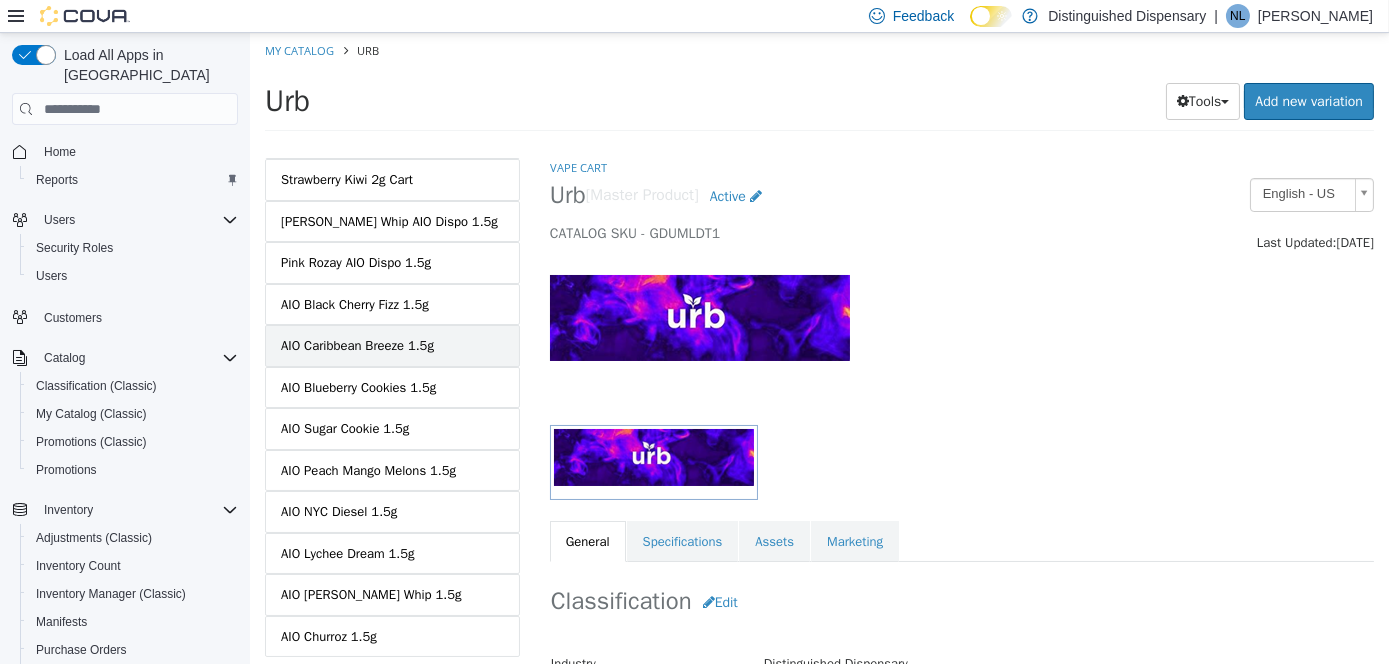scroll, scrollTop: 400, scrollLeft: 0, axis: vertical 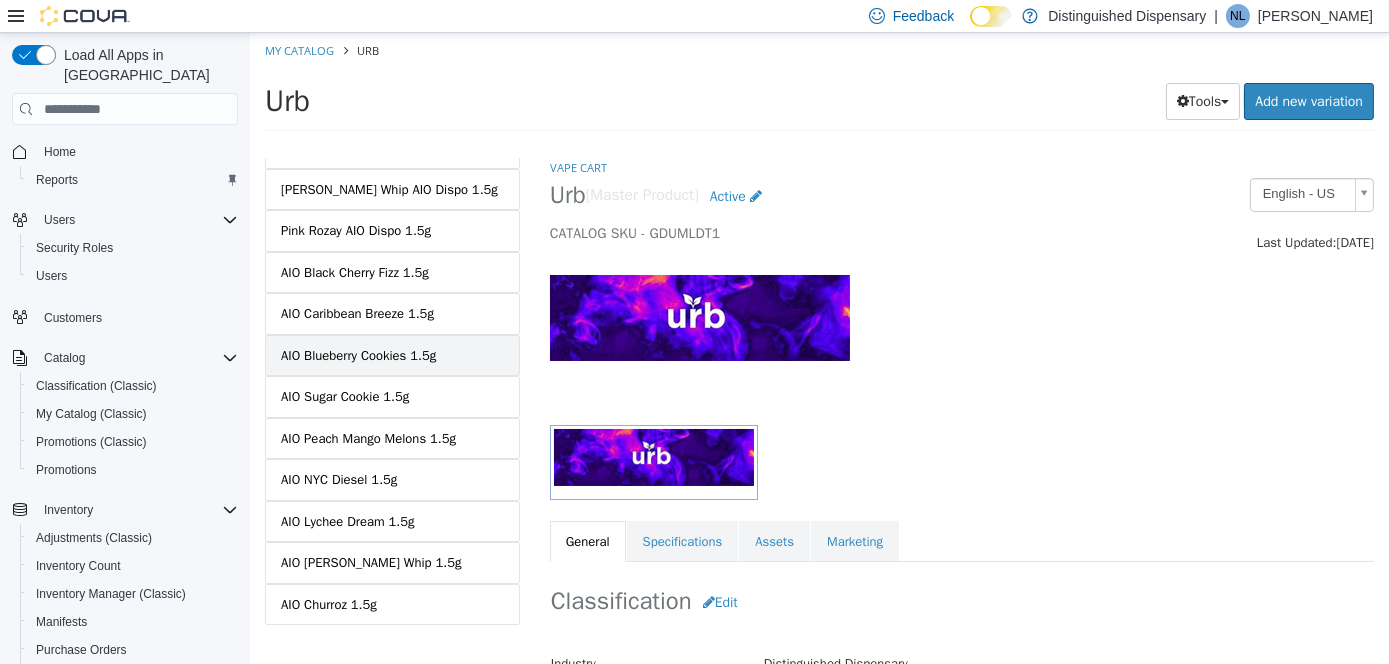 click on "AIO Blueberry Cookies 1.5g" at bounding box center [357, 356] 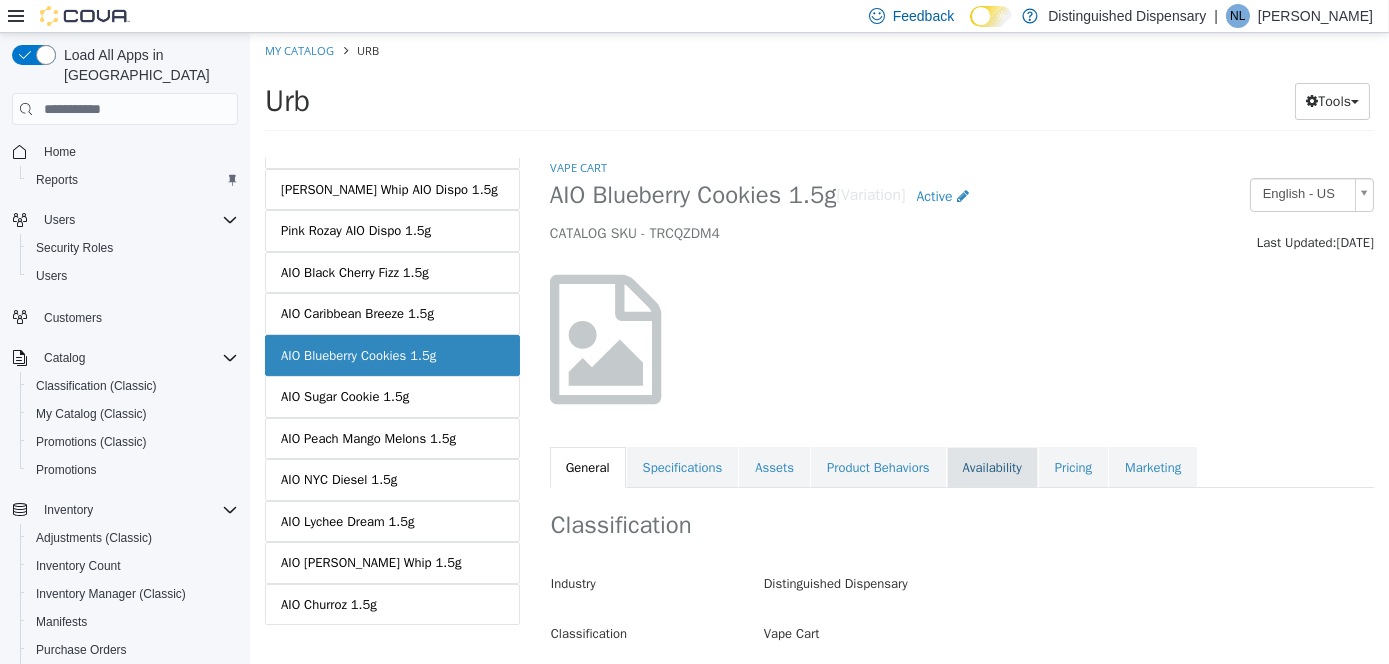 click on "Availability" at bounding box center (991, 468) 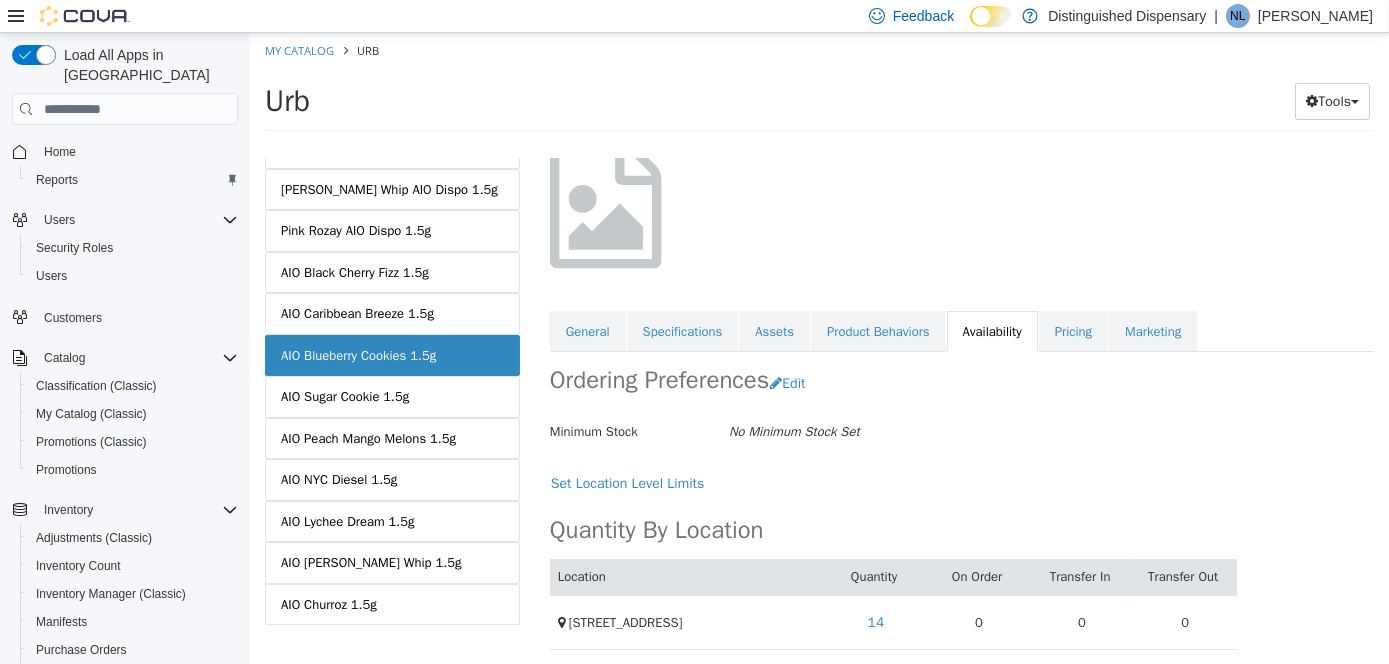 scroll, scrollTop: 141, scrollLeft: 0, axis: vertical 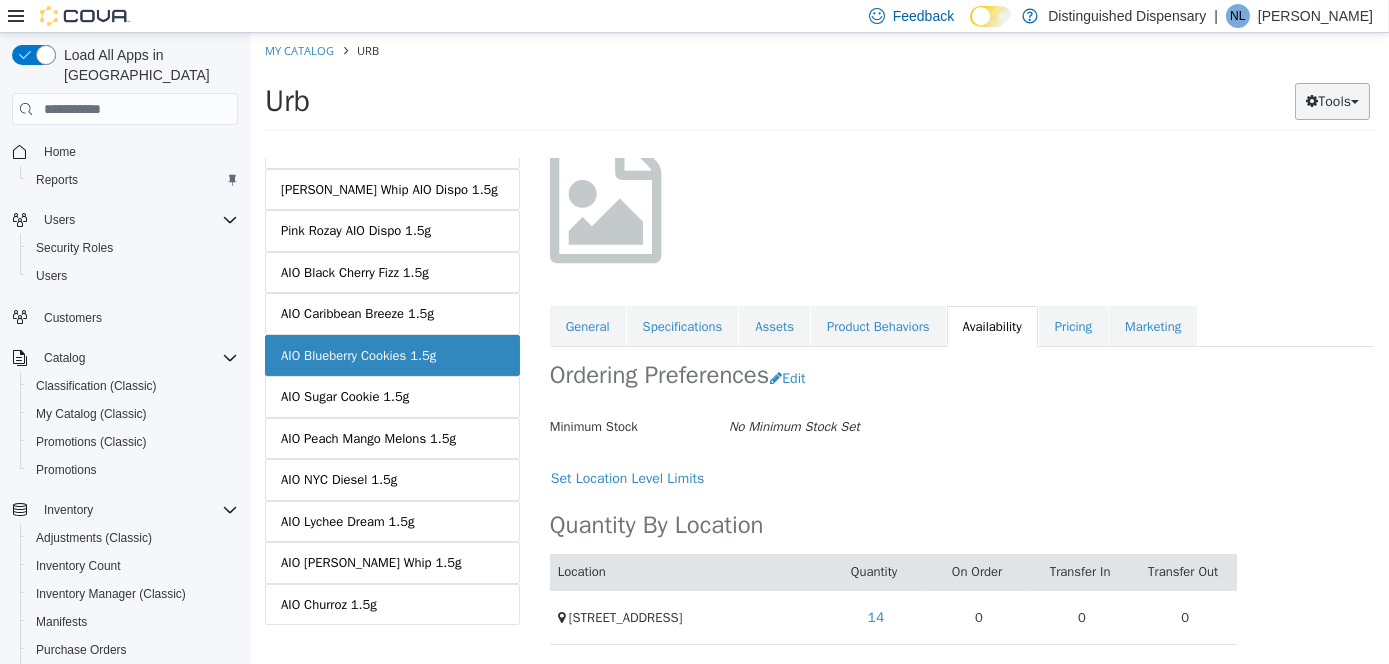 click on "Tools" at bounding box center [1331, 101] 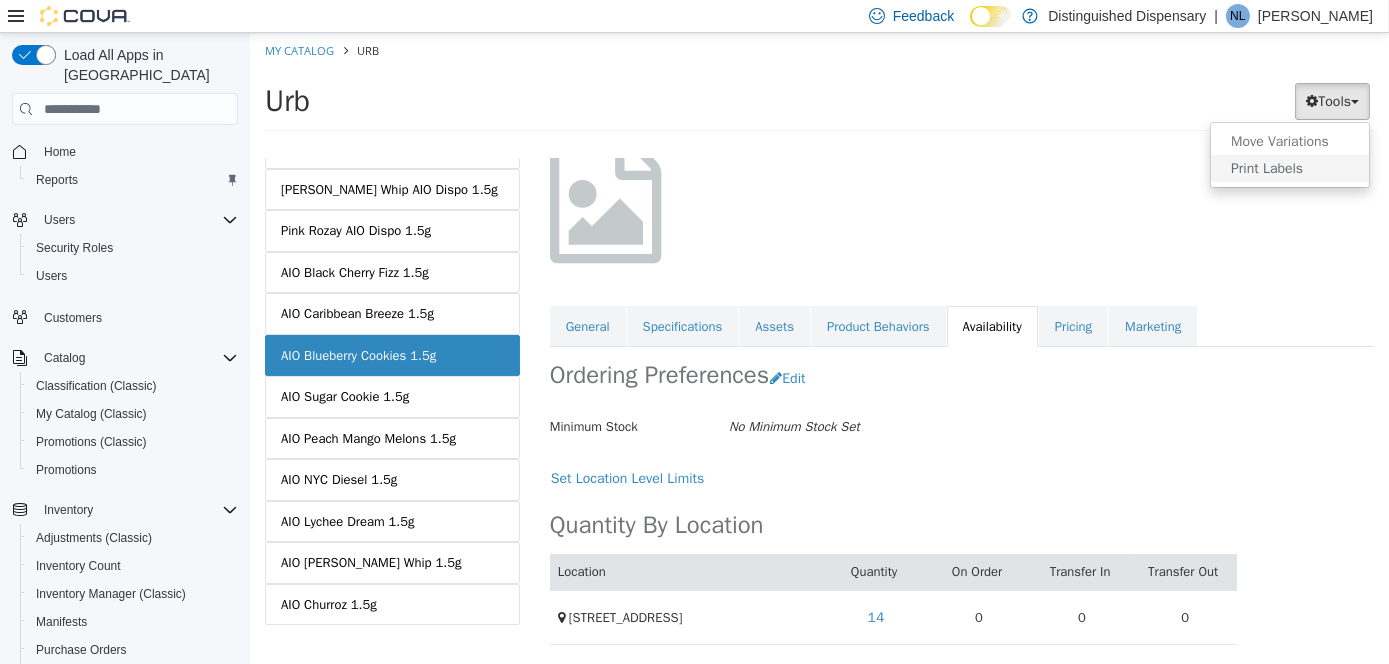 click on "Print Labels" at bounding box center (1289, 168) 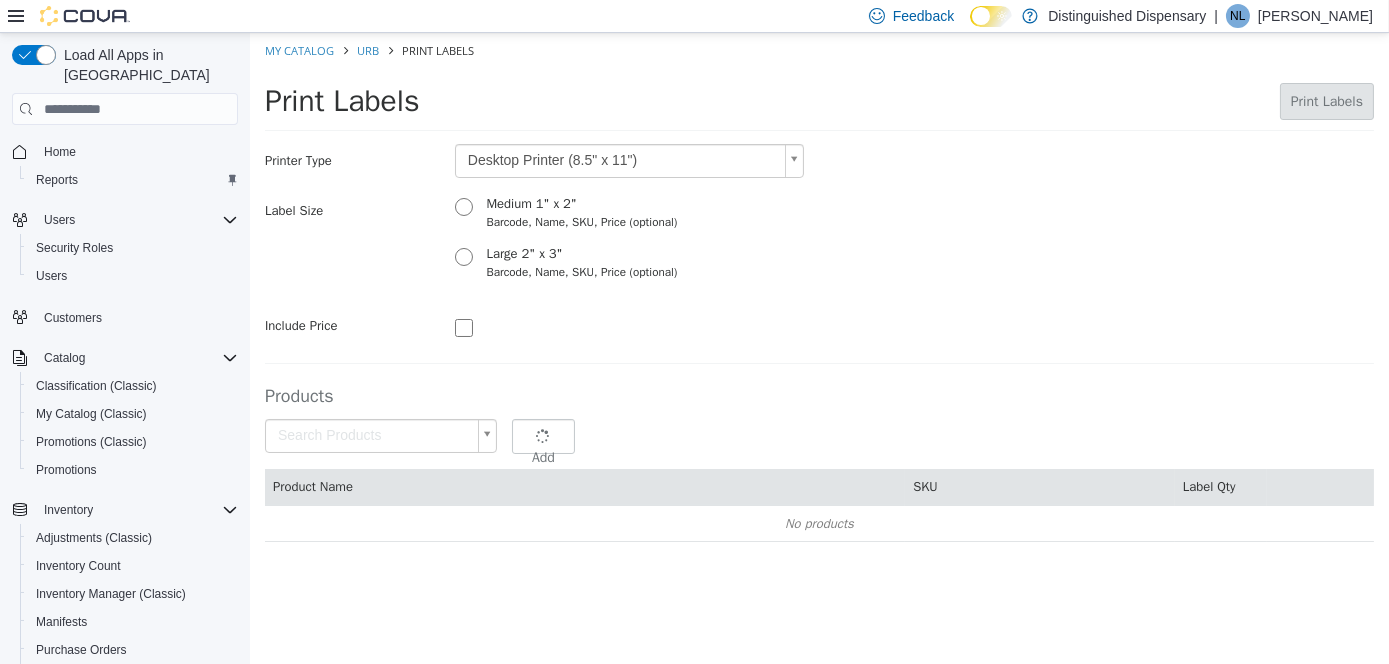 type 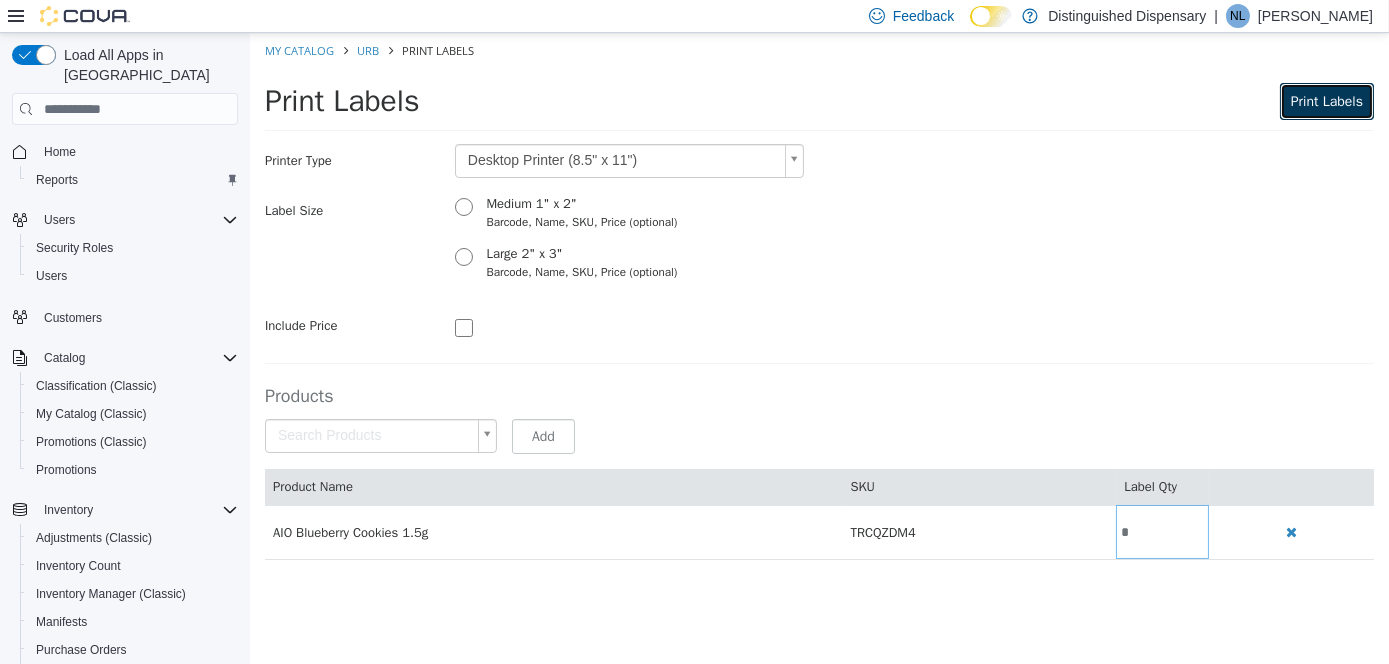 click on "Print Labels" at bounding box center (1326, 101) 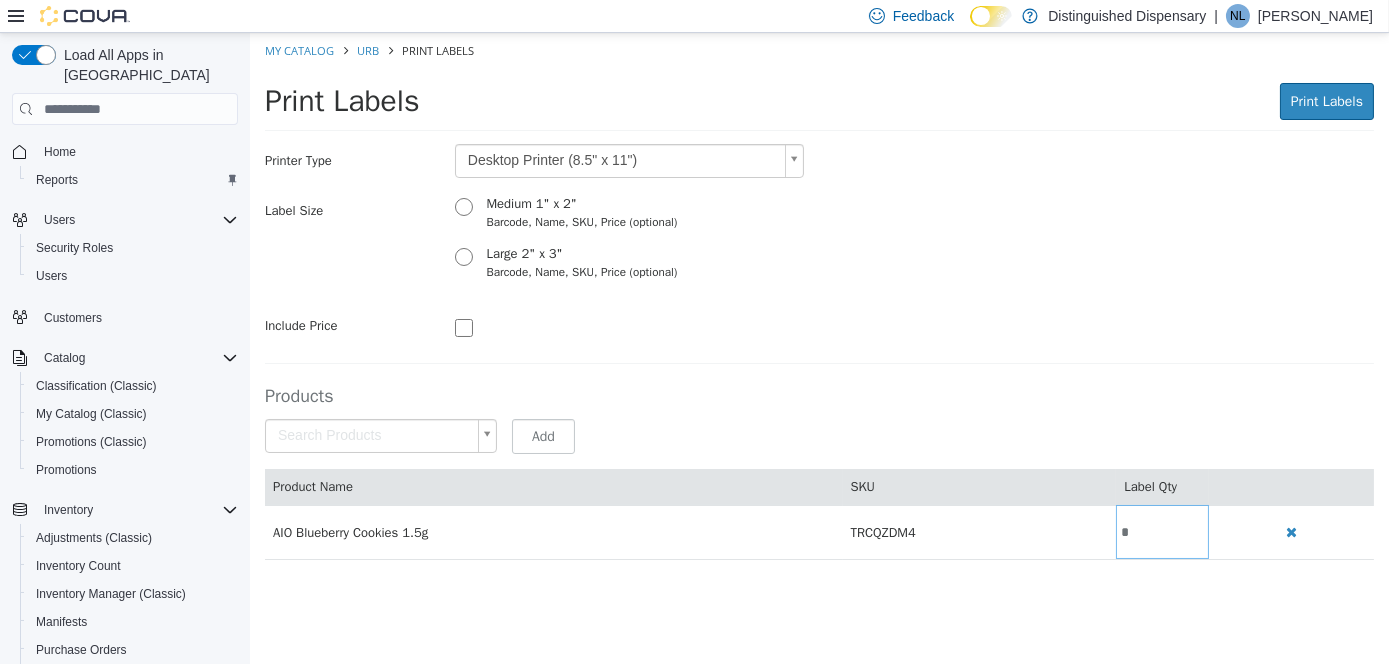 scroll, scrollTop: 0, scrollLeft: 0, axis: both 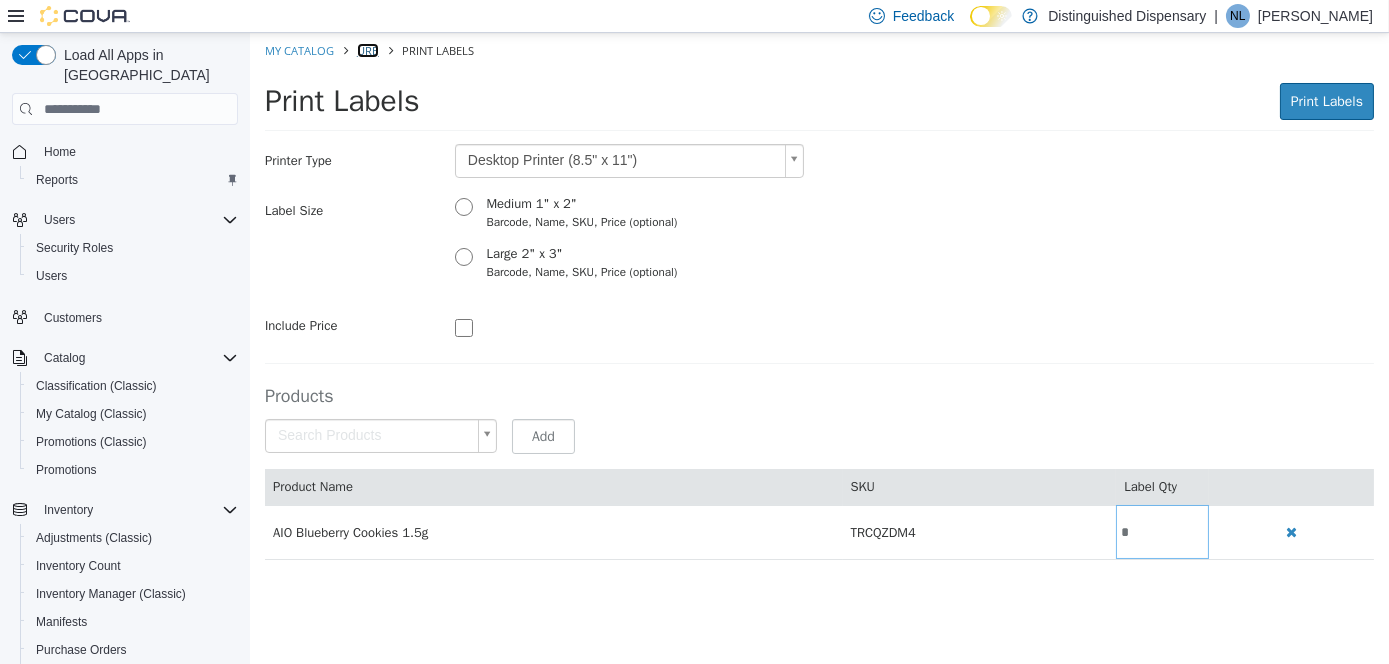 click on "Urb" at bounding box center (367, 50) 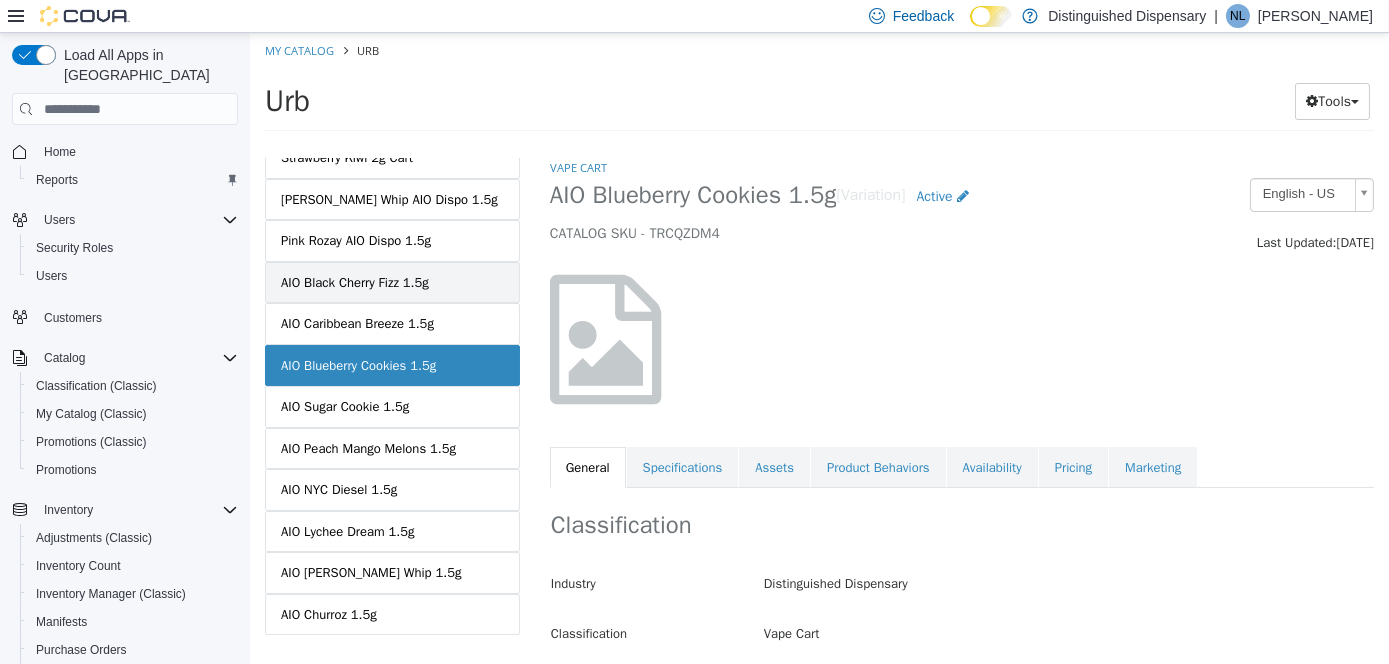 scroll, scrollTop: 400, scrollLeft: 0, axis: vertical 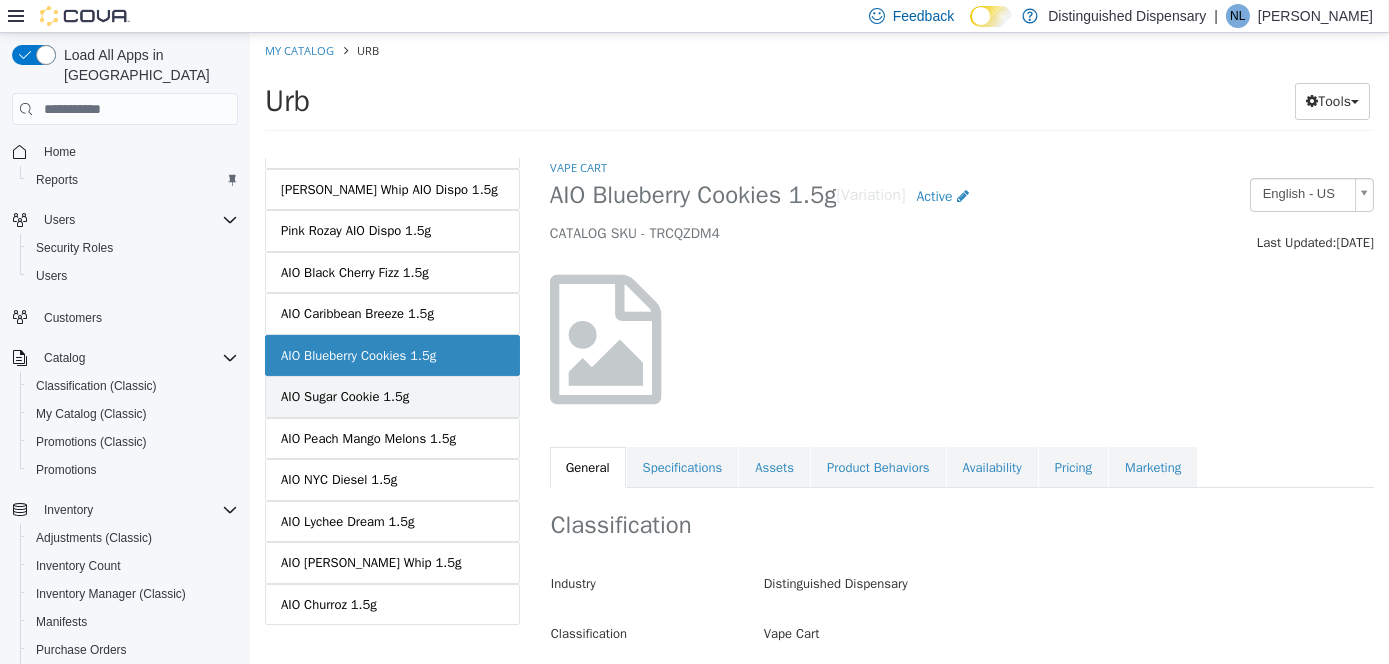 click on "AIO Sugar Cookie 1.5g" at bounding box center [344, 397] 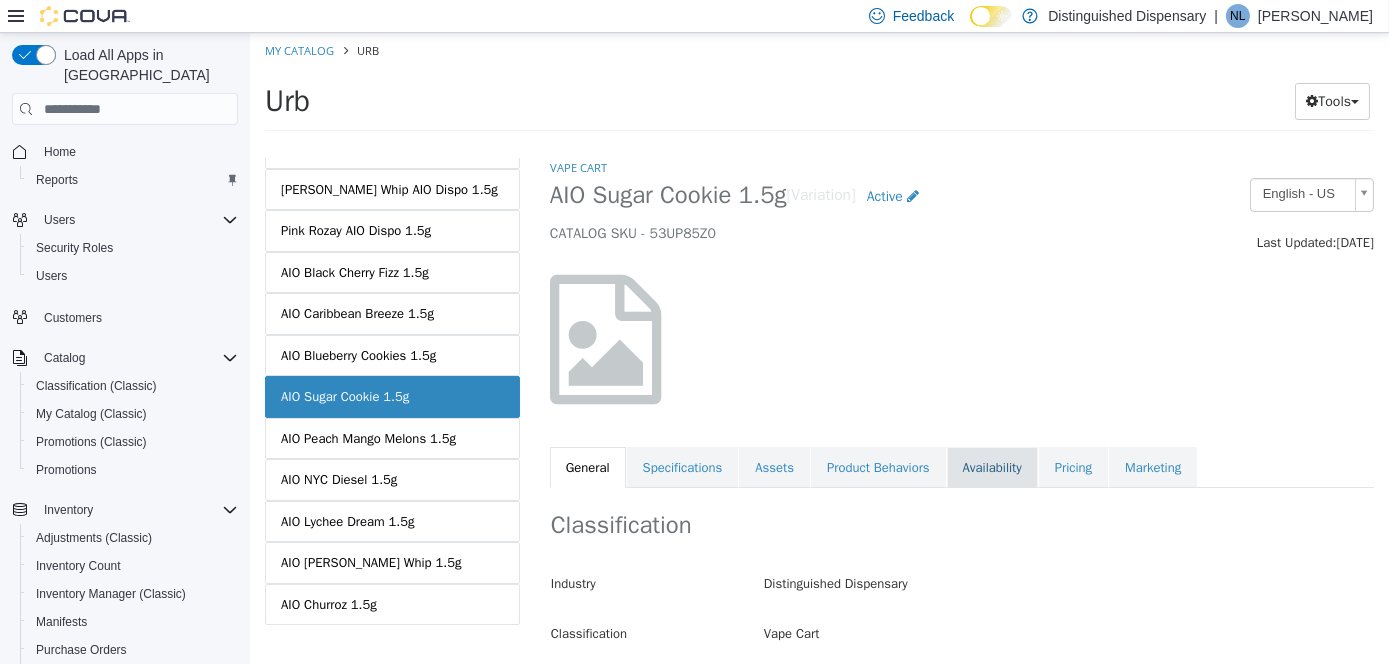 click on "Availability" at bounding box center [991, 468] 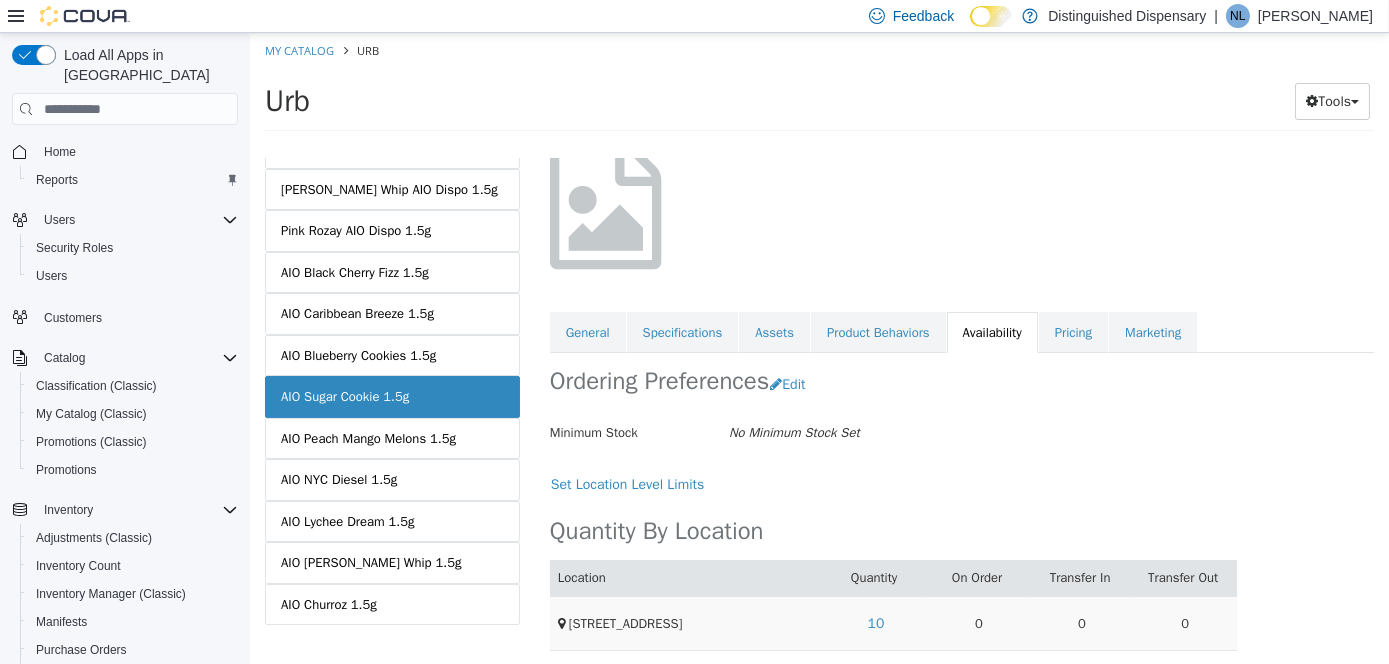 scroll, scrollTop: 141, scrollLeft: 0, axis: vertical 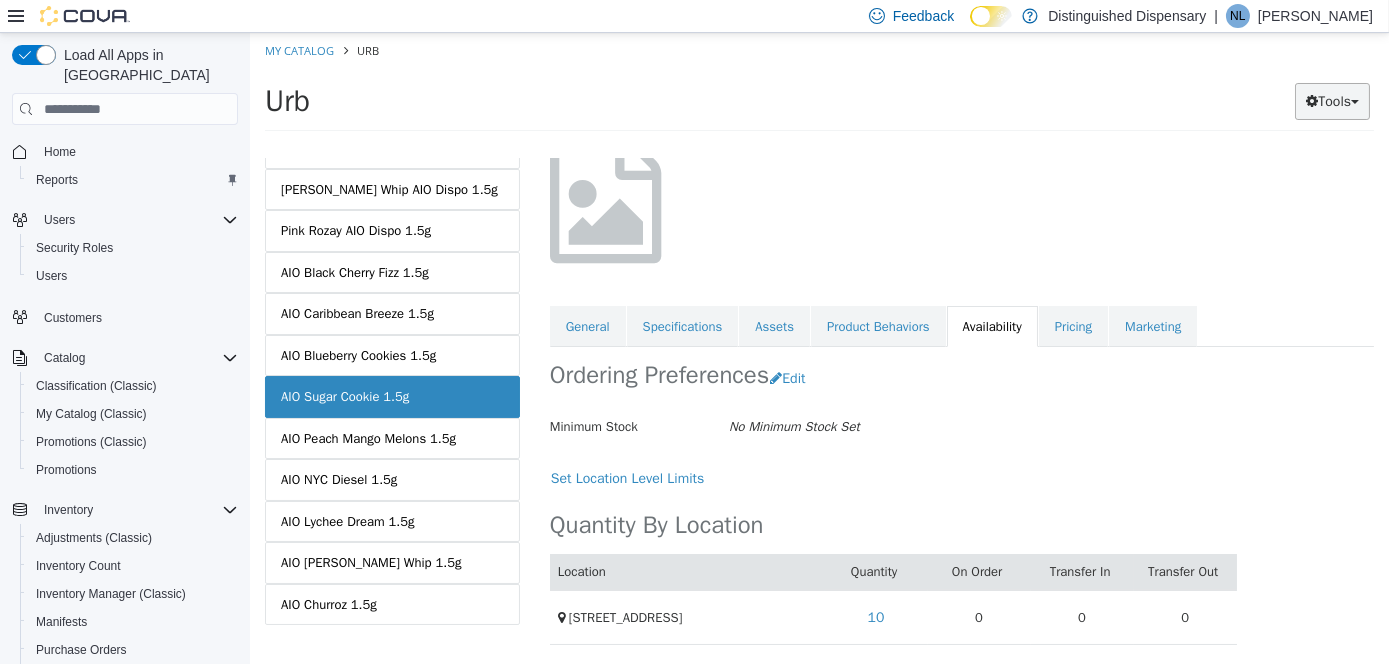 click on "Tools" at bounding box center (1331, 101) 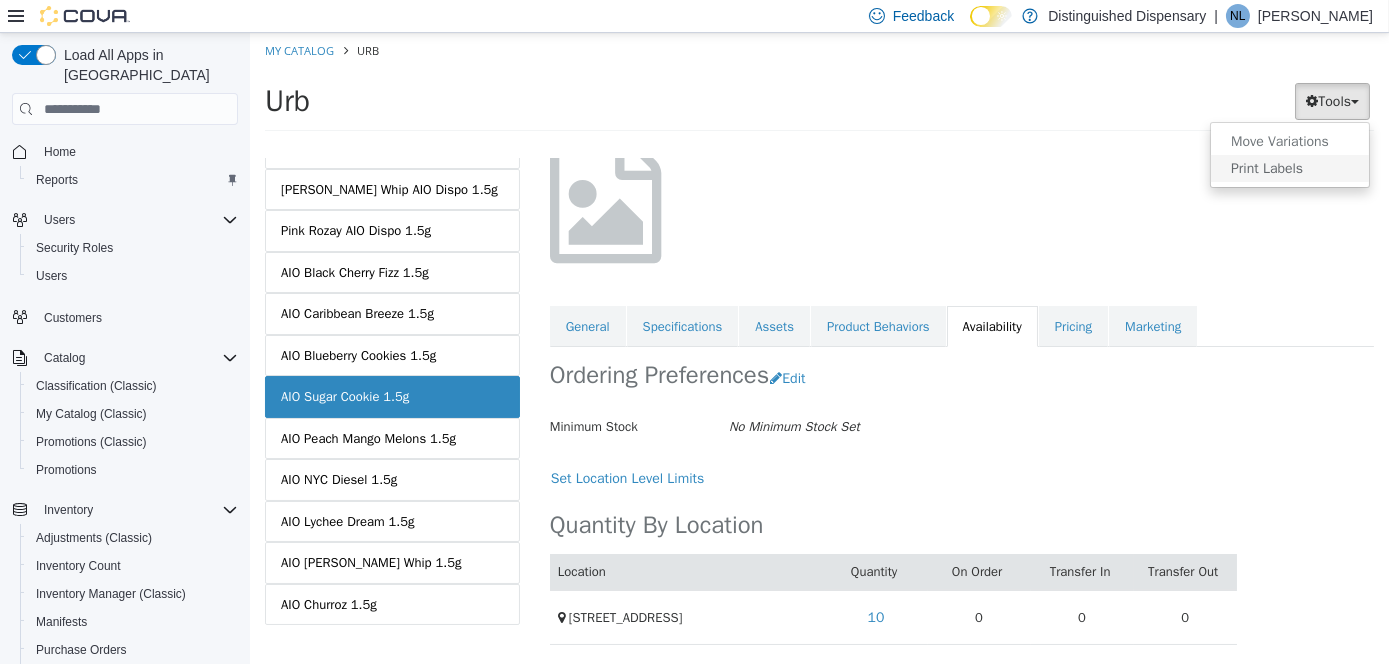 click on "Print Labels" at bounding box center [1289, 168] 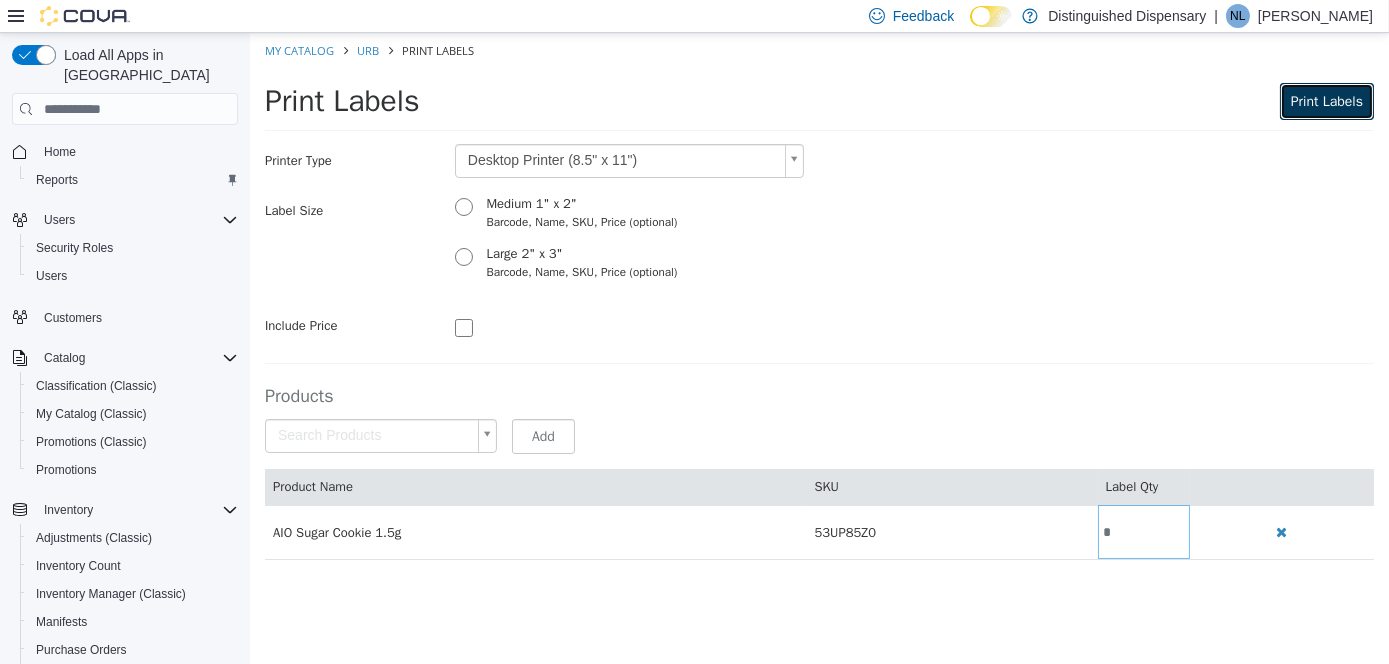 click on "Print Labels" at bounding box center [1326, 101] 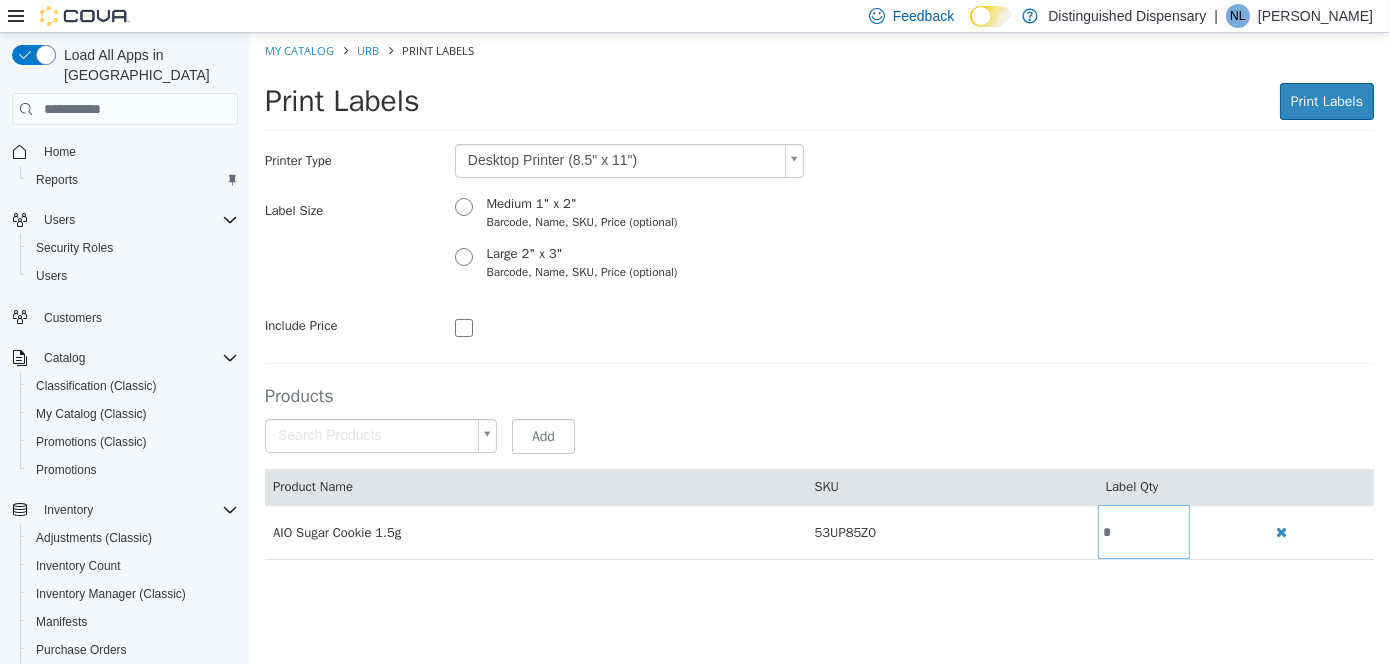 scroll, scrollTop: 0, scrollLeft: 0, axis: both 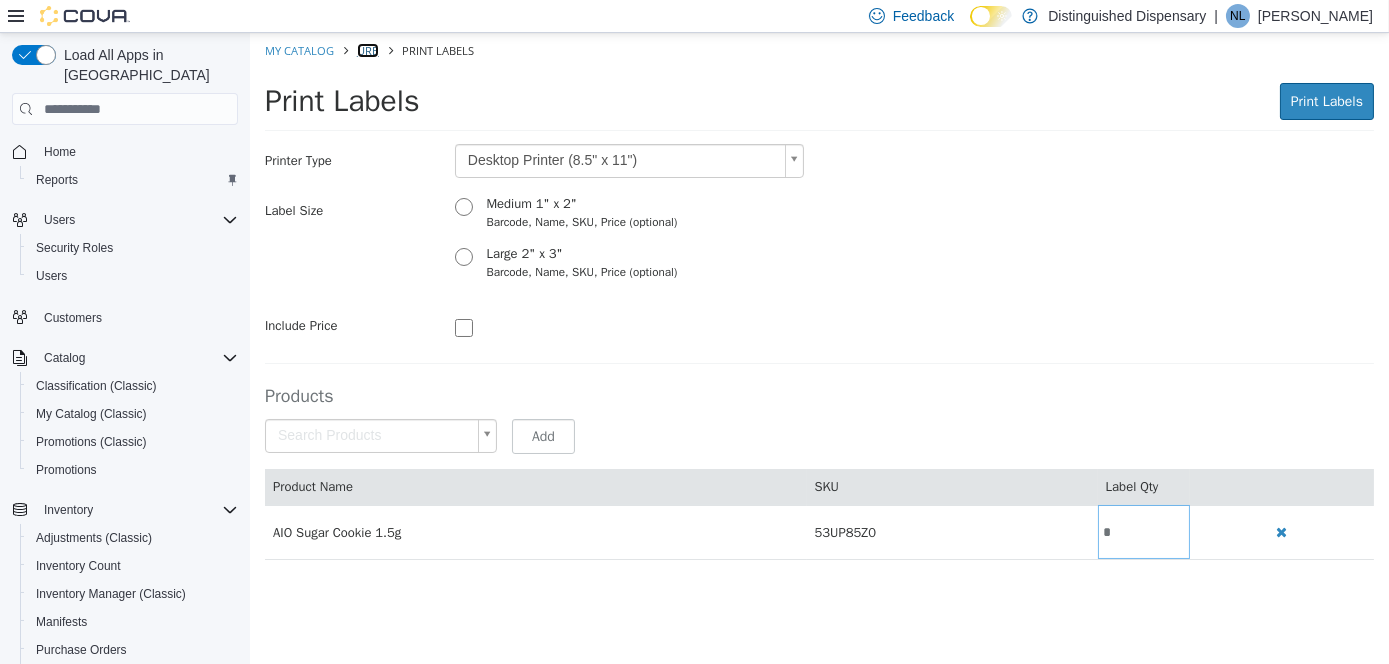 click on "Urb" at bounding box center (367, 50) 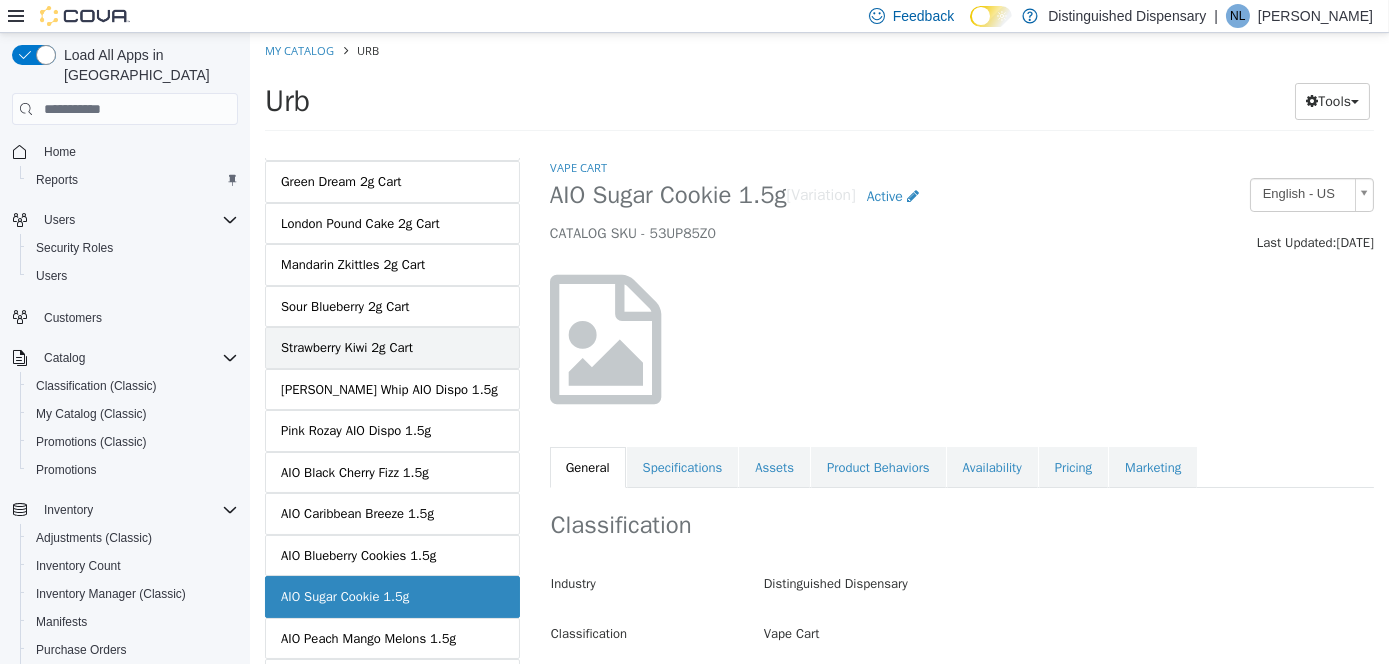 scroll, scrollTop: 300, scrollLeft: 0, axis: vertical 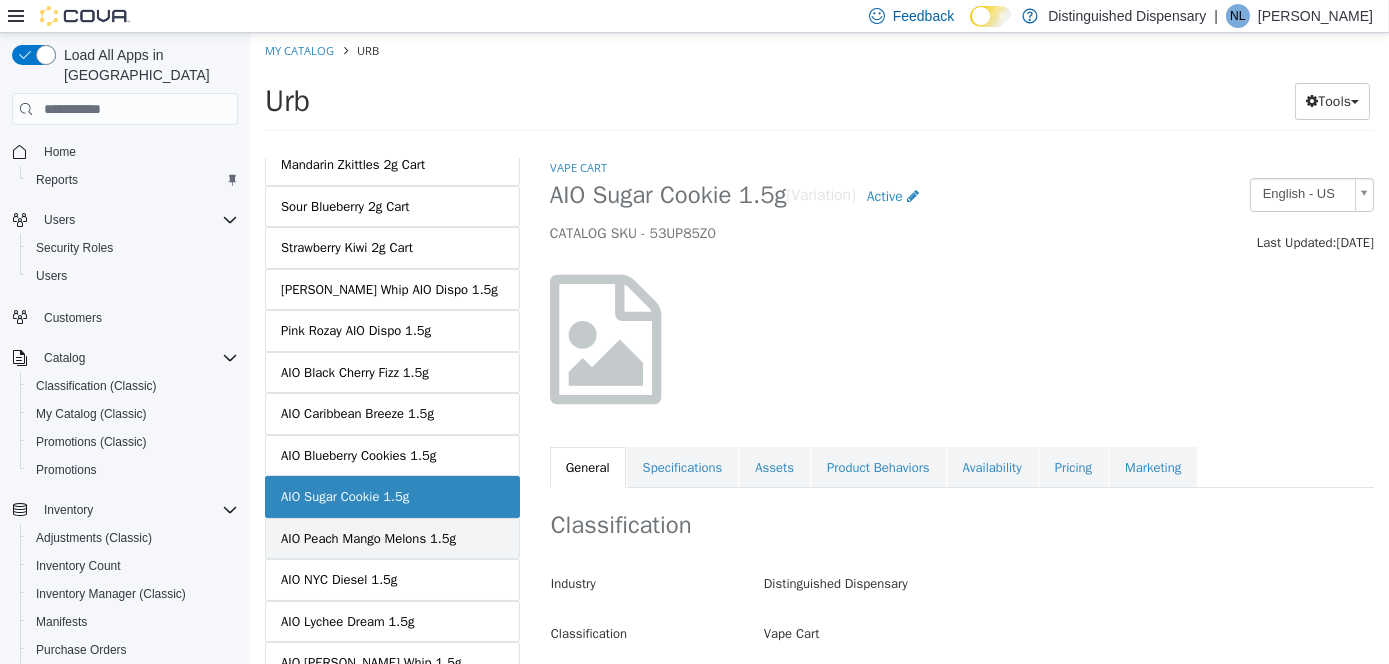 click on "AIO Peach Mango Melons 1.5g" at bounding box center [367, 539] 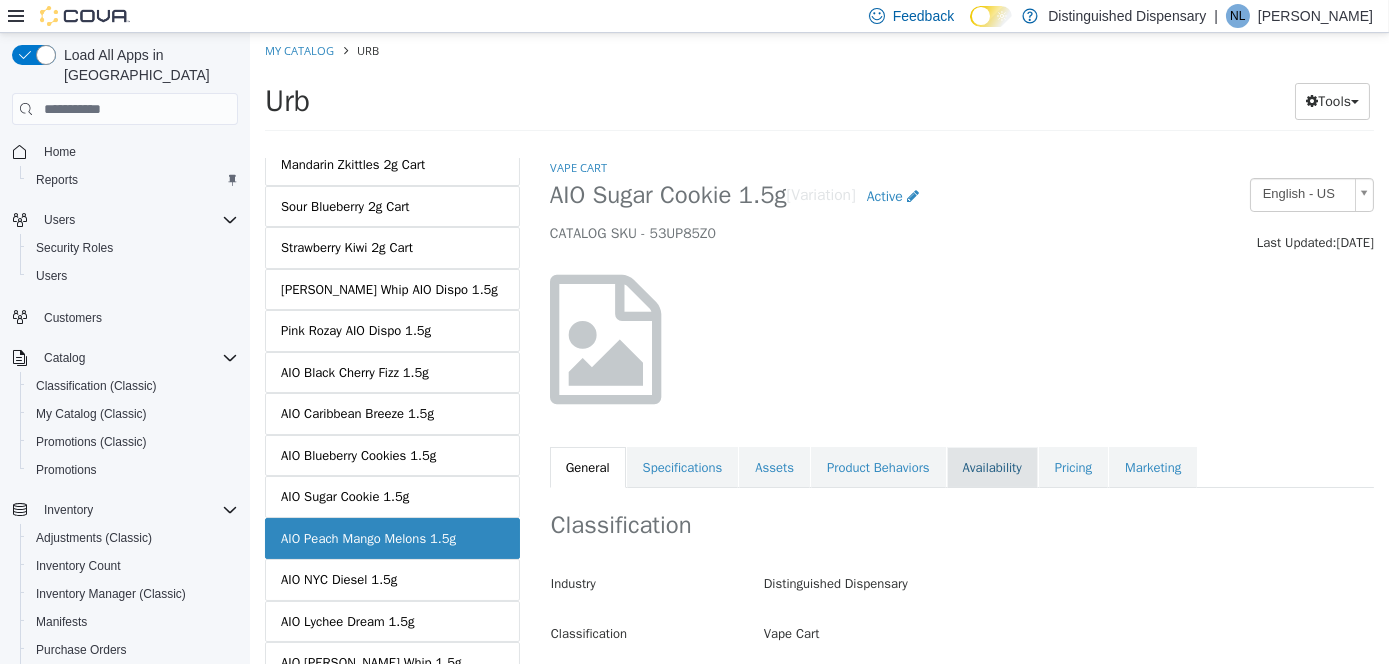 click on "Availability" at bounding box center (991, 468) 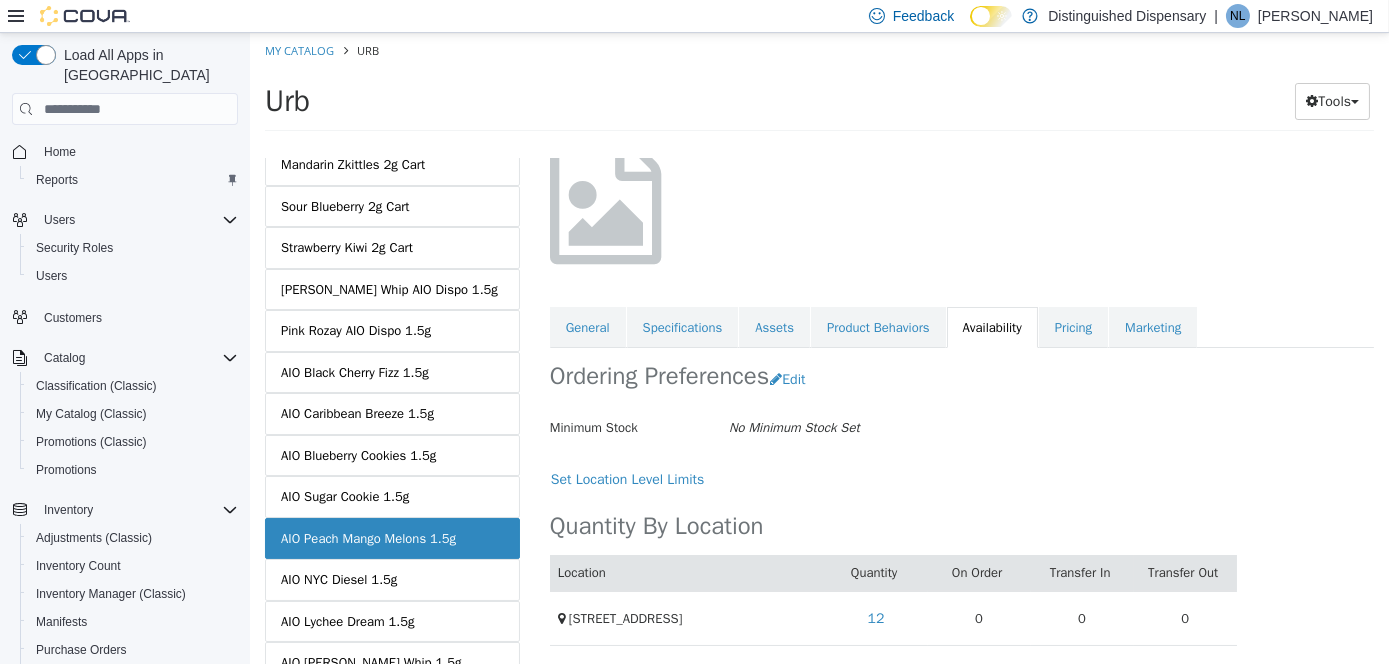 scroll, scrollTop: 141, scrollLeft: 0, axis: vertical 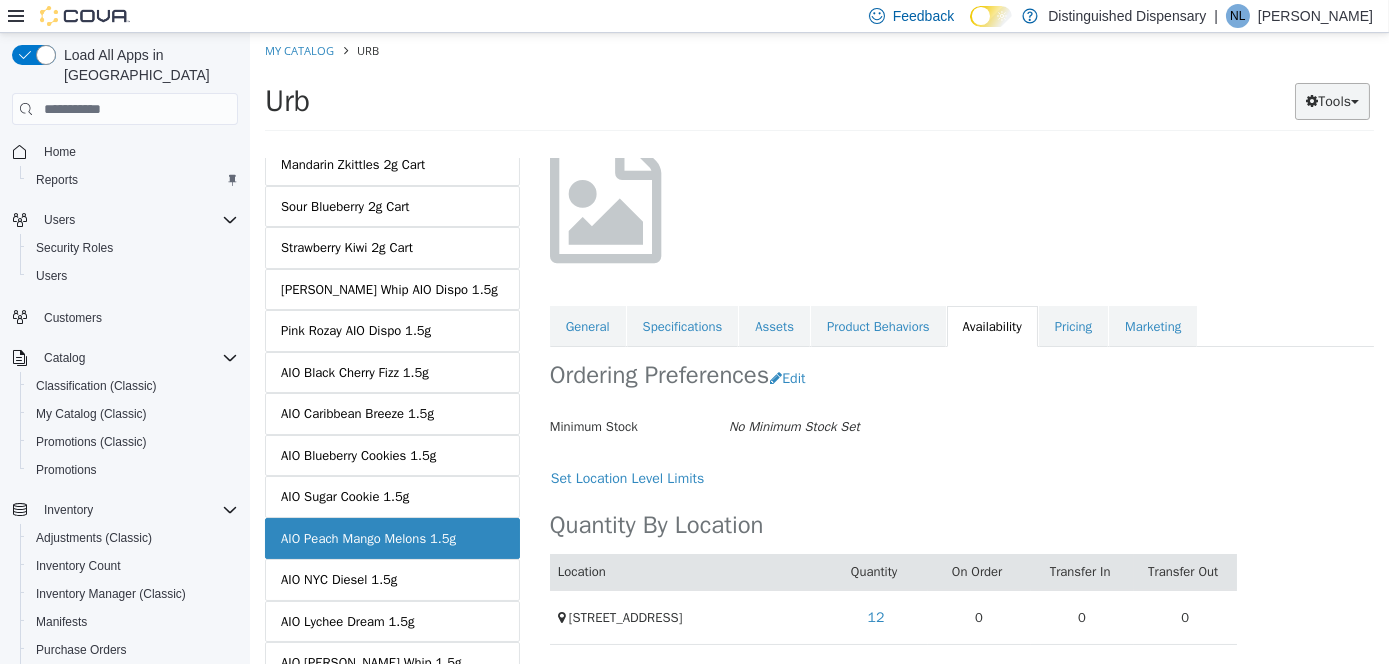 click on "Tools" at bounding box center [1331, 101] 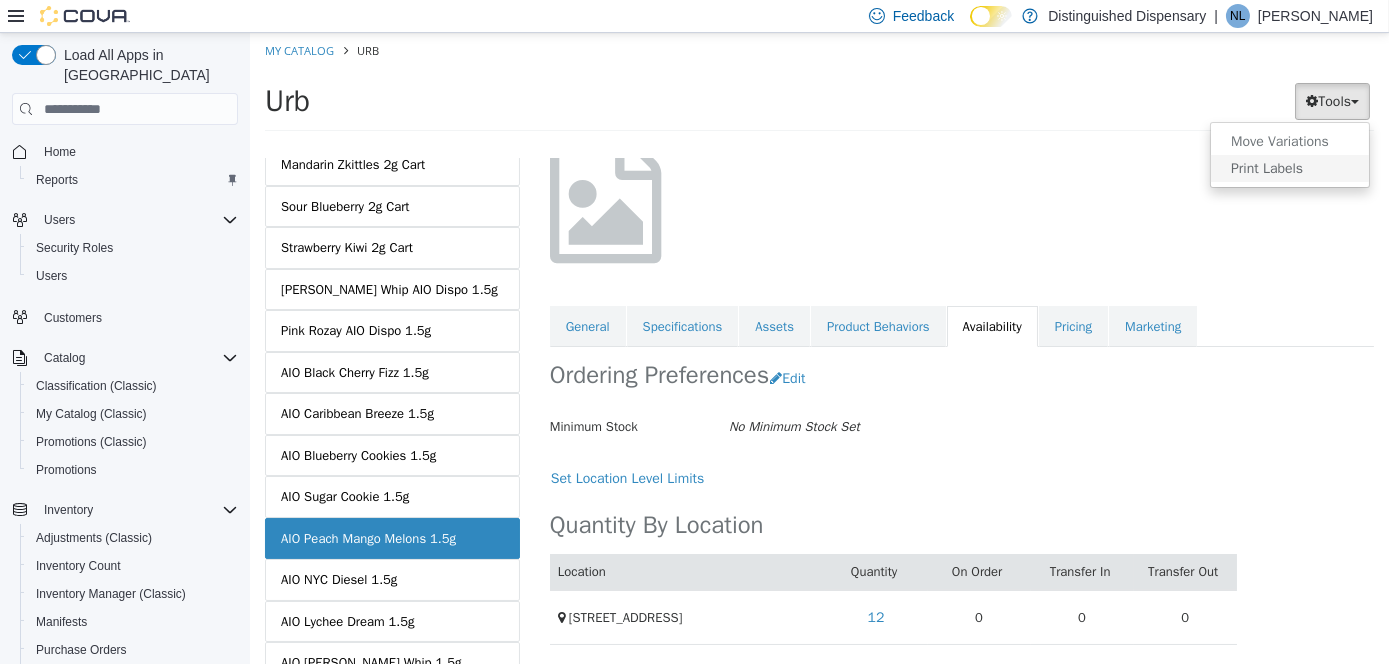 click on "Print Labels" at bounding box center [1289, 168] 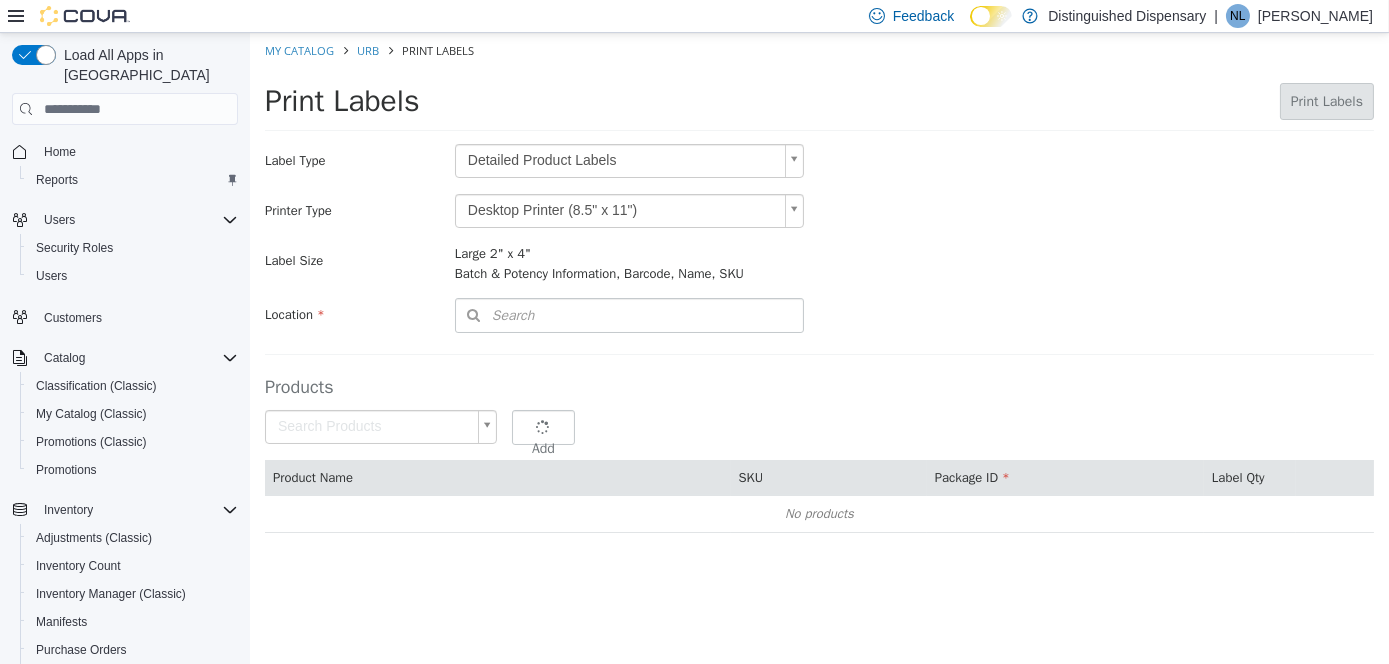 type 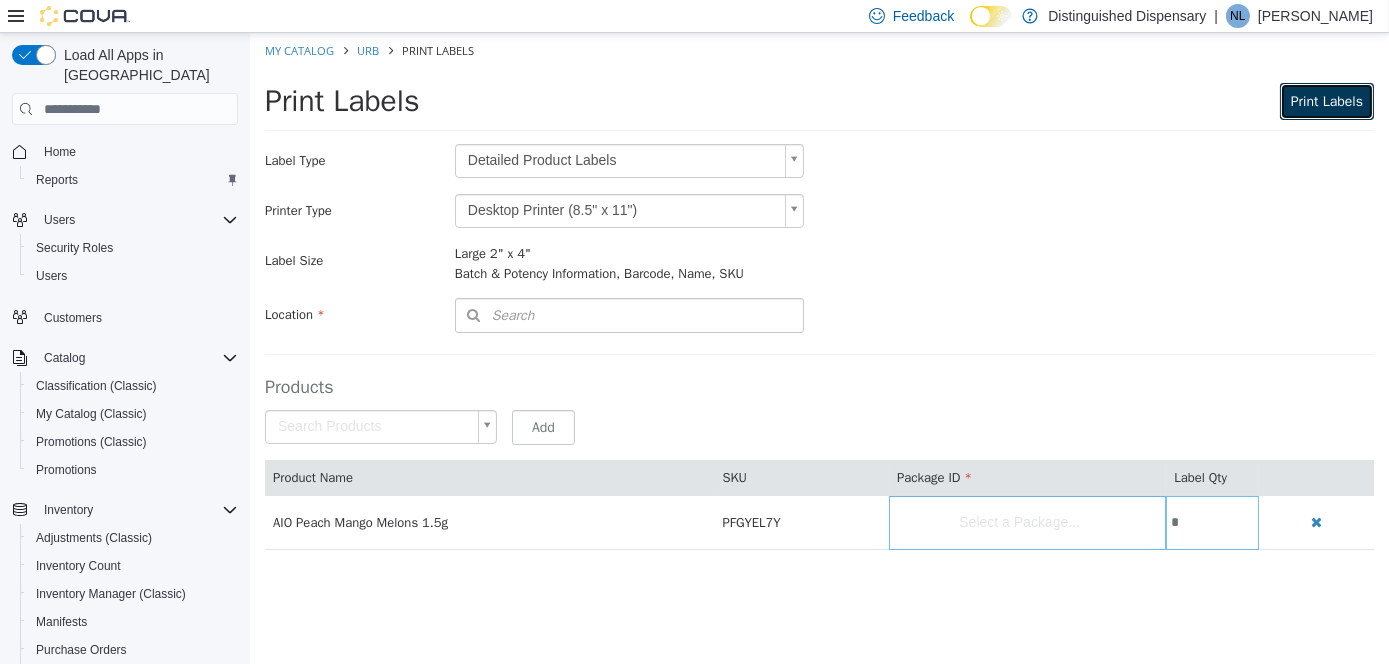 click on "Print Labels" at bounding box center (1326, 101) 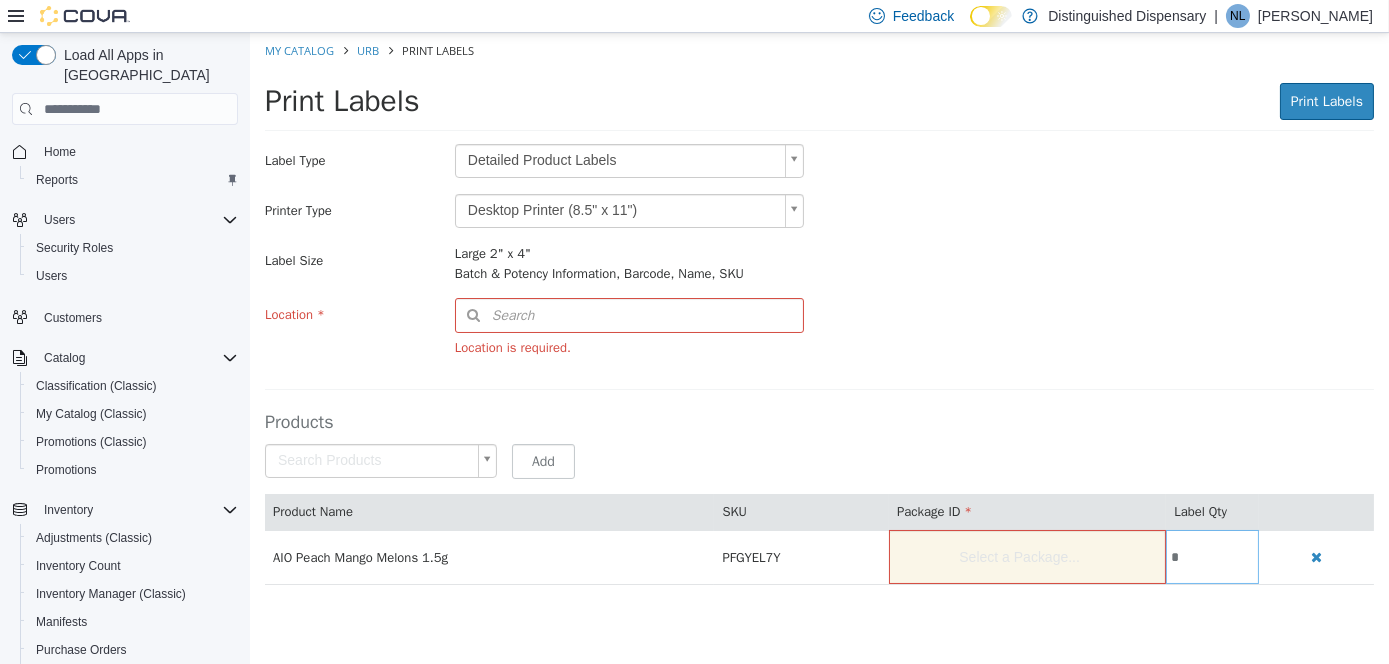 click on "Saving Bulk Changes...
×
My Catalog
Urb
Print Labels
Print Labels
Print Labels  Preparing Labels
Label Type     Detailed Product Labels                             * Printer Type     Desktop Printer (8.5" x 11")                             * Label Size Large 2" x 4" Batch & Potency Information, Barcode, Name, SKU Include Price Location Search Type 3 or more characters or browse       Distinguished Dispensary     (1)         [STREET_ADDRESS]         Location is required. Products     Search Products                                 Select a Package...                             Add Product Name SKU Package ID Label Qty AIO Peach Mango Melons 1.5g PFGYEL7Y     Select a Package...                             *" at bounding box center (818, 319) 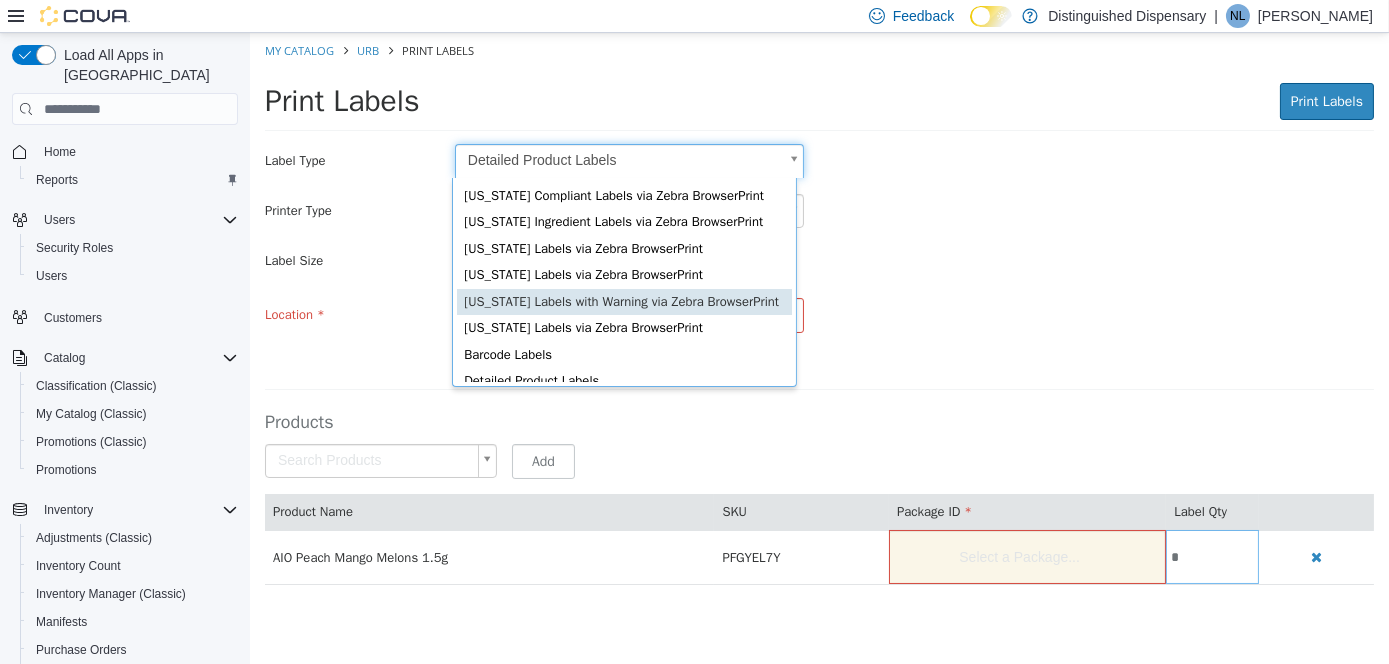 scroll, scrollTop: 31, scrollLeft: 0, axis: vertical 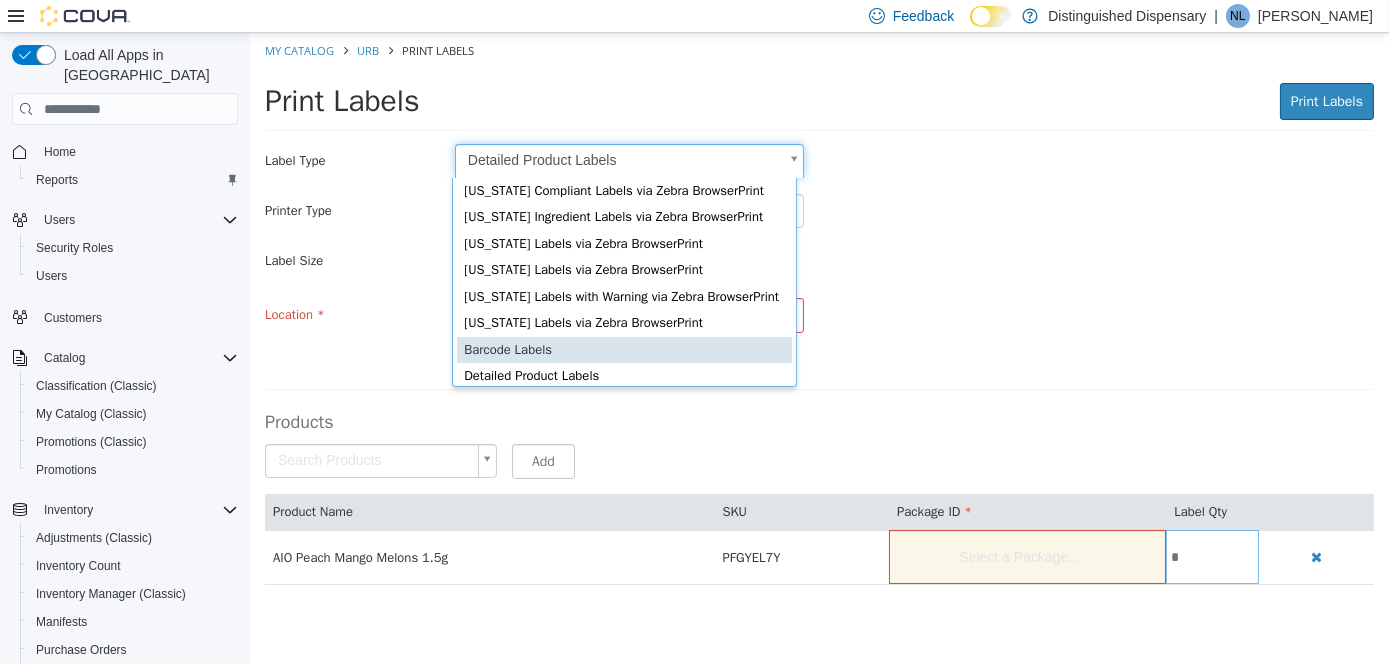 type on "*" 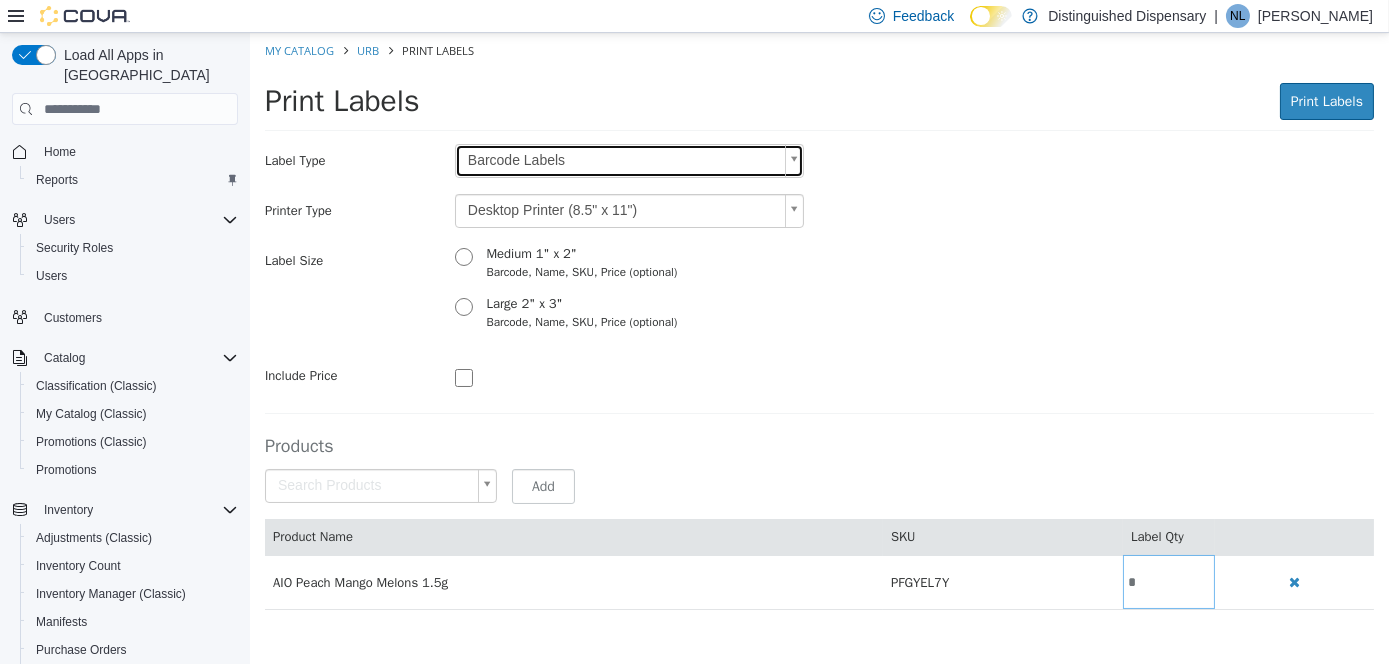 scroll, scrollTop: 0, scrollLeft: 0, axis: both 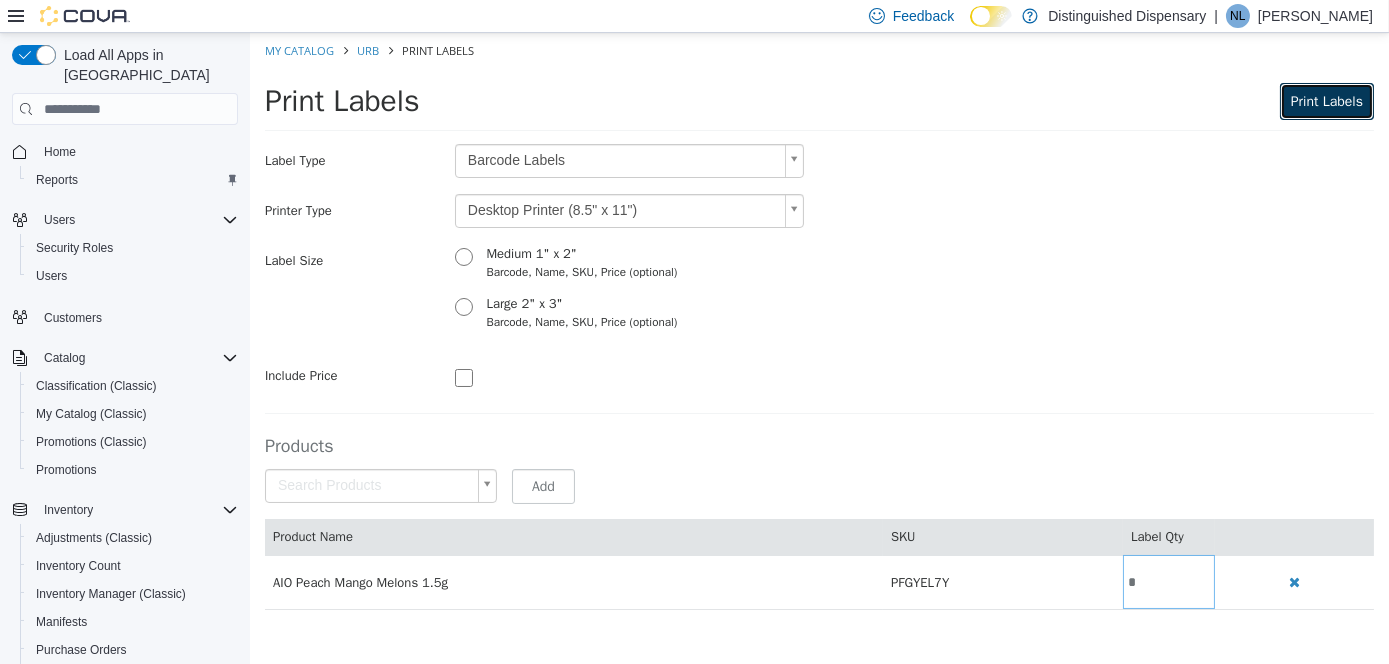 click on "Print Labels" at bounding box center [1326, 101] 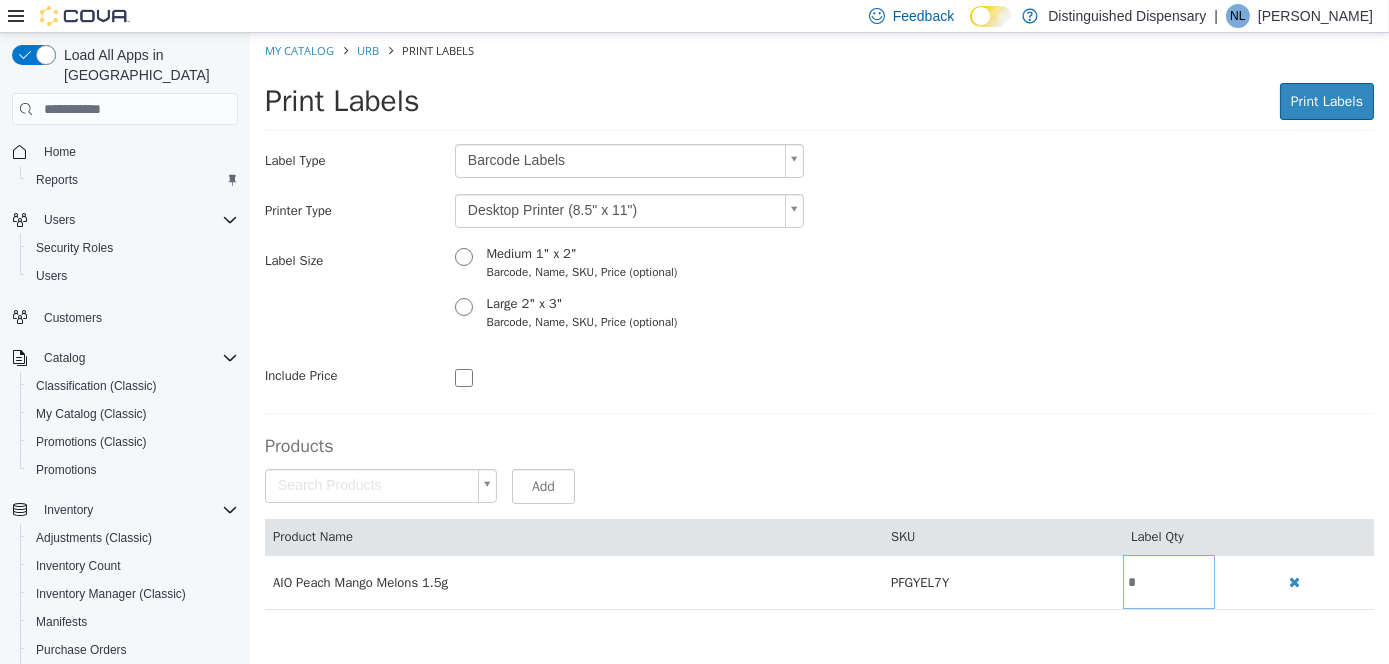 scroll, scrollTop: 0, scrollLeft: 0, axis: both 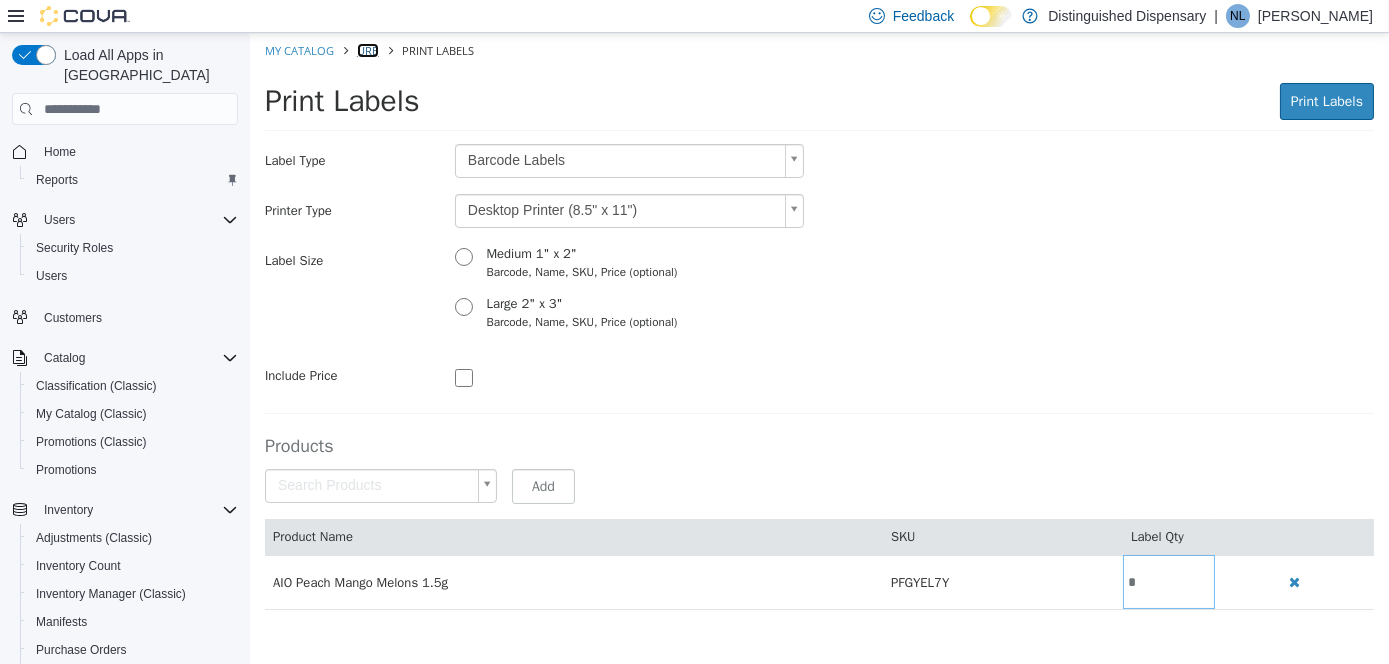 click on "Urb" at bounding box center (367, 50) 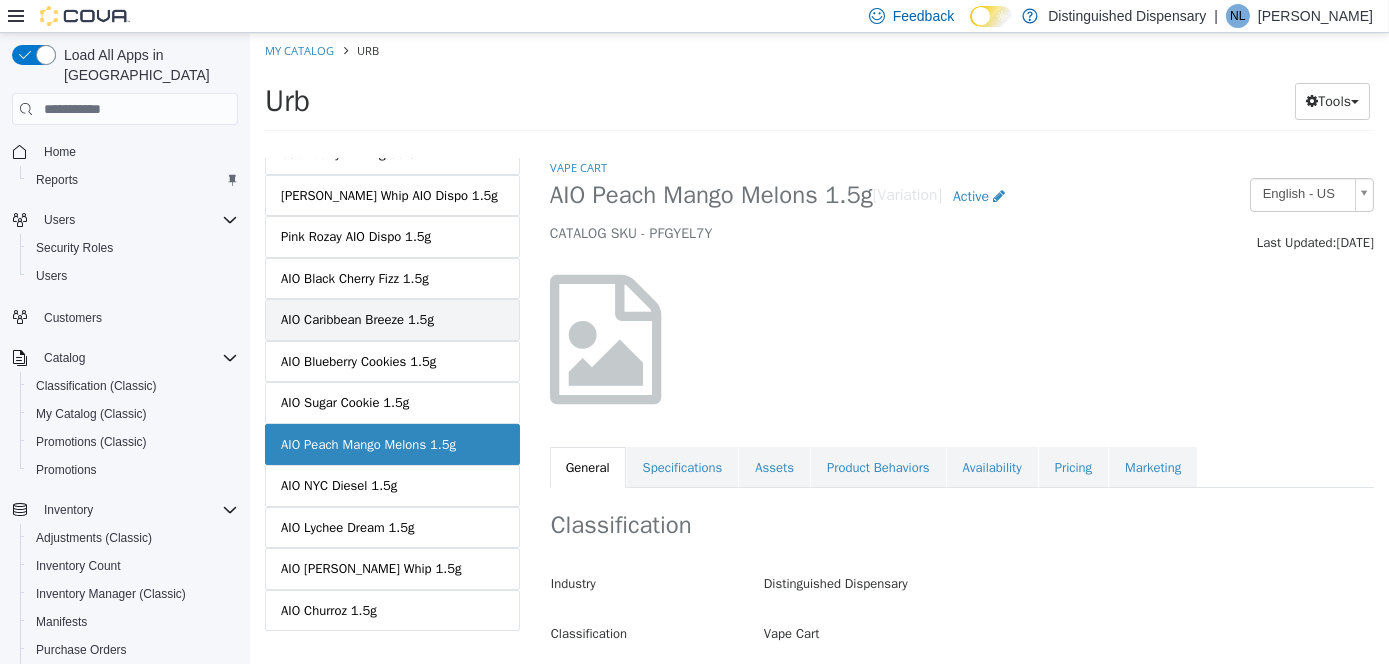 scroll, scrollTop: 400, scrollLeft: 0, axis: vertical 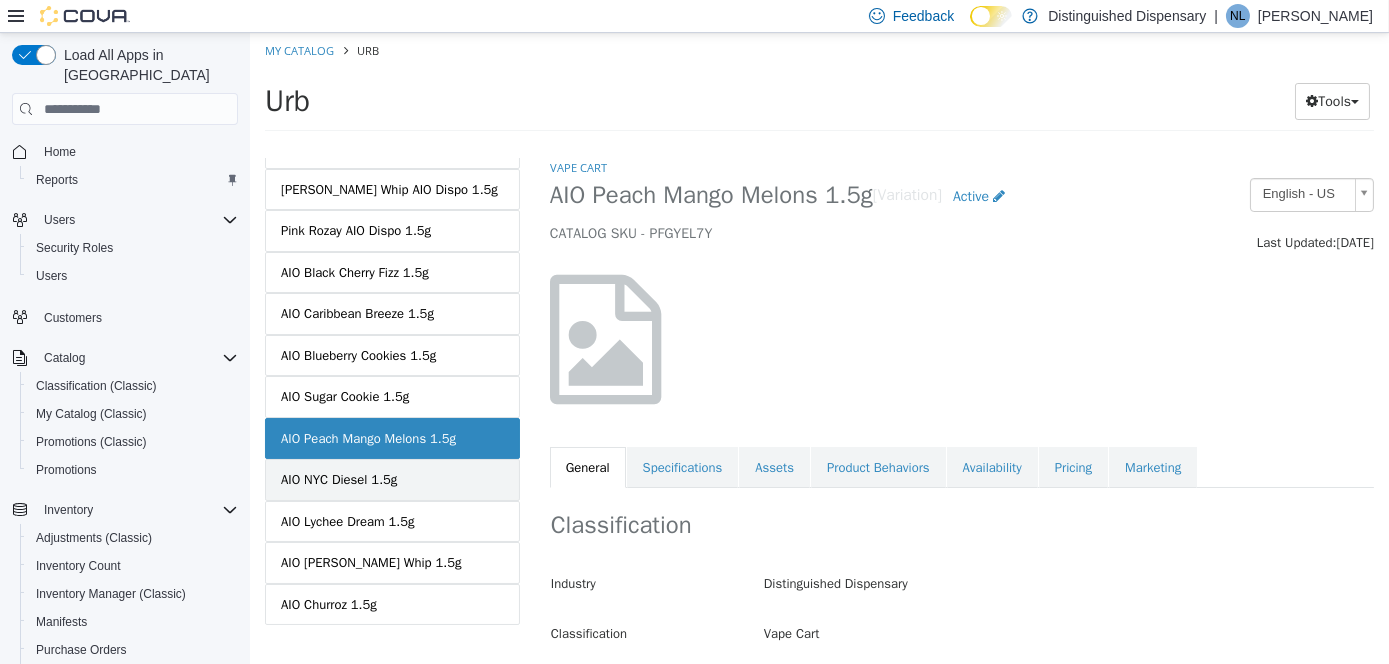 click on "AIO NYC Diesel 1.5g" at bounding box center [338, 480] 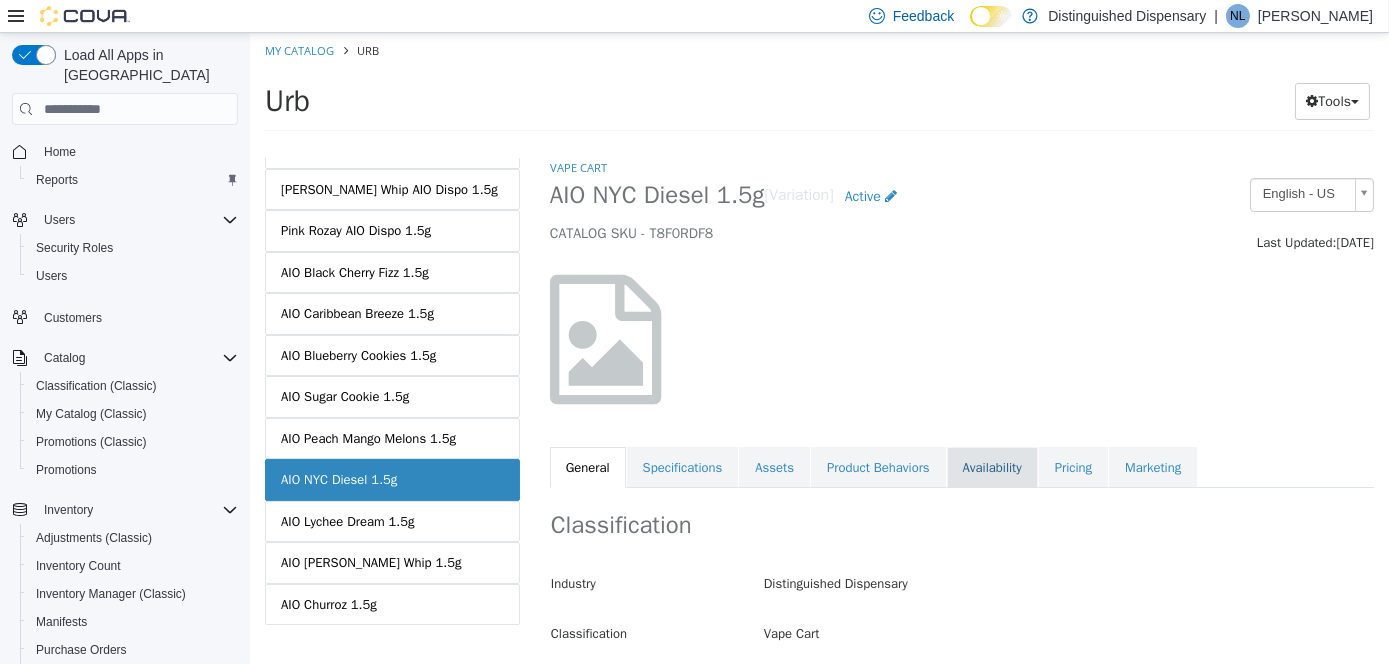 click on "Availability" at bounding box center (991, 468) 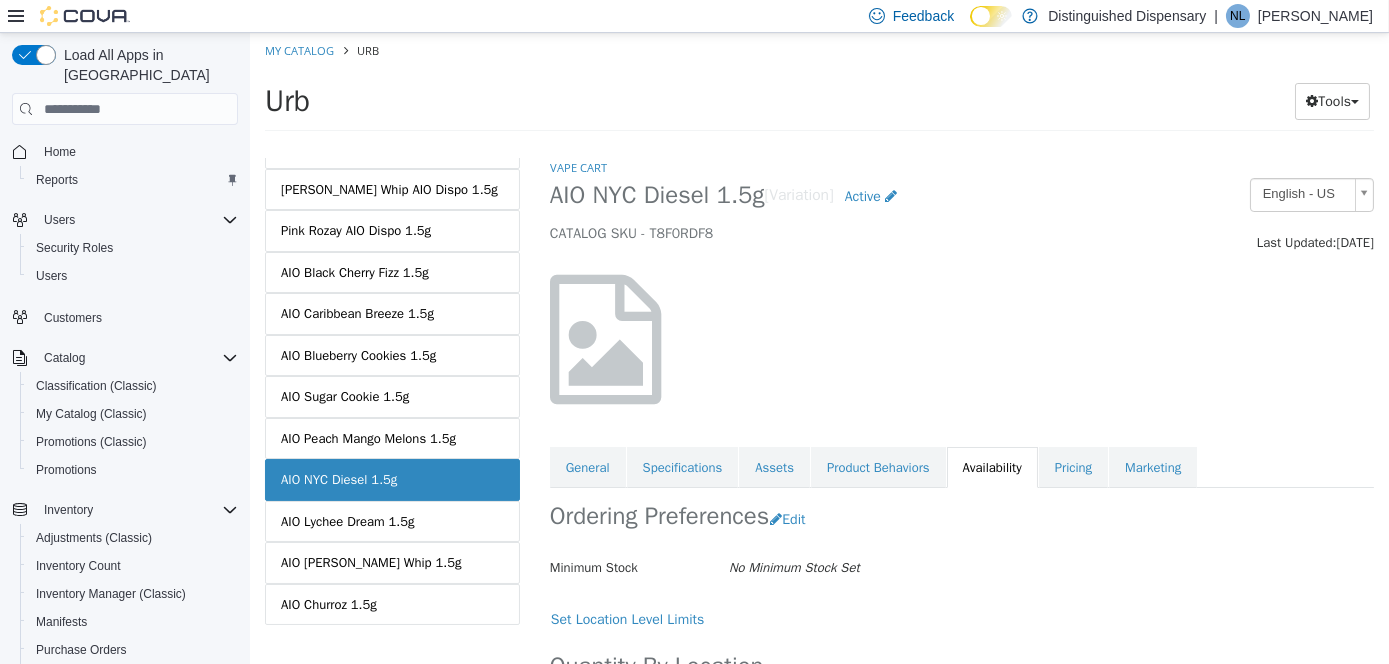 scroll, scrollTop: 141, scrollLeft: 0, axis: vertical 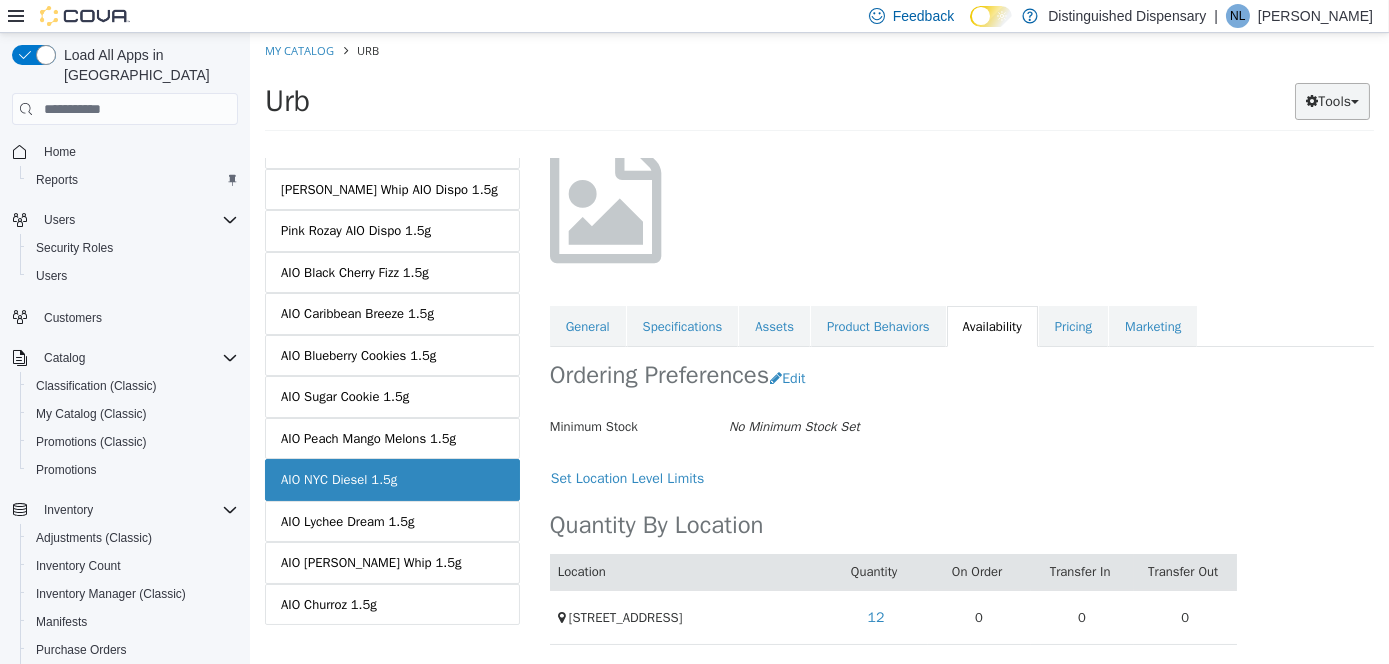 click on "Tools" at bounding box center (1331, 101) 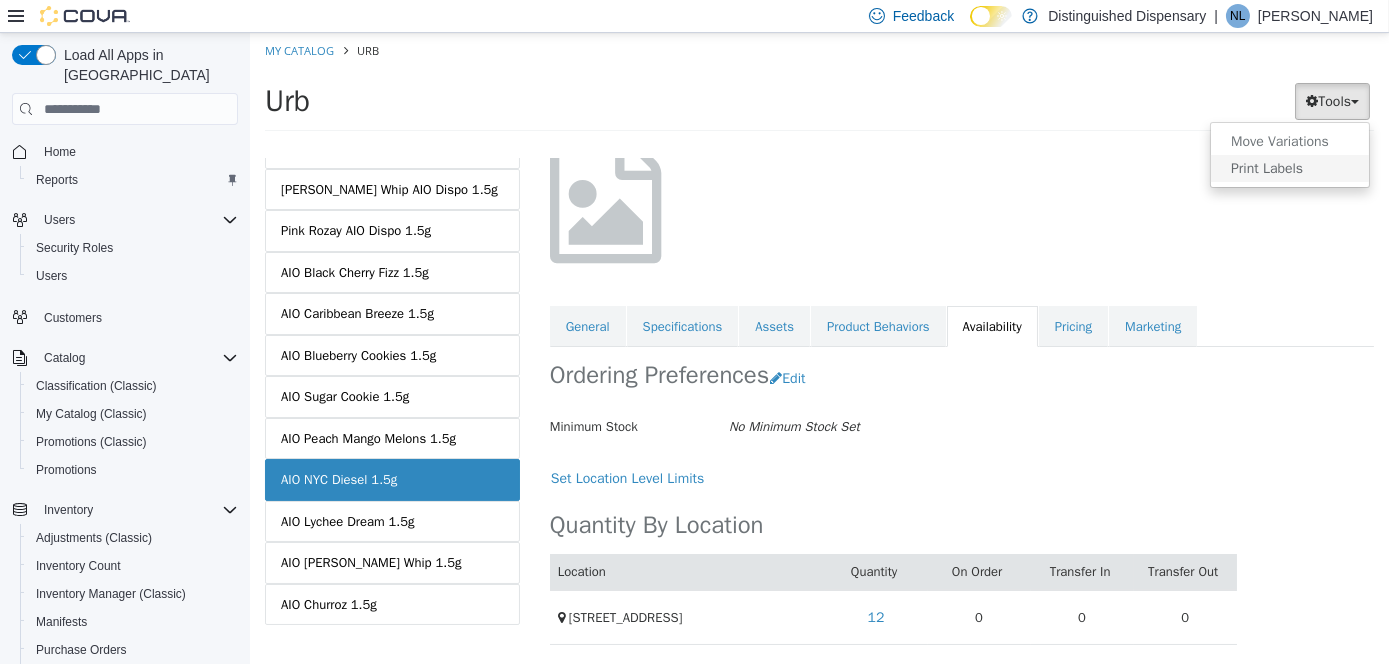 click on "Print Labels" at bounding box center (1289, 168) 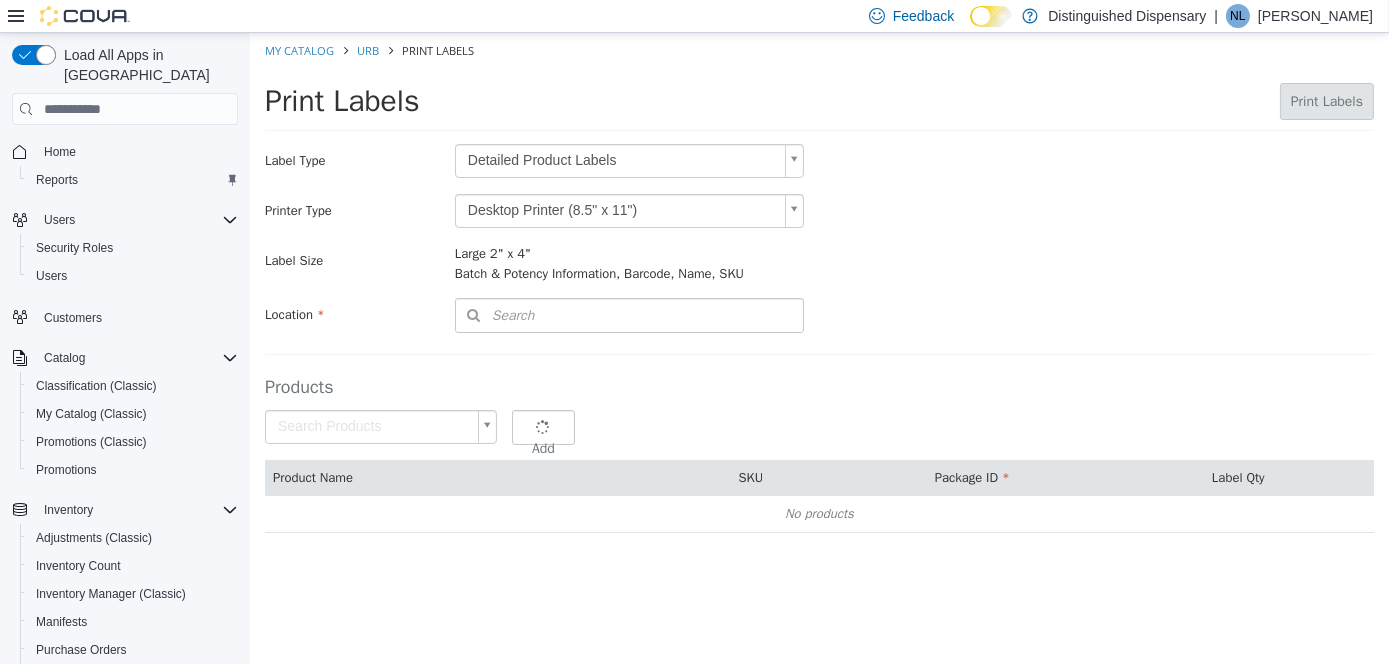 type 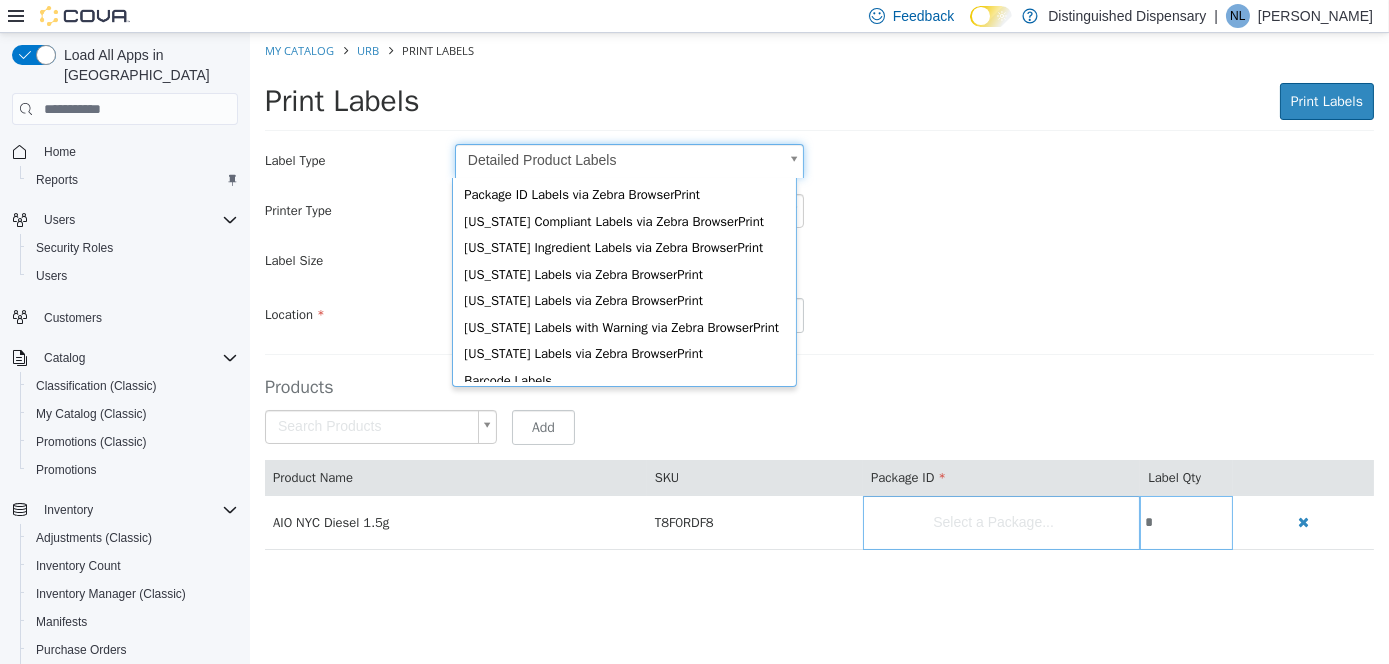 click on "Saving Bulk Changes...
×
My Catalog
Urb
Print Labels
Print Labels
Print Labels  Preparing Labels
Label Type     Detailed Product Labels     * Printer Type     Desktop Printer (8.5" x 11")                             * Label Size Large 2" x 4" Batch & Potency Information, Barcode, Name, SKU Include Price Location Search Type 3 or more characters or browse       Distinguished Dispensary     (1)         [STREET_ADDRESS]         Products     Search Products                                 Select a Package...                             Add Product Name SKU Package ID Label Qty AIO NYC Diesel 1.5g T8F0RDF8     Select a Package...                             *
Package ID Labels via Zebra BrowserPrint [US_STATE] Compliant Labels via Zebra BrowserPrint [US_STATE] Ingredient Labels via Zebra BrowserPrint [US_STATE] Labels via Zebra BrowserPrint Barcode Labels" at bounding box center [818, 302] 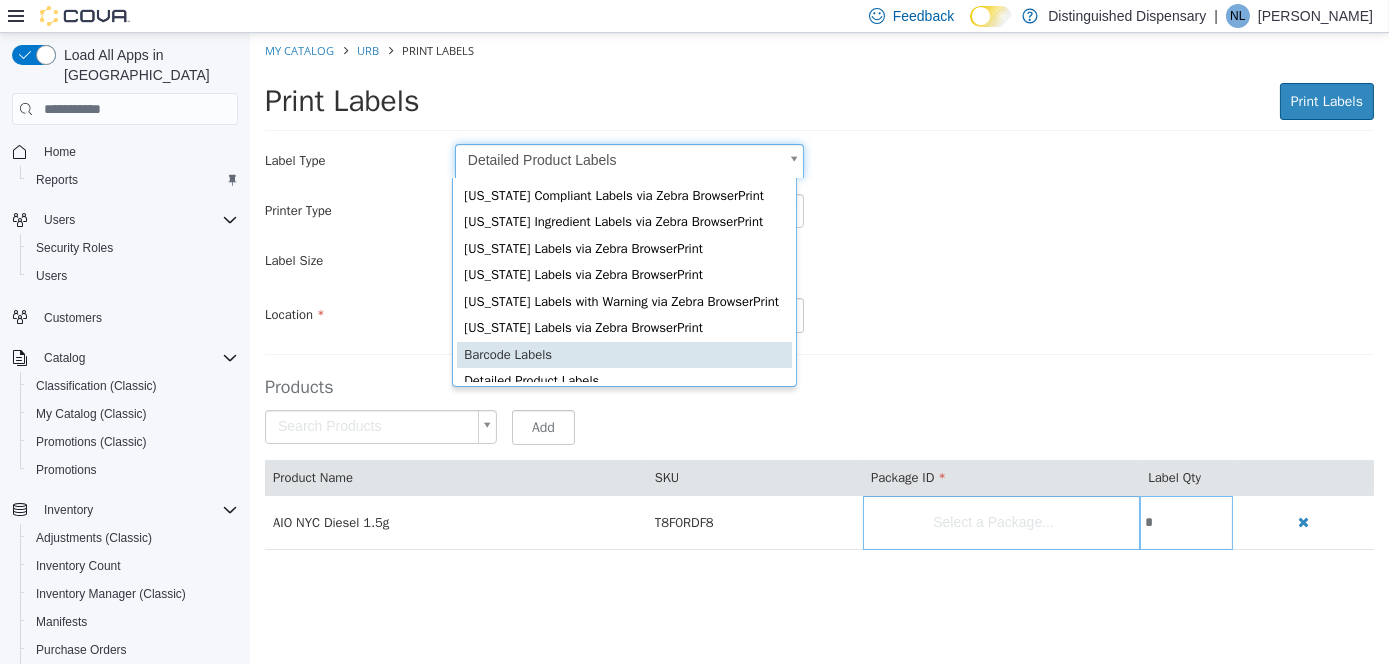 scroll, scrollTop: 31, scrollLeft: 0, axis: vertical 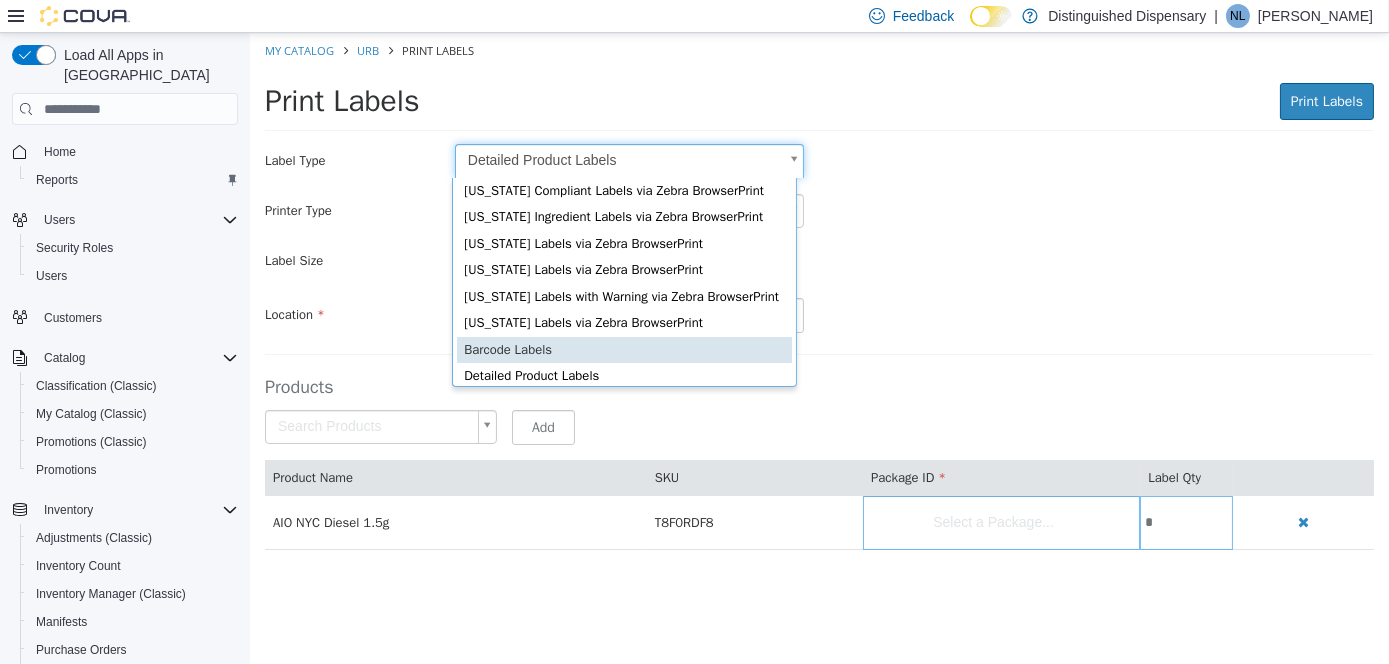 type on "*" 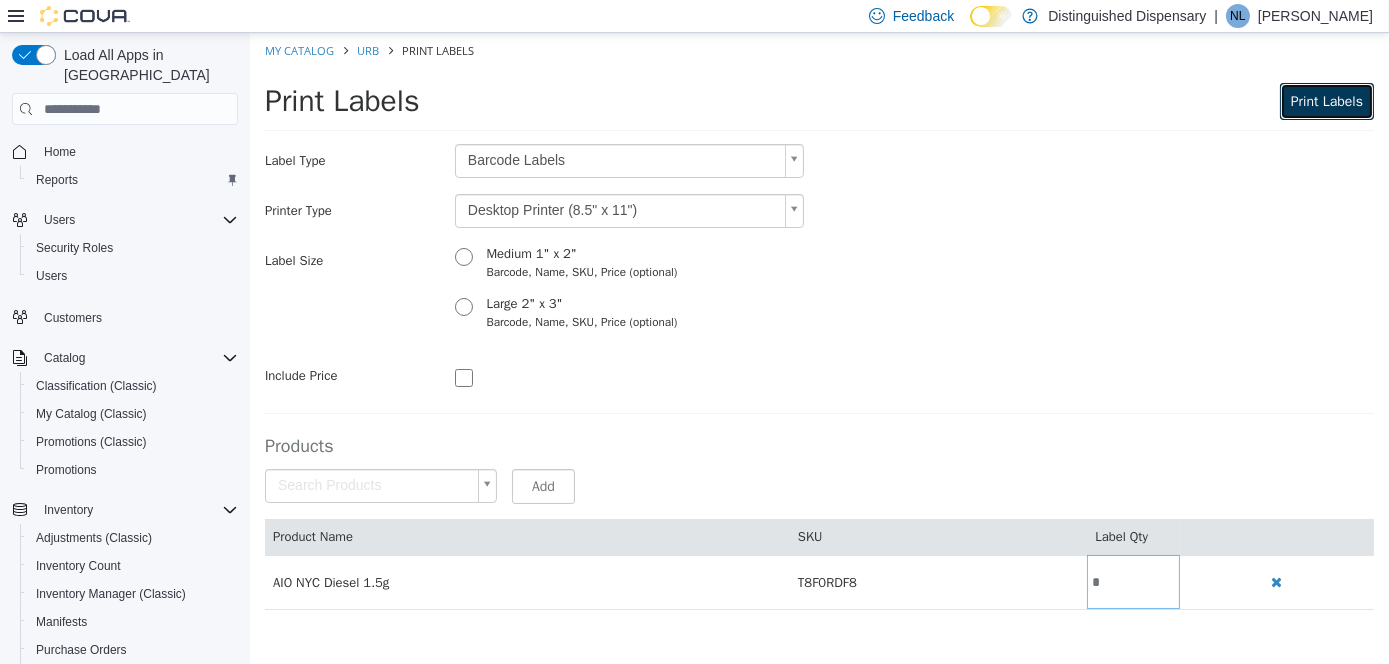click on "Print Labels" at bounding box center [1326, 101] 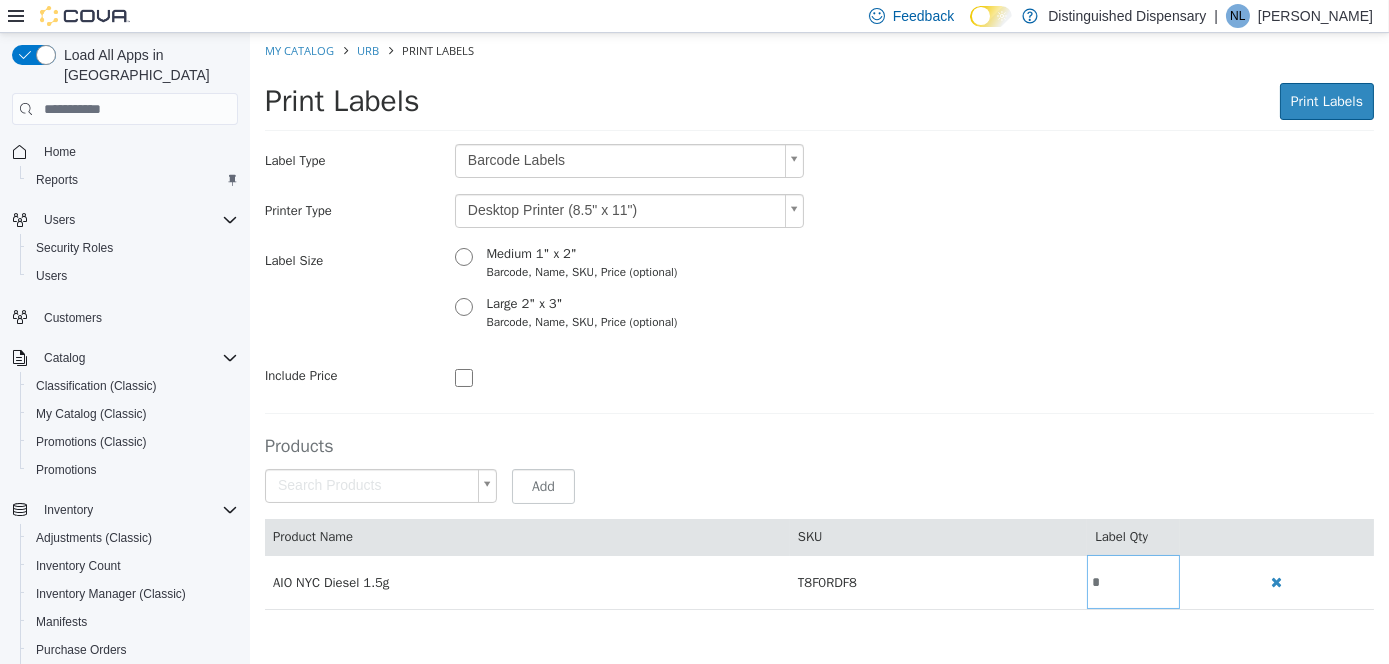 scroll, scrollTop: 0, scrollLeft: 0, axis: both 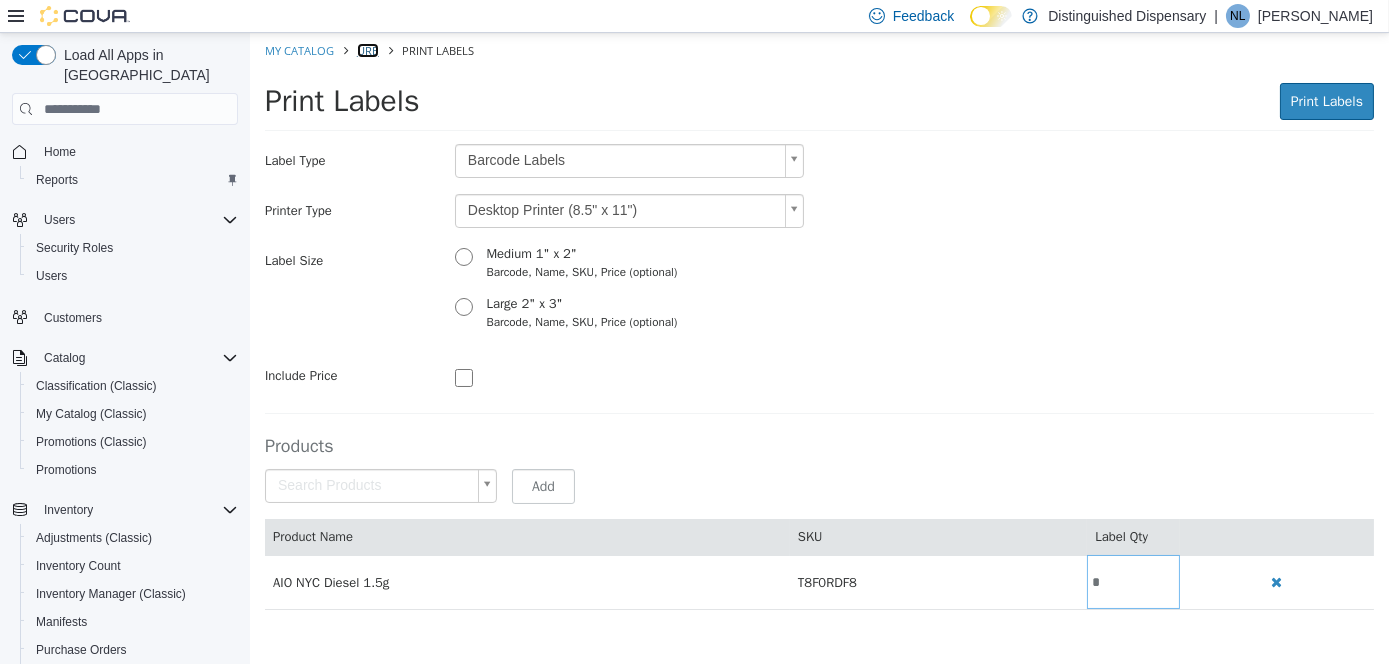 click on "Urb" at bounding box center [367, 50] 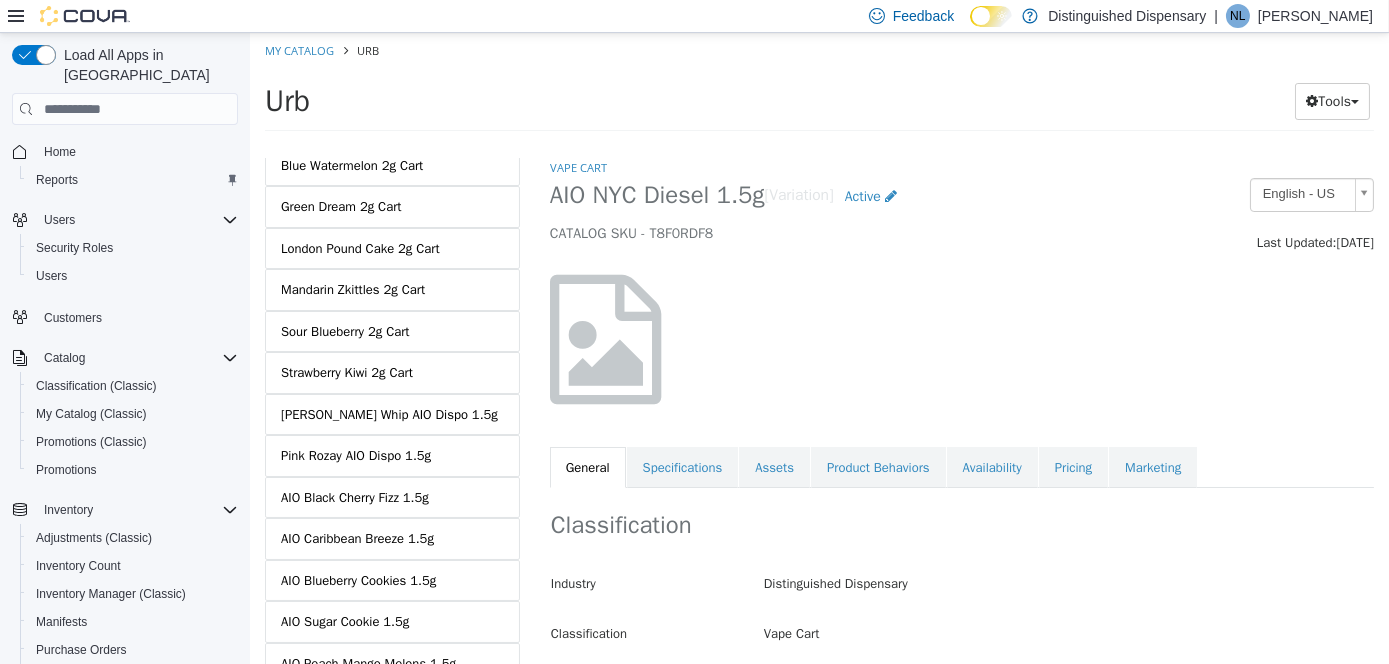 scroll, scrollTop: 420, scrollLeft: 0, axis: vertical 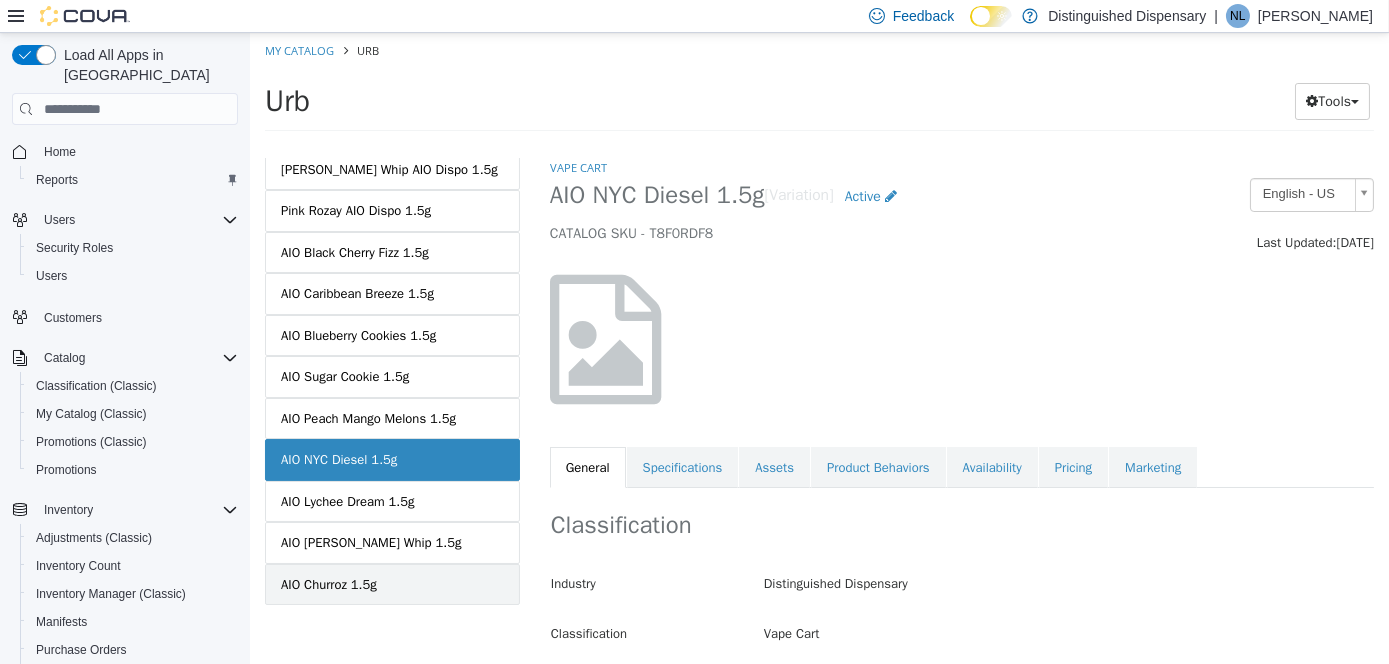 click on "AIO Churroz 1.5g" at bounding box center (328, 585) 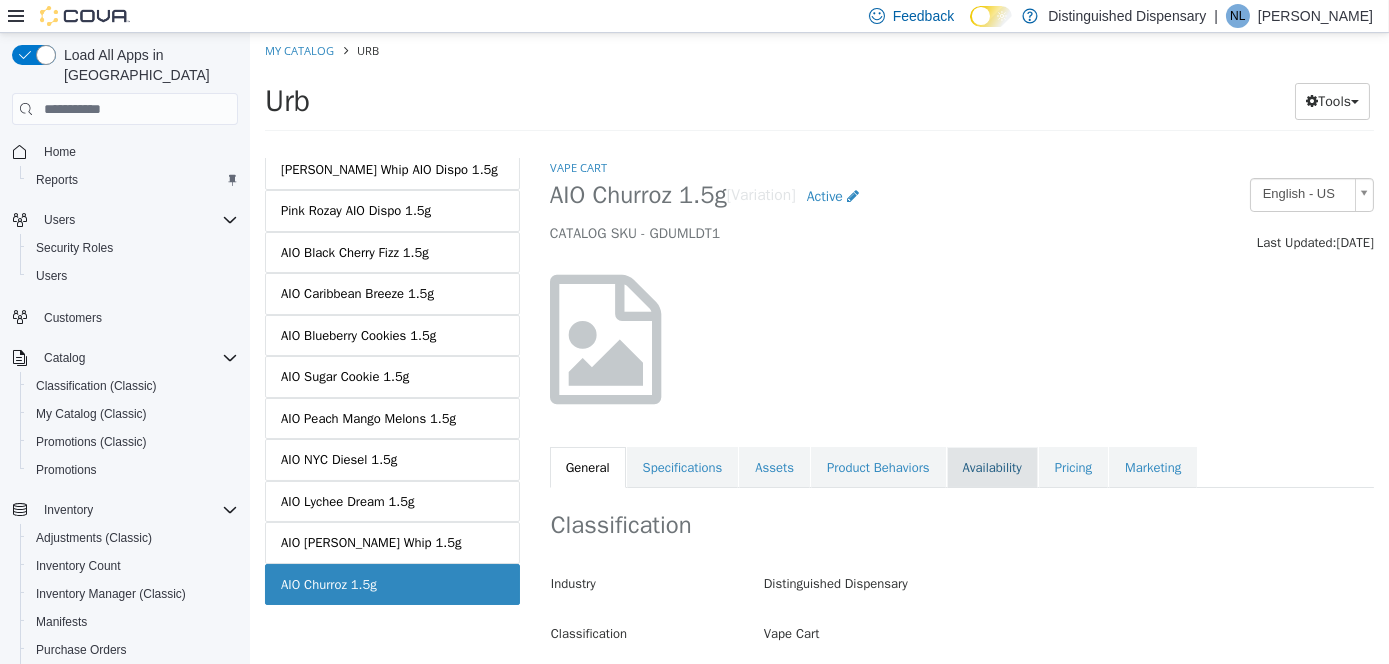 click on "Availability" at bounding box center [991, 468] 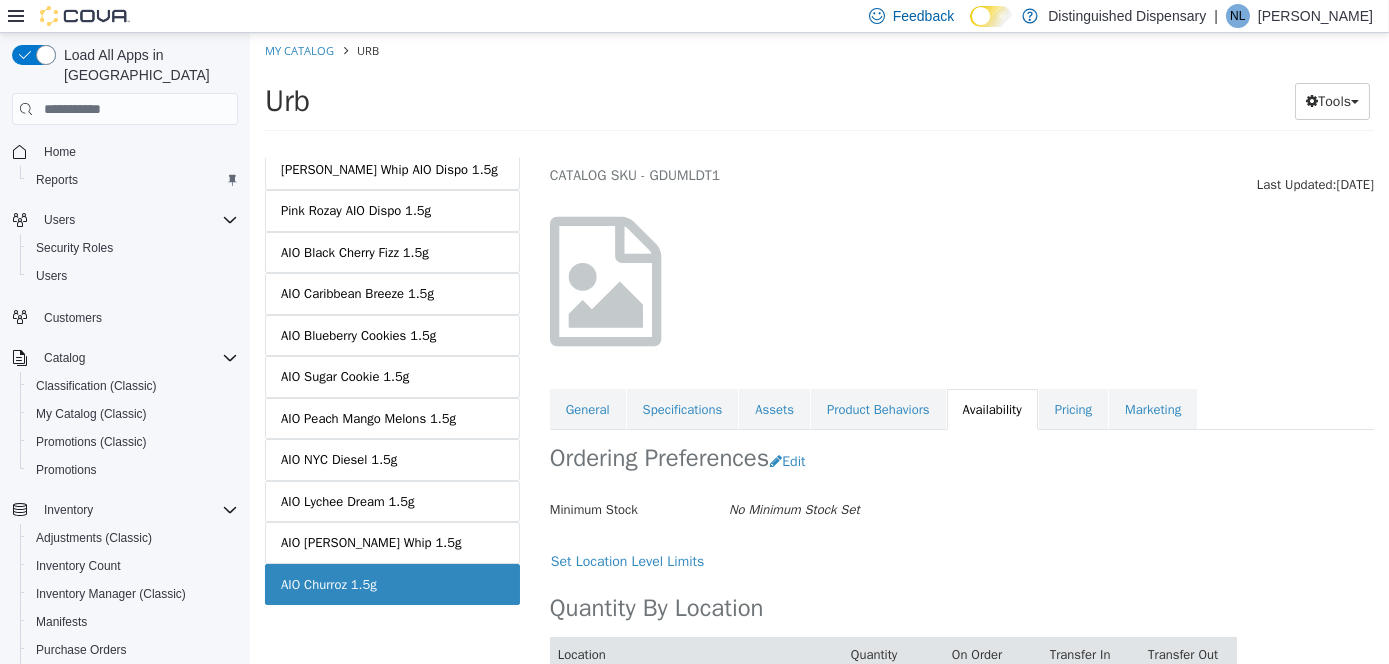 scroll, scrollTop: 141, scrollLeft: 0, axis: vertical 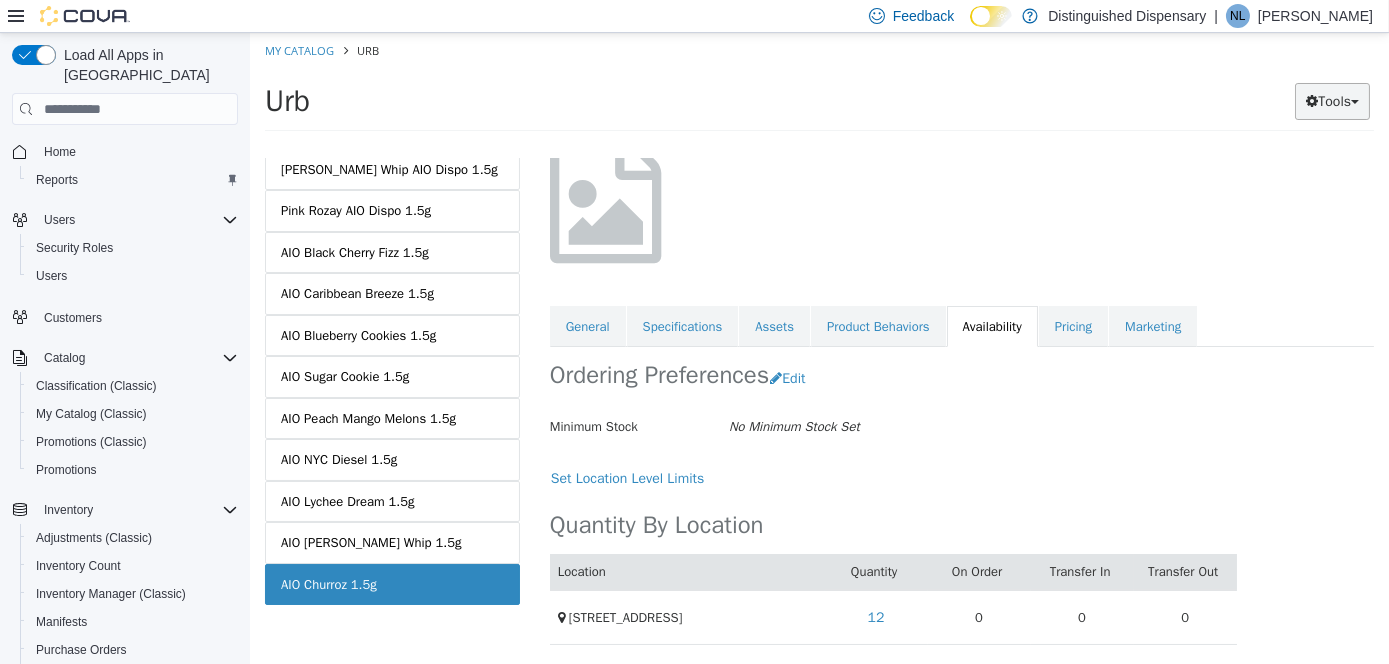 click on "Tools" at bounding box center (1331, 101) 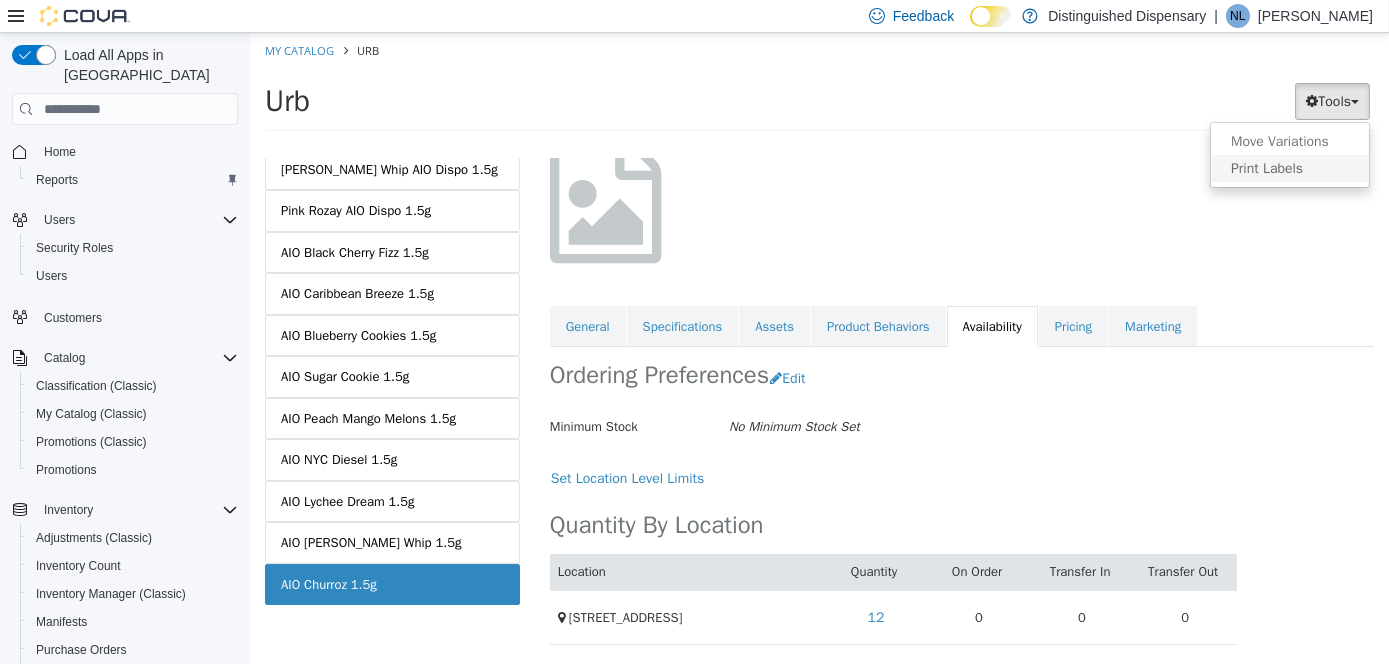click on "Print Labels" at bounding box center [1289, 168] 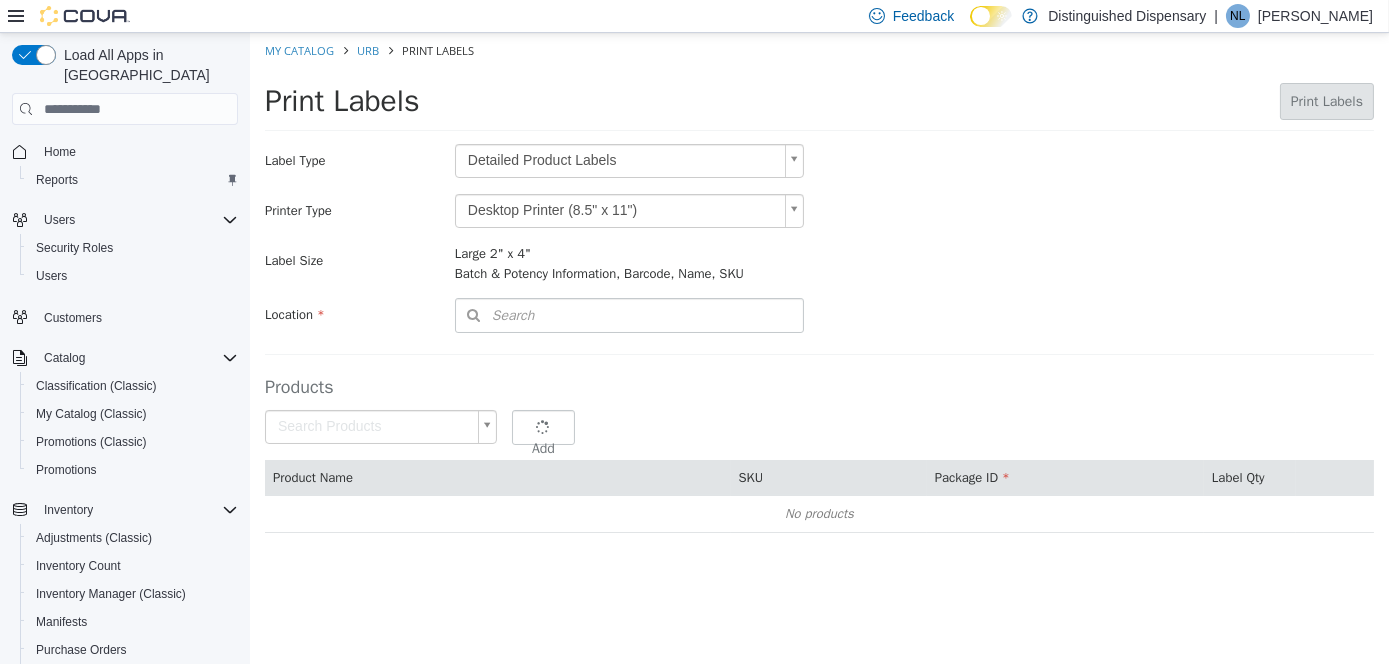 type 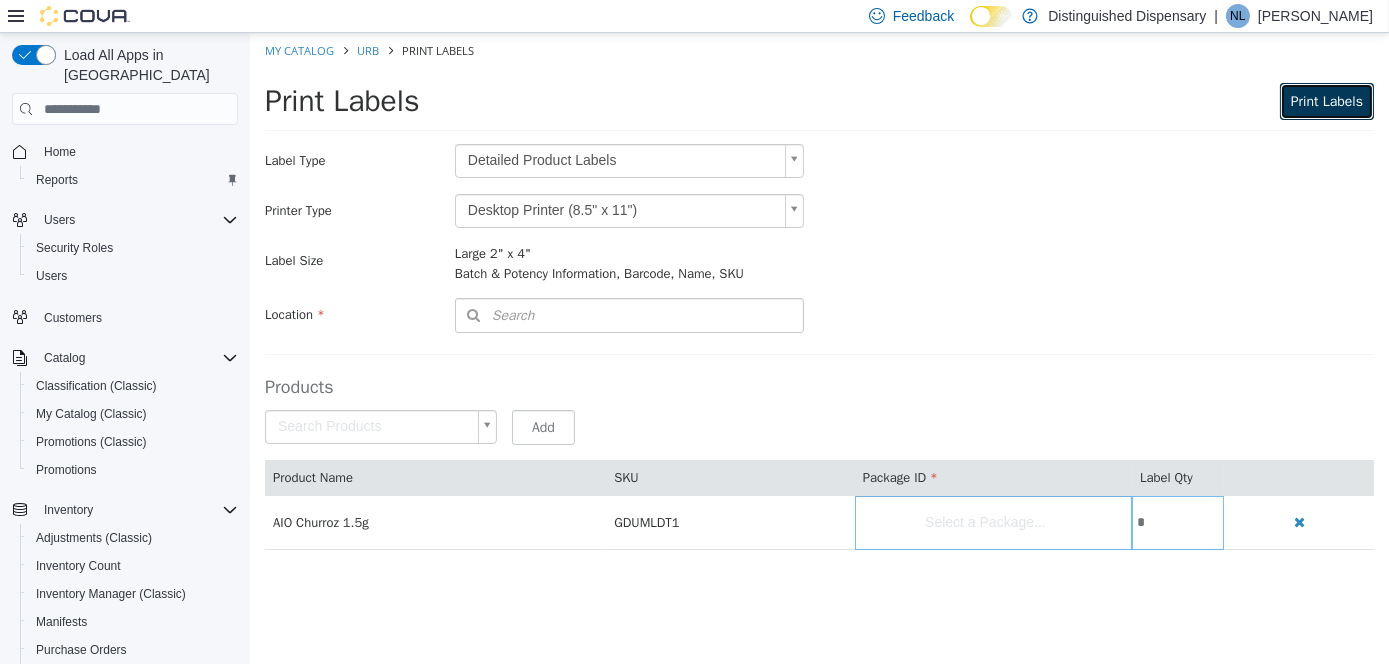 click on "Print Labels" at bounding box center [1326, 101] 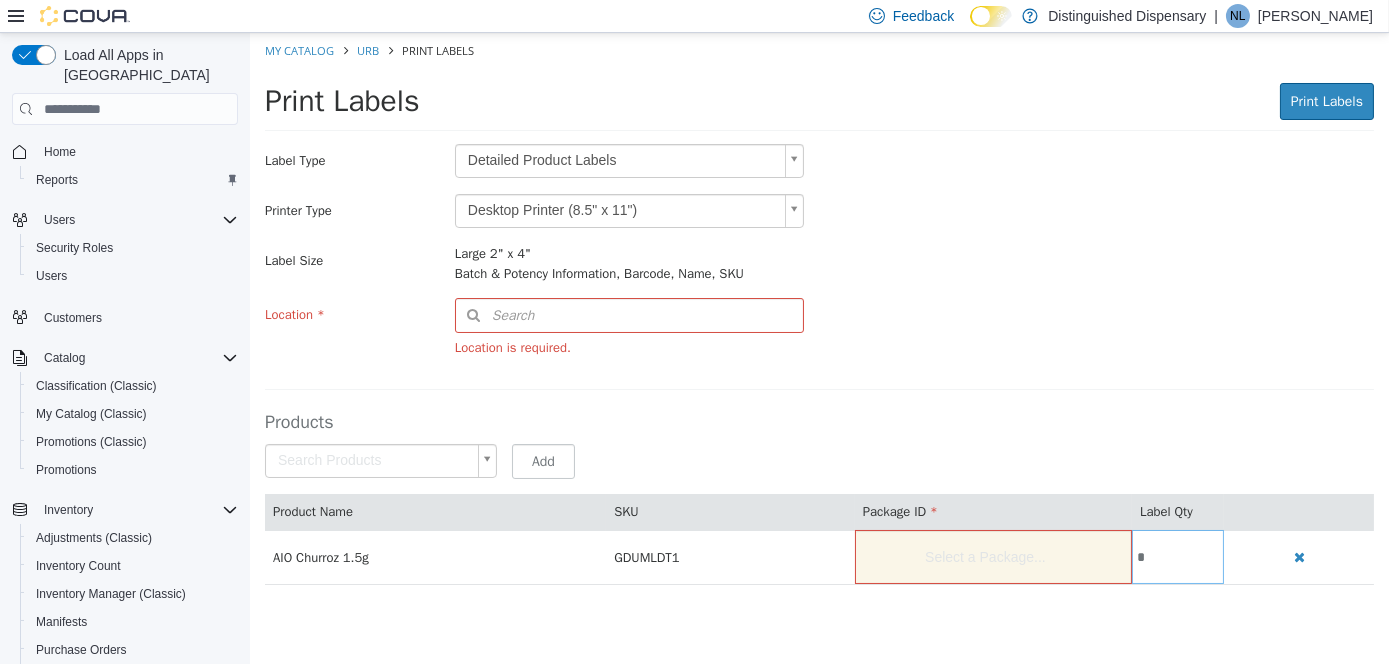 click on "Saving Bulk Changes...
×
My Catalog
Urb
Print Labels
Print Labels
Print Labels  Preparing Labels
Label Type     Detailed Product Labels                             * Printer Type     Desktop Printer (8.5" x 11")                             * Label Size Large 2" x 4" Batch & Potency Information, Barcode, Name, SKU Include Price Location Search Type 3 or more characters or browse       Distinguished Dispensary     (1)         [STREET_ADDRESS]         Location is required. Products     Search Products                                 Select a Package...                             Add Product Name SKU Package ID Label Qty AIO Churroz 1.5g GDUMLDT1     Select a Package...                             *" at bounding box center [818, 319] 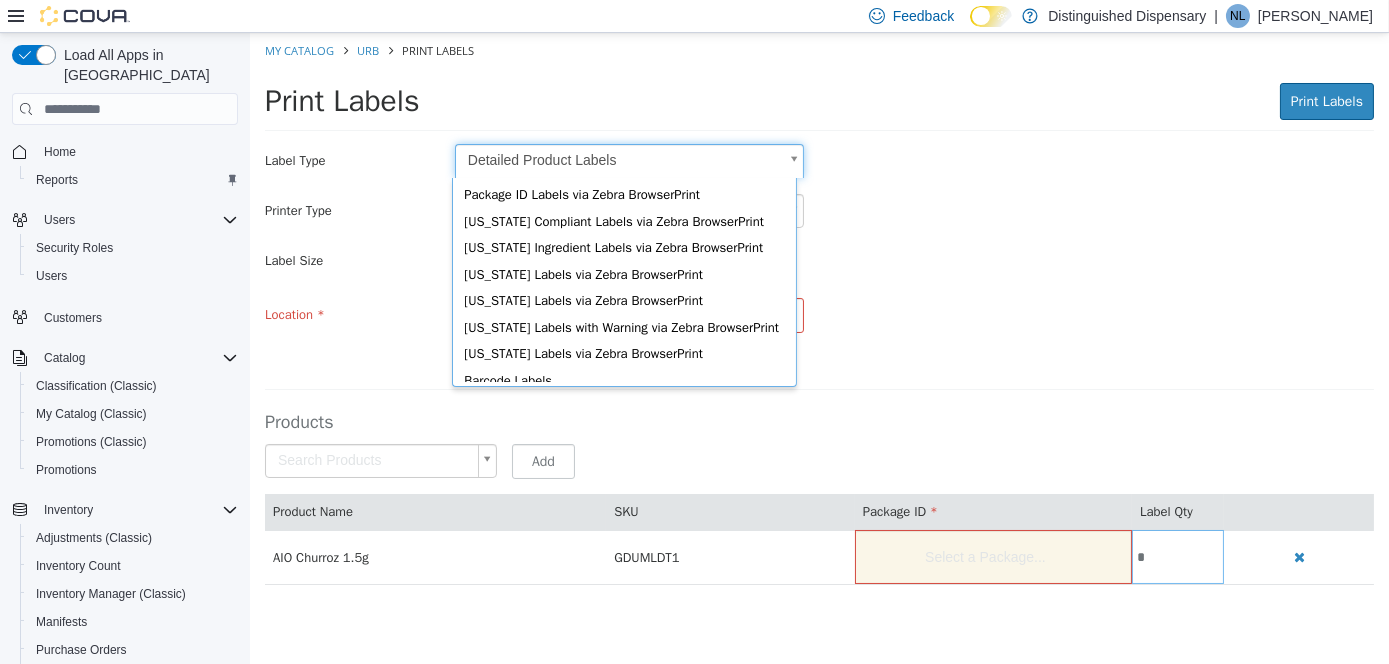 scroll, scrollTop: 26, scrollLeft: 0, axis: vertical 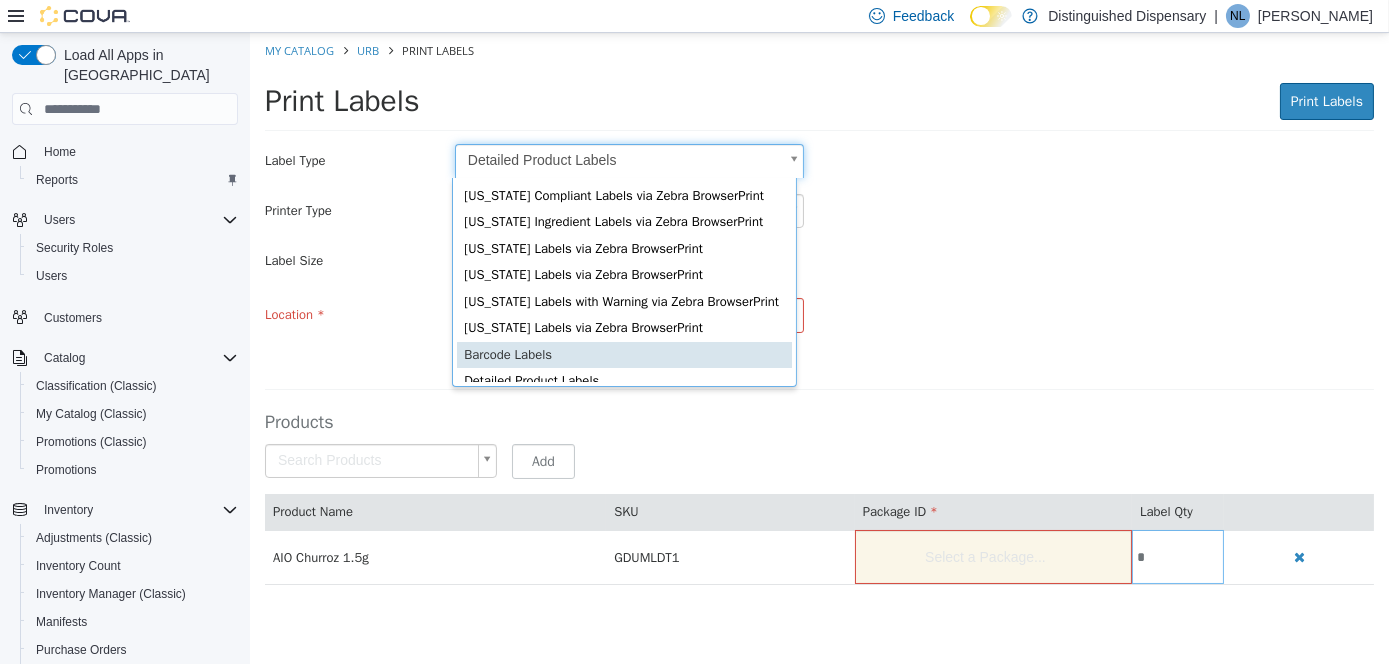 type on "*" 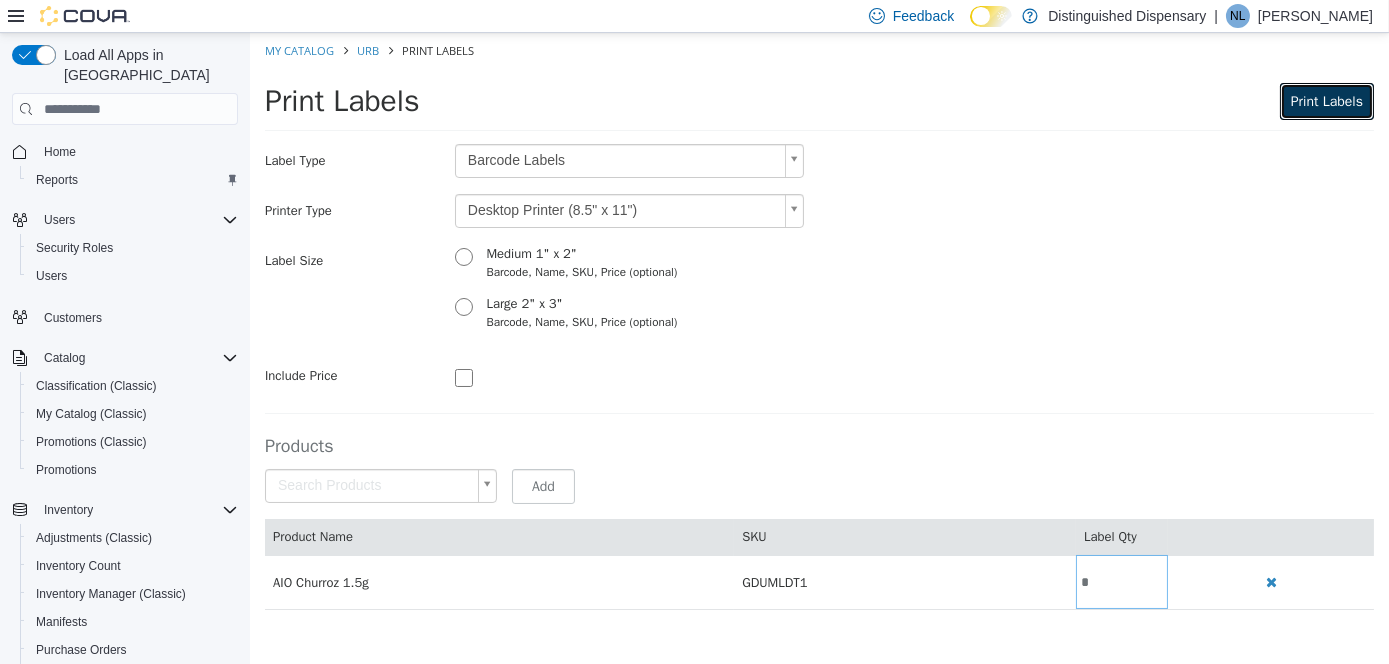 drag, startPoint x: 1319, startPoint y: 98, endPoint x: 1303, endPoint y: 100, distance: 16.124516 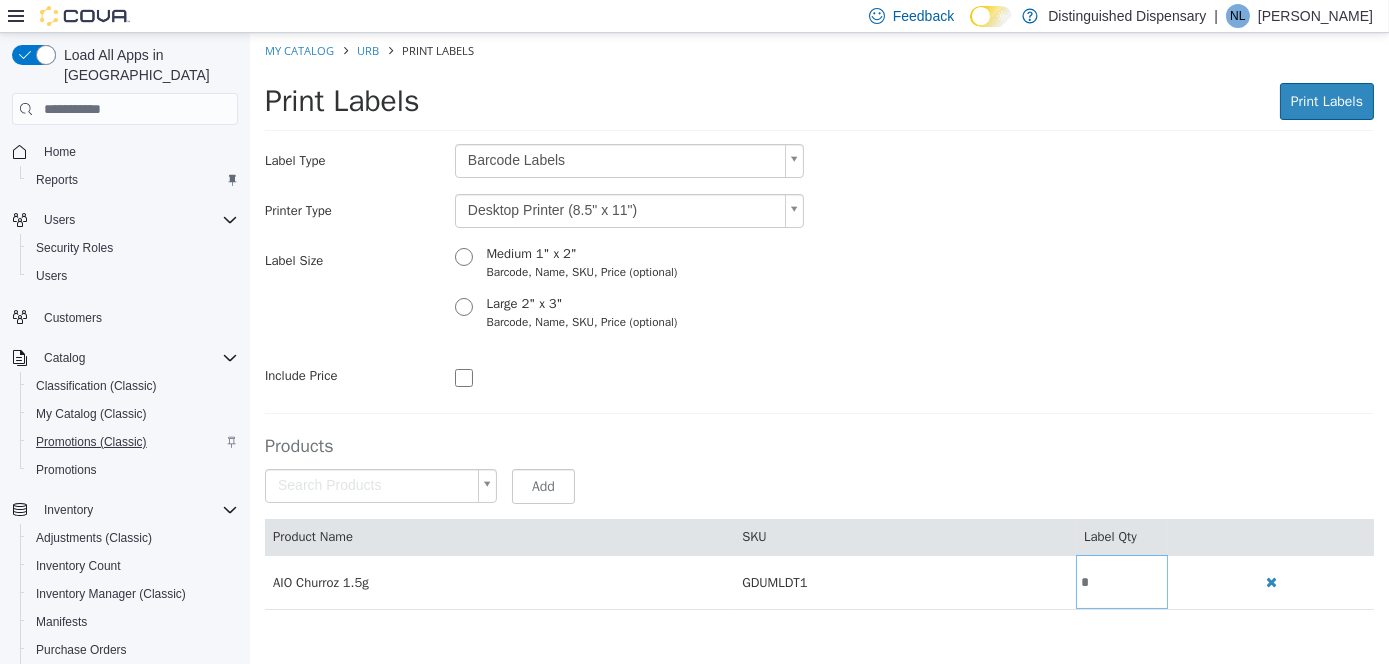 scroll, scrollTop: 0, scrollLeft: 0, axis: both 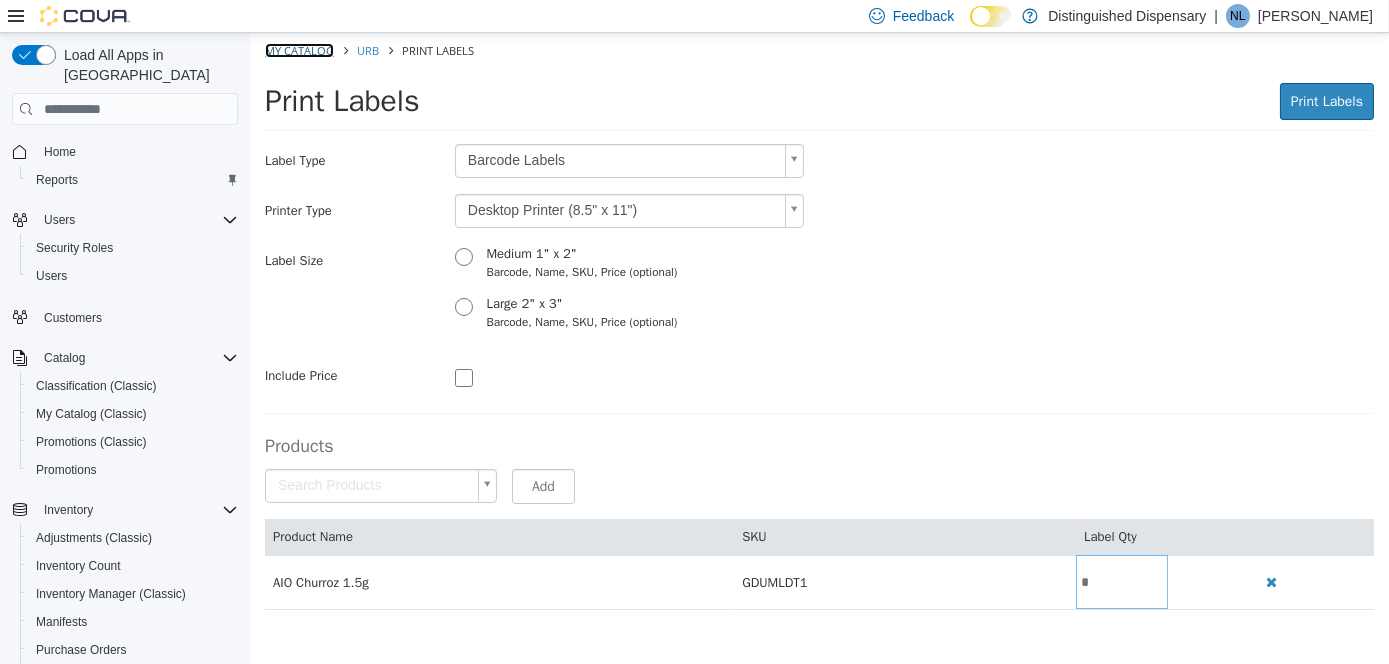 click on "My Catalog" at bounding box center (298, 50) 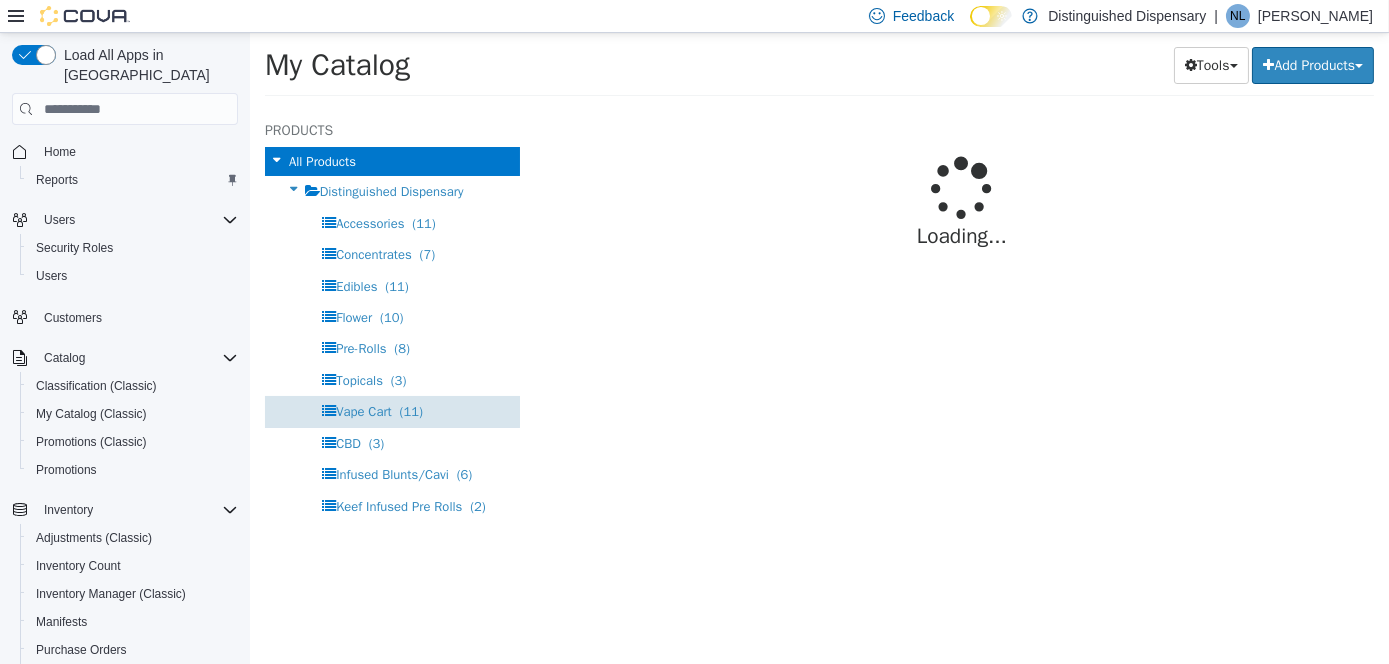 select on "**********" 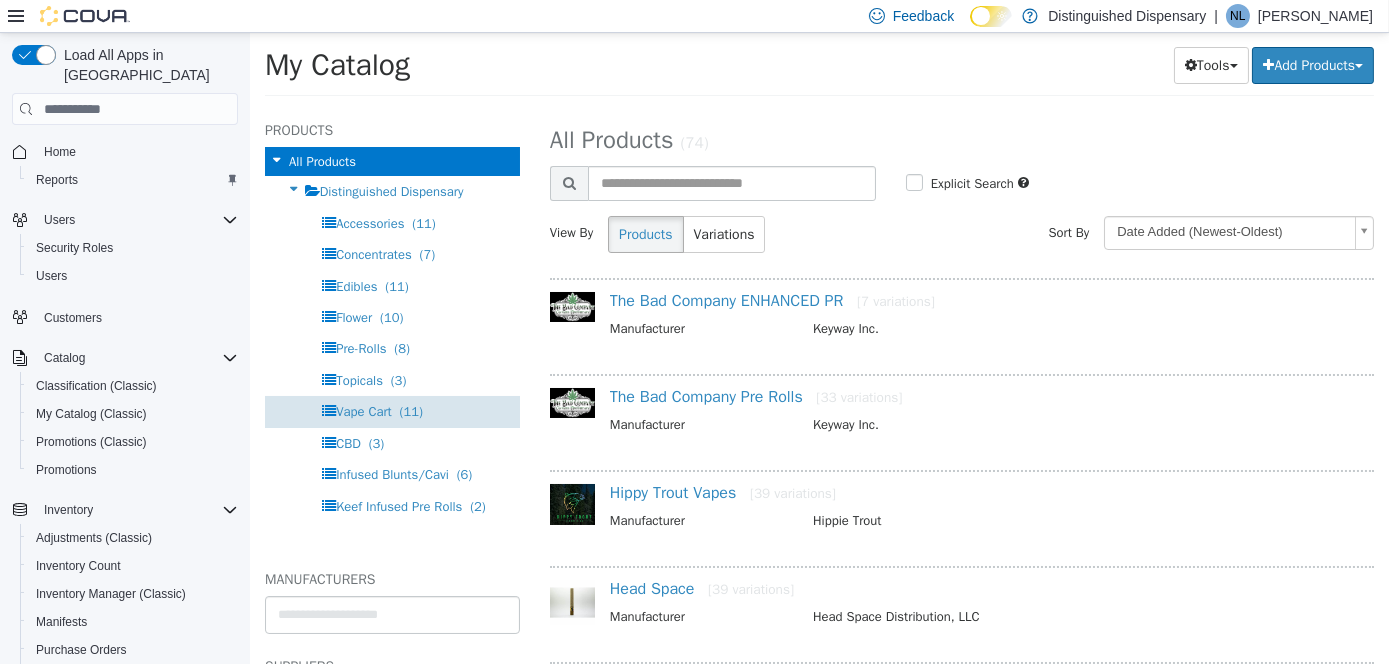 click on "Vape Cart
(11)" at bounding box center (391, 411) 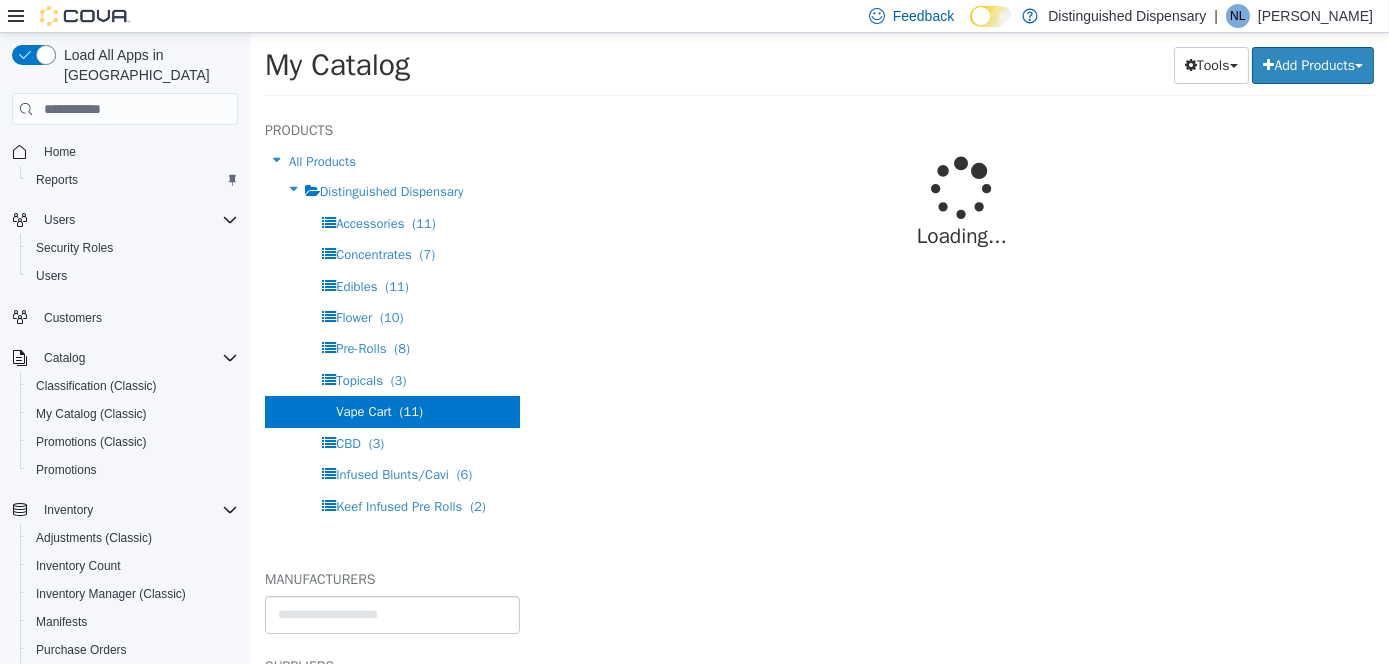 select on "**********" 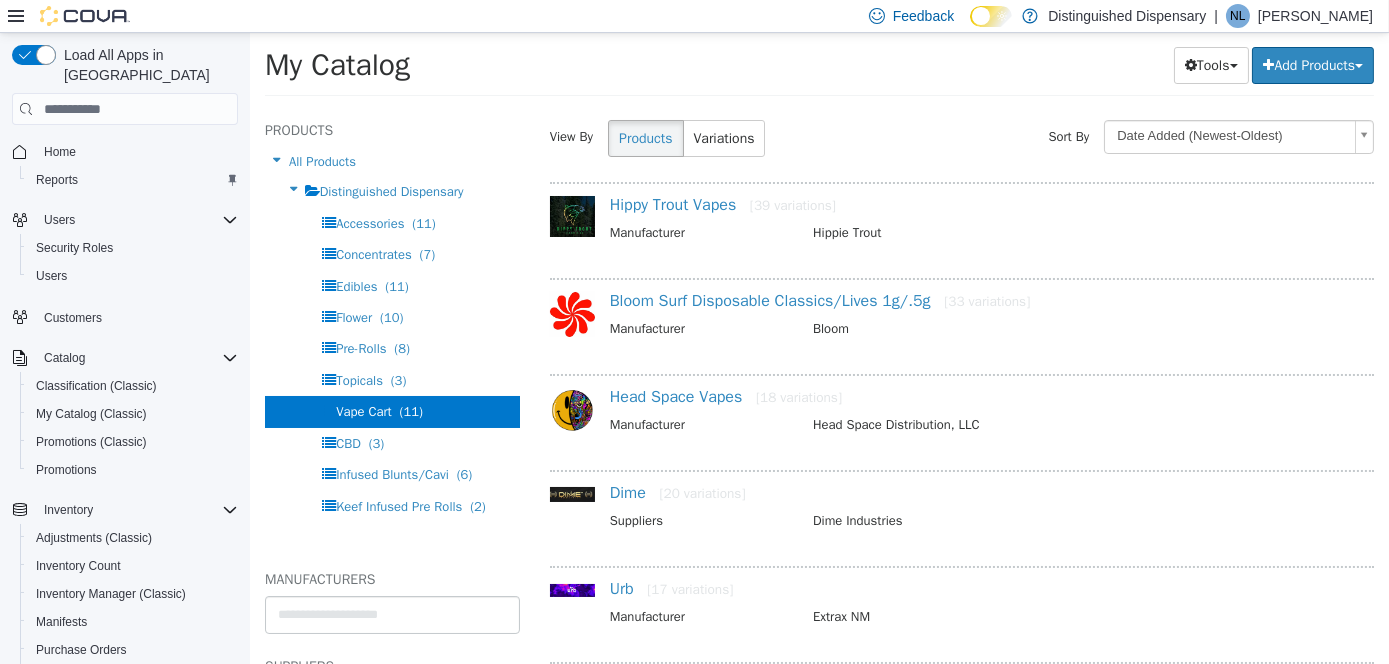 scroll, scrollTop: 200, scrollLeft: 0, axis: vertical 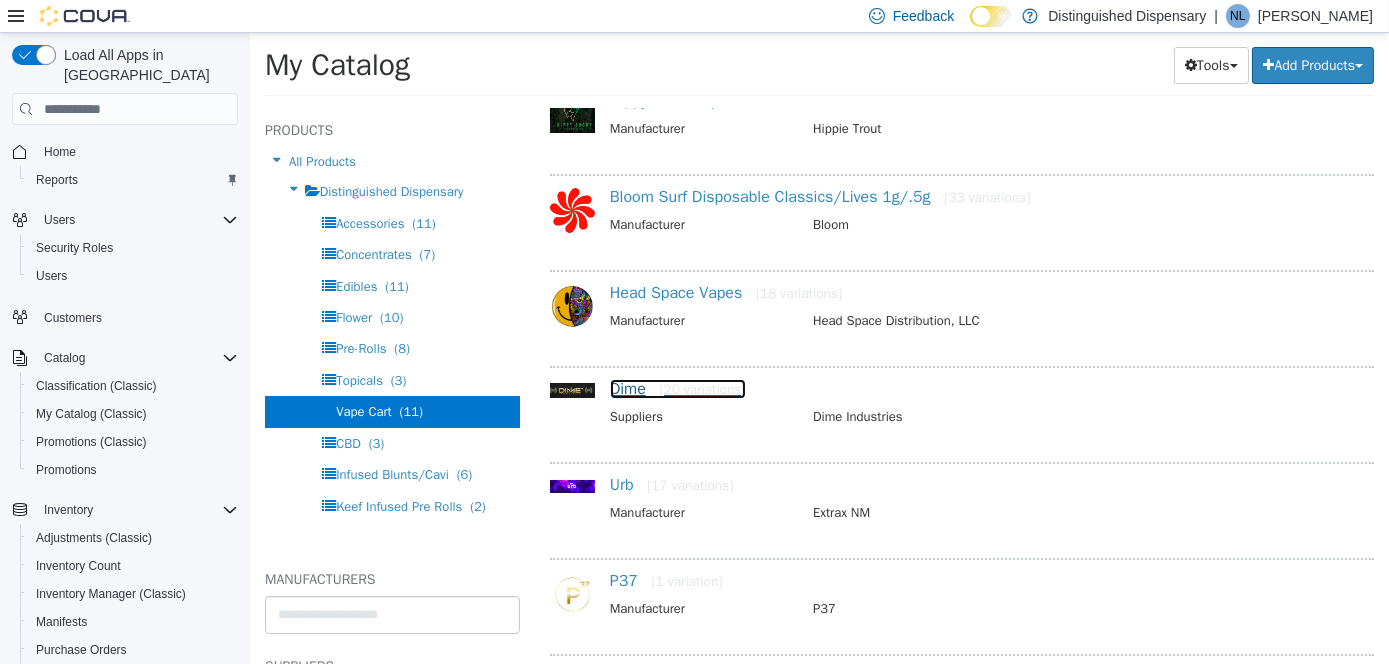 click on "Dime
[20 variations]" at bounding box center (677, 389) 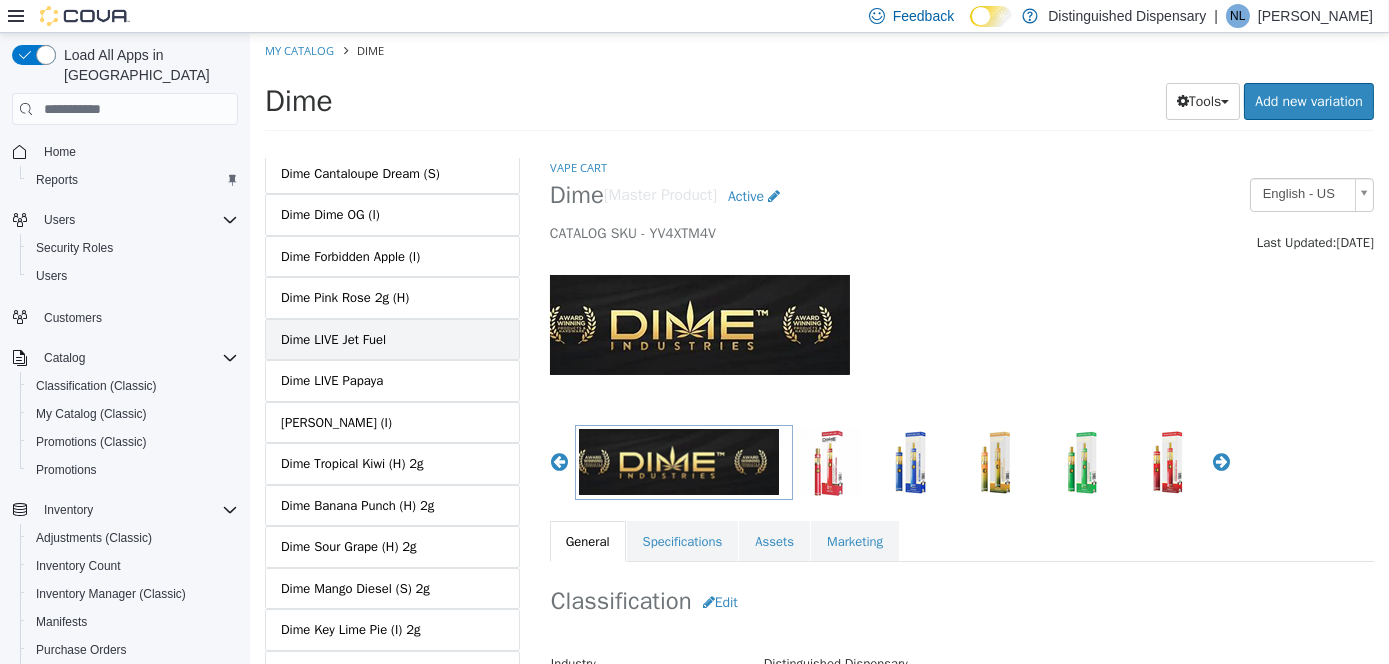 scroll, scrollTop: 200, scrollLeft: 0, axis: vertical 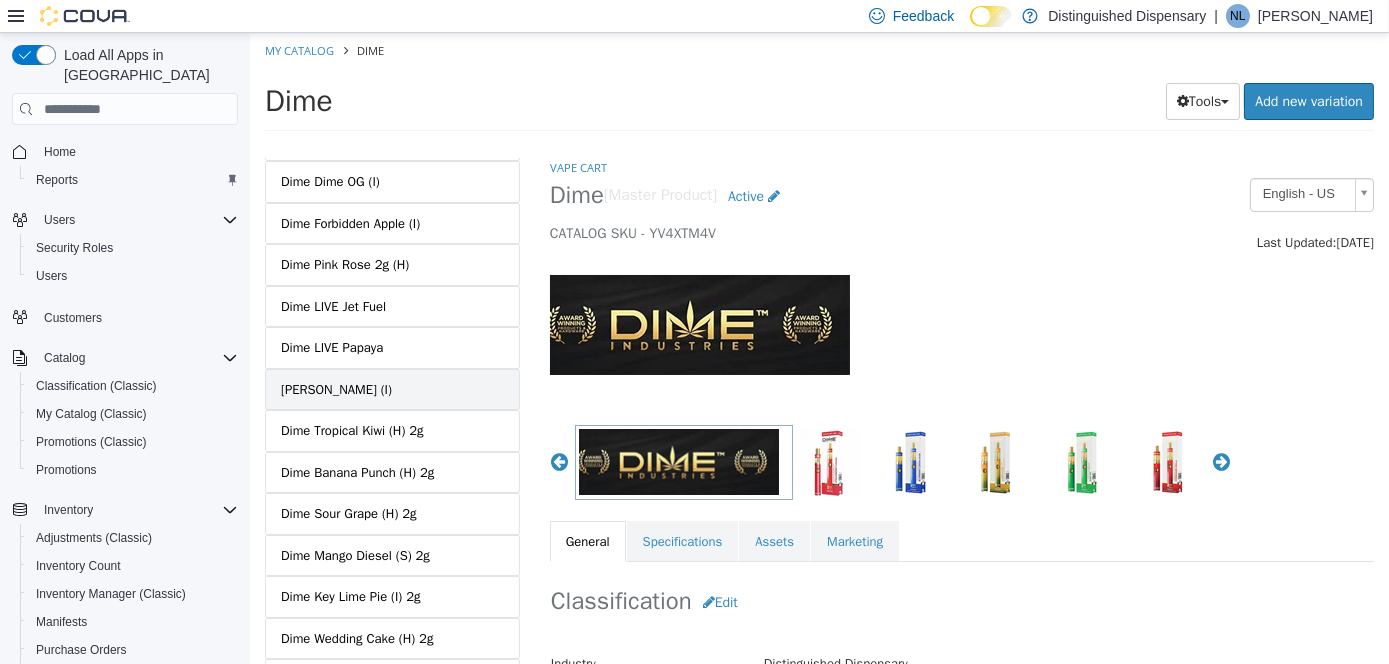 click on "[PERSON_NAME] (I)" at bounding box center [335, 390] 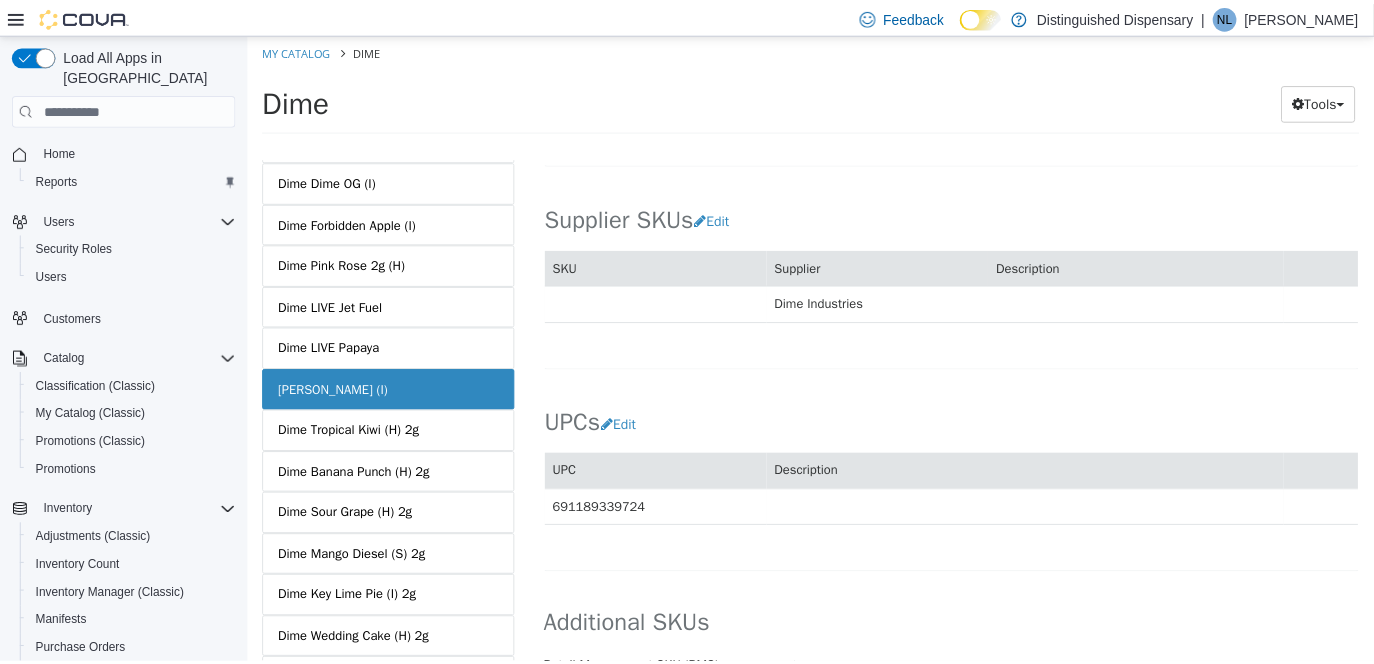 scroll, scrollTop: 1346, scrollLeft: 0, axis: vertical 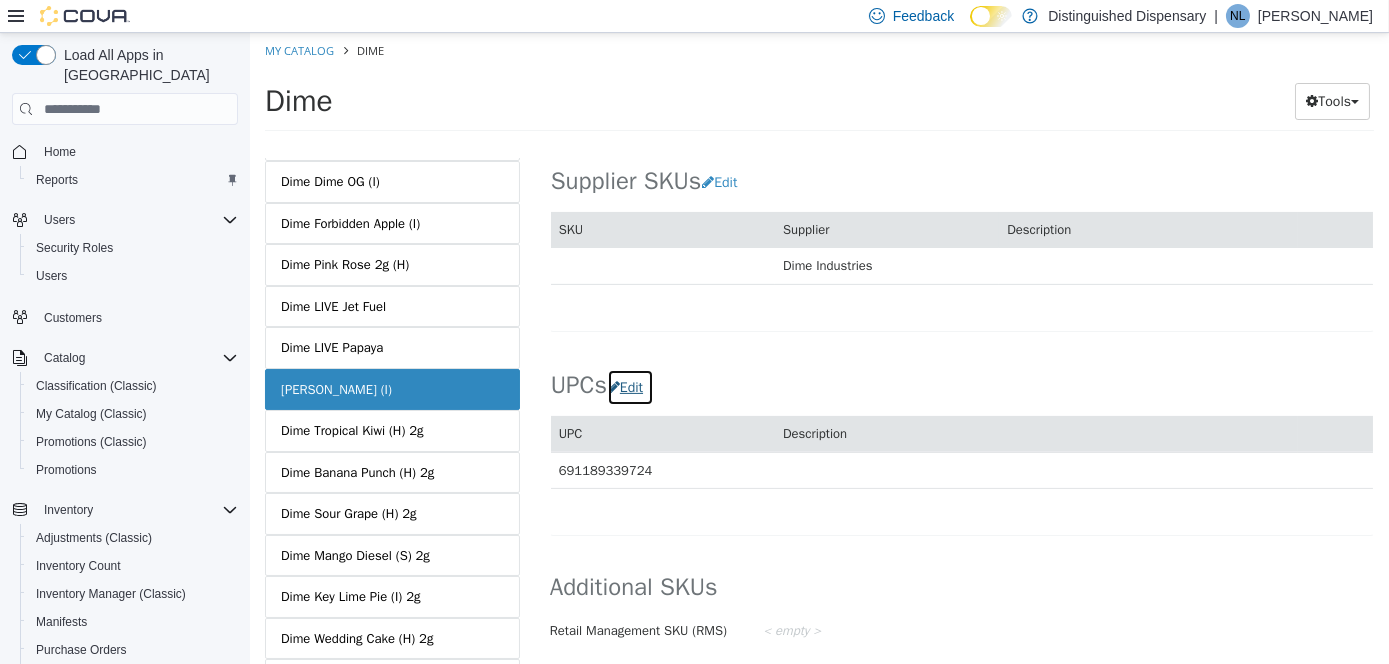 click on "Edit" at bounding box center [629, 387] 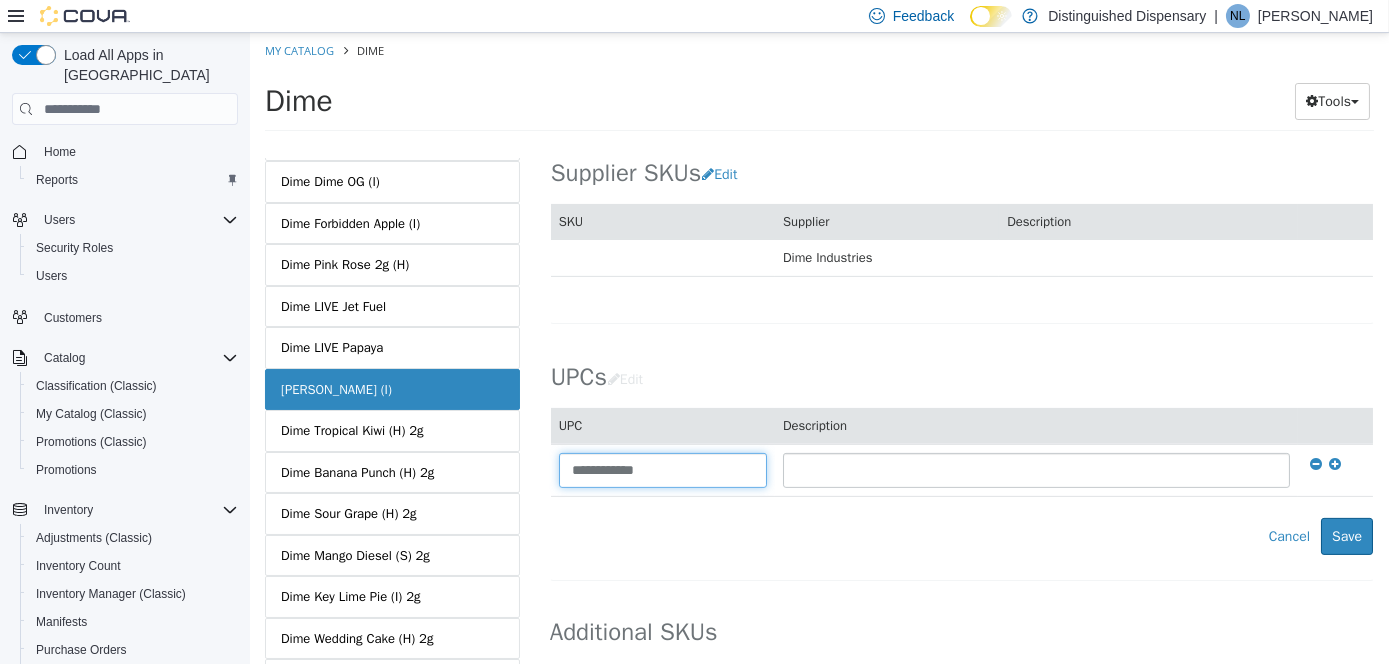 drag, startPoint x: 666, startPoint y: 469, endPoint x: 523, endPoint y: 486, distance: 144.00694 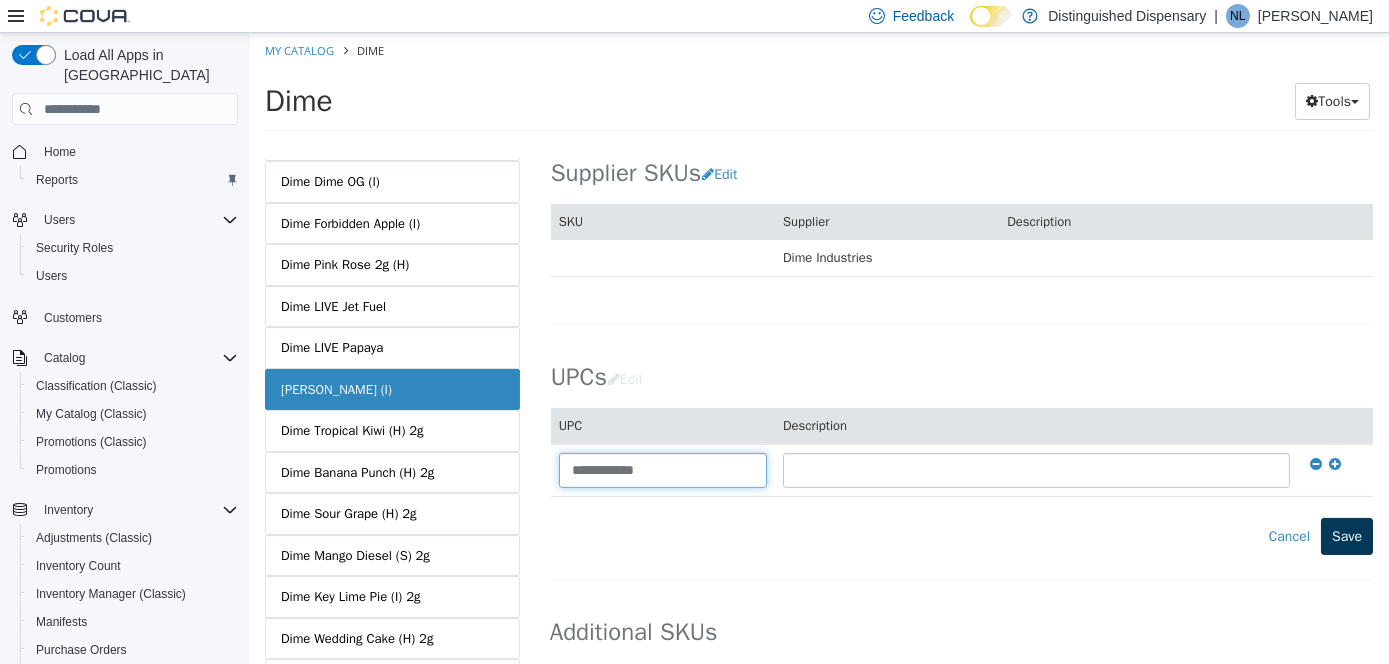 type on "**********" 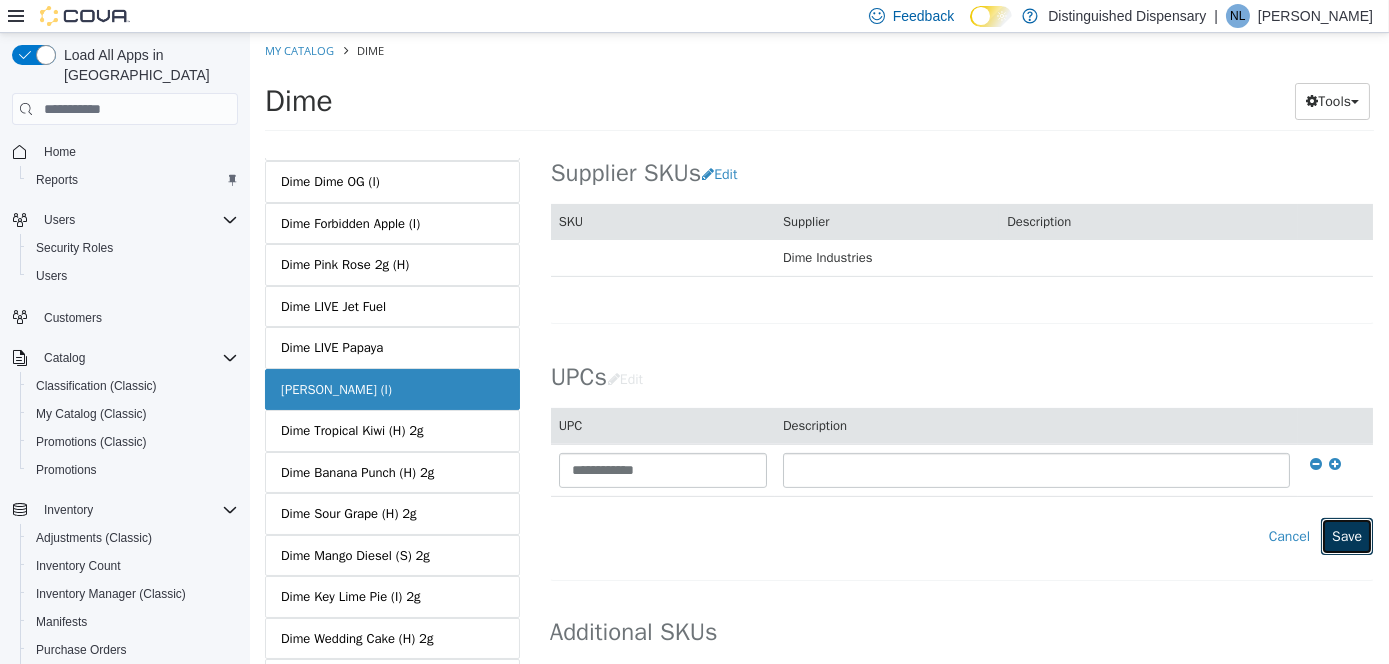 click on "Save" at bounding box center (1346, 536) 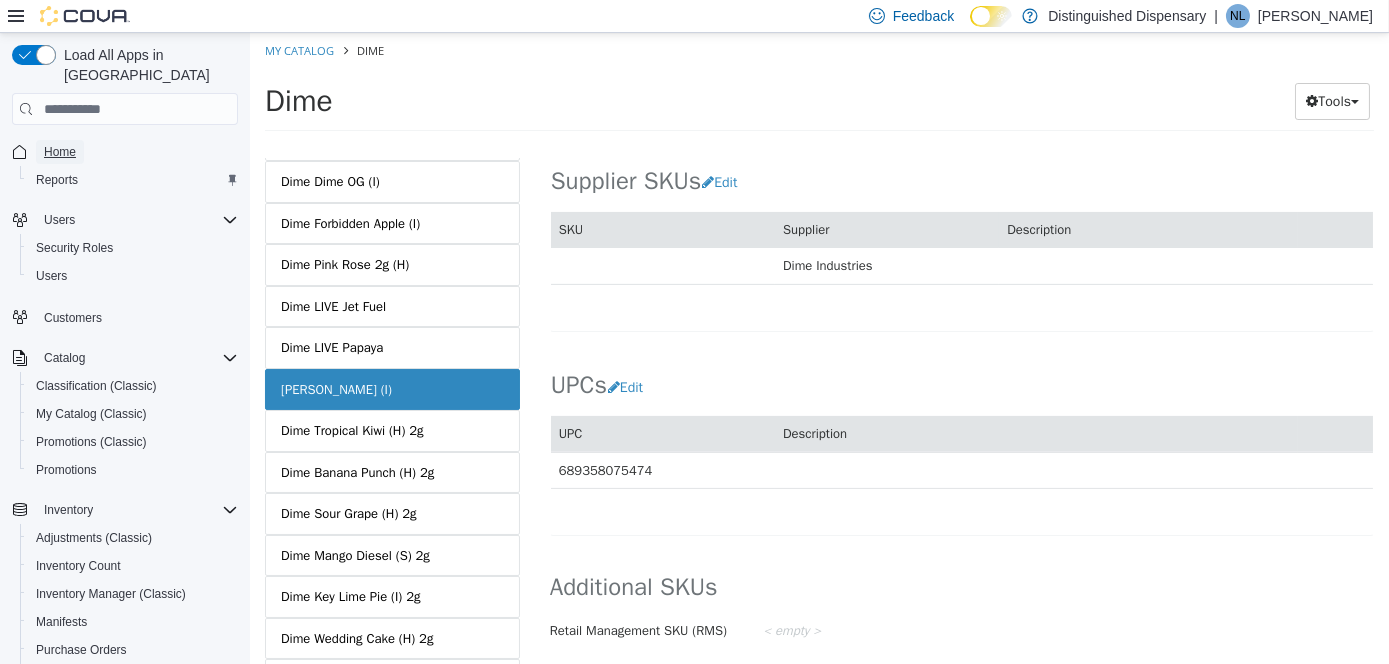 click on "Home" at bounding box center [60, 152] 